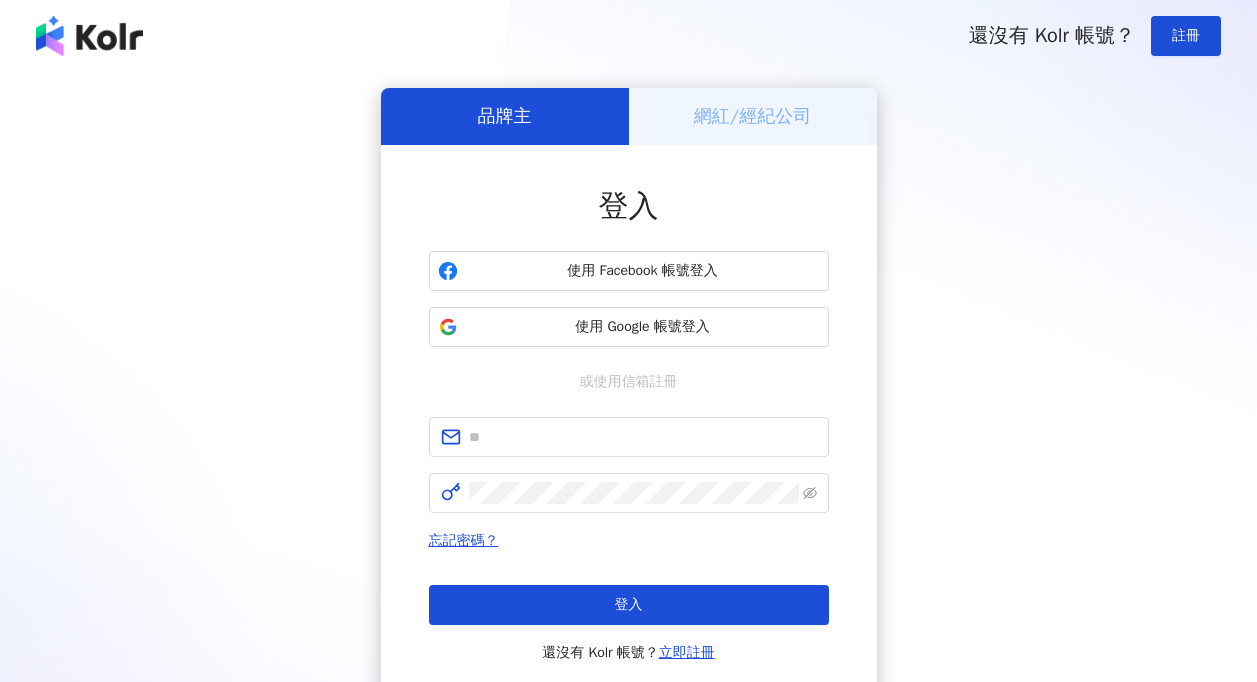 scroll, scrollTop: 0, scrollLeft: 0, axis: both 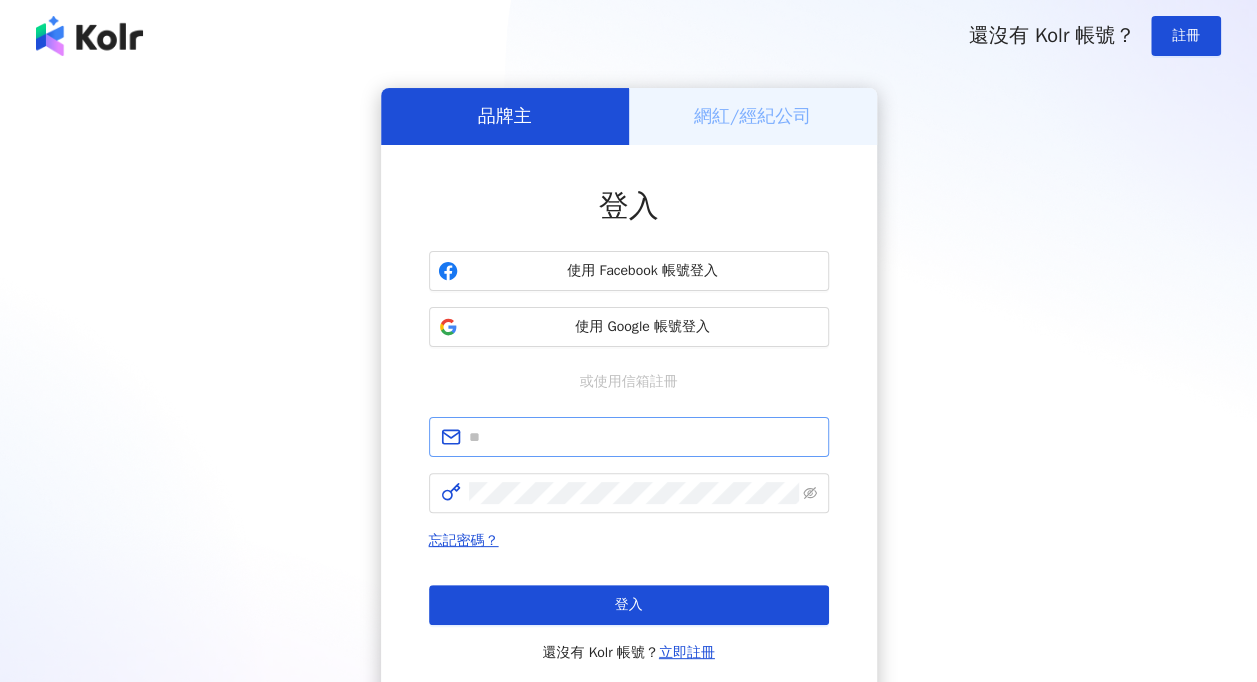 click at bounding box center (629, 437) 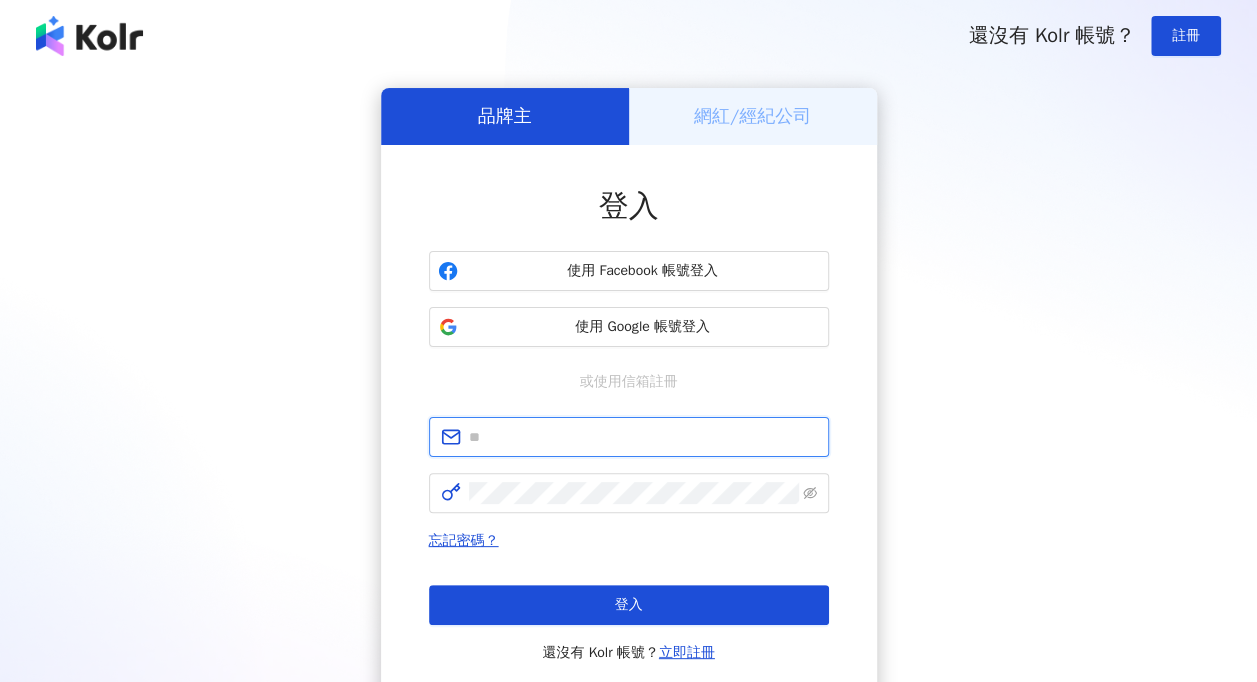 click at bounding box center [643, 437] 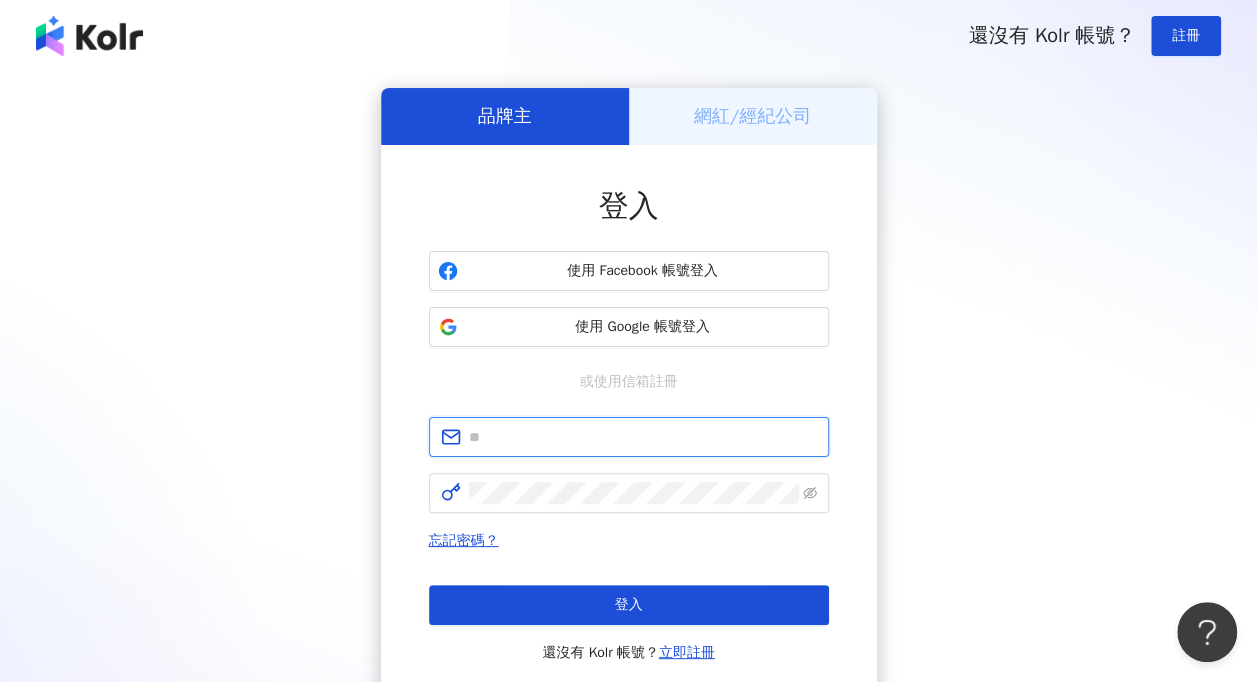 scroll, scrollTop: 0, scrollLeft: 0, axis: both 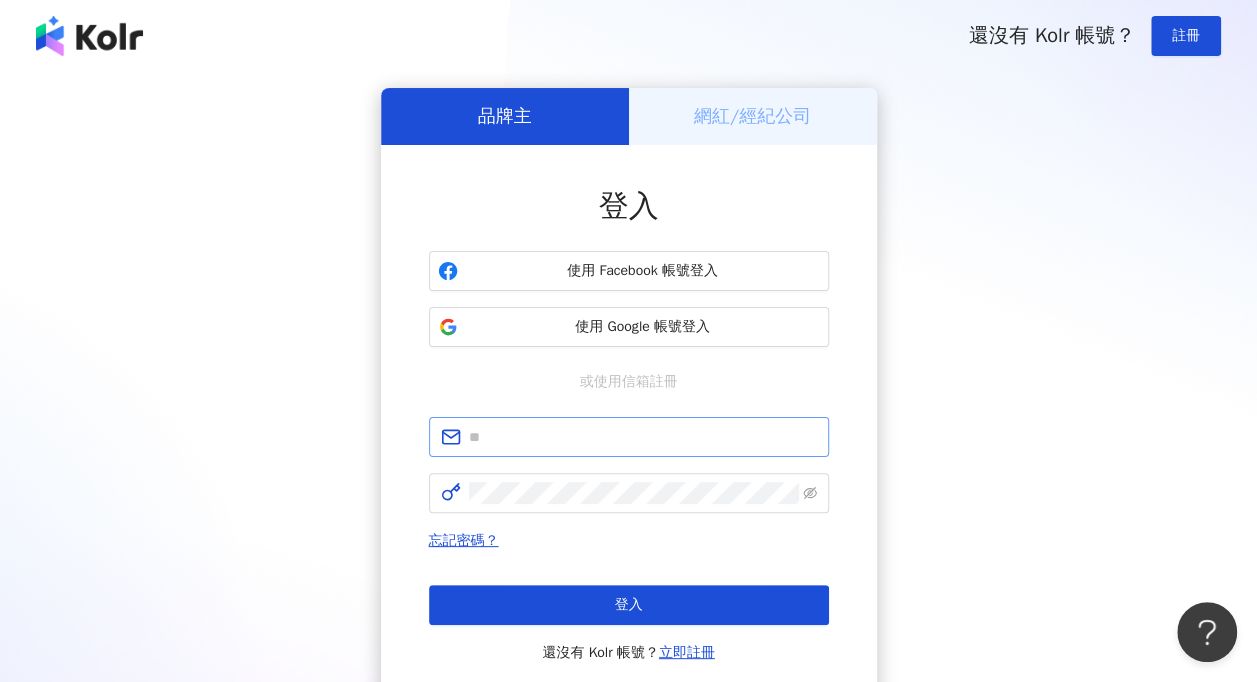 click at bounding box center (629, 437) 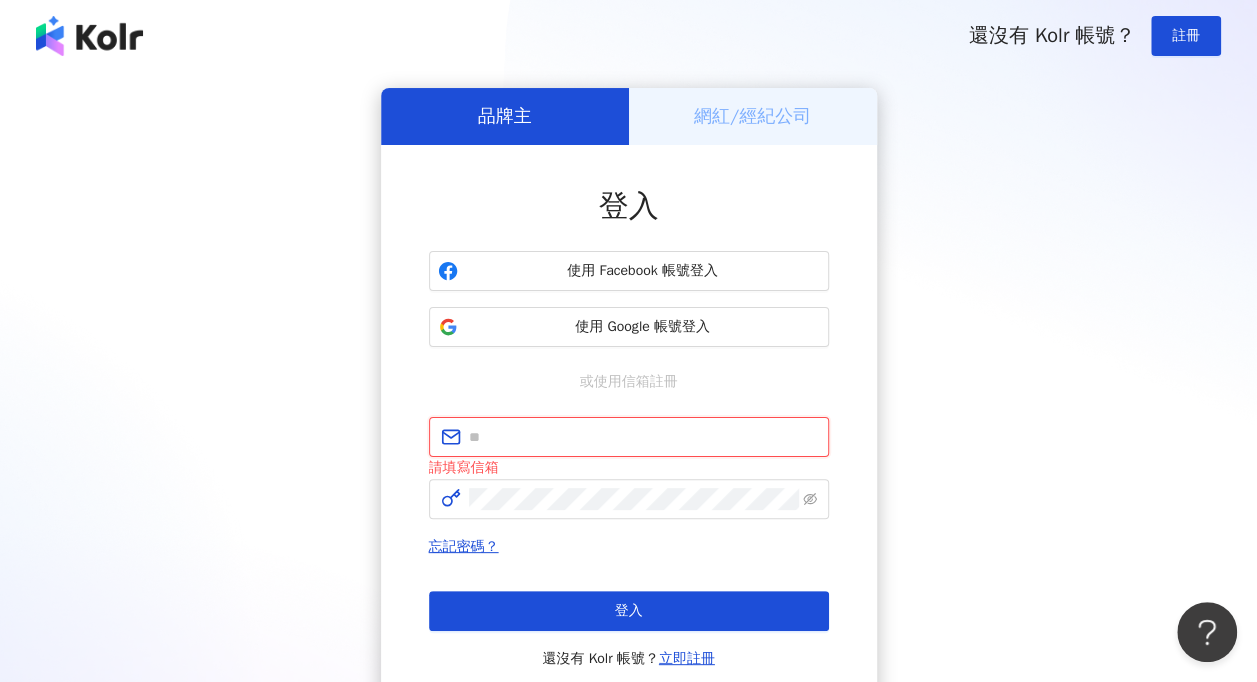 click at bounding box center [643, 437] 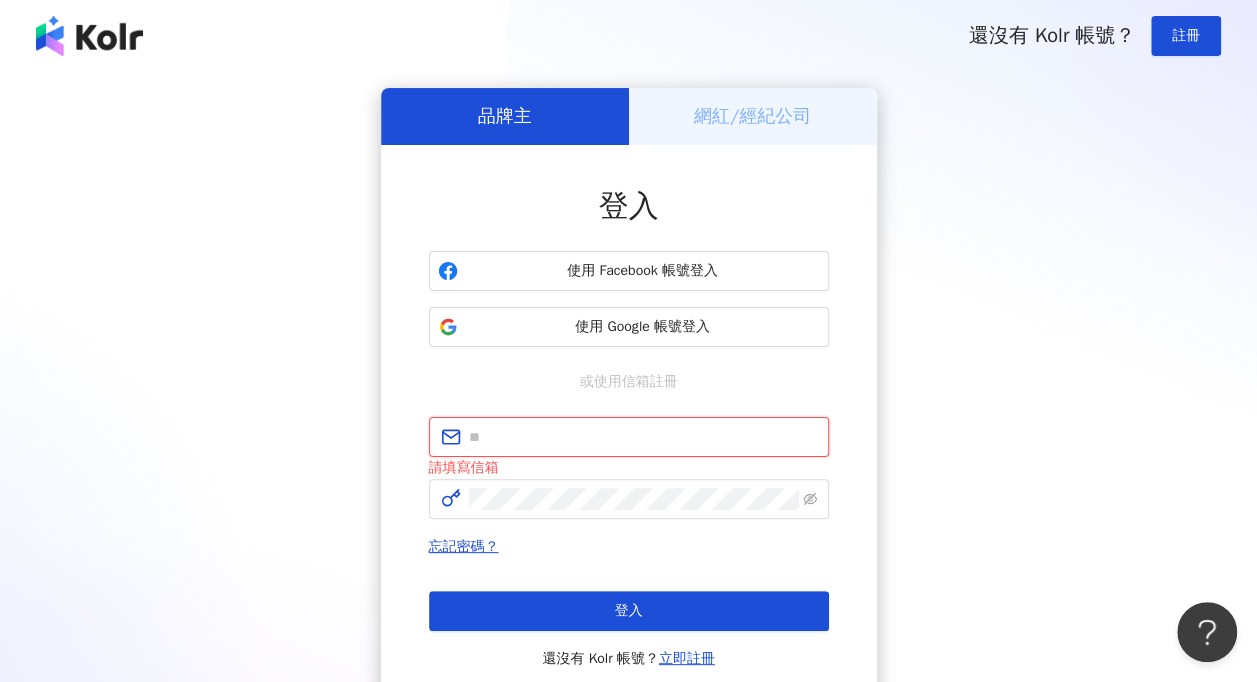 type on "**********" 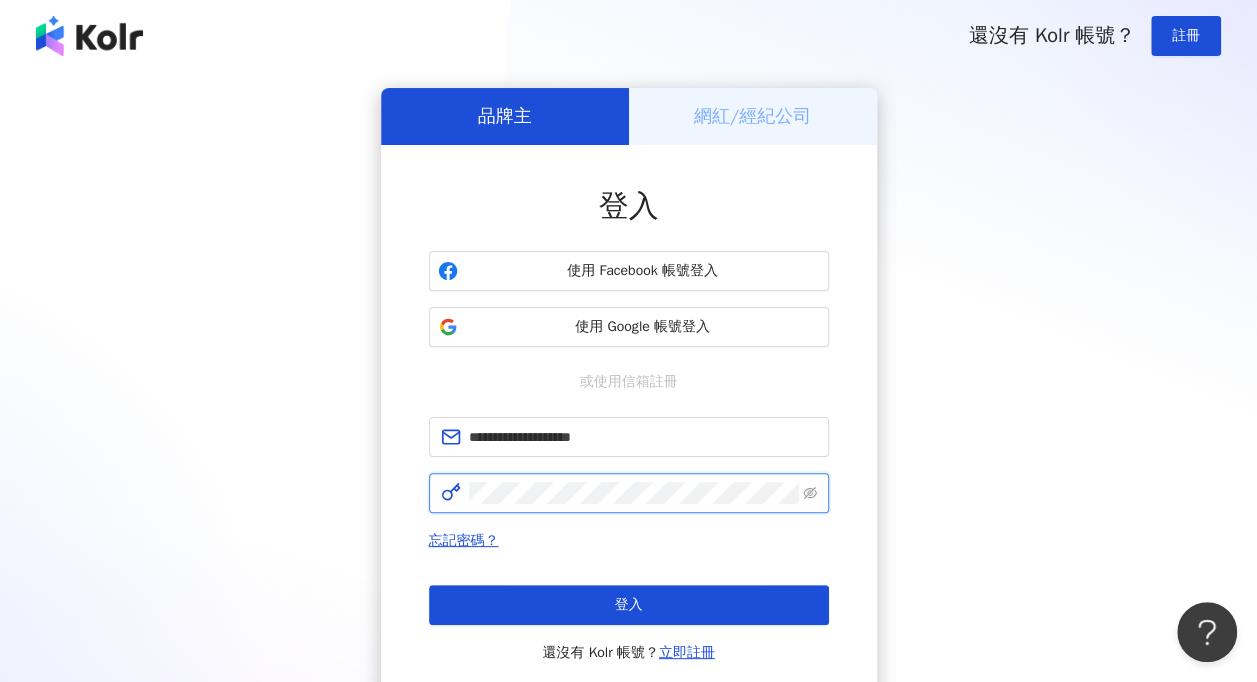 click on "登入" at bounding box center (629, 605) 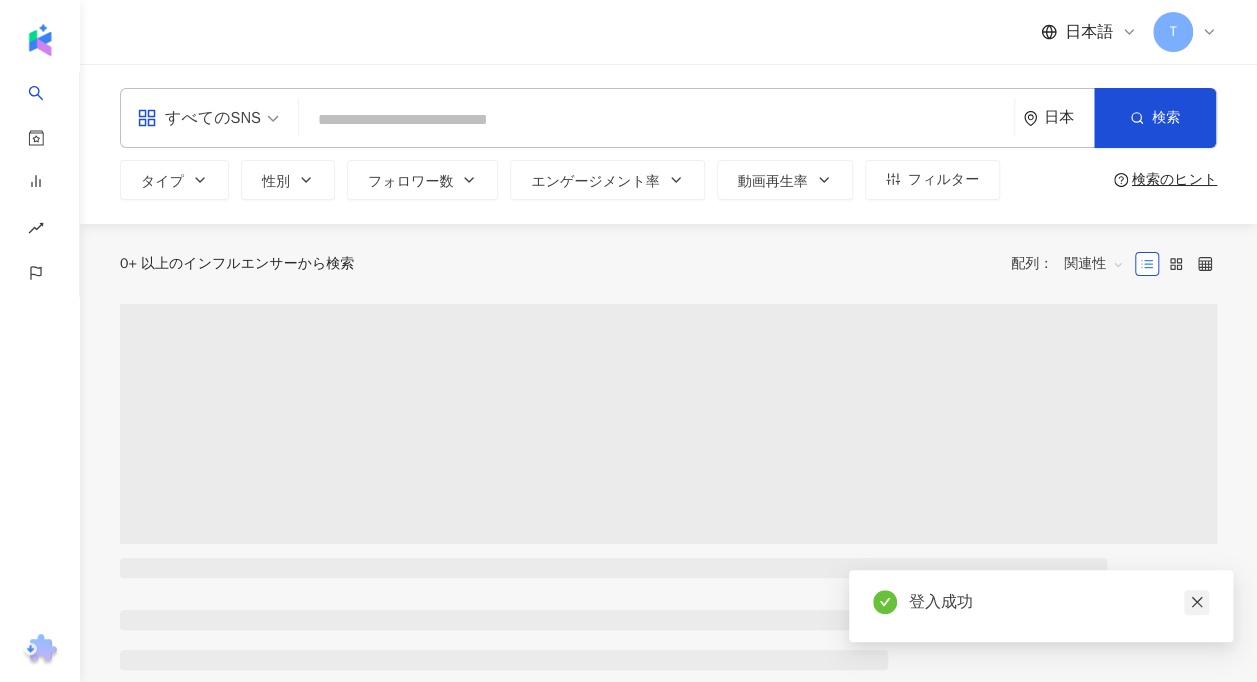 click 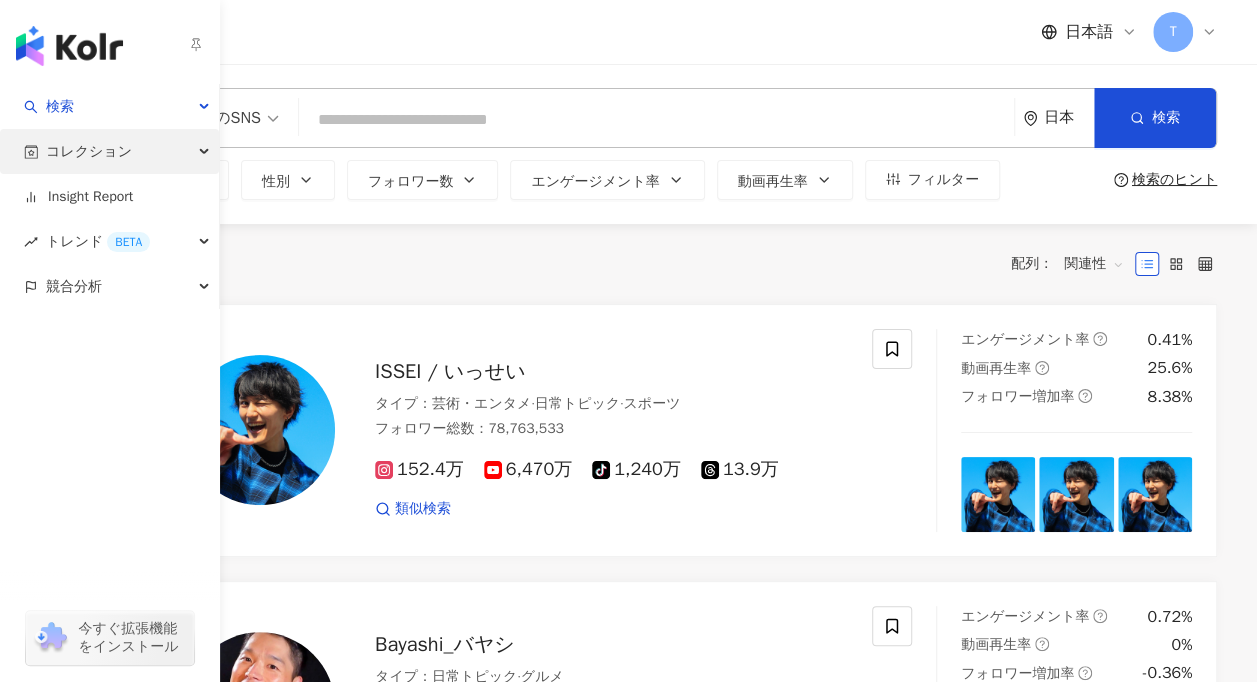 click 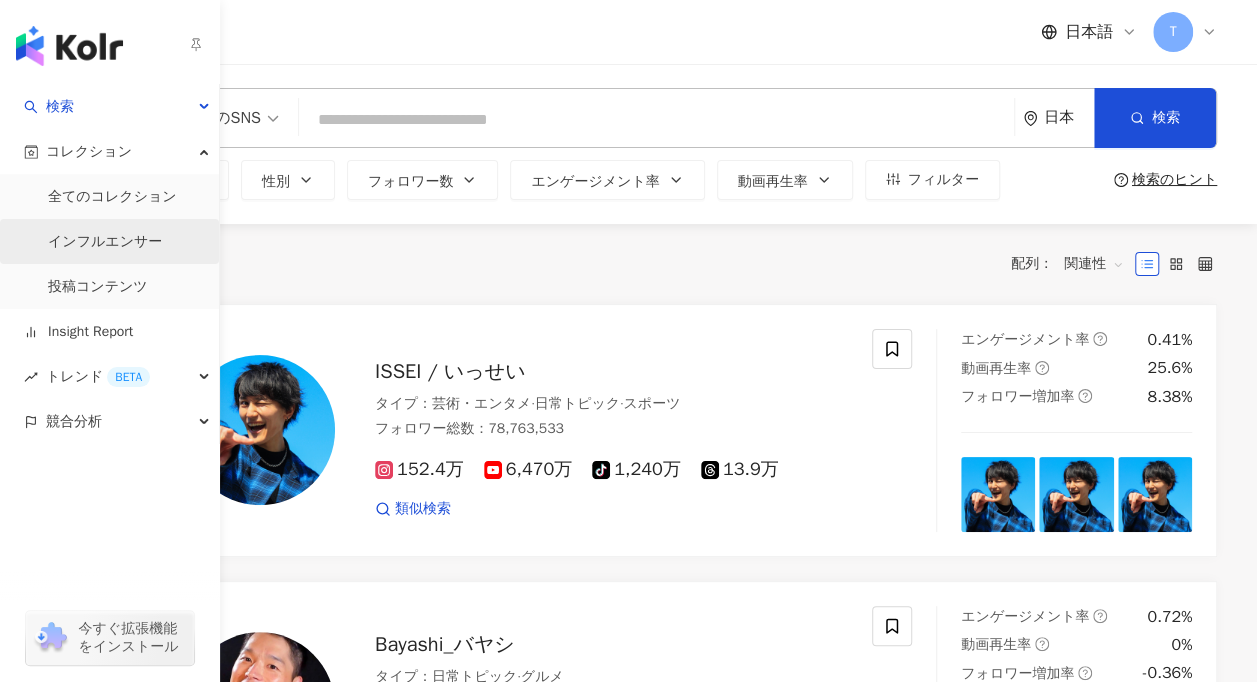 click on "インフルエンサー" at bounding box center (105, 242) 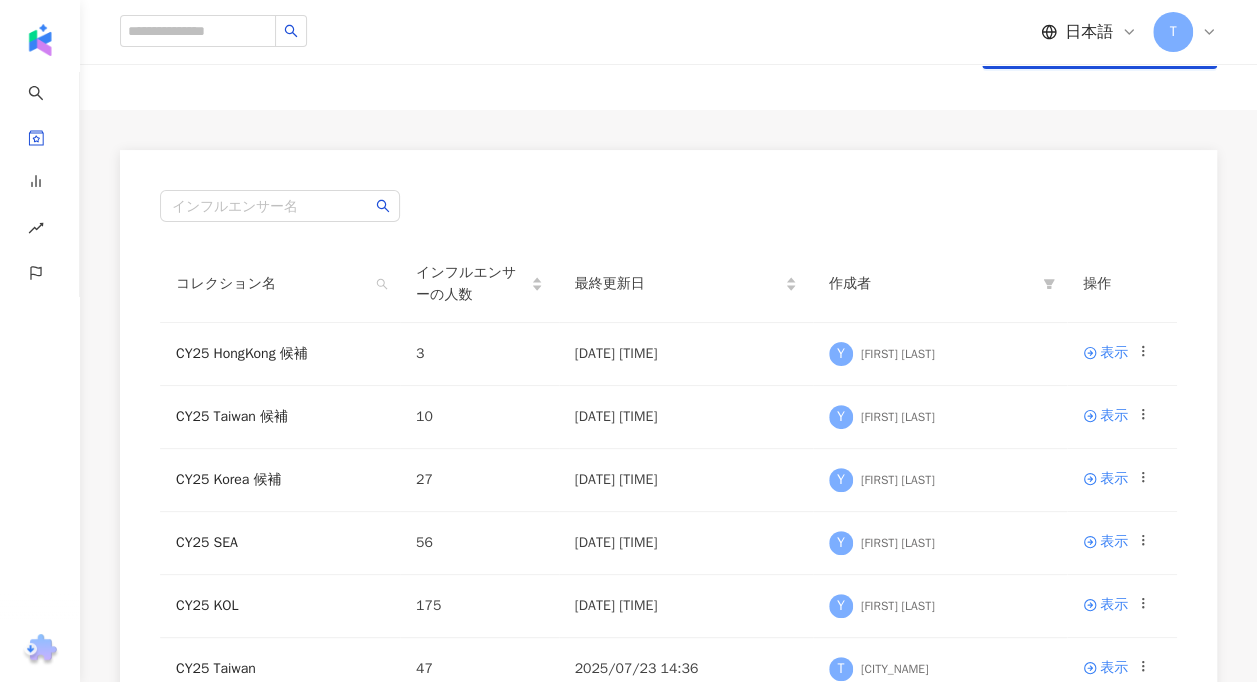 scroll, scrollTop: 200, scrollLeft: 0, axis: vertical 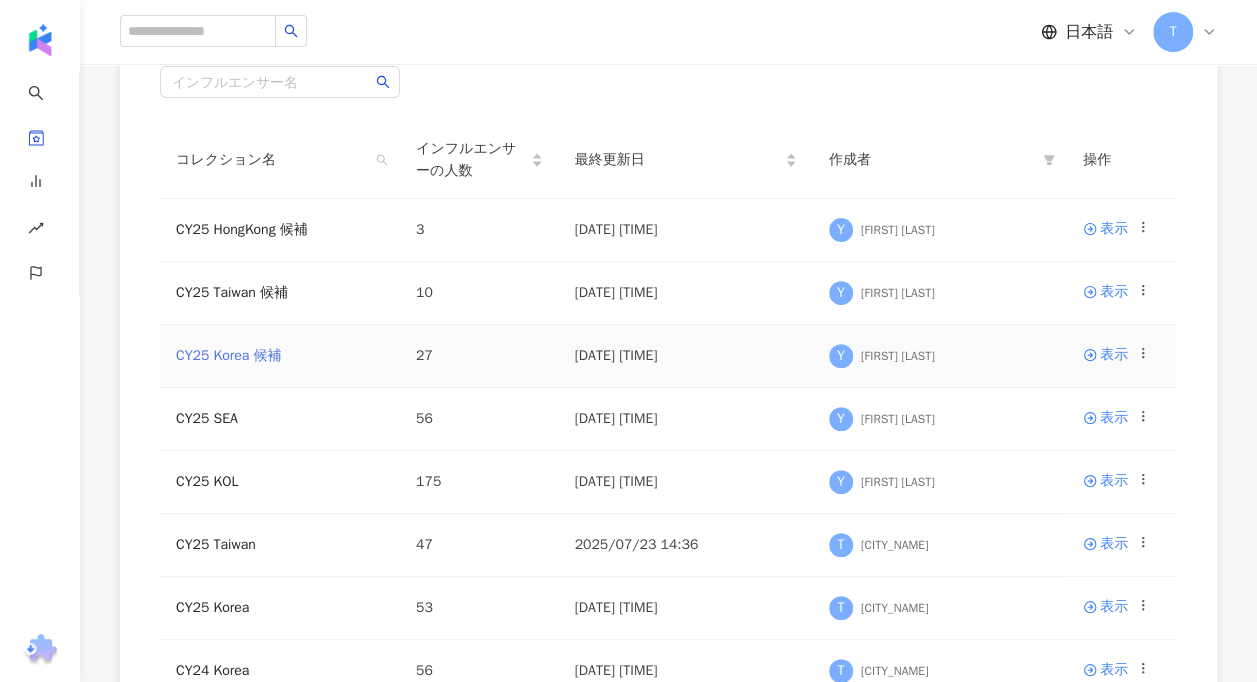 click on "CY25 Korea 候補" at bounding box center (228, 355) 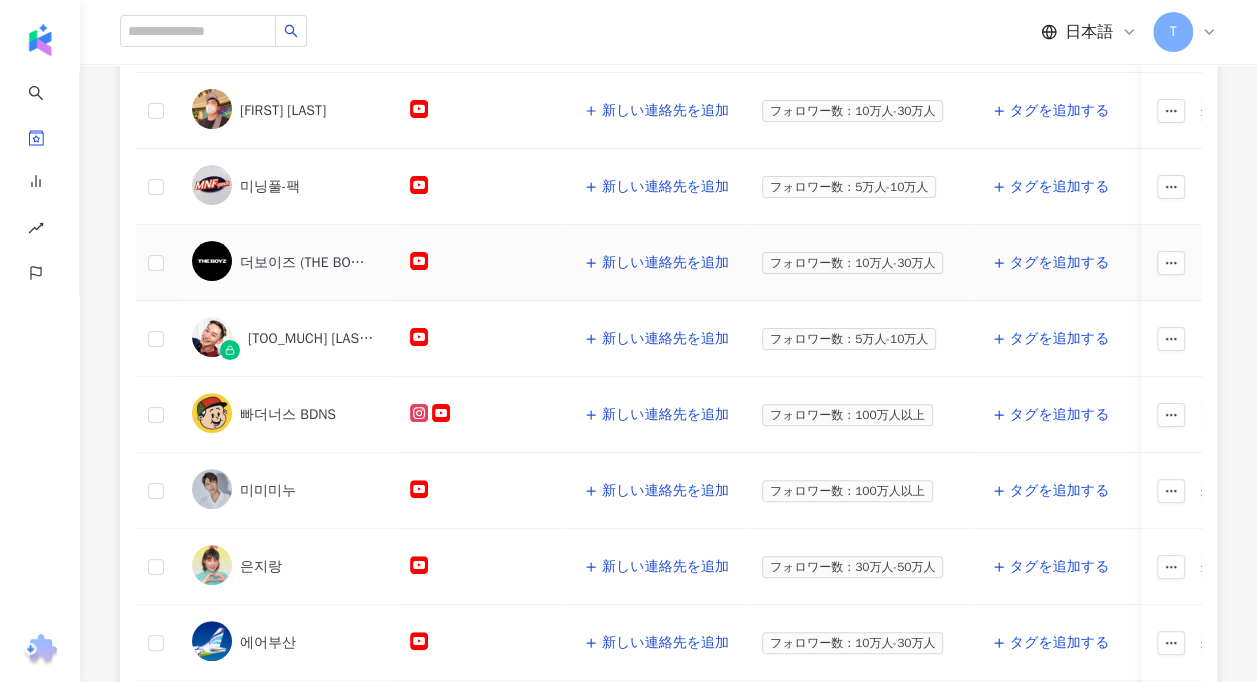 scroll, scrollTop: 500, scrollLeft: 0, axis: vertical 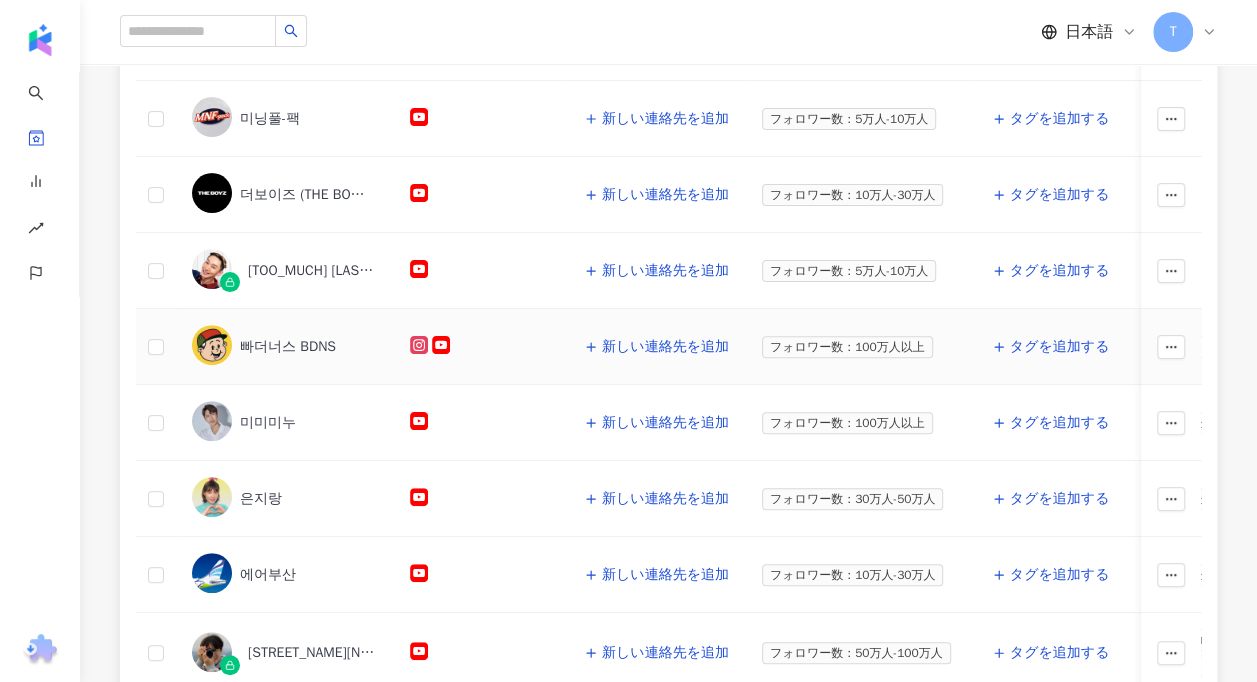 click on "빠더너스 BDNS" at bounding box center [285, 346] 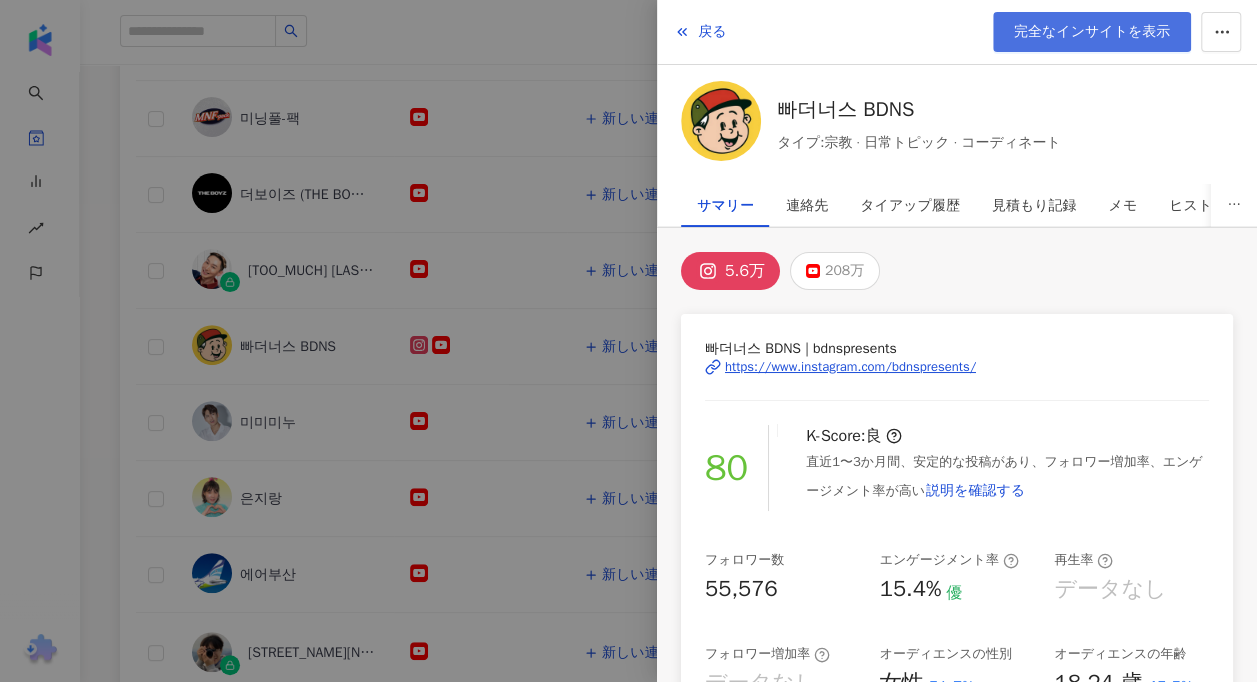 click on "完全なインサイトを表示" at bounding box center [1092, 32] 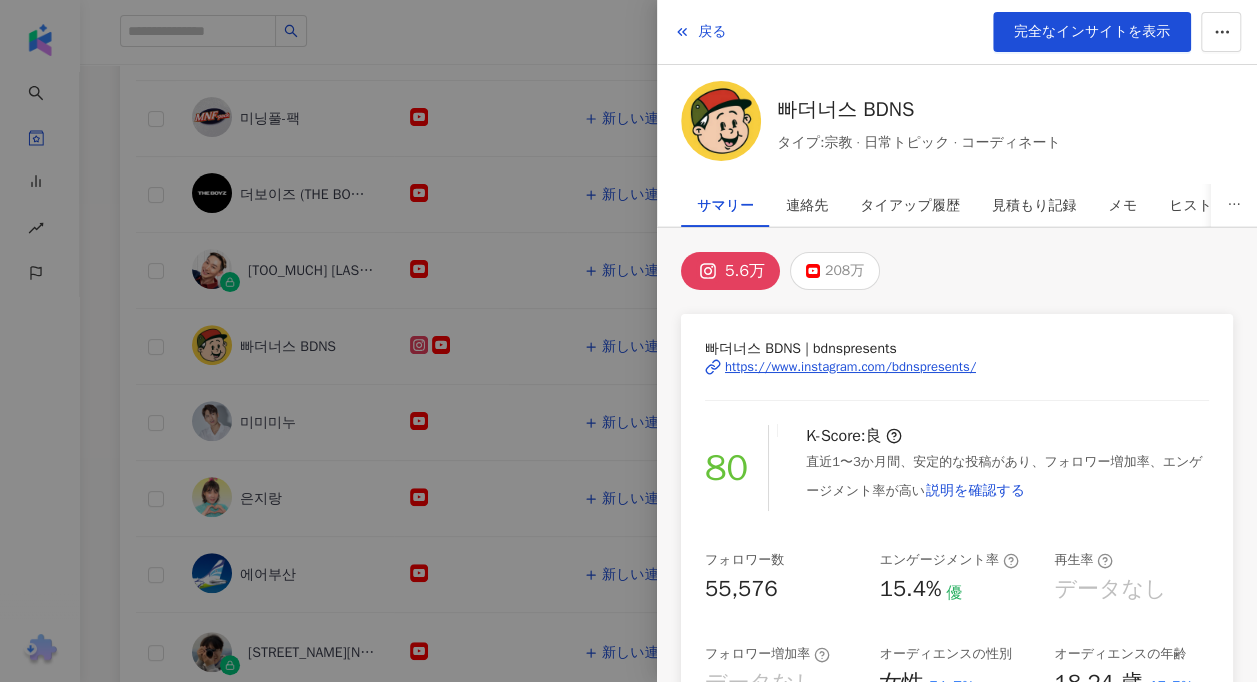 click at bounding box center (628, 341) 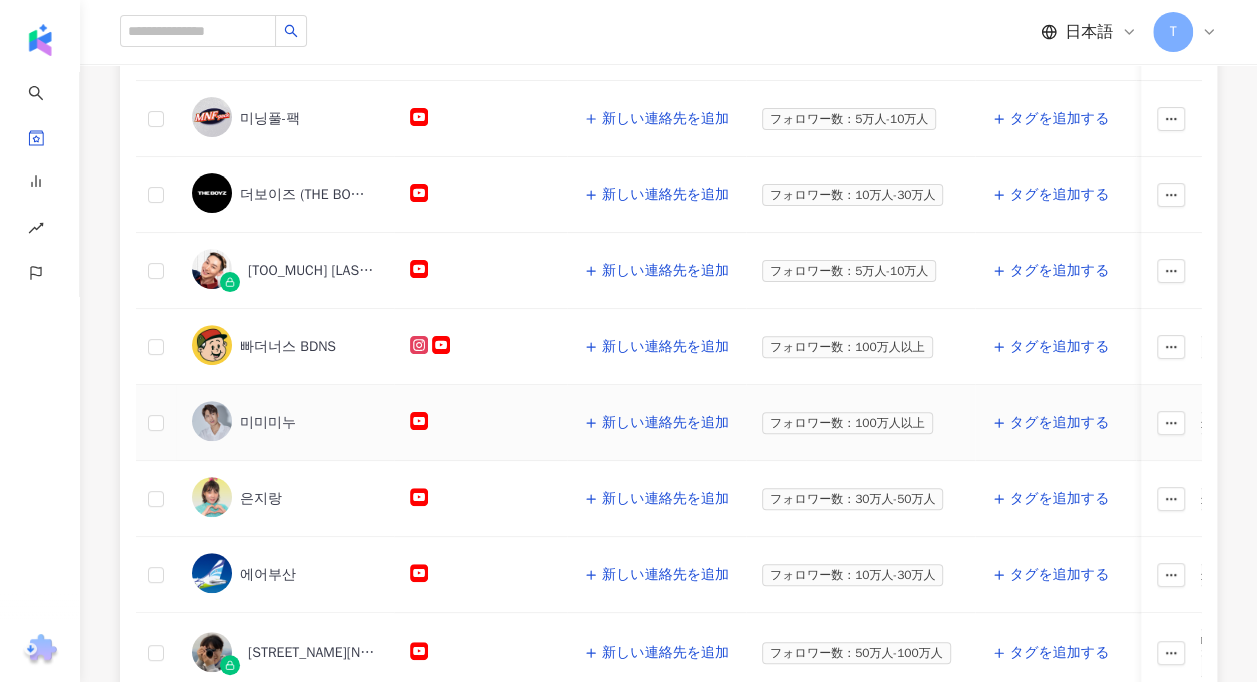 click on "미미미누" at bounding box center [268, 423] 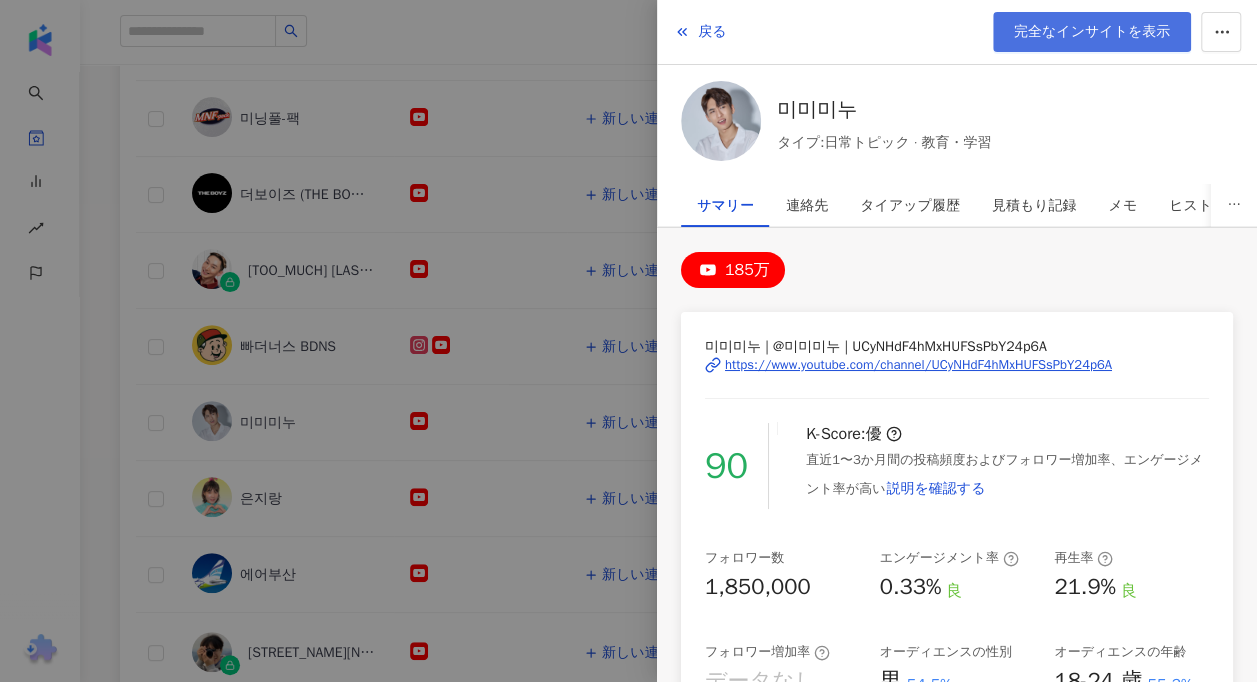 click on "完全なインサイトを表示" at bounding box center [1092, 32] 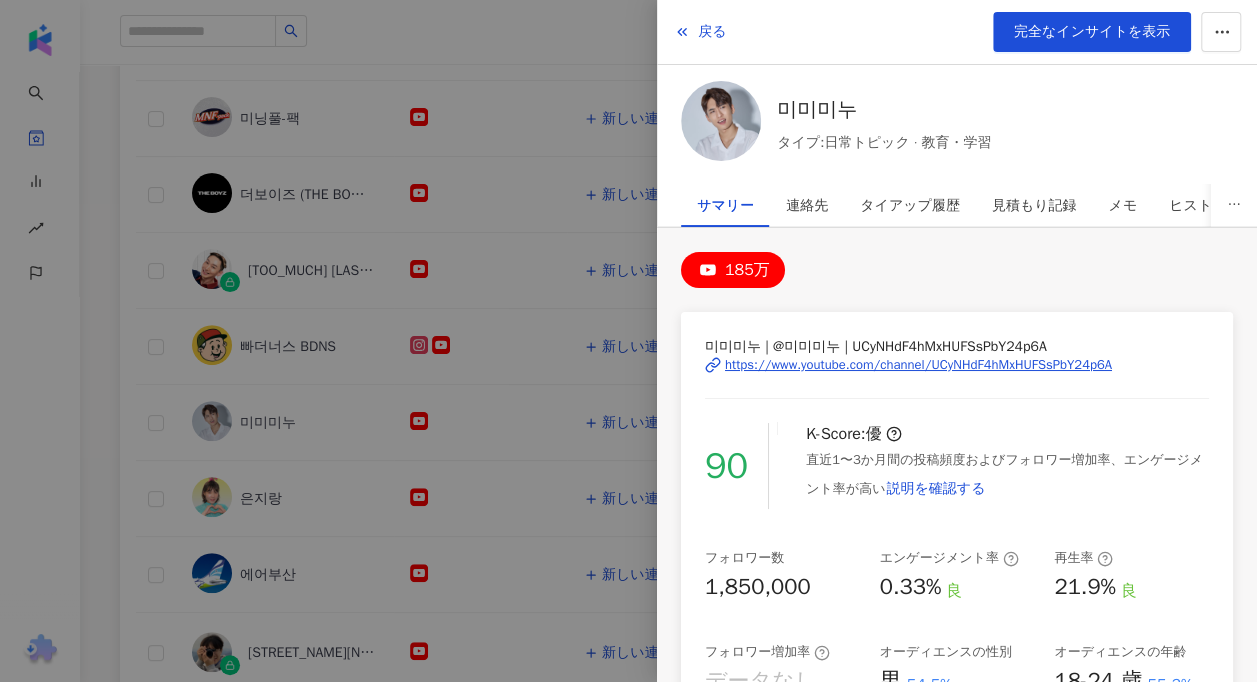 click at bounding box center [628, 341] 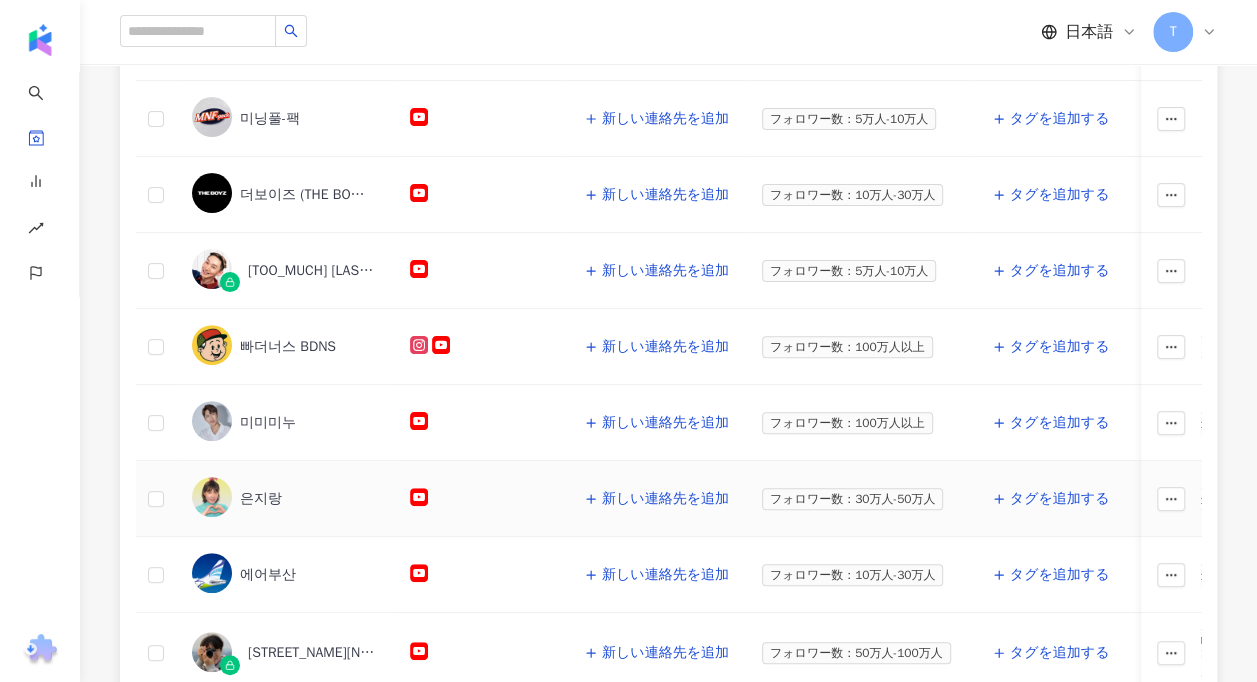 click on "은지랑" at bounding box center [261, 499] 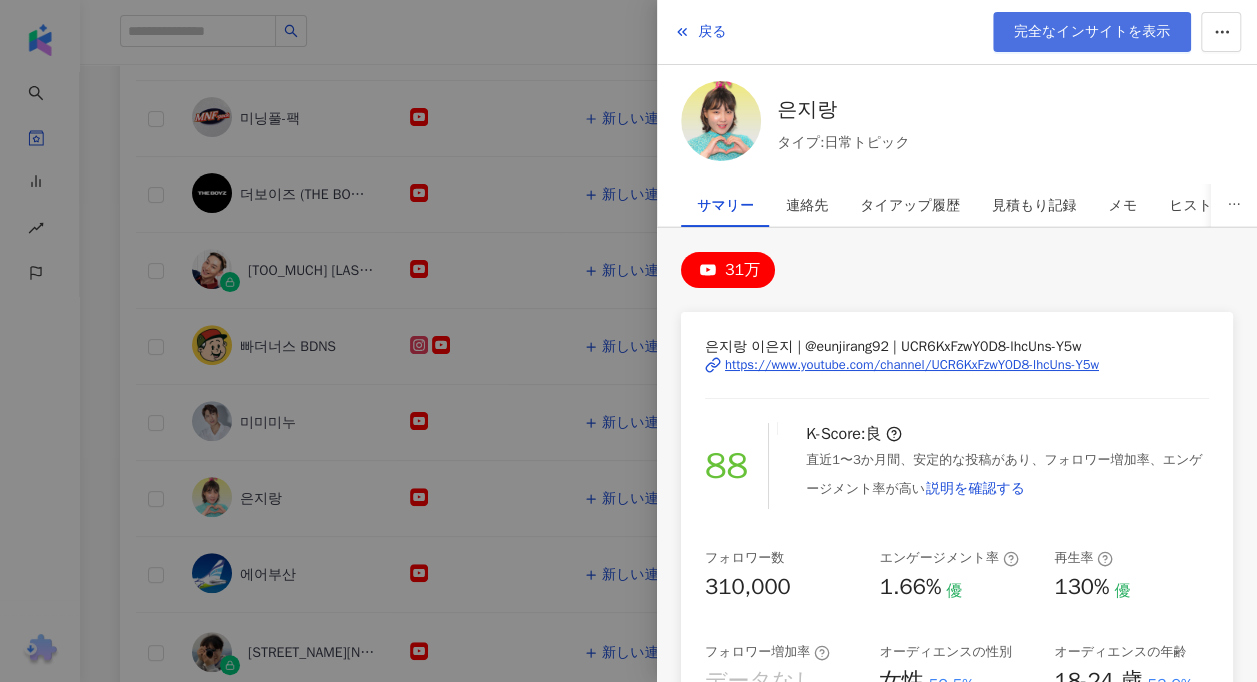 click on "完全なインサイトを表示" at bounding box center (1092, 32) 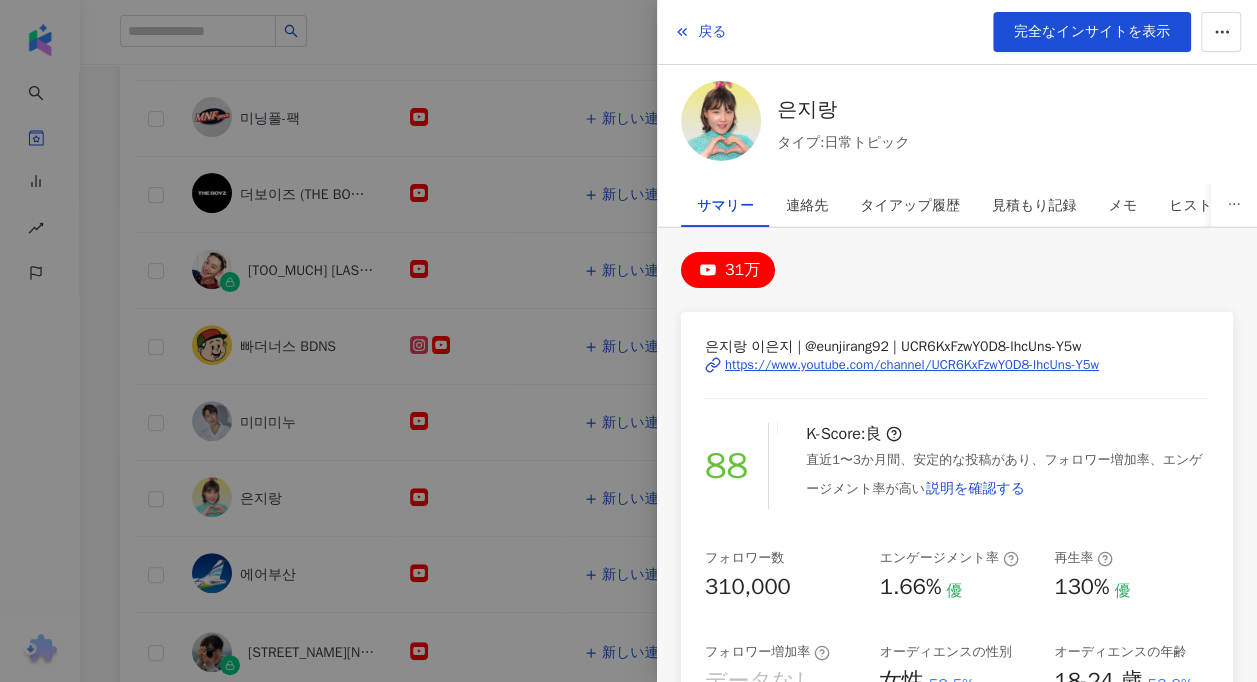 click at bounding box center (628, 341) 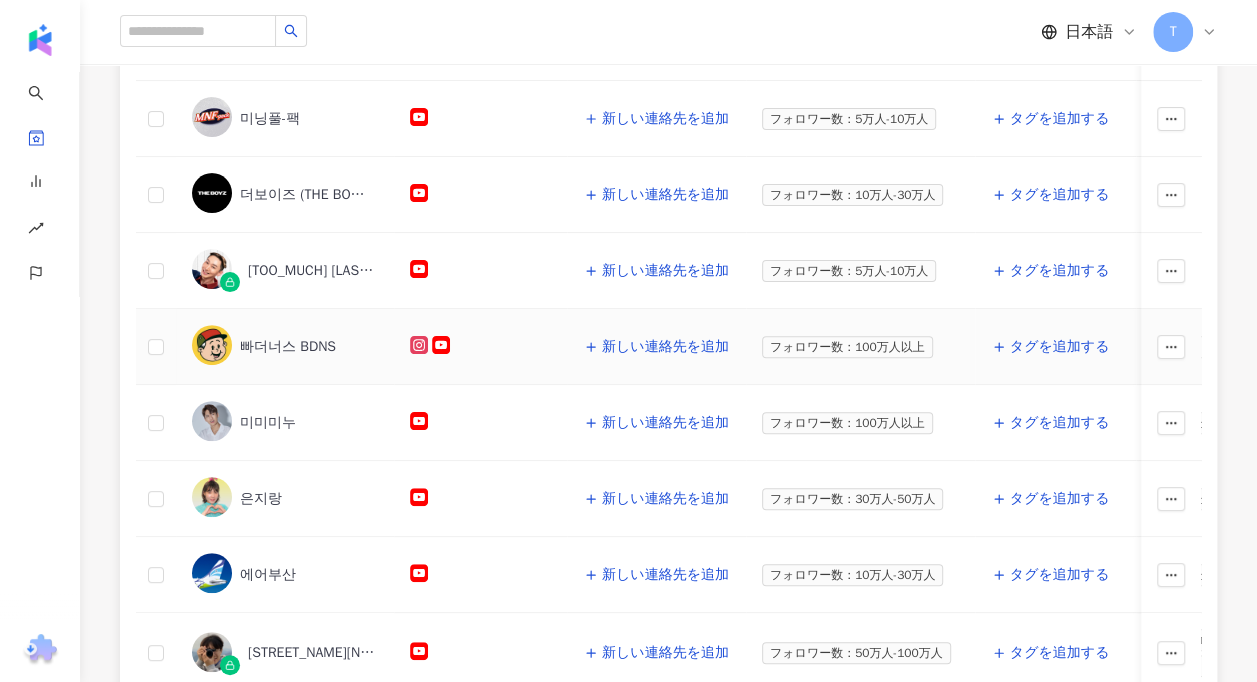 click on "빠더너스 BDNS" at bounding box center [288, 347] 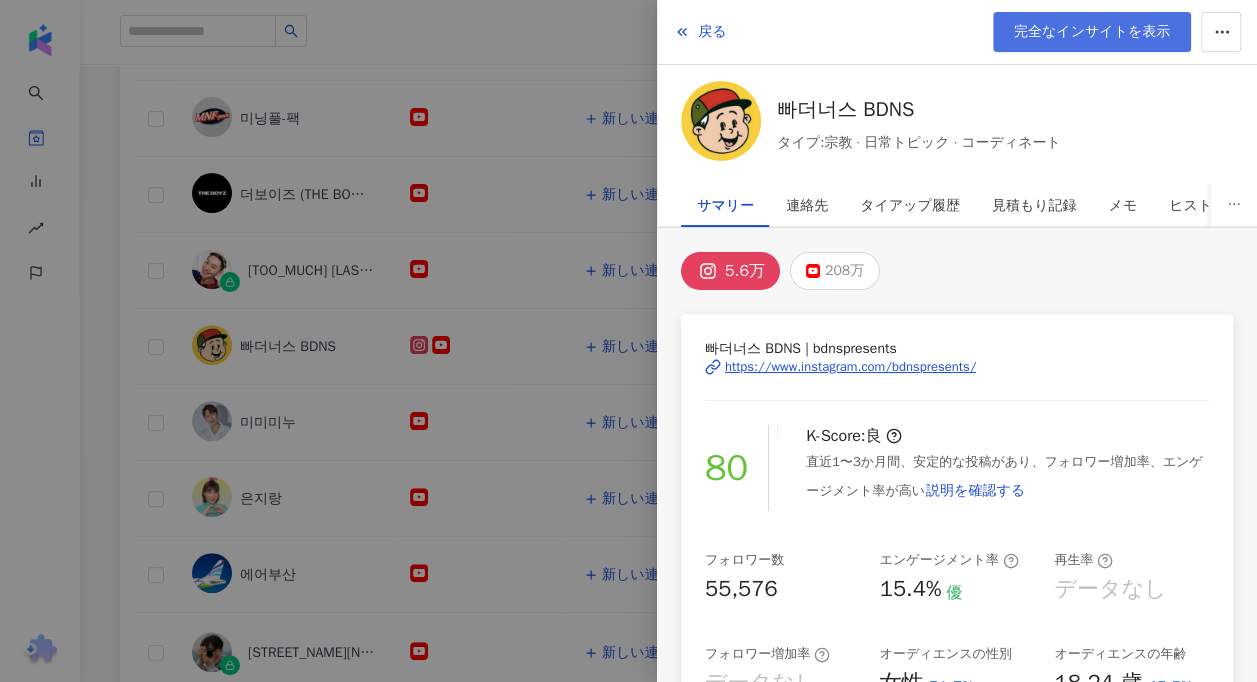 click on "完全なインサイトを表示" at bounding box center [1092, 32] 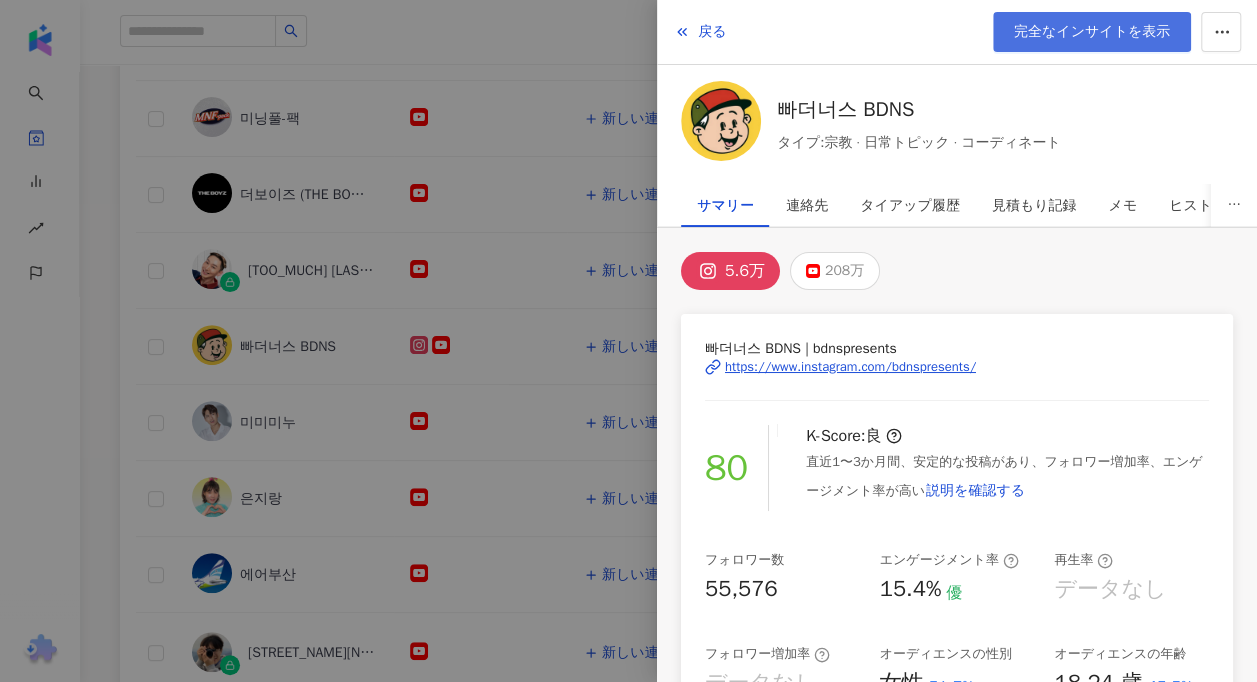 click on "完全なインサイトを表示" at bounding box center (1092, 32) 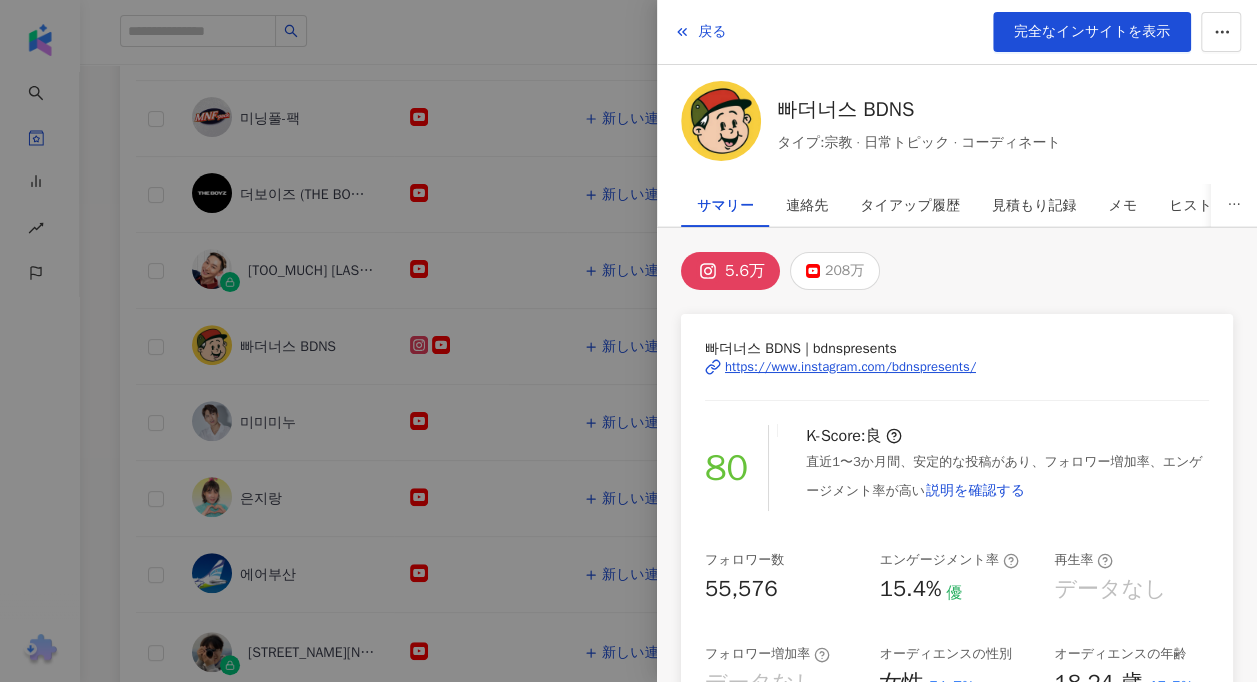 click at bounding box center (628, 341) 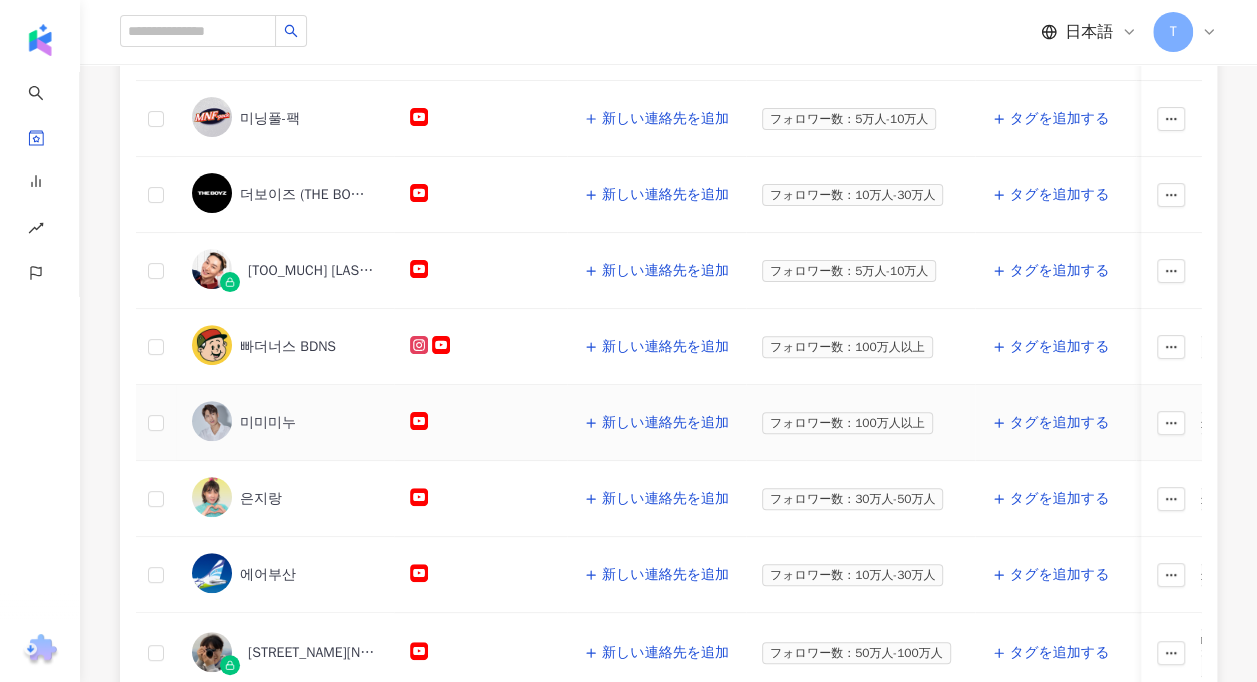 click on "미미미누" at bounding box center [268, 423] 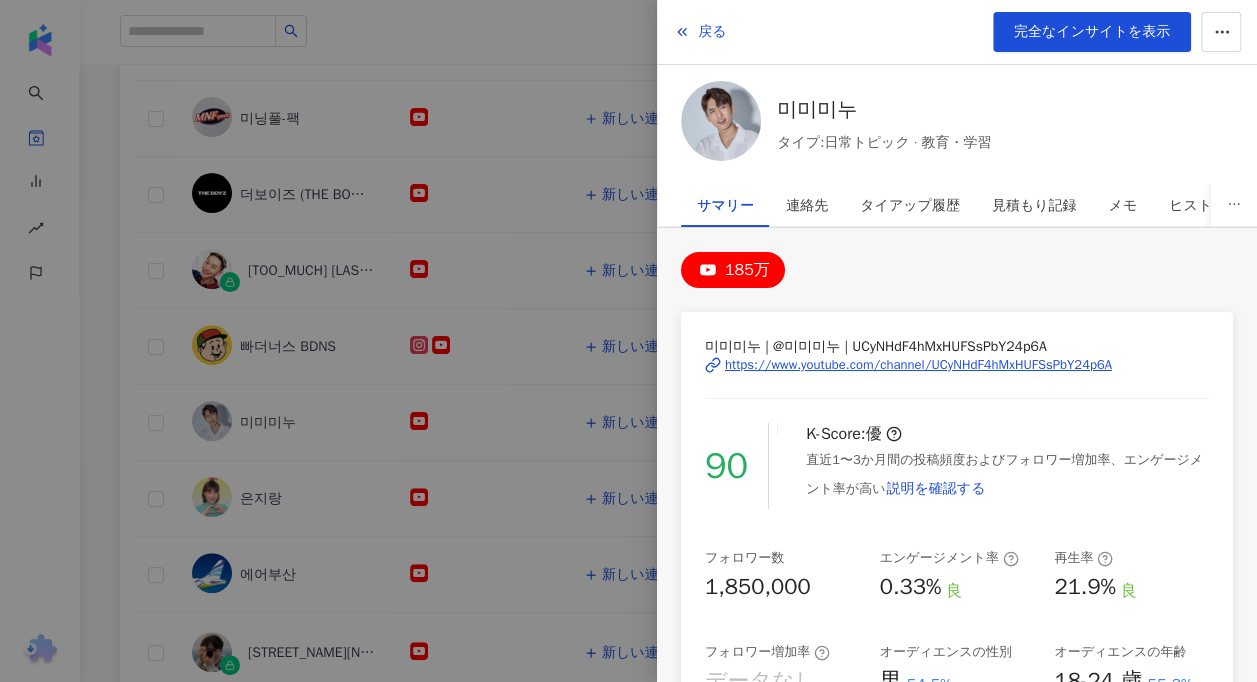 click on "https://www.youtube.com/channel/UCyNHdF4hMxHUFSsPbY24p6A" at bounding box center (918, 365) 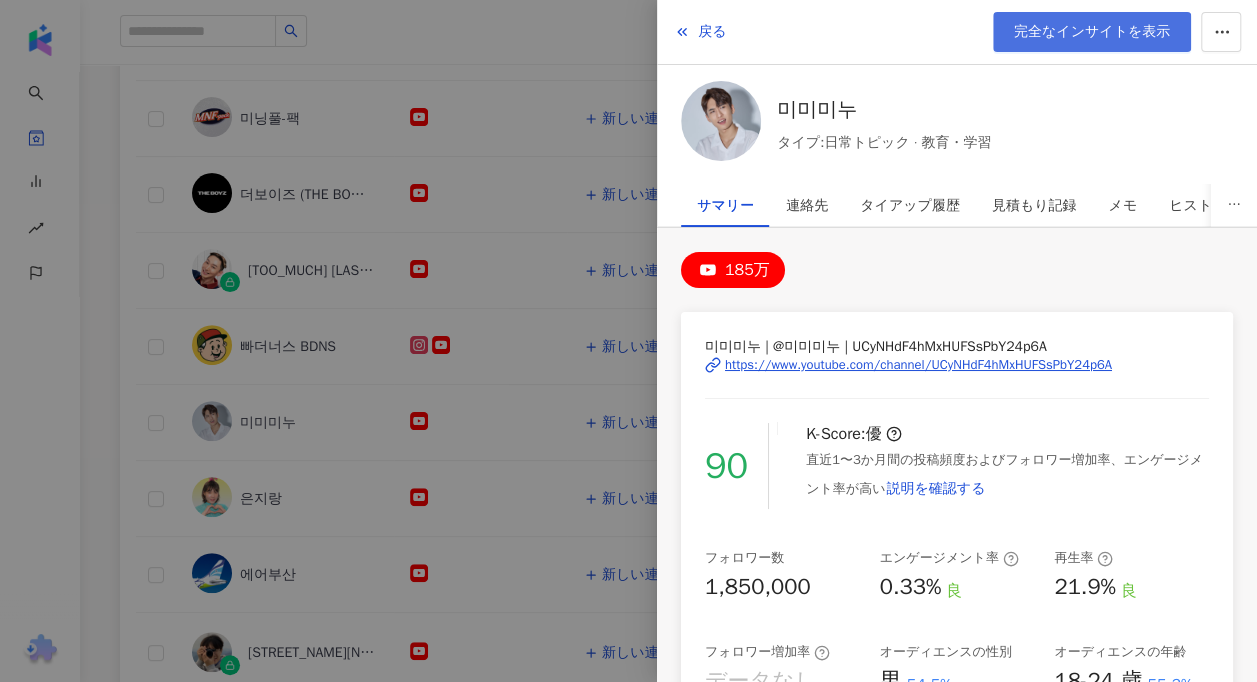 click on "完全なインサイトを表示" at bounding box center [1092, 32] 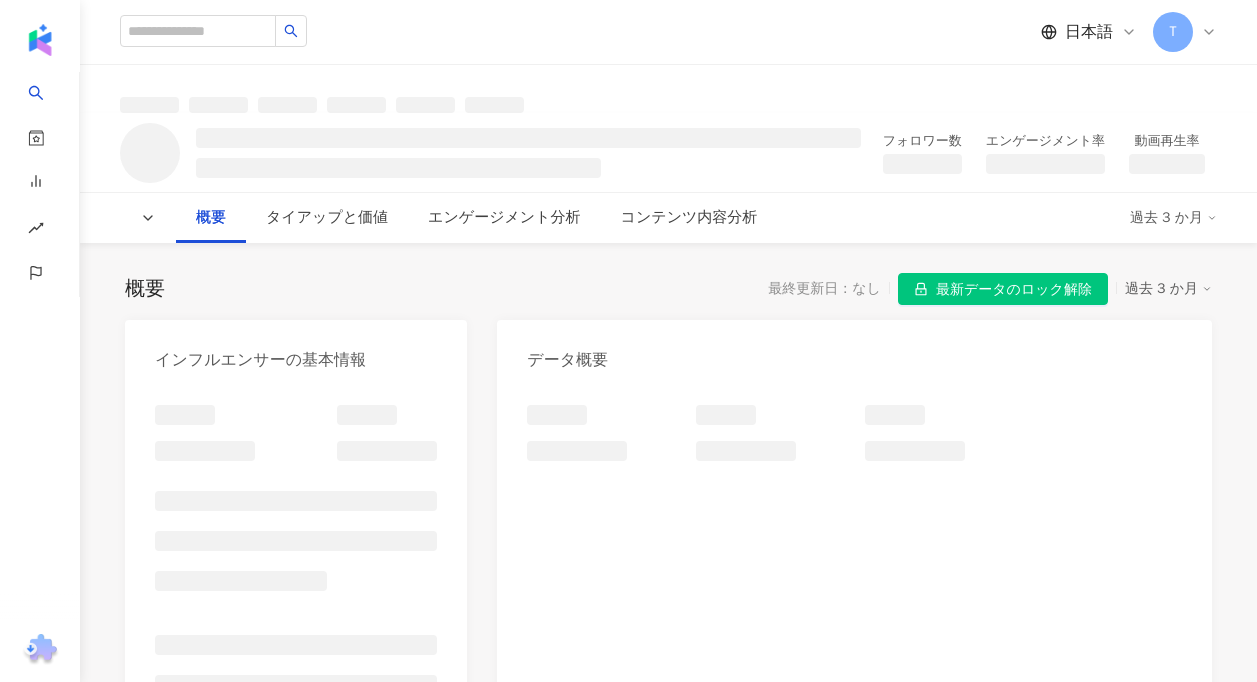 scroll, scrollTop: 0, scrollLeft: 0, axis: both 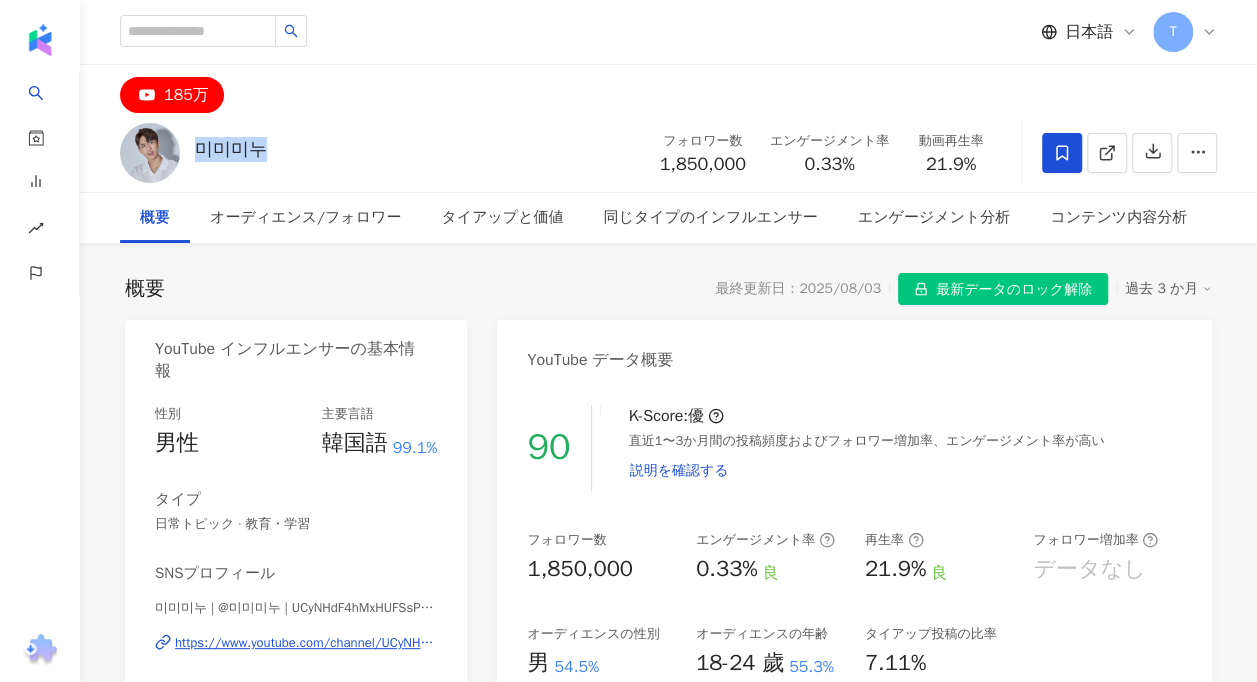 drag, startPoint x: 192, startPoint y: 148, endPoint x: 276, endPoint y: 152, distance: 84.095184 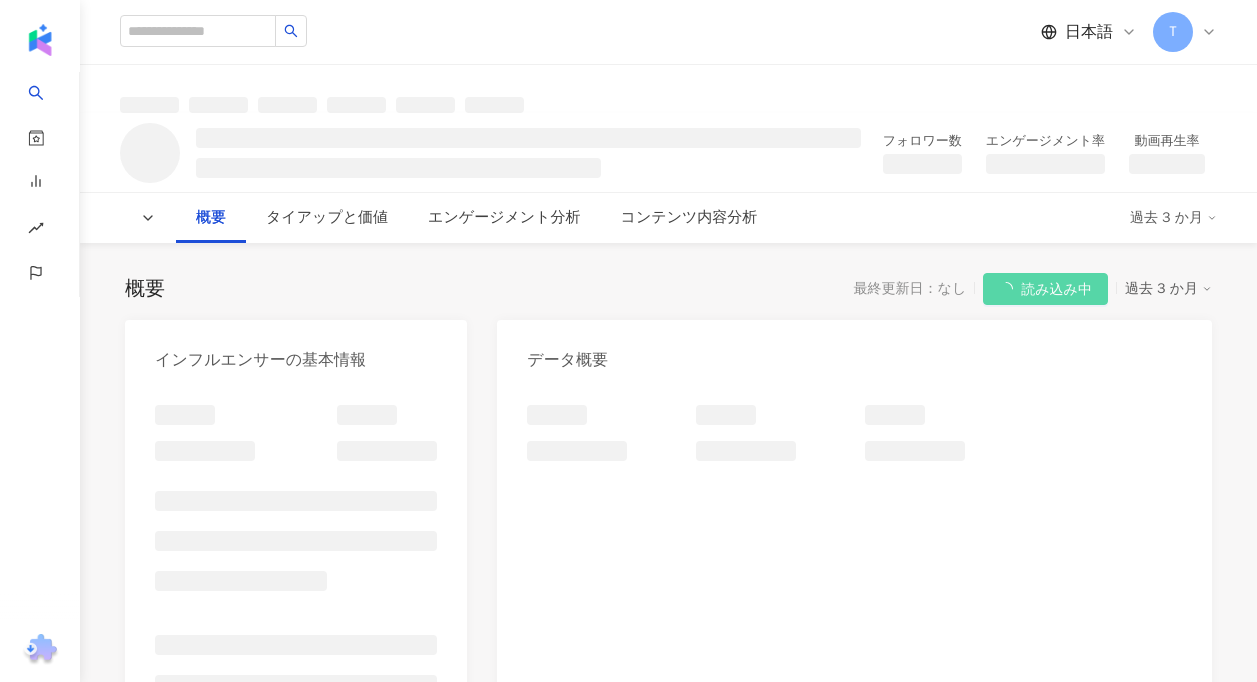 scroll, scrollTop: 0, scrollLeft: 0, axis: both 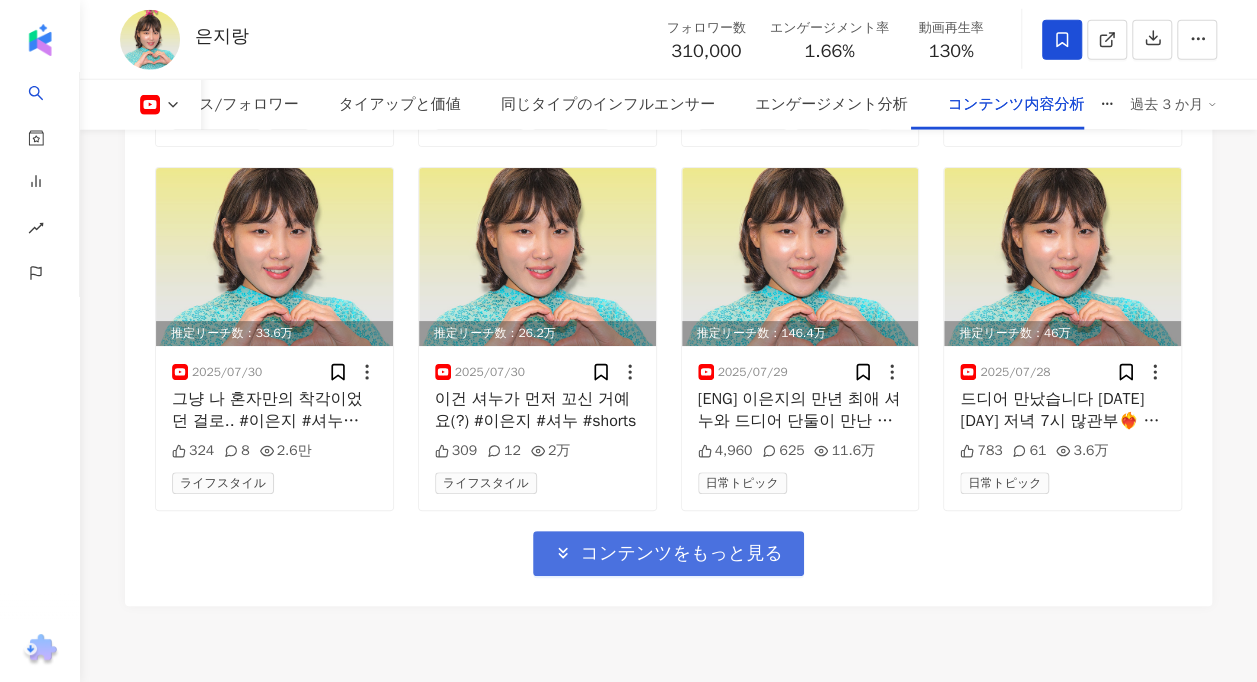 click on "コンテンツをもっと見る" at bounding box center (668, 553) 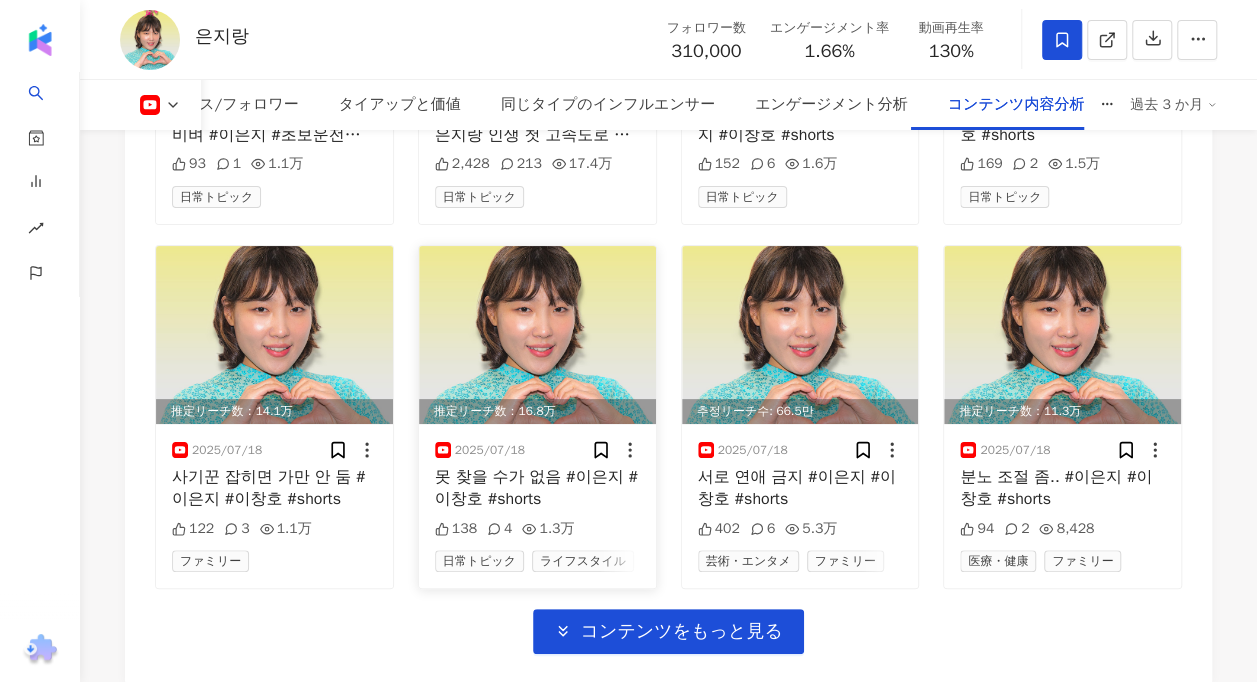 scroll, scrollTop: 7600, scrollLeft: 0, axis: vertical 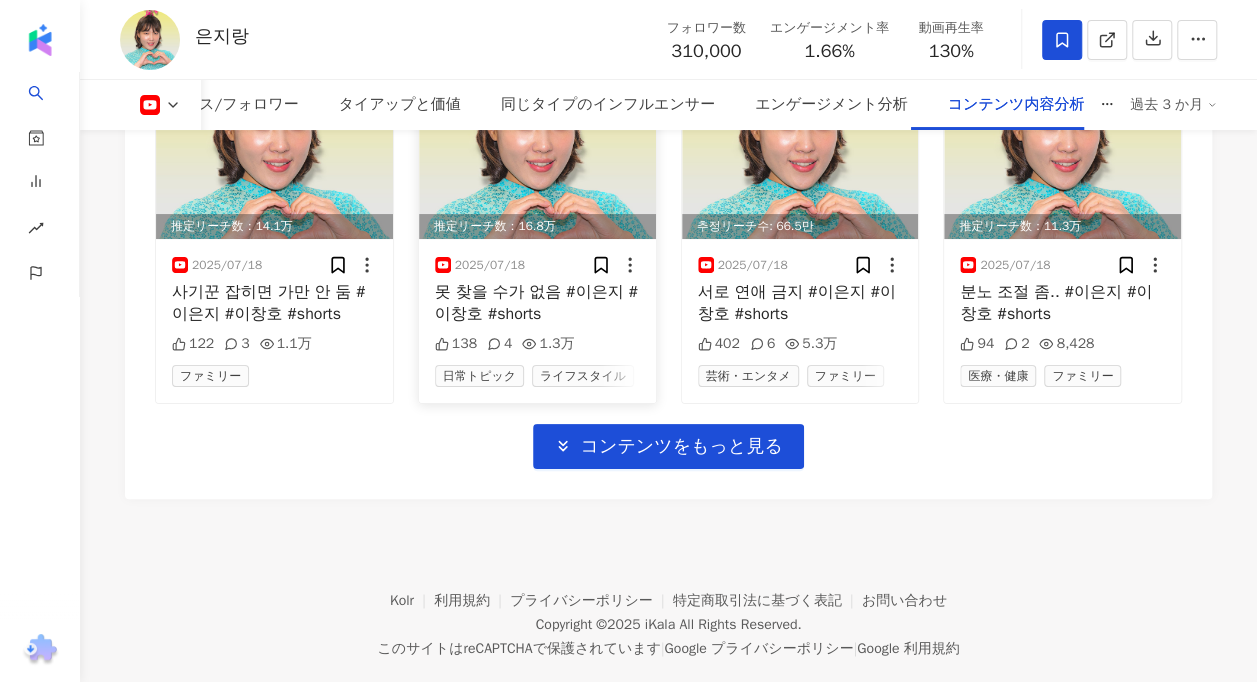 click on "コンテンツをもっと見る" at bounding box center [681, 447] 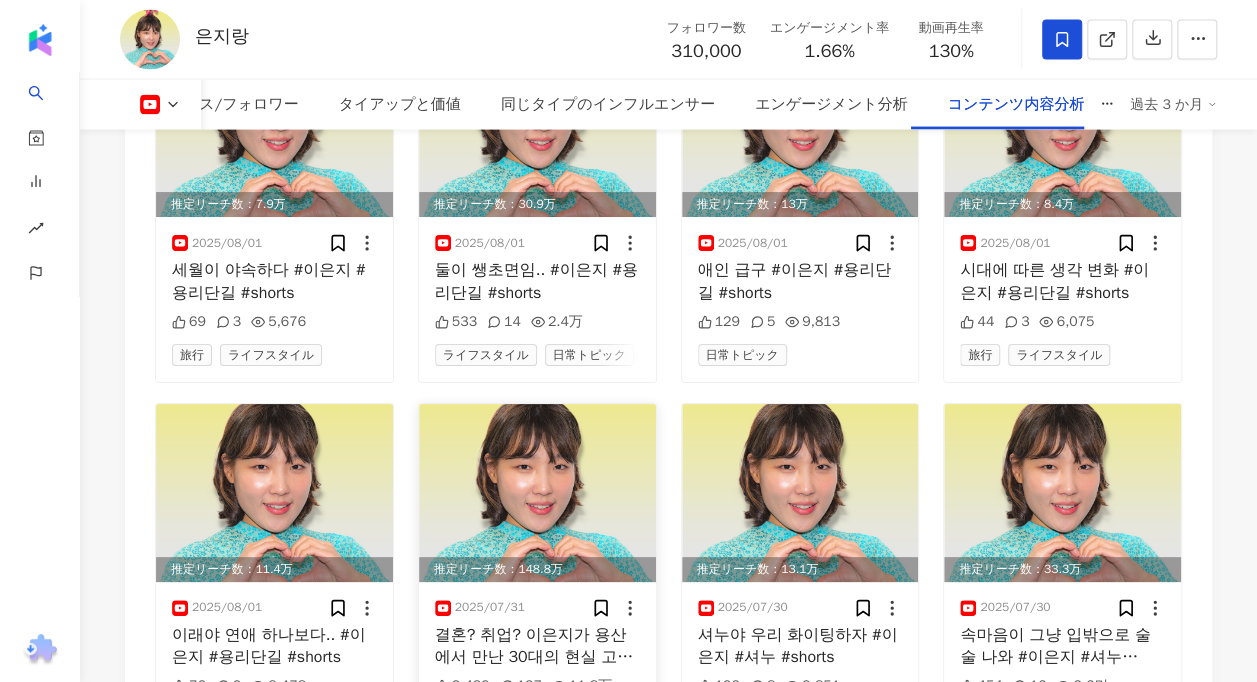 scroll, scrollTop: 5600, scrollLeft: 0, axis: vertical 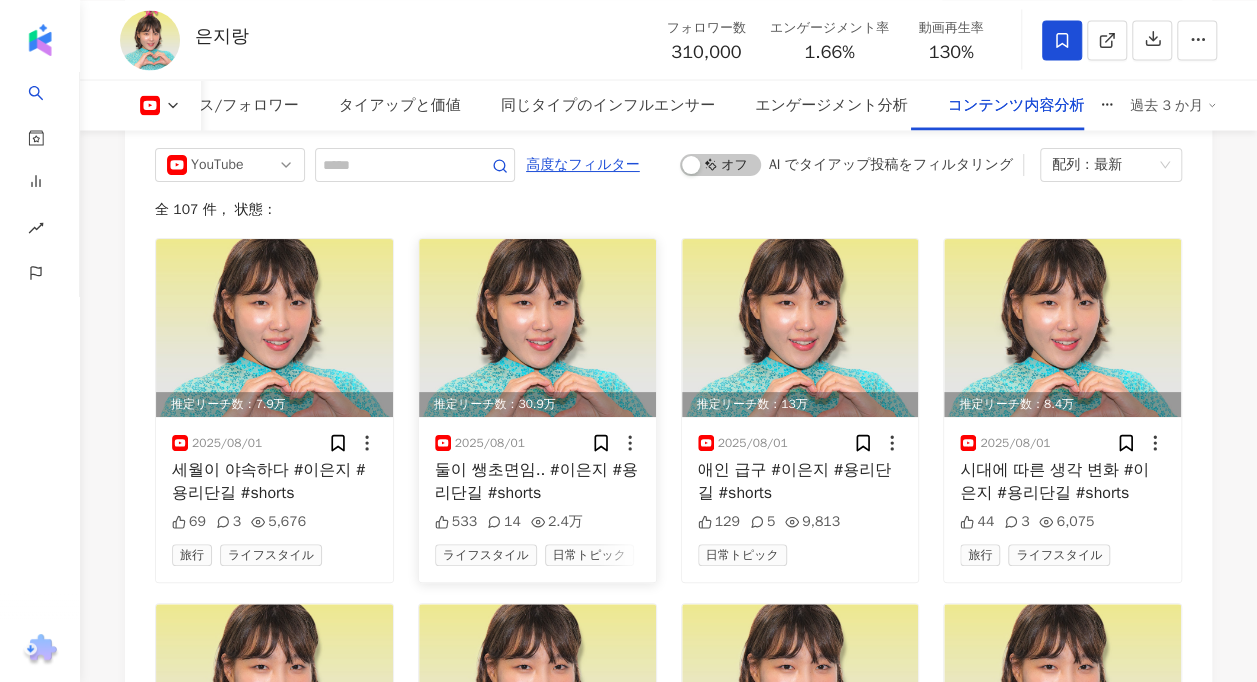 click at bounding box center [537, 328] 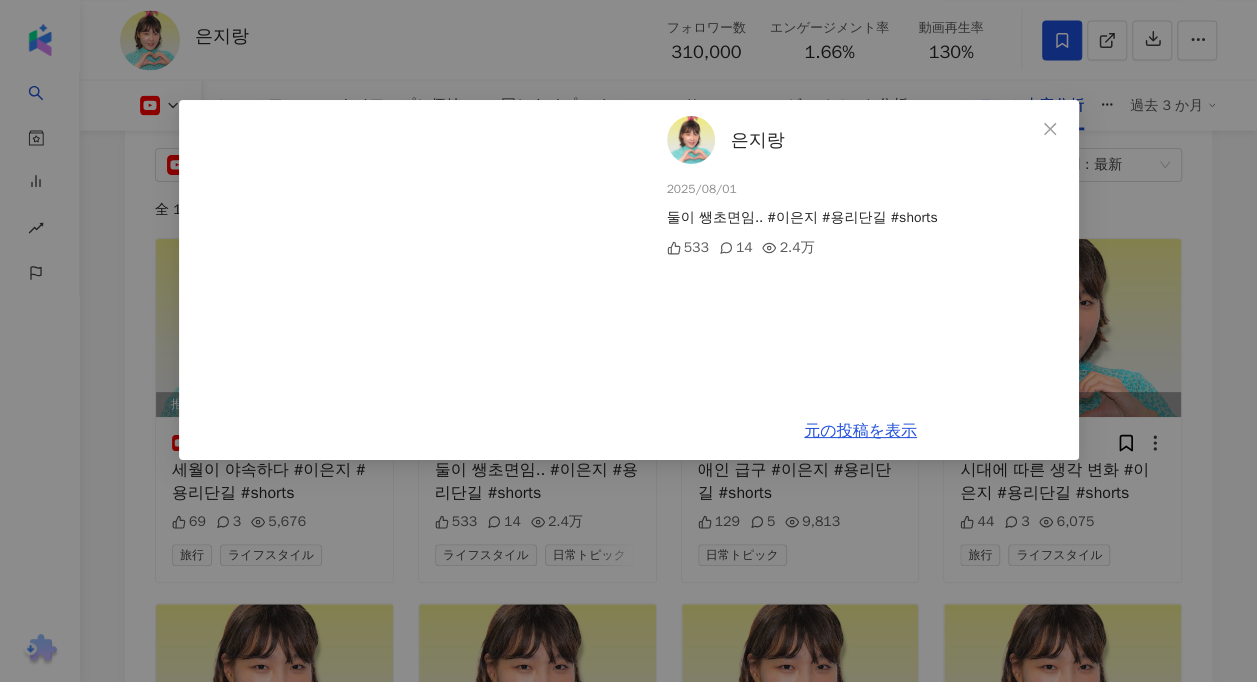 click on "은지랑 2025/08/01 둘이 쌩초면임.. #이은지 #용리단길 #shorts 533 14 2.4万 元の投稿を表示" at bounding box center [628, 341] 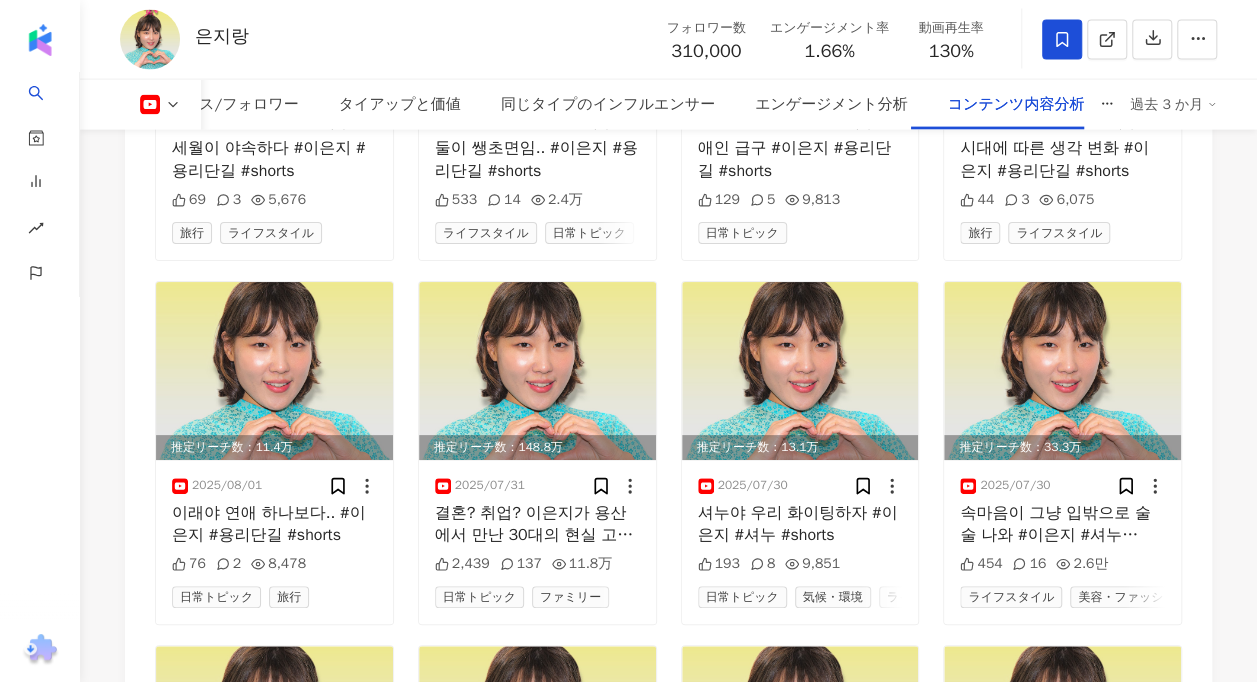 scroll, scrollTop: 6000, scrollLeft: 0, axis: vertical 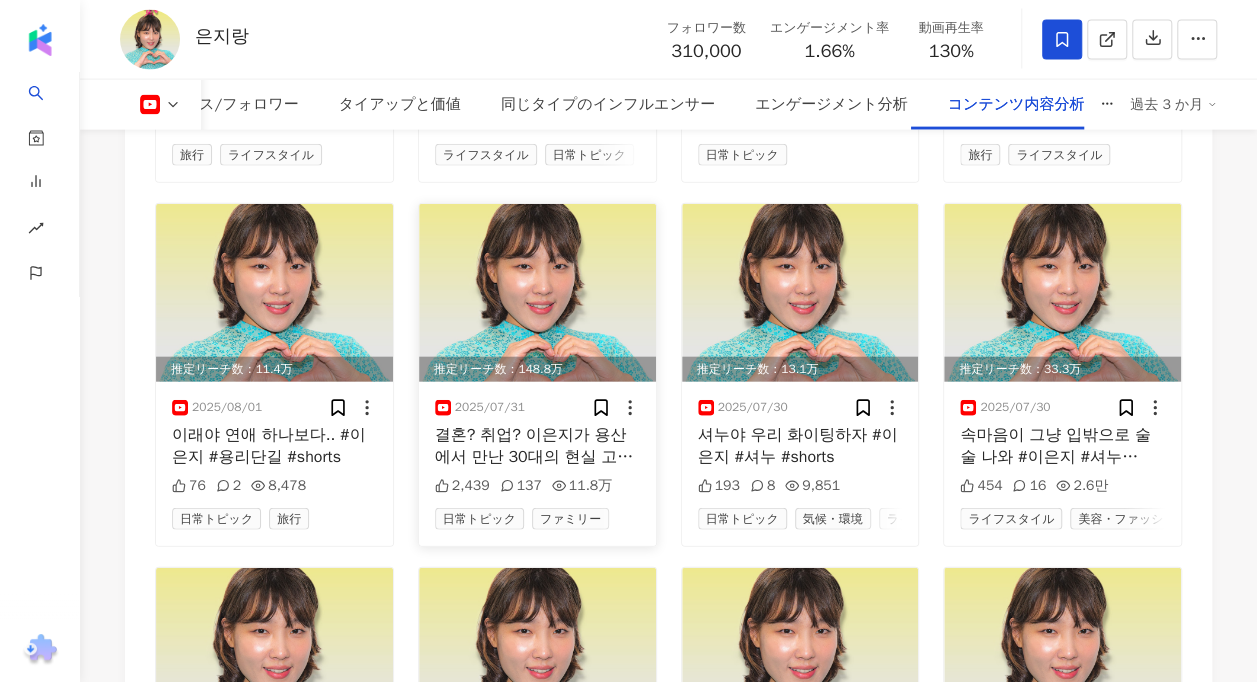 click at bounding box center [537, 293] 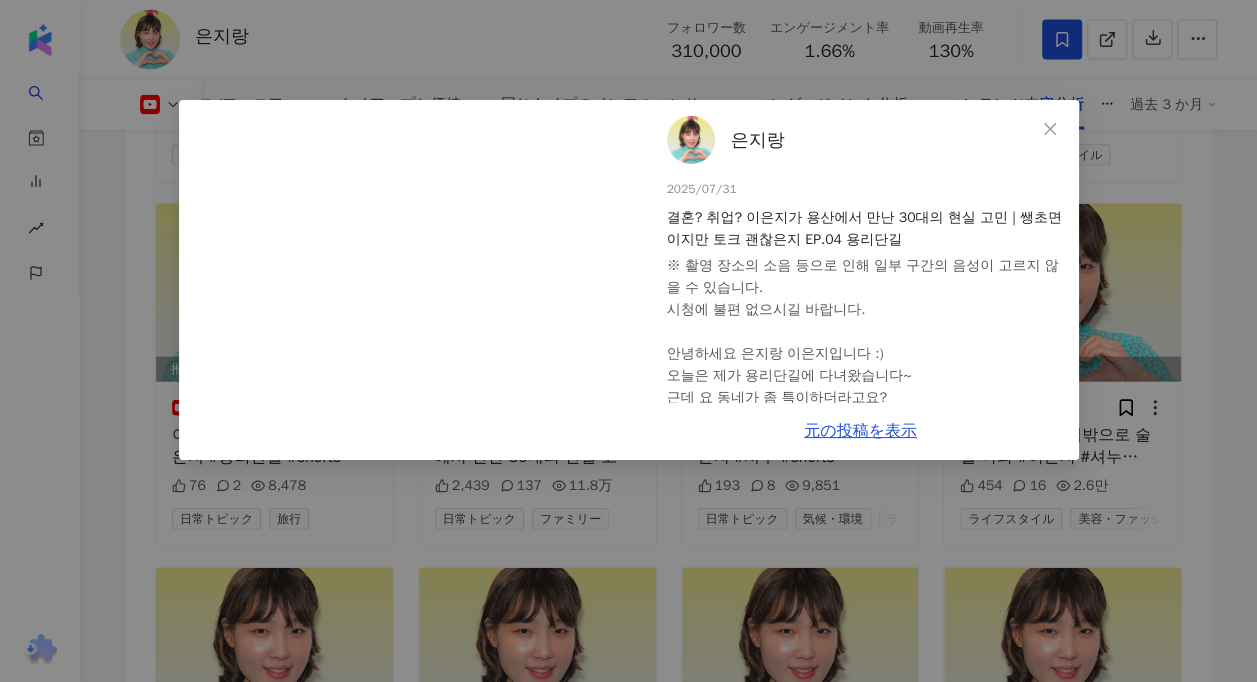 click on "은지랑 2025/07/31 결혼? 취업? 이은지가 용산에서 만난 30대의 현실 고민 | 쌩초면이지만 토크 괜찮은지 EP.04 용리단길 ※ 촬영 장소의 소음 등으로 인해 일부 구간의 음성이 고르지 않을 수 있습니다.
시청에 불편 없으시길 바랍니다.
안녕하세요 은지랑 이은지입니다 :)
오늘은 제가 용리단길에 다녀왔습니다~
근데 요 동네가 좀 특이하더라고요?
회사도 많고 이국적인 느낌의 가게들이 많아서 일 끝나고 한잔하러 가기 딱일 것 같은 그런 느낌쓰?
여러분이 알고 있는 또 다른 핫플이 있다면 댓글로 추천해 주세요😉
#이은지 #용리단길 #길거리토크
Copyright © 2025 Studio Episode - All Rights Reserved 2,439 137 11.8万 元の投稿を表示" at bounding box center [628, 341] 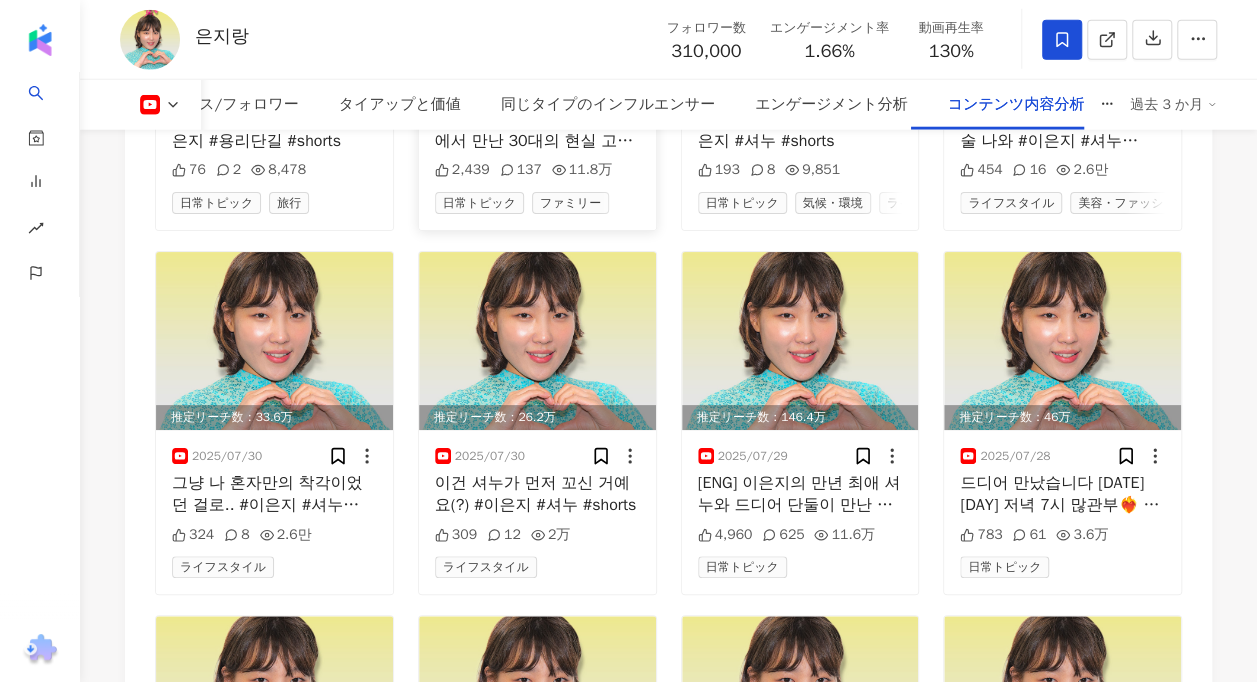 scroll, scrollTop: 6400, scrollLeft: 0, axis: vertical 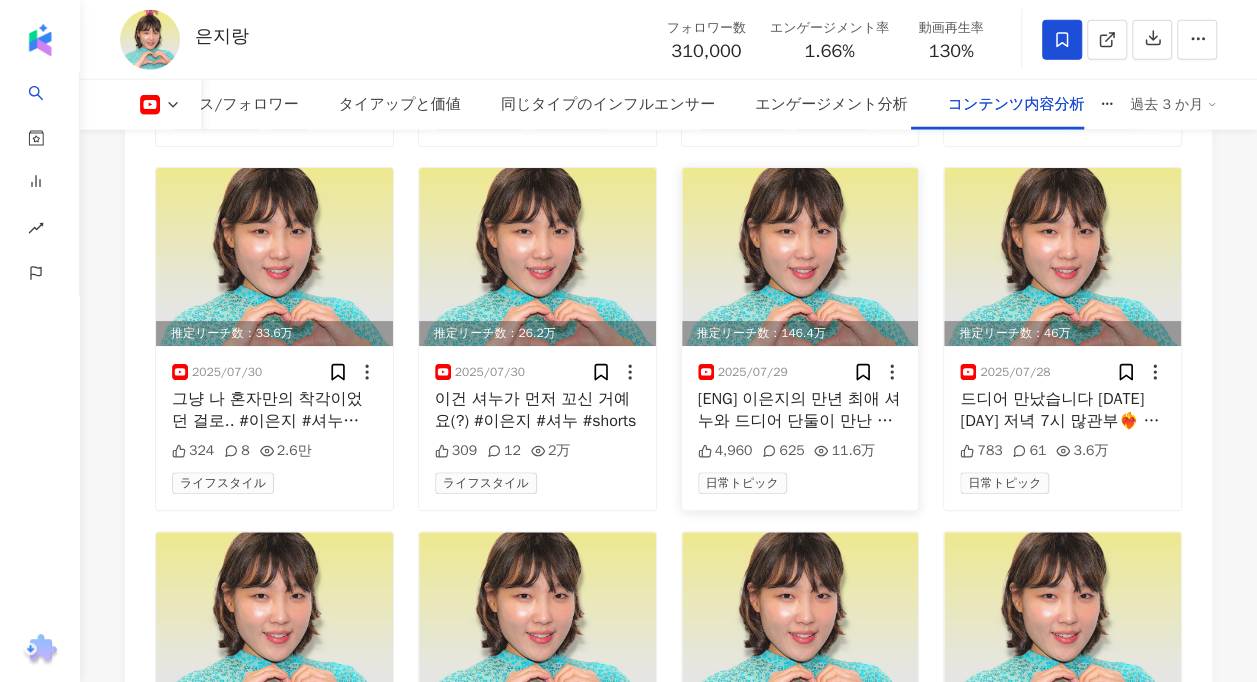 click at bounding box center [800, 257] 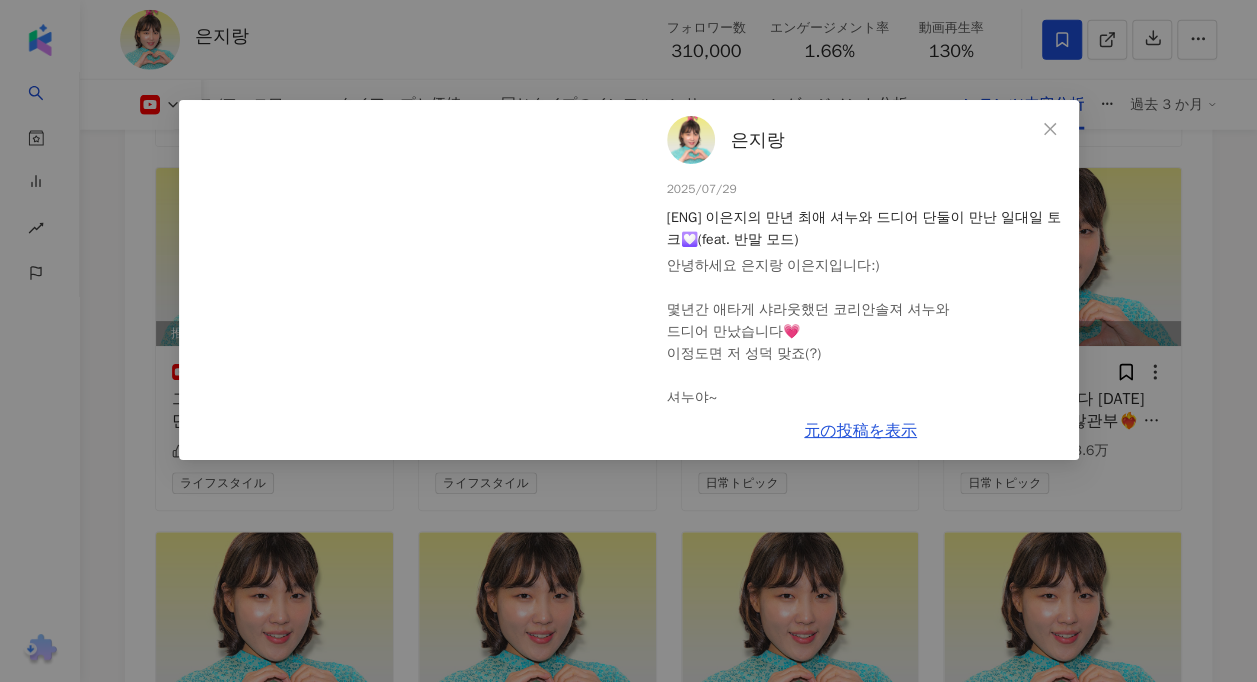 click on "은지랑 2025/07/29 [ENG] 이은지의 만년 최애 셔누와 드디어 단둘이 만난 일대일 토크💟(feat. 반말 모드) 안녕하세요 은지랑 이은지입니다:)
몇년간 애타게 샤라웃했던 코리안솔져 셔누와
드디어 만났습니다💗
이정도면 저 성덕 맞죠(?)
셔누야~
오늘 진짜 고맙다
다음에 만나면 꼭 편하게 얘기하는 거다😆
#이은지 #셔누 #몬스타엑스
Copyright © 2025 Studio Episode - All Rights Reserved 4,960 625 11.6万 元の投稿を表示" at bounding box center (628, 341) 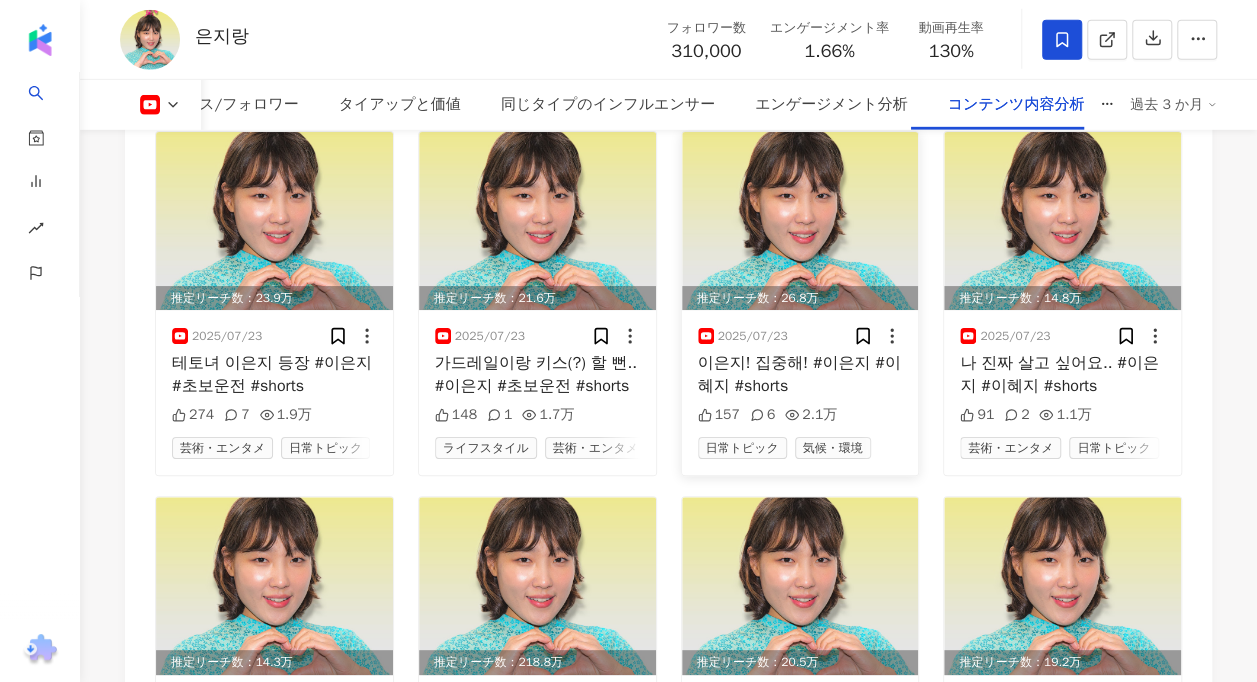 scroll, scrollTop: 7200, scrollLeft: 0, axis: vertical 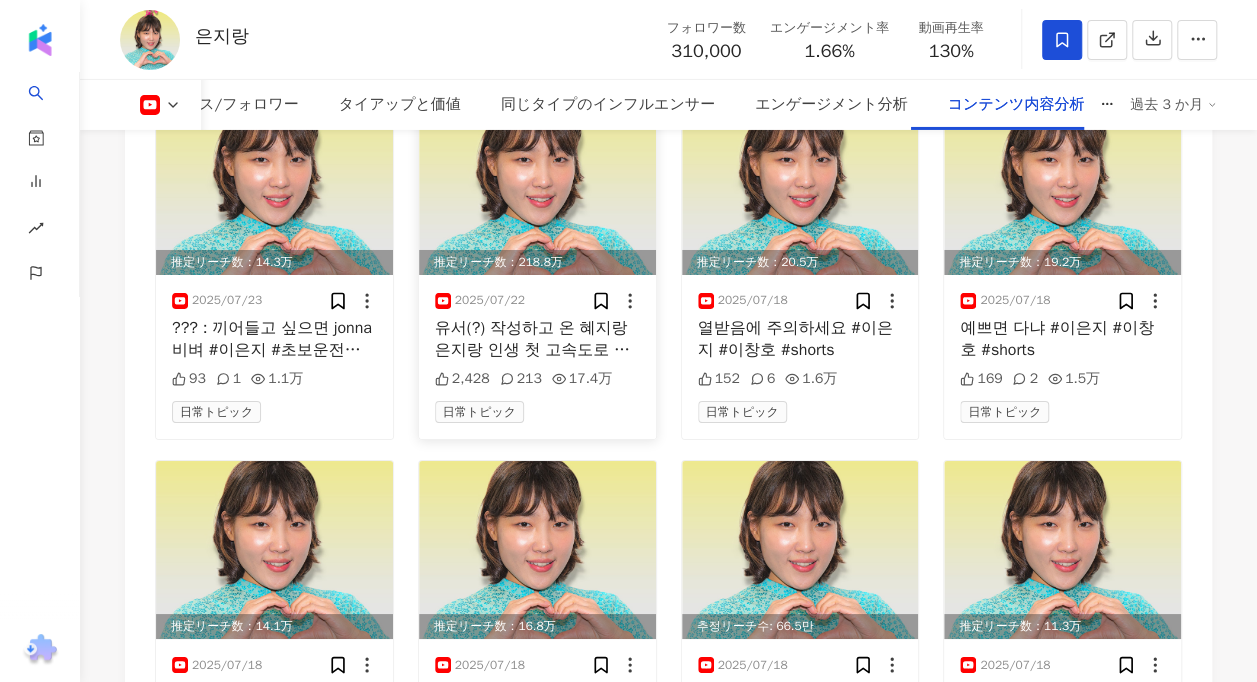 click at bounding box center [537, 186] 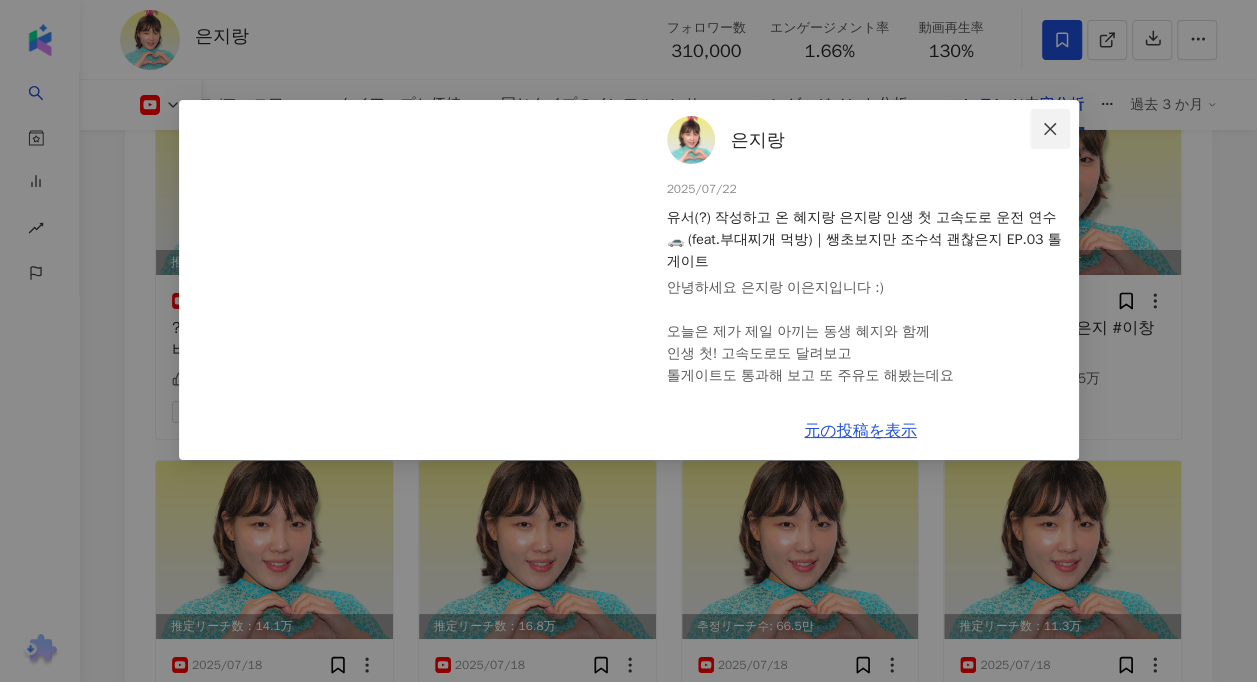 click 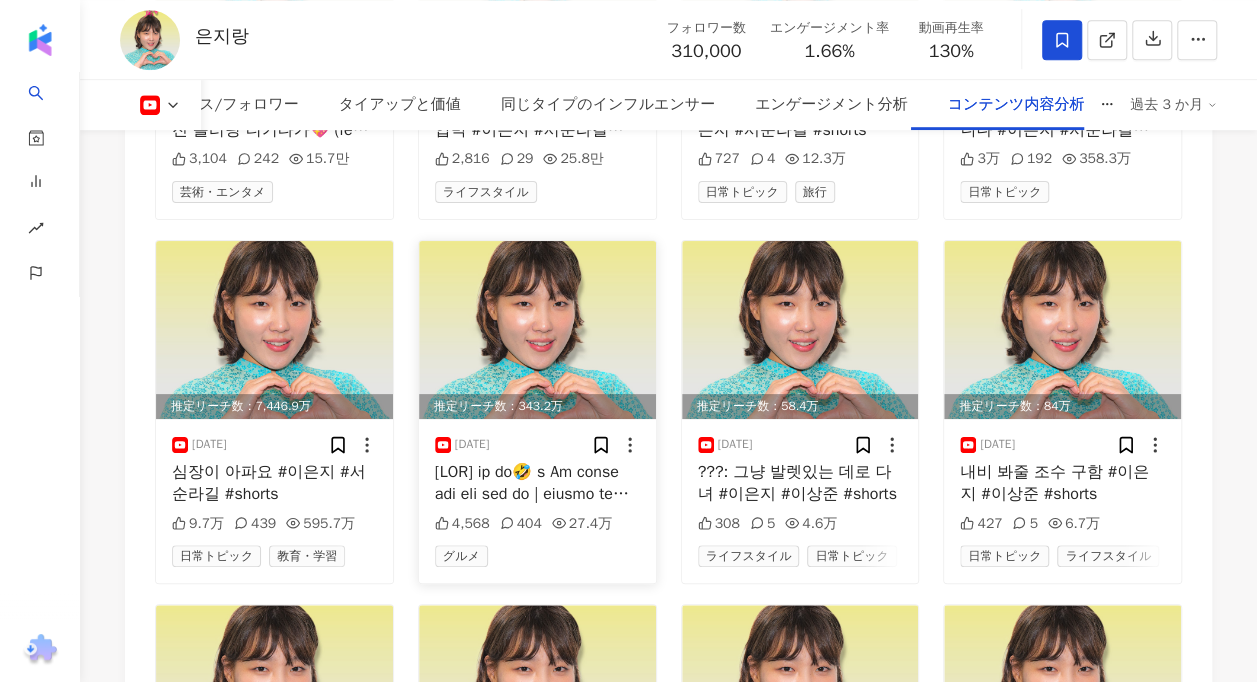 scroll, scrollTop: 8000, scrollLeft: 0, axis: vertical 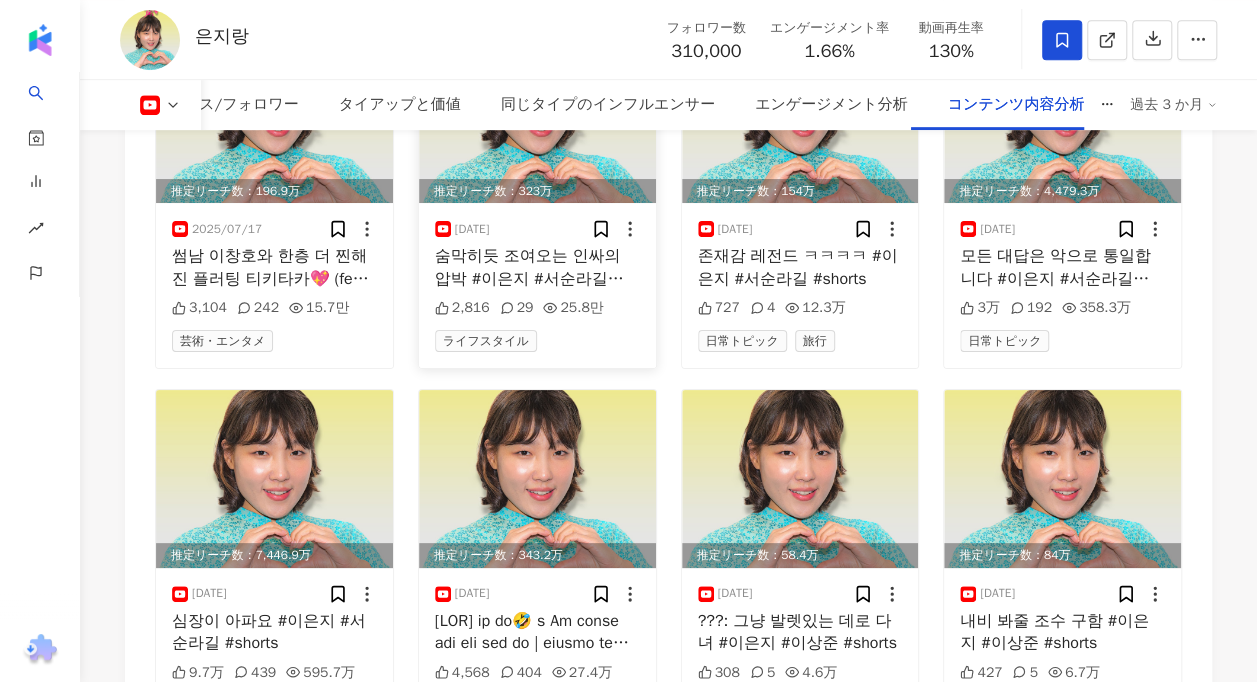 click at bounding box center (537, 114) 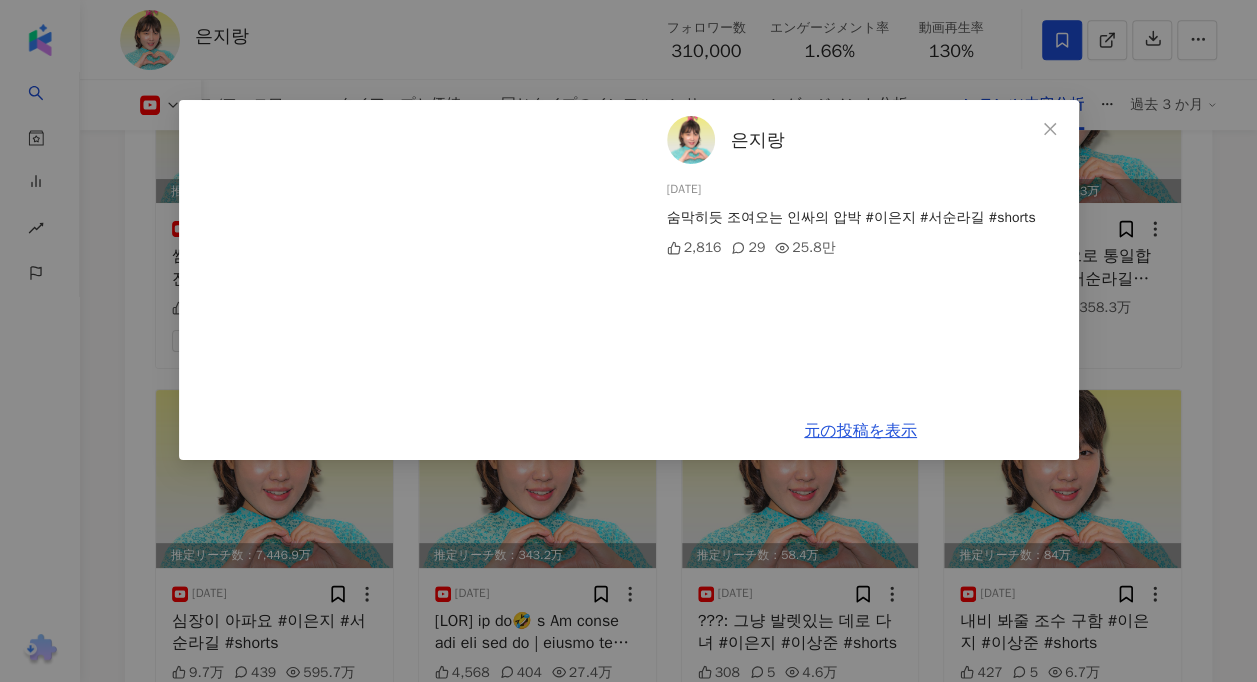 click on "은지랑 2025/07/11 숨막히듯 조여오는 인싸의 압박 #이은지 #서순라길 #shorts 2,816 29 25.8万 元の投稿を表示" at bounding box center (628, 341) 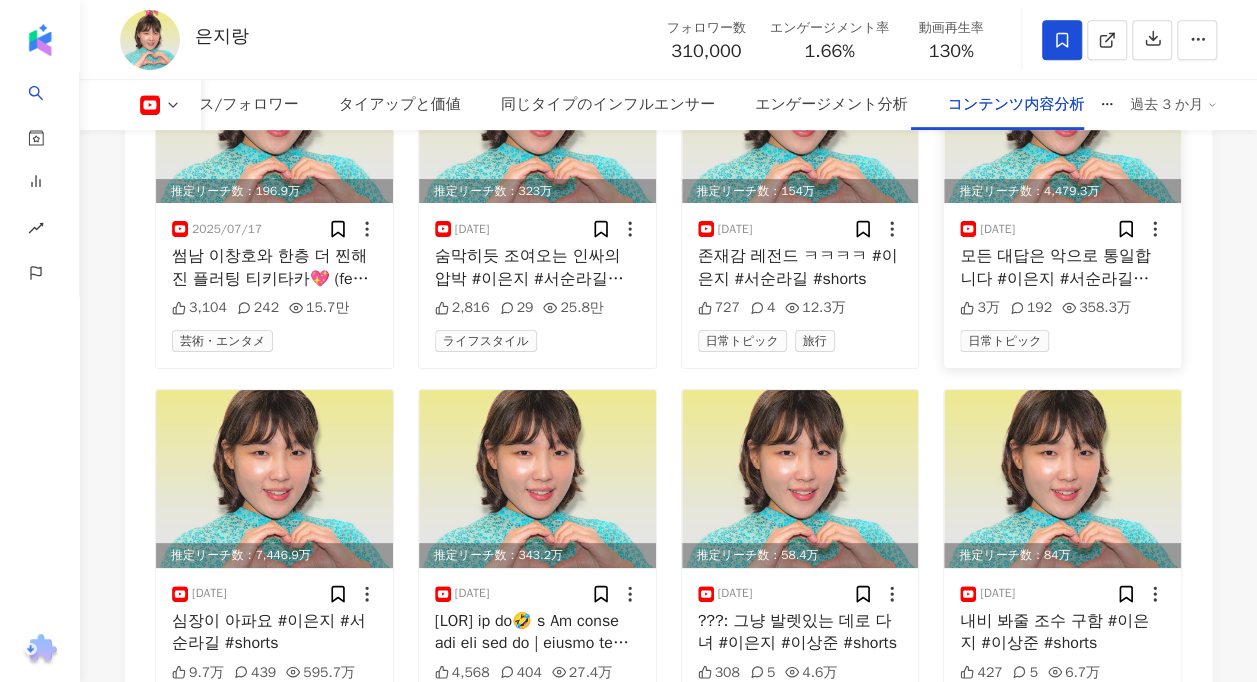click at bounding box center (1062, 114) 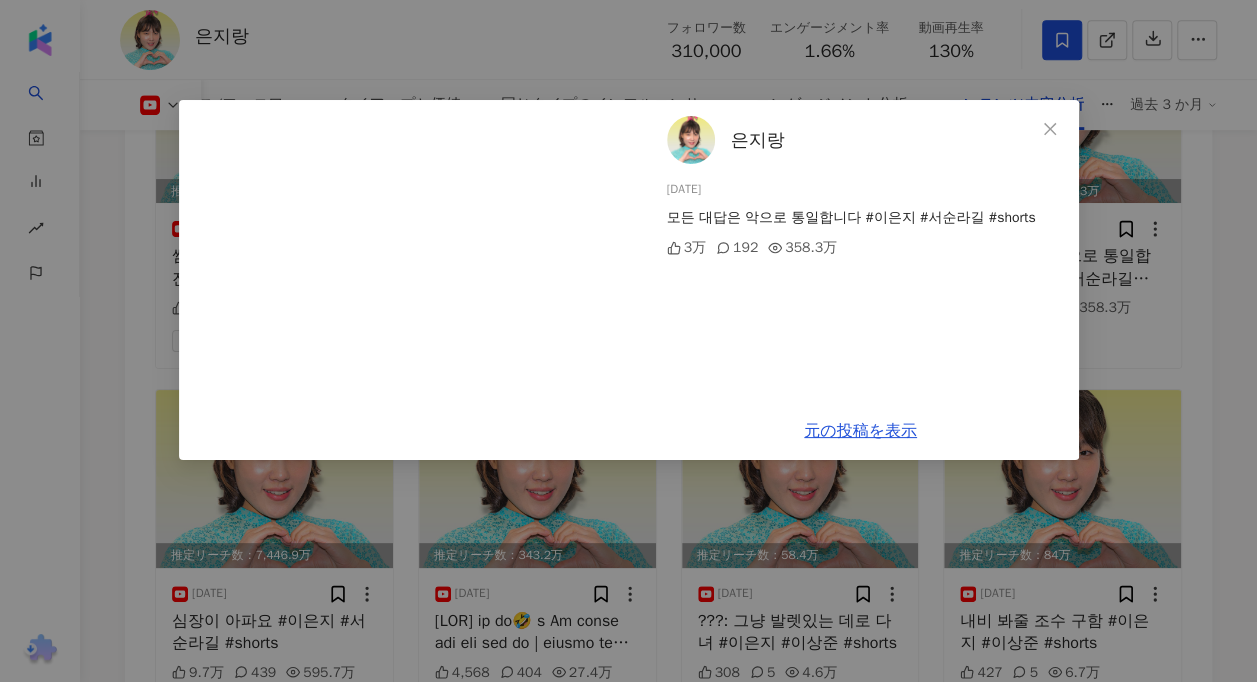 click on "은지랑 2025/07/11 모든 대답은 악으로 통일합니다 #이은지 #서순라길 #shorts 3万 192 358.3万 元の投稿を表示" at bounding box center [628, 341] 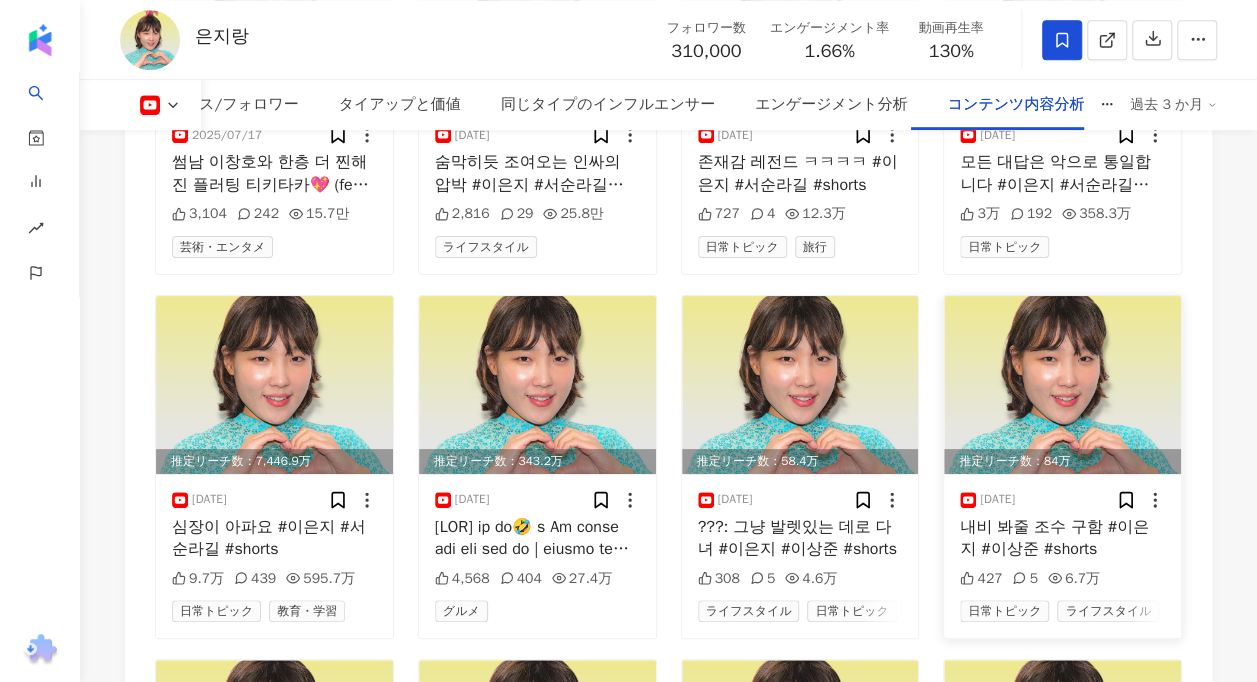 scroll, scrollTop: 8200, scrollLeft: 0, axis: vertical 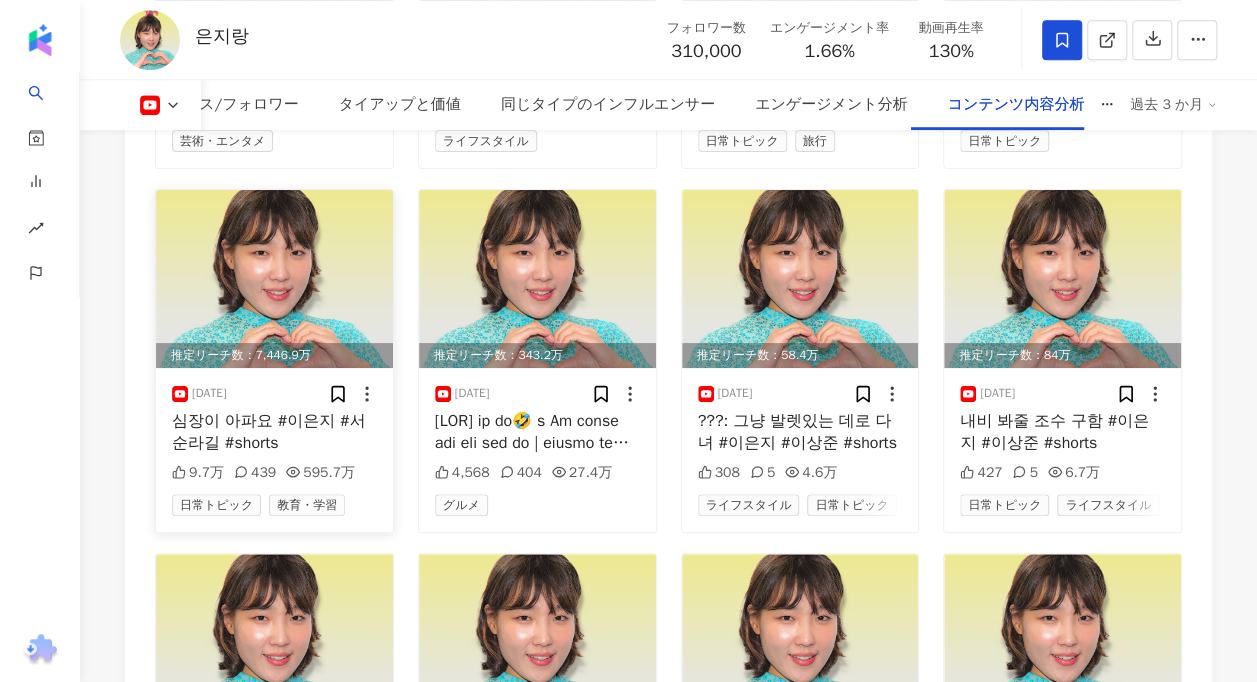 click at bounding box center (274, 279) 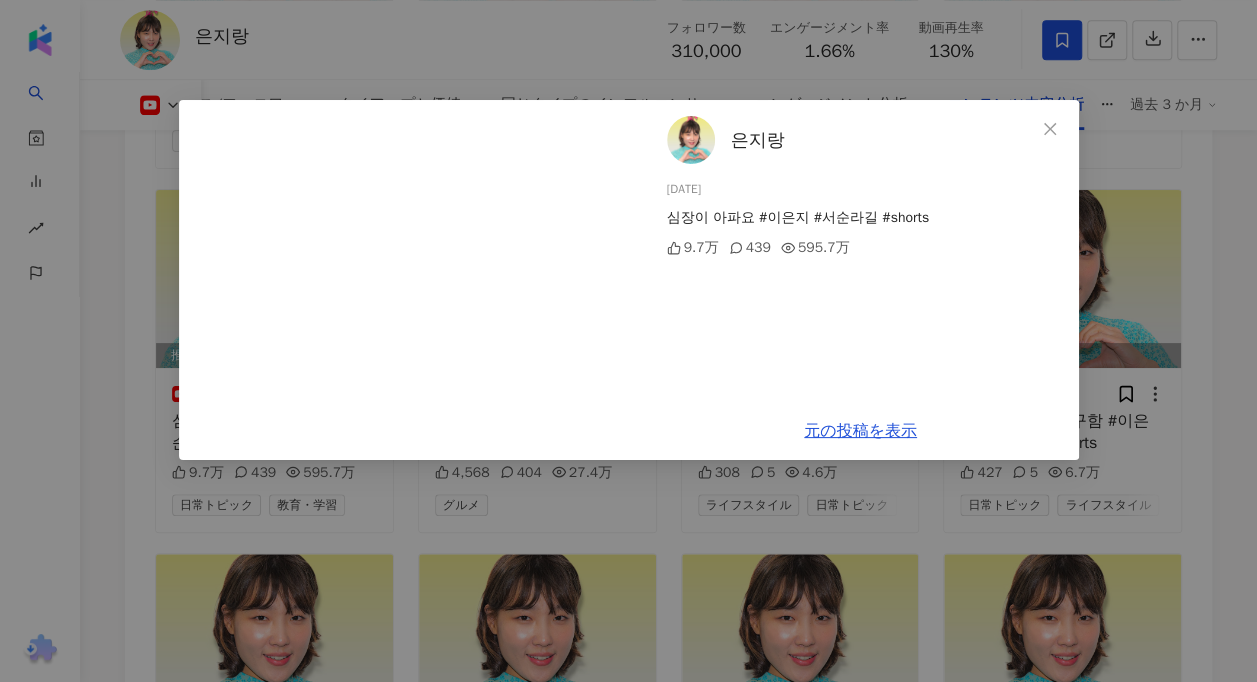 click on "은지랑 2025/07/11 심장이 아파요 #이은지 #서순라길 #shorts 9.7万 439 595.7万 元の投稿を表示" at bounding box center [628, 341] 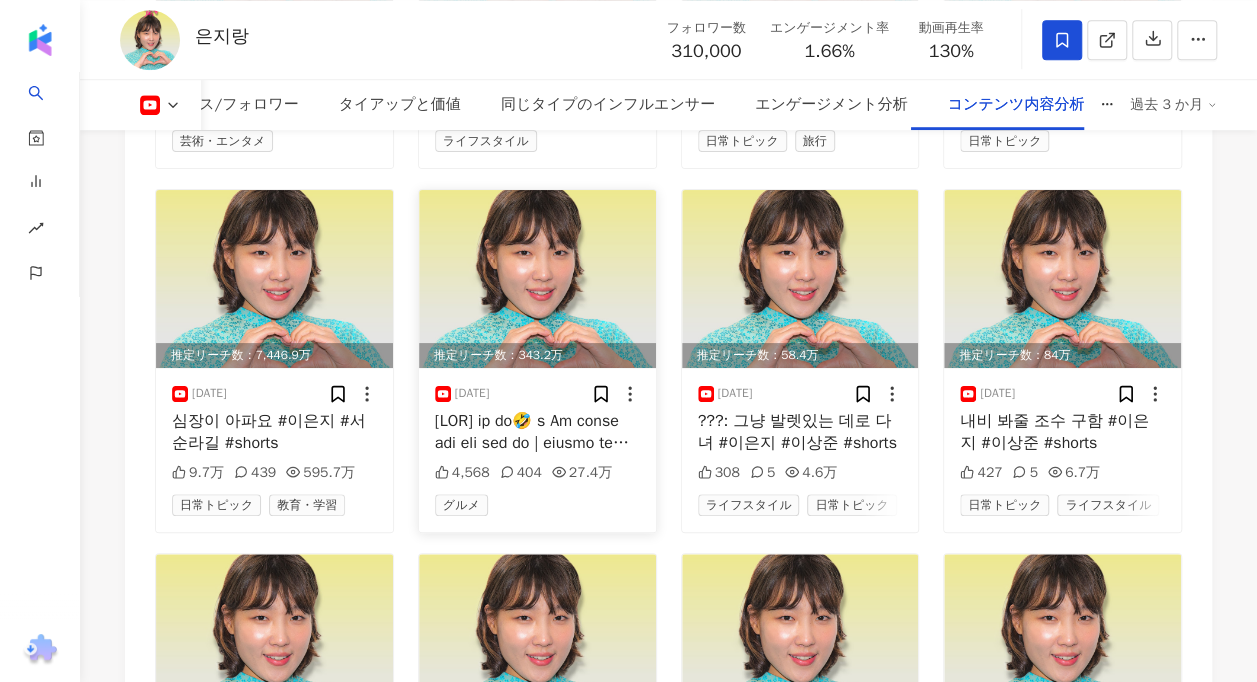 click at bounding box center (537, 279) 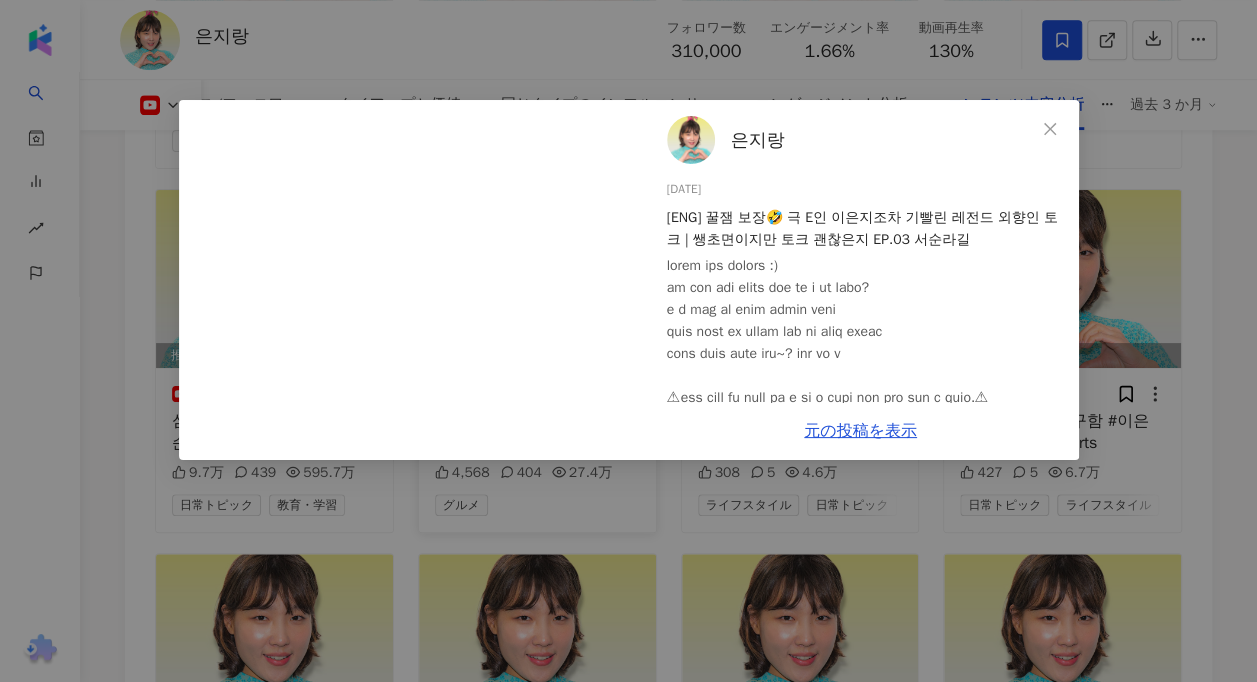 click on "은지랑 2025/07/10 [ENG] 꿀잼 보장🤣 극 E인 이은지조차 기빨린 레전드 외향인 토크 | 쌩초면이지만 토크 괜찮은지 EP.03 서순라길 4,568 404 27.4万 元の投稿を表示" at bounding box center [628, 341] 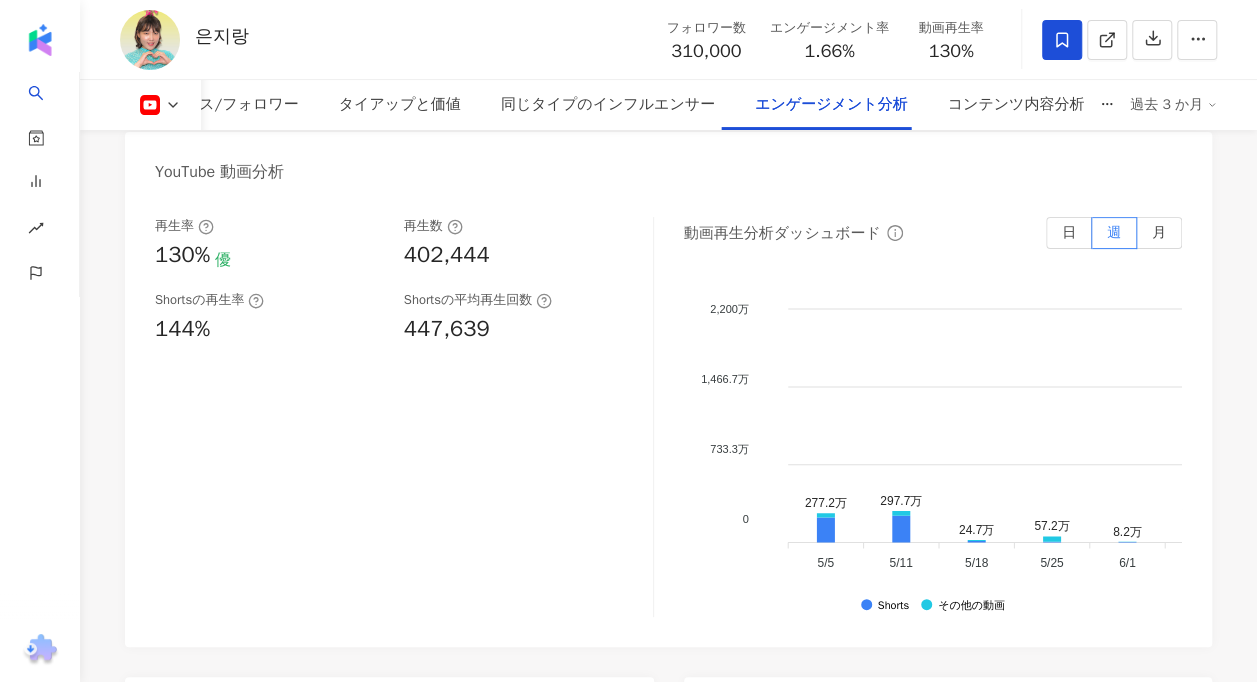scroll, scrollTop: 3900, scrollLeft: 0, axis: vertical 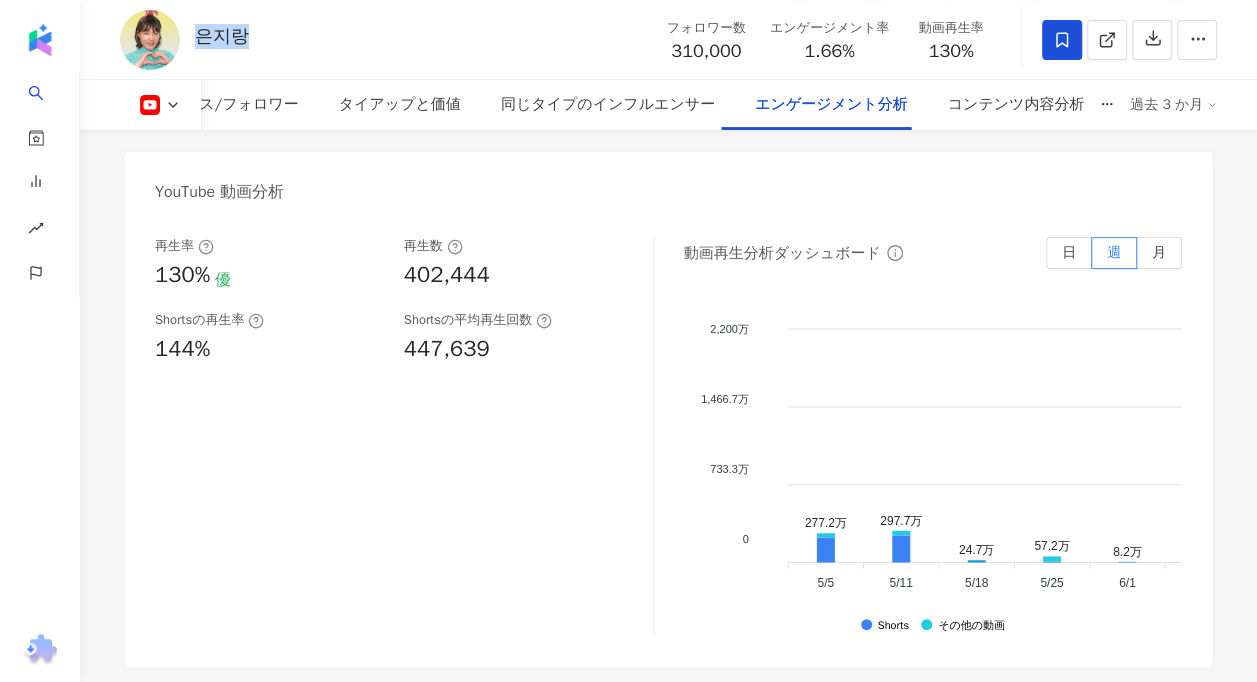 drag, startPoint x: 198, startPoint y: 38, endPoint x: 254, endPoint y: 34, distance: 56.142673 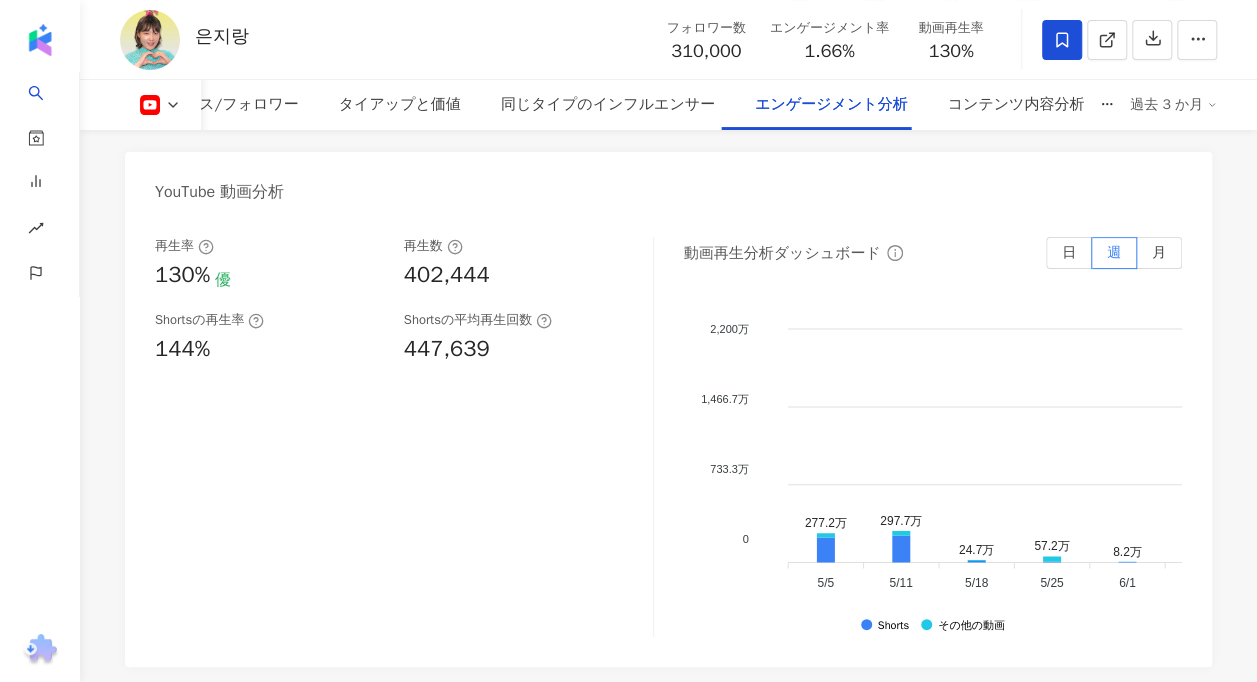 click on "YouTube 動画分析" at bounding box center [668, 184] 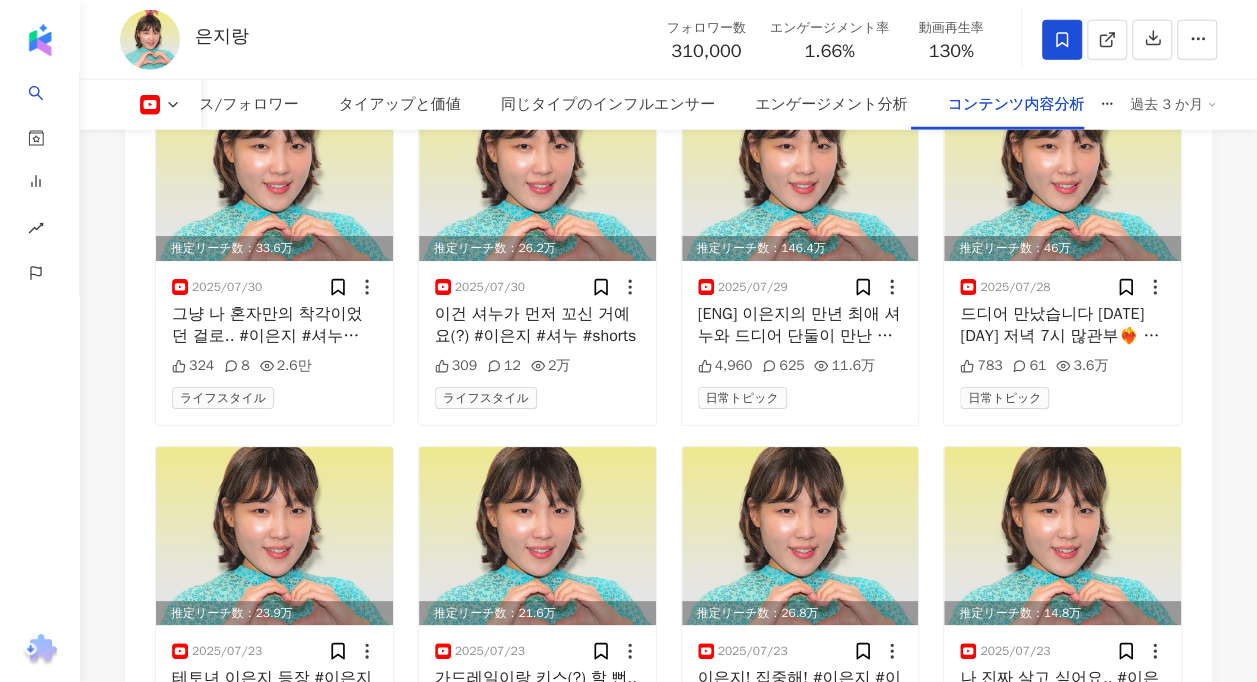 scroll, scrollTop: 6600, scrollLeft: 0, axis: vertical 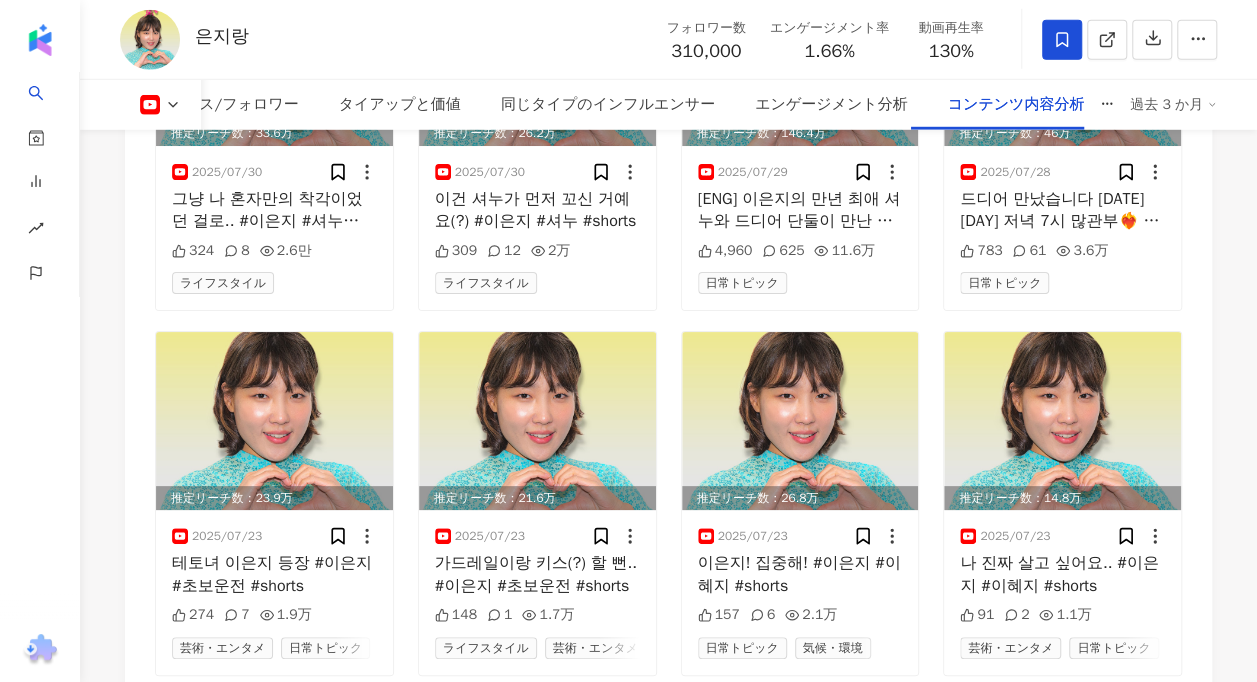 click on "推定リーチ数：7.9万 2025/08/01 세월이 야속하다 #이은지 #용리단길 #shorts 69 3 5,676 旅行 ライフスタイル 推定リーチ数：30.9万 2025/08/01 둘이 쌩초면임.. #이은지 #용리단길 #shorts 533 14 2.4万 ライフスタイル 日常トピック 推定リーチ数：13万 2025/08/01 애인 급구 #이은지 #용리단길 #shorts 129 5 9,813 日常トピック 推定リーチ数：8.4万 2025/08/01 시대에 따른 생각 변화 #이은지 #용리단길 #shorts 44 3 6,075 旅行 ライフスタイル 推定リーチ数：11.4万 2025/08/01 이래야 연애 하나보다.. #이은지 #용리단길 #shorts 76 2 8,478 日常トピック 旅行 推定リーチ数：148.8万 2025/07/31 2,439 137 11.8万 日常トピック ファミリー 推定リーチ数：13.1万 2025/07/30 셔누야 우리 화이팅하자 #이은지 #셔누 #shorts 193 8 9,851 日常トピック 気候・環境 ライフスタイル 推定リーチ数：33.3万 2025/07/30 454 16 2.6万 ライフスタイル" at bounding box center (668, 867) 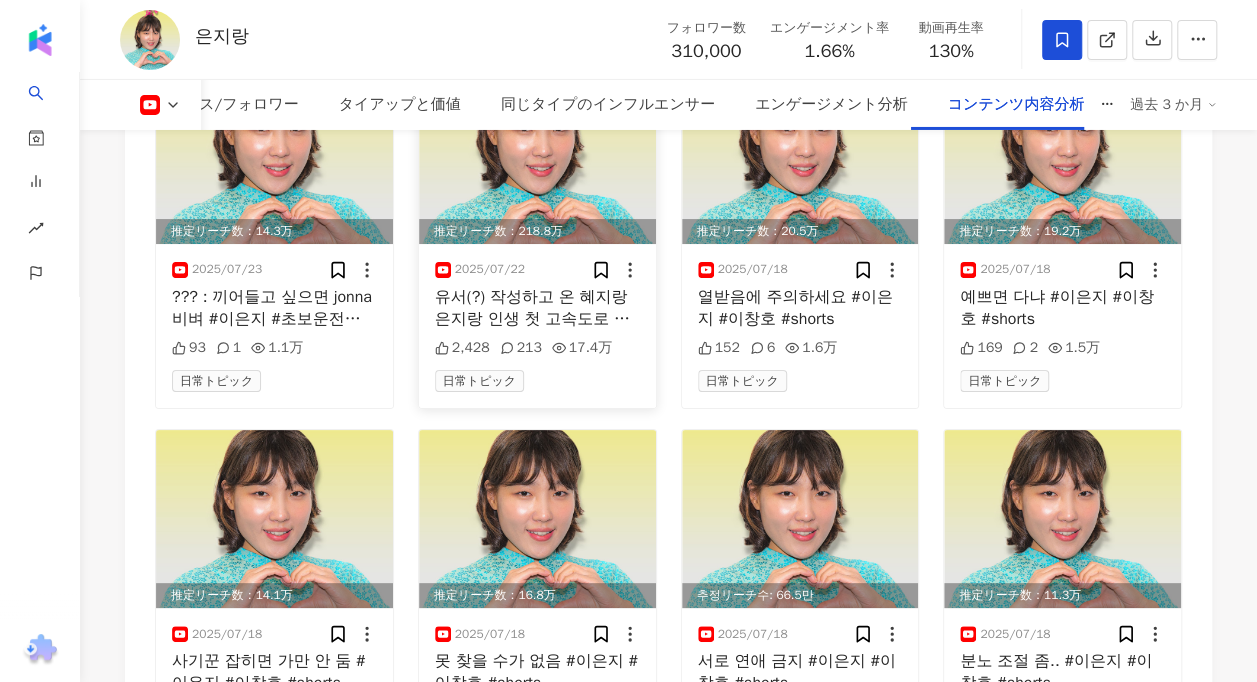 scroll, scrollTop: 7200, scrollLeft: 0, axis: vertical 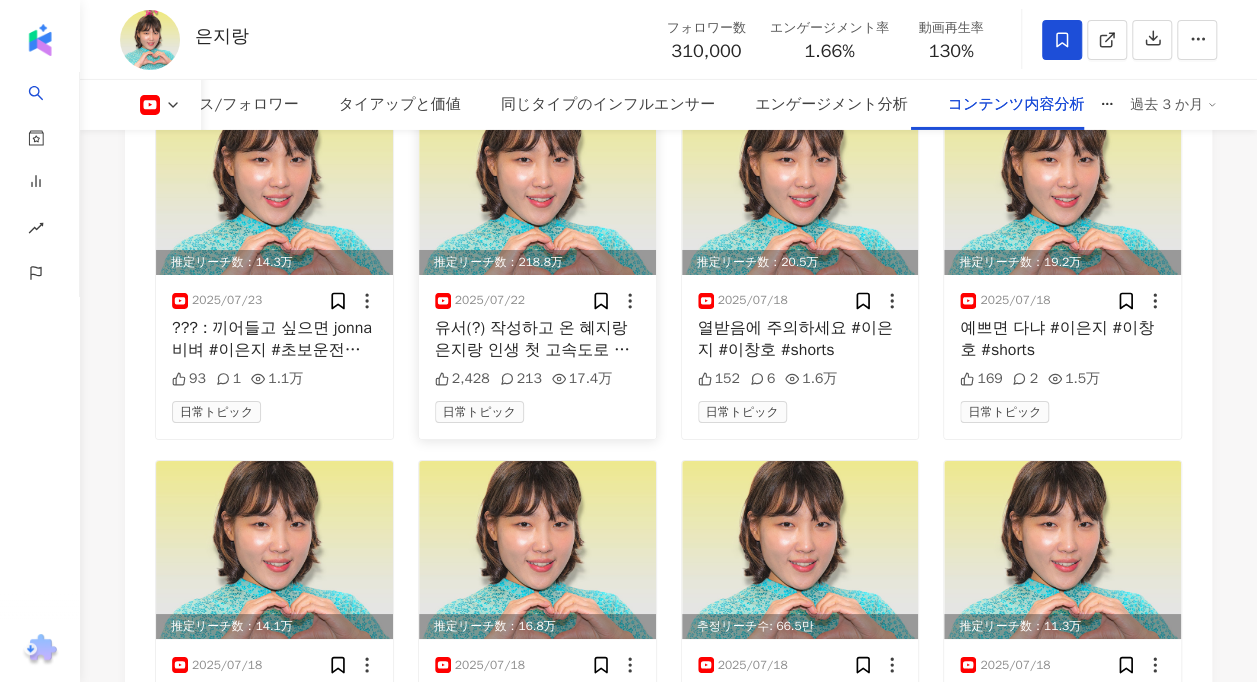 click at bounding box center [537, 186] 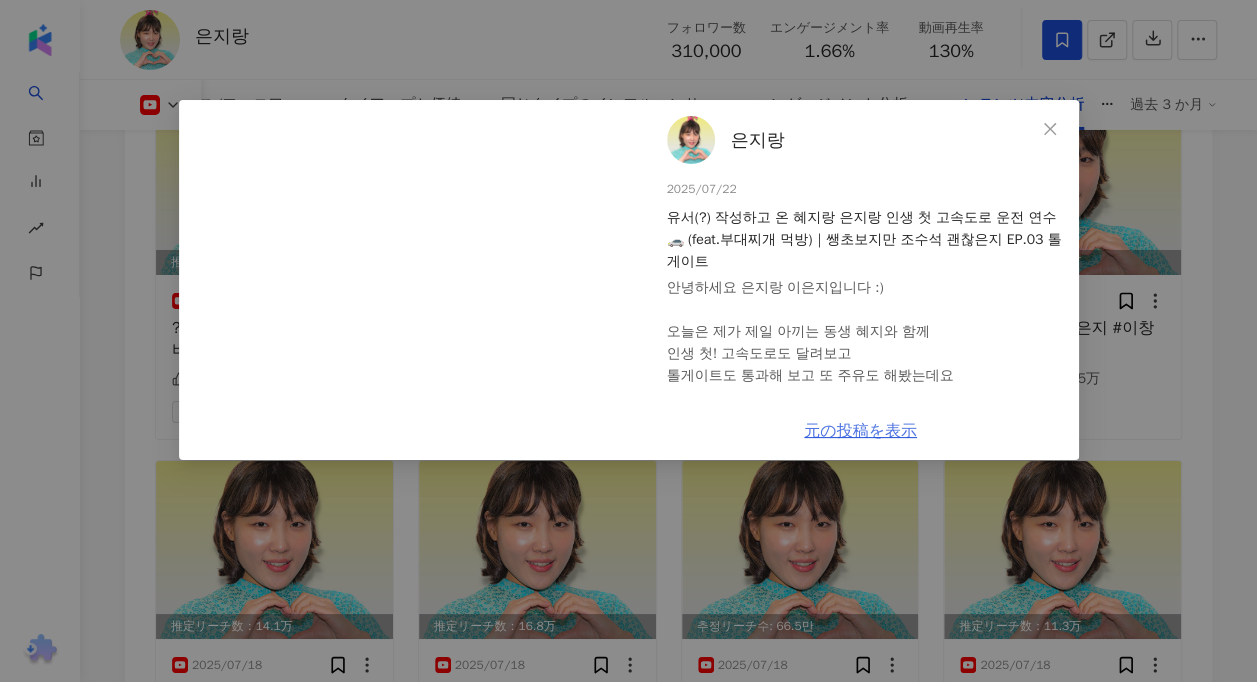 click on "元の投稿を表示" at bounding box center [860, 431] 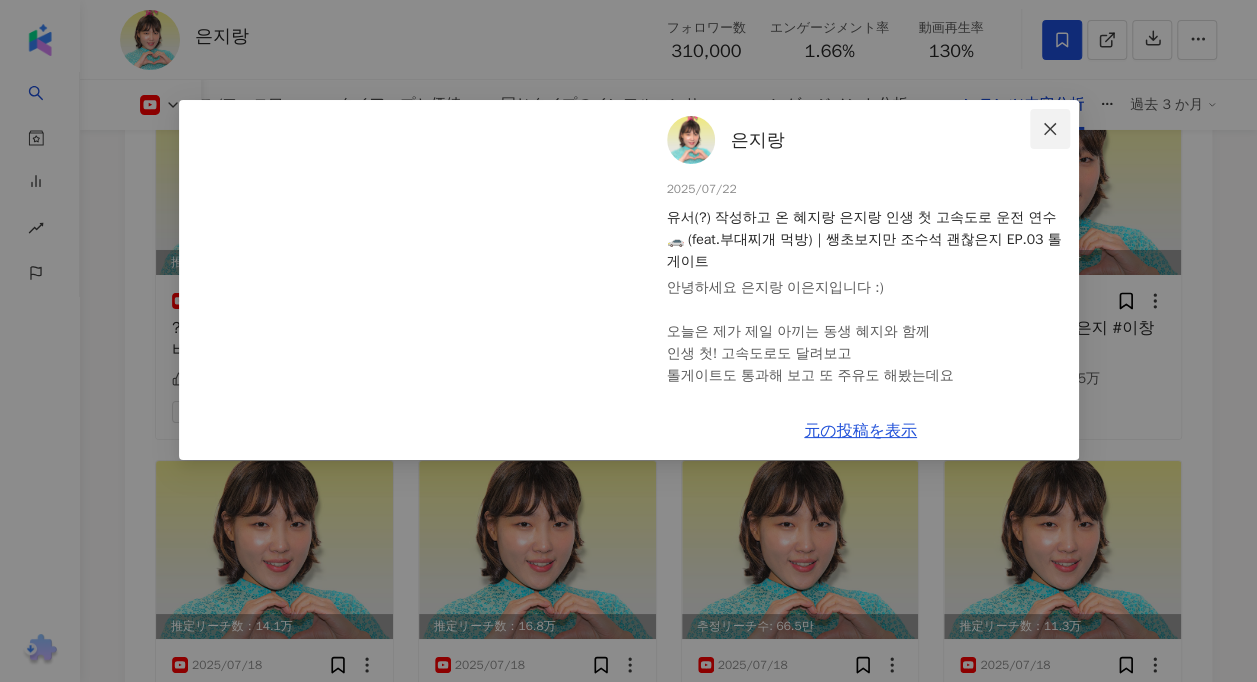 click at bounding box center [1050, 129] 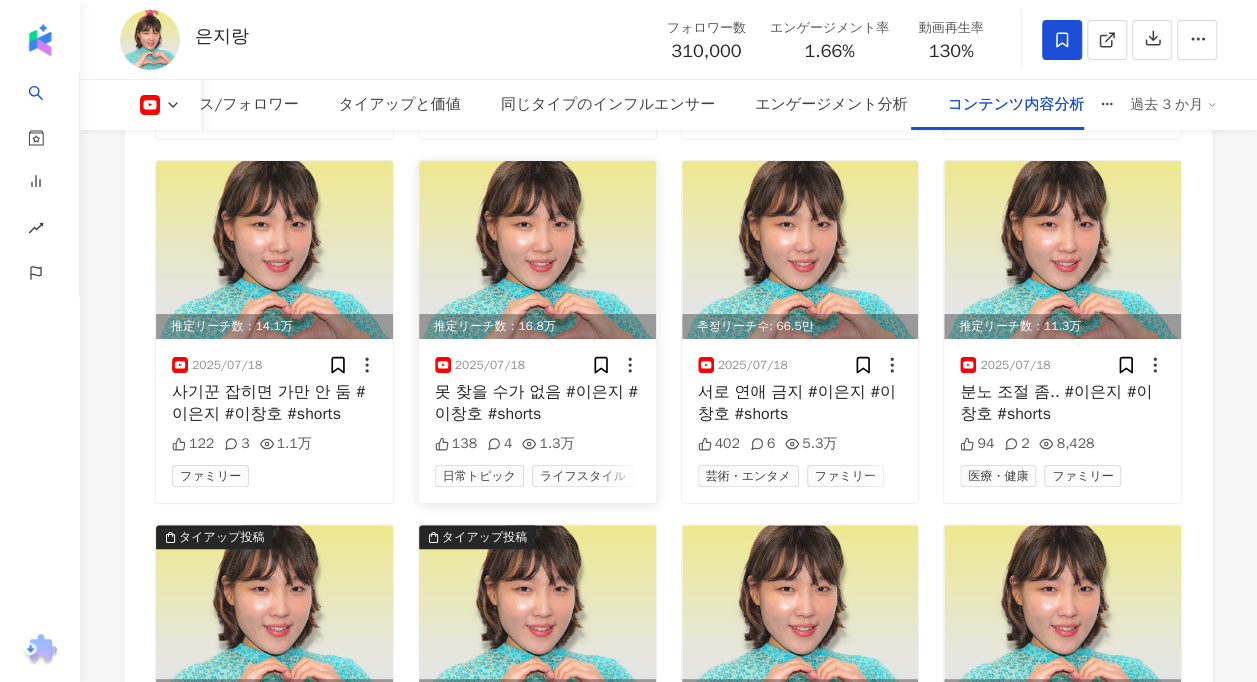 scroll, scrollTop: 7800, scrollLeft: 0, axis: vertical 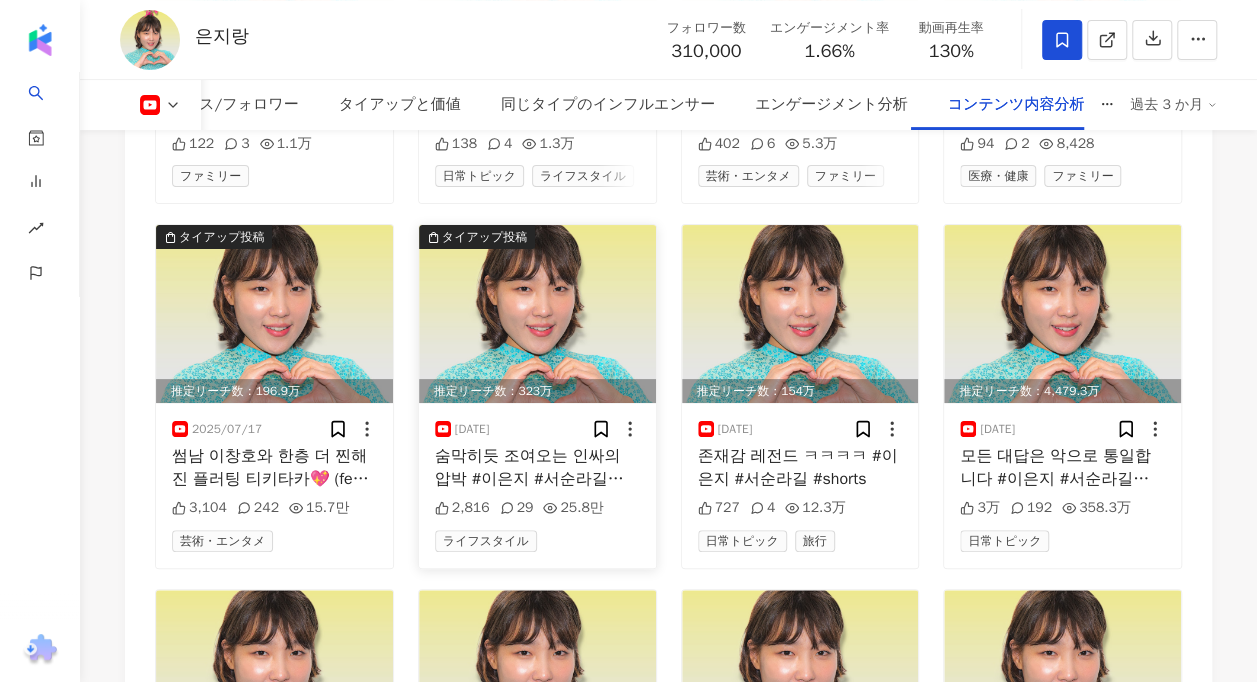 click at bounding box center [537, 314] 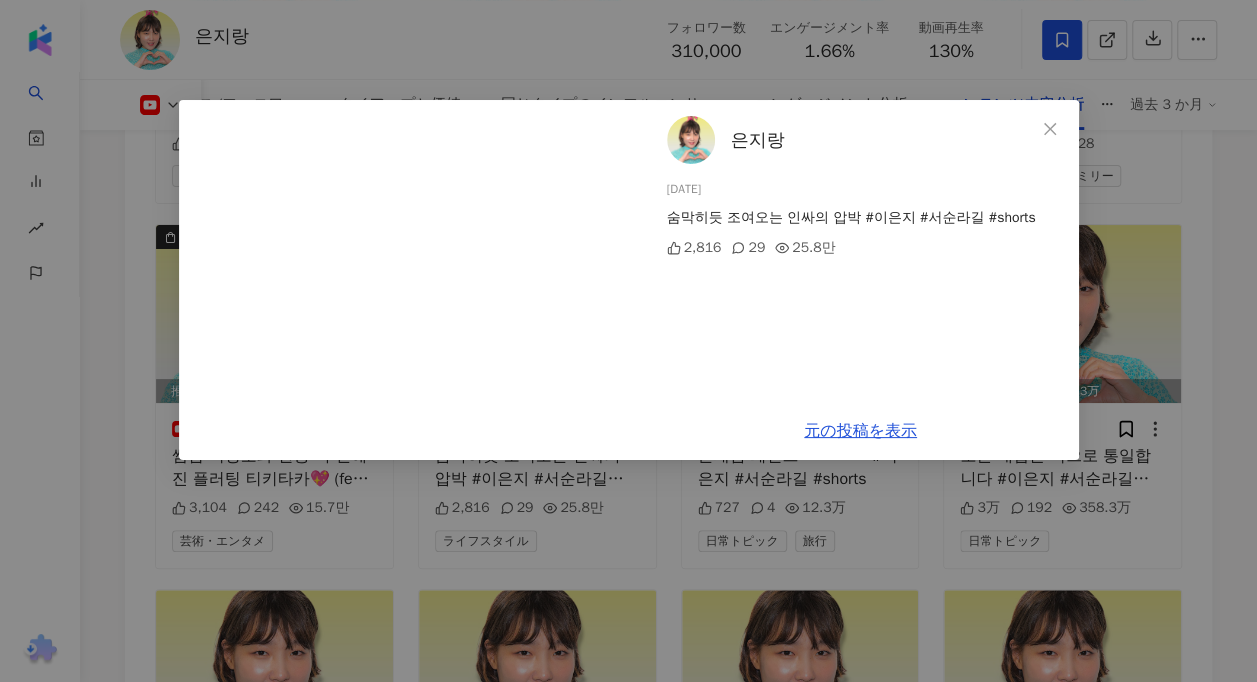 click on "은지랑 2025/07/11 숨막히듯 조여오는 인싸의 압박 #이은지 #서순라길 #shorts 2,816 29 25.8万 元の投稿を表示" at bounding box center (628, 341) 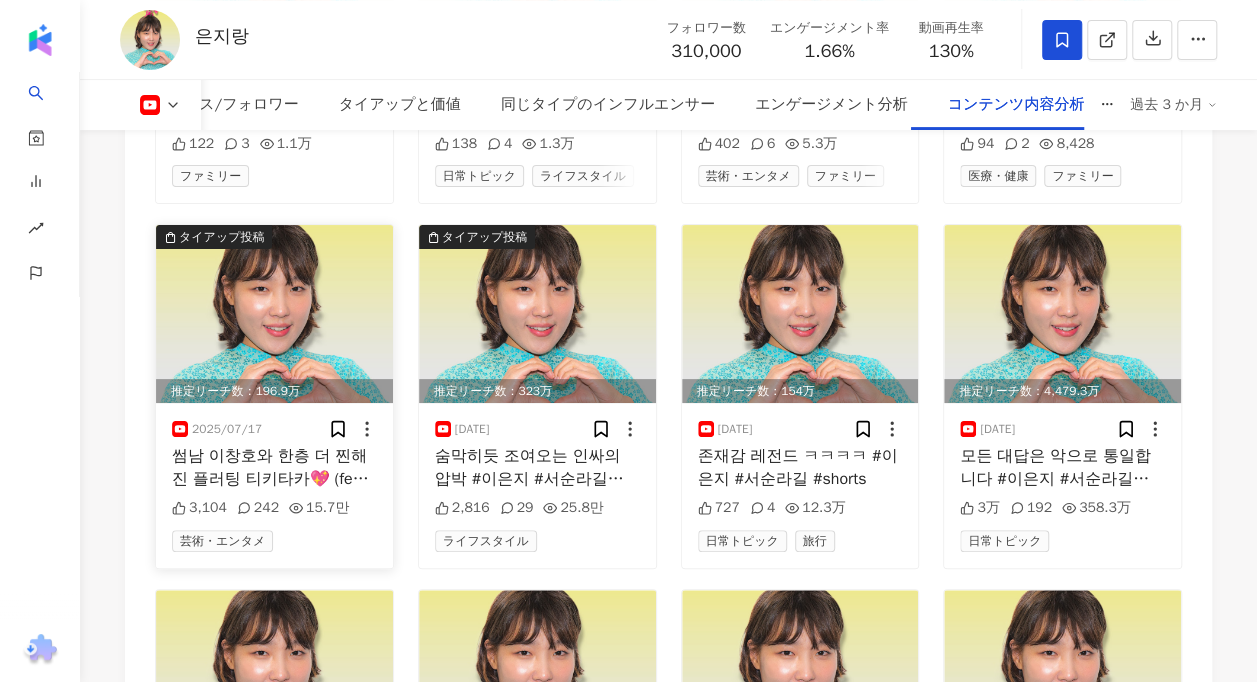 click at bounding box center (274, 314) 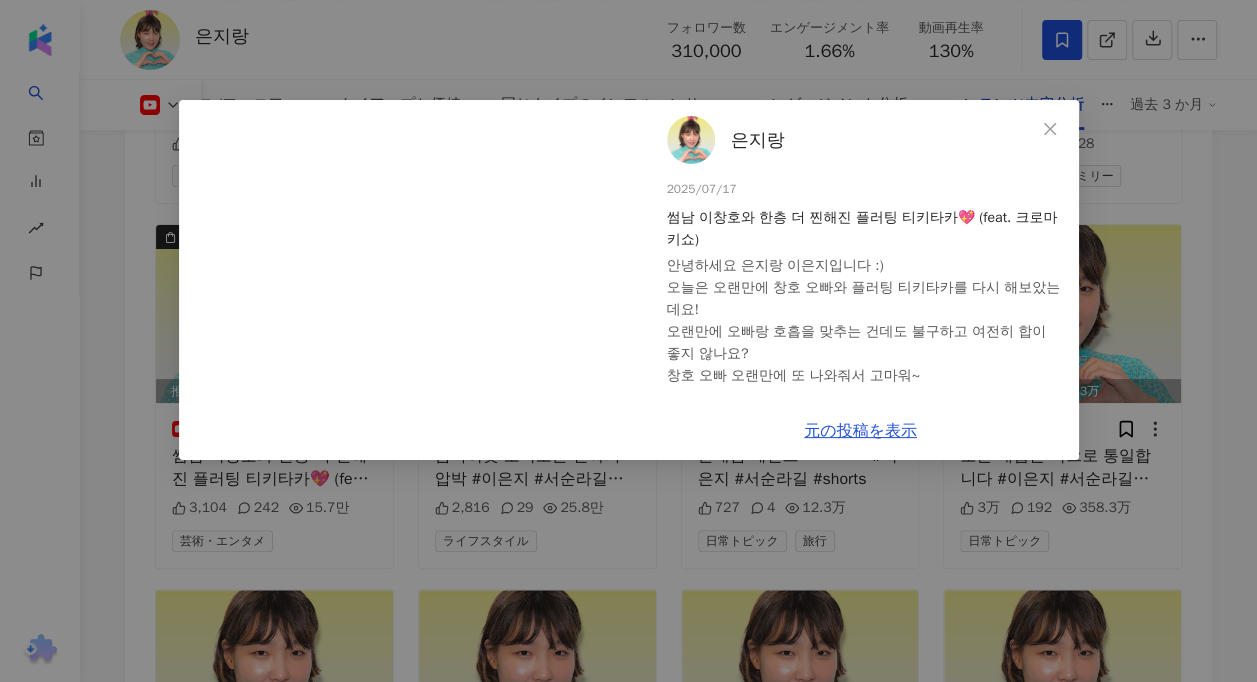click on "은지랑 2025/07/17 썸남 이창호와 한층 더 찐해진 플러팅 티키타카💖 (feat. 크로마키쇼) 3,104 242 15.7万 元の投稿を表示" at bounding box center (628, 341) 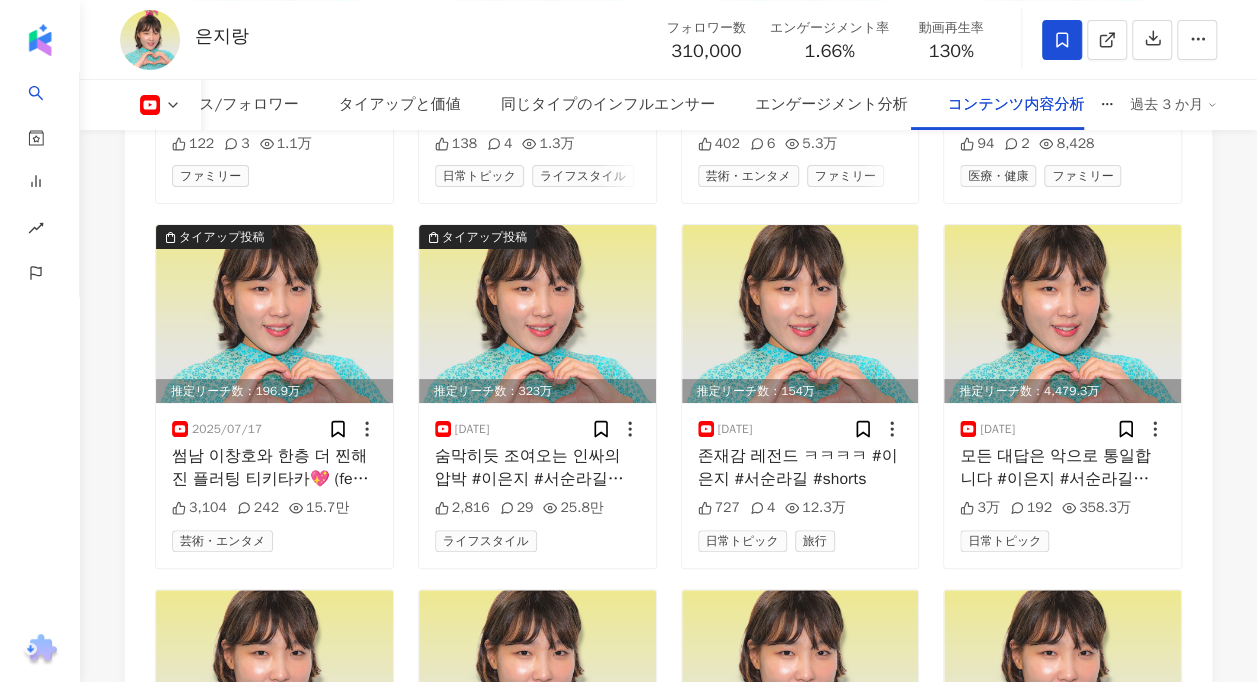 click on "概要 最終更新日：2025/08/04 最新データのロック解除 過去 3 か月 YouTube インフルエンサーの基本情報 性別   女性 主要言語   韓国語 100% タイプ 日常トピック SNSプロフィール 은지랑 이은지 | @eunjirang92 | UCR6KxFzwY0D8-lhcUns-Y5w https://www.youtube.com/channel/UCR6KxFzwY0D8-lhcUns-Y5w 안녕하세요 은지랑 이은지입니다
저랑 이케이케 재밌게 놀아보아요💞
📷instagram happy._.ej
💌비즈니스 문의 eunjirang@episodes.kr
もっと見る YouTube データ概要 88 K-Score :   良 直近1〜3か月間、安定的な投稿があり、フォロワー増加率、エンゲージメント率が高い 説明を確認する フォロワー数   310,000 エンゲージメント率   1.66% 優 再生率   130% 優 フォロワー増加率   データなし オーディエンスの性別   女性 52.5% オーディエンスの年齢   18-24 歲 53.9% タイアップ投稿の比率   9.68% AI YouTube のパフォーマンス指標" at bounding box center (668, -3082) 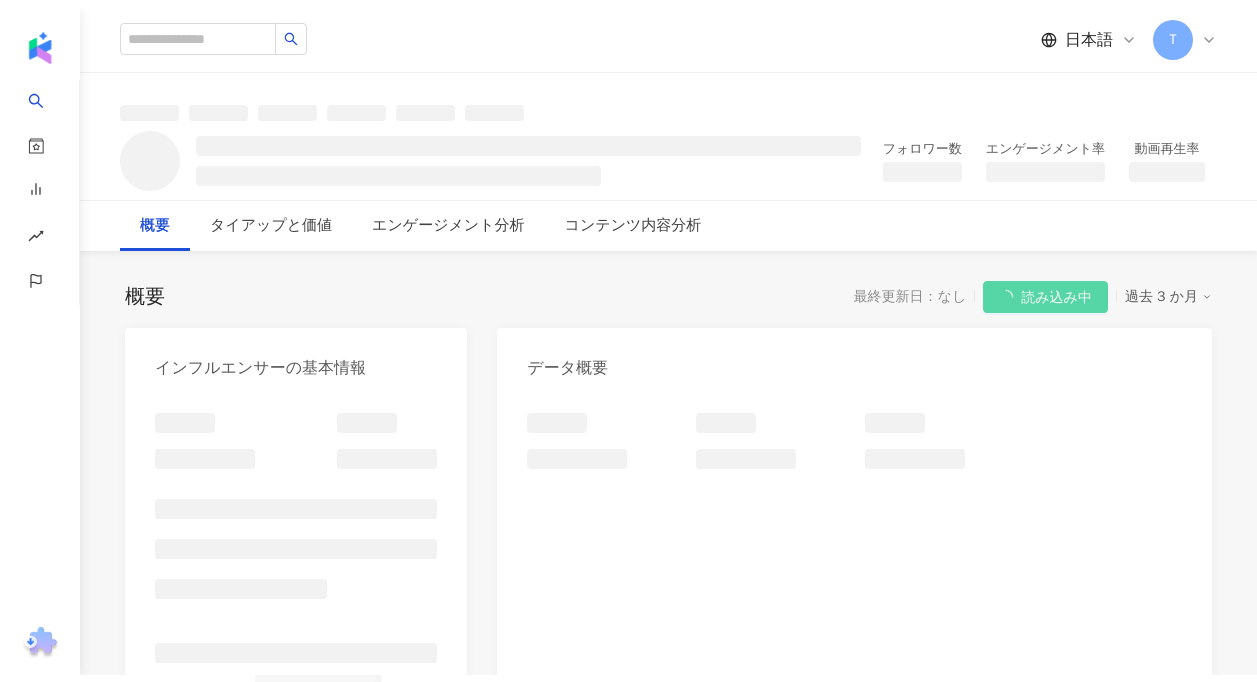 scroll, scrollTop: 0, scrollLeft: 0, axis: both 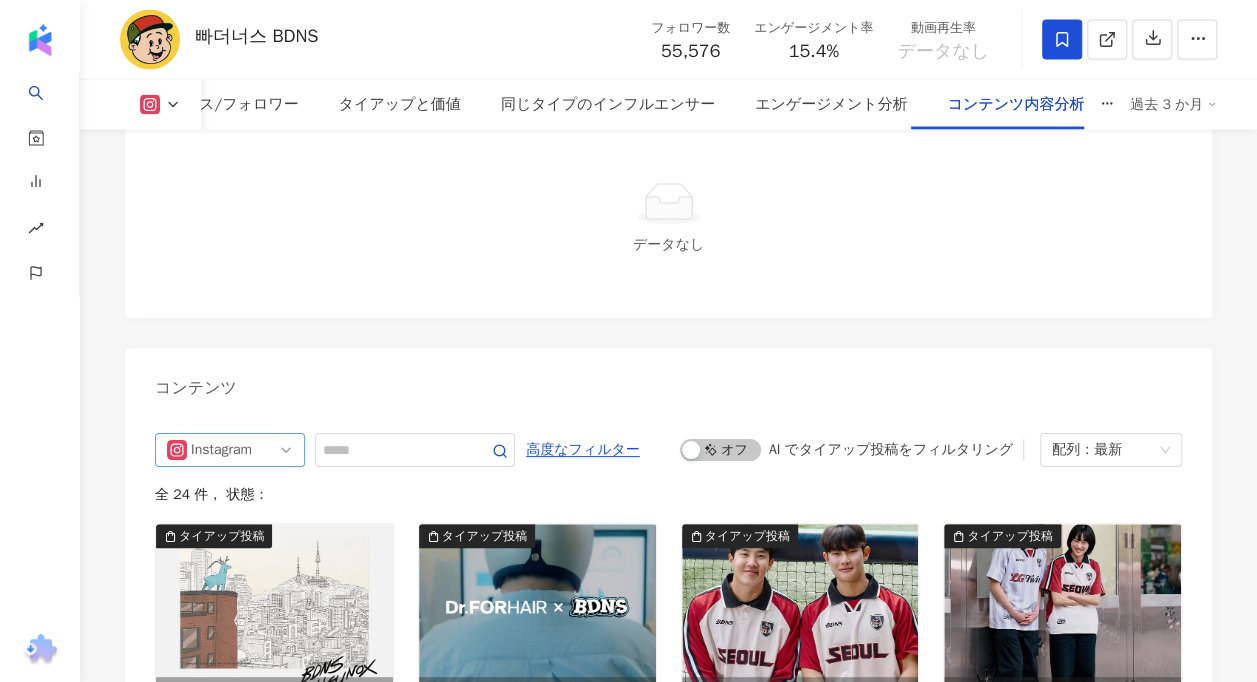 click on "Instagram" at bounding box center [223, 450] 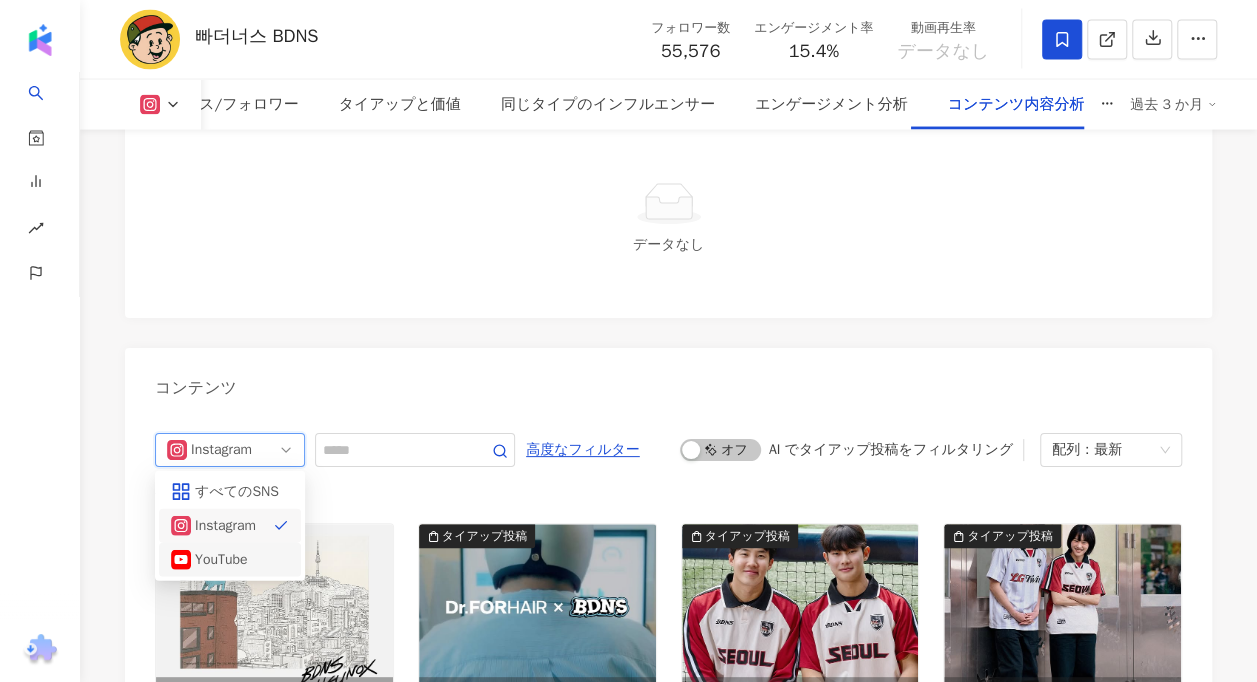 click on "YouTube" at bounding box center [227, 560] 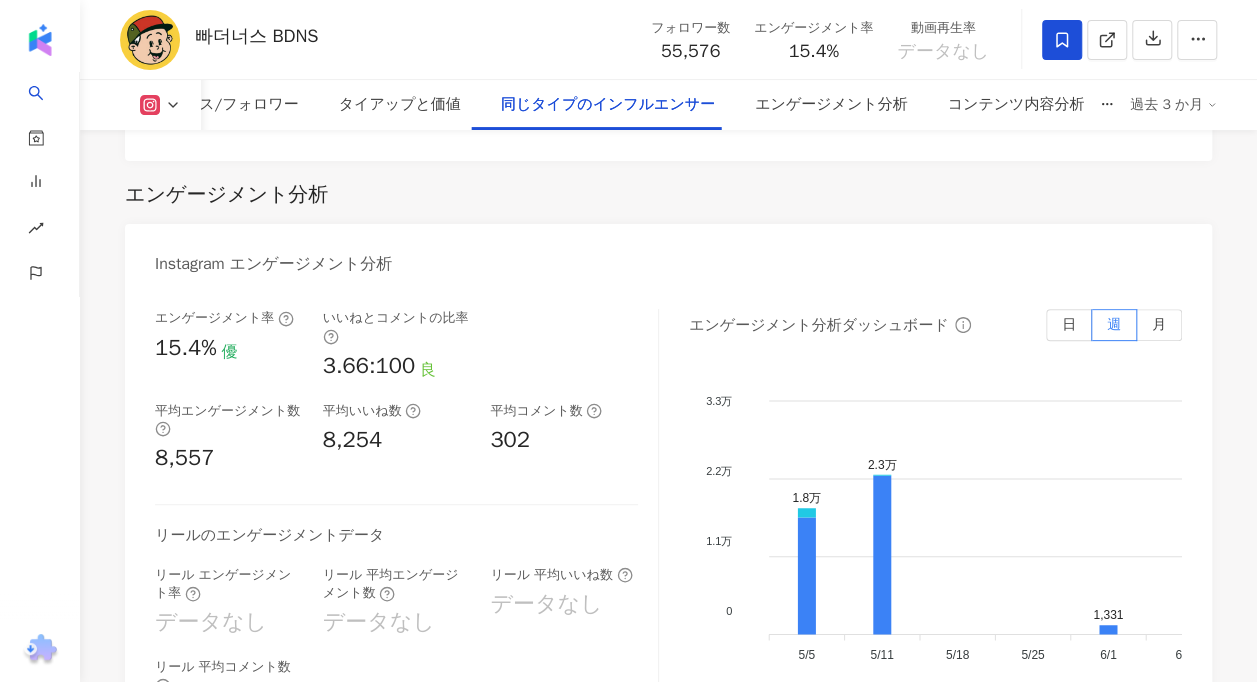 scroll, scrollTop: 4012, scrollLeft: 0, axis: vertical 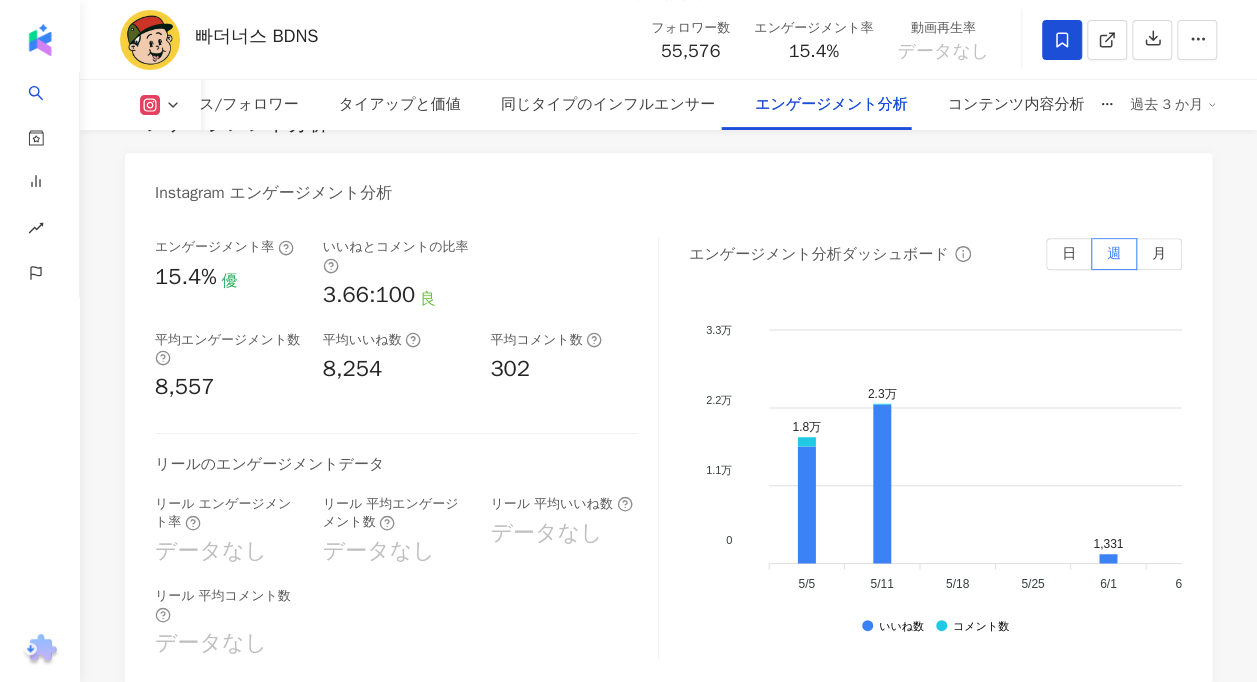 click 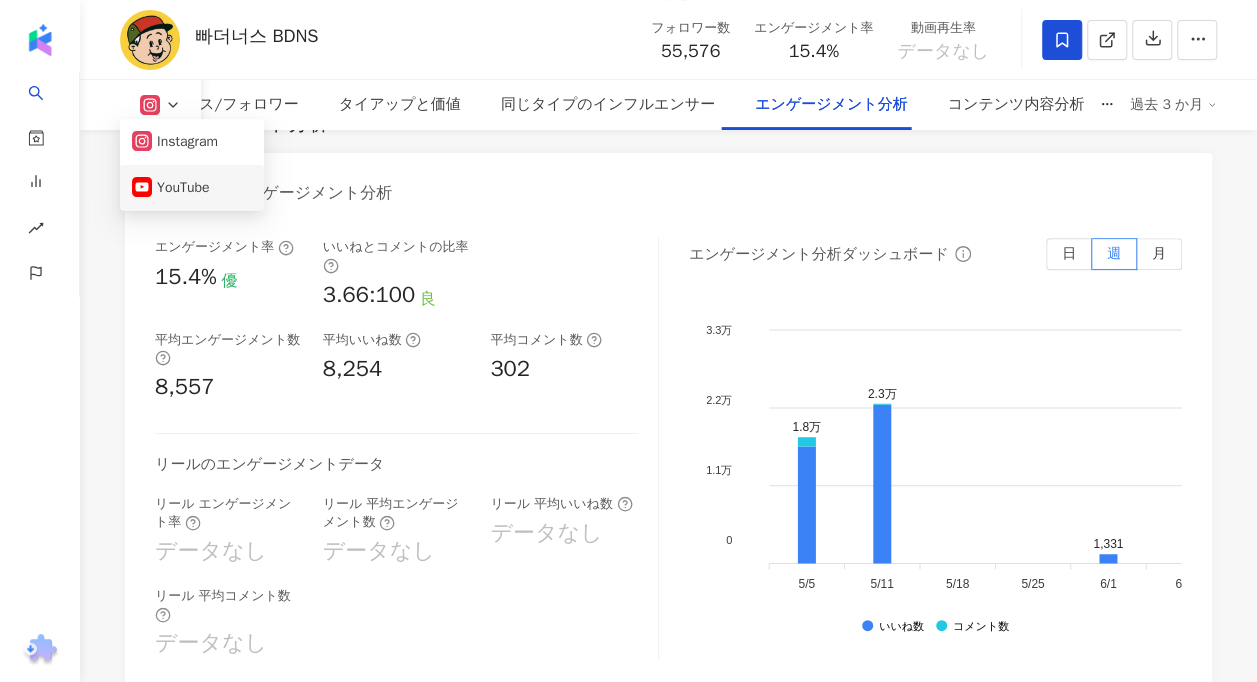 click on "YouTube" at bounding box center (192, 188) 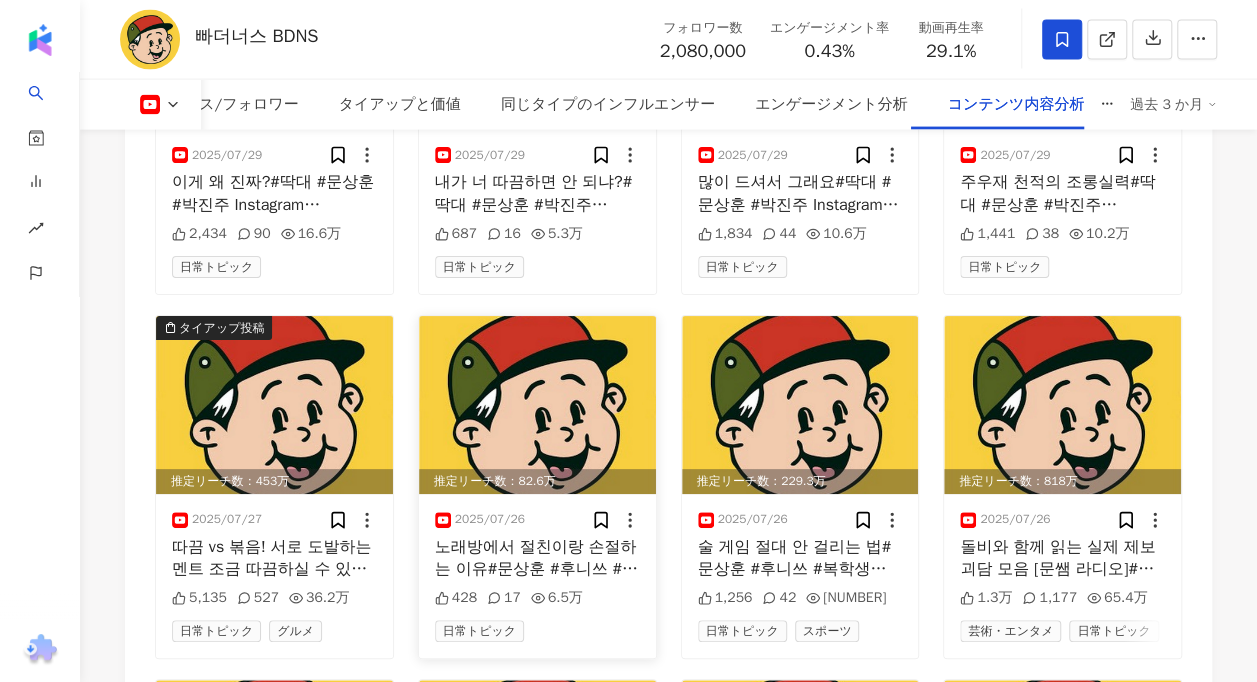 scroll, scrollTop: 5688, scrollLeft: 0, axis: vertical 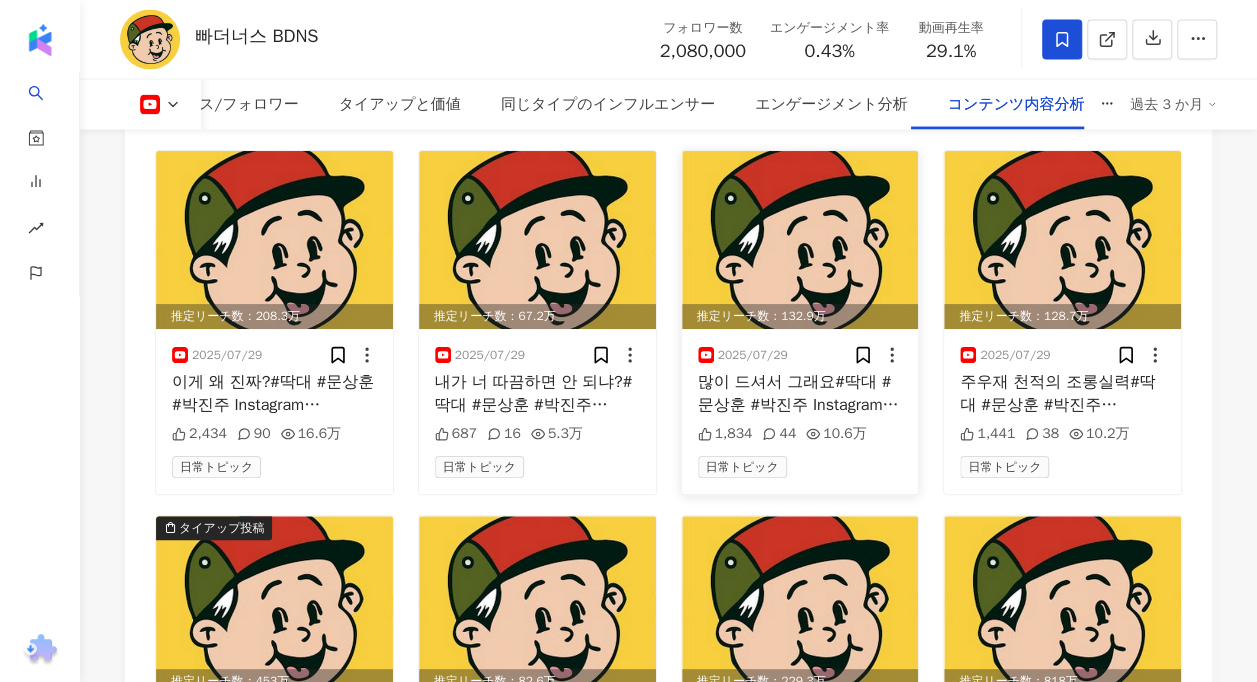 click at bounding box center [800, 240] 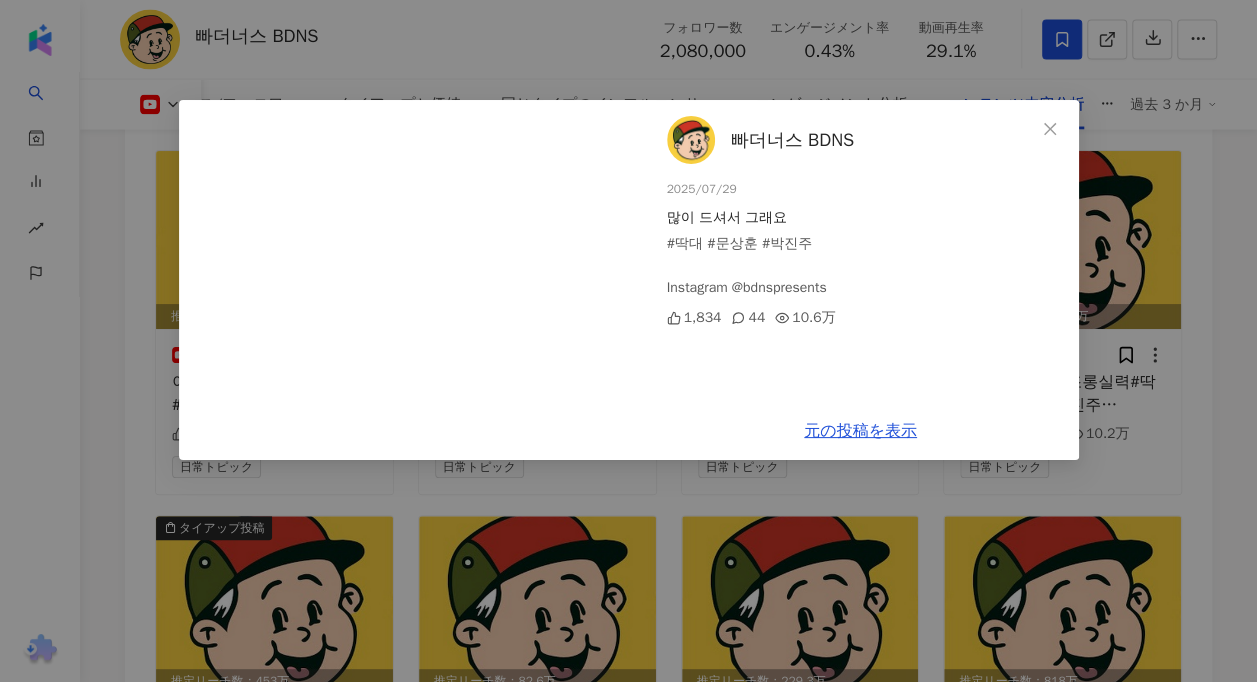 click on "빠더너스 BDNS [DATE]/[DATE]/[DATE] 많이 드셔서 그래요 #딱대 #문상훈 #박진주
Instagram @bdnspresents [NUMBER] [NUMBER] [NUMBER]万 元の投稿を表示" at bounding box center (628, 341) 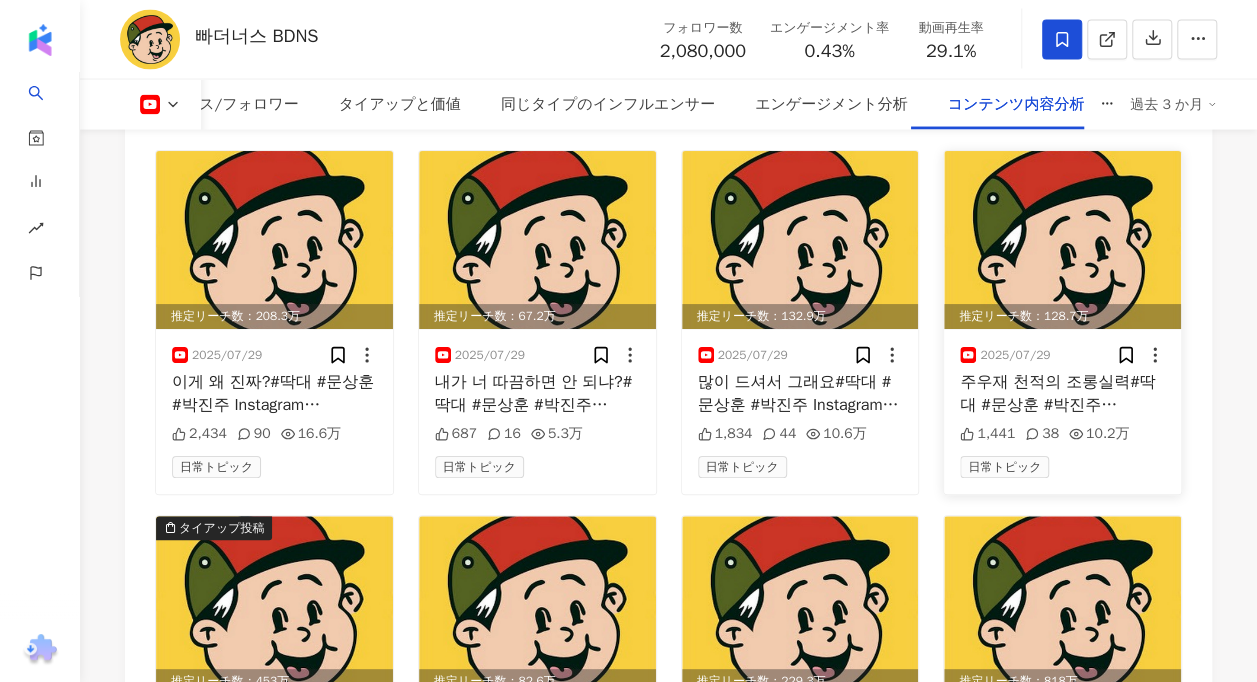 click at bounding box center [1062, 240] 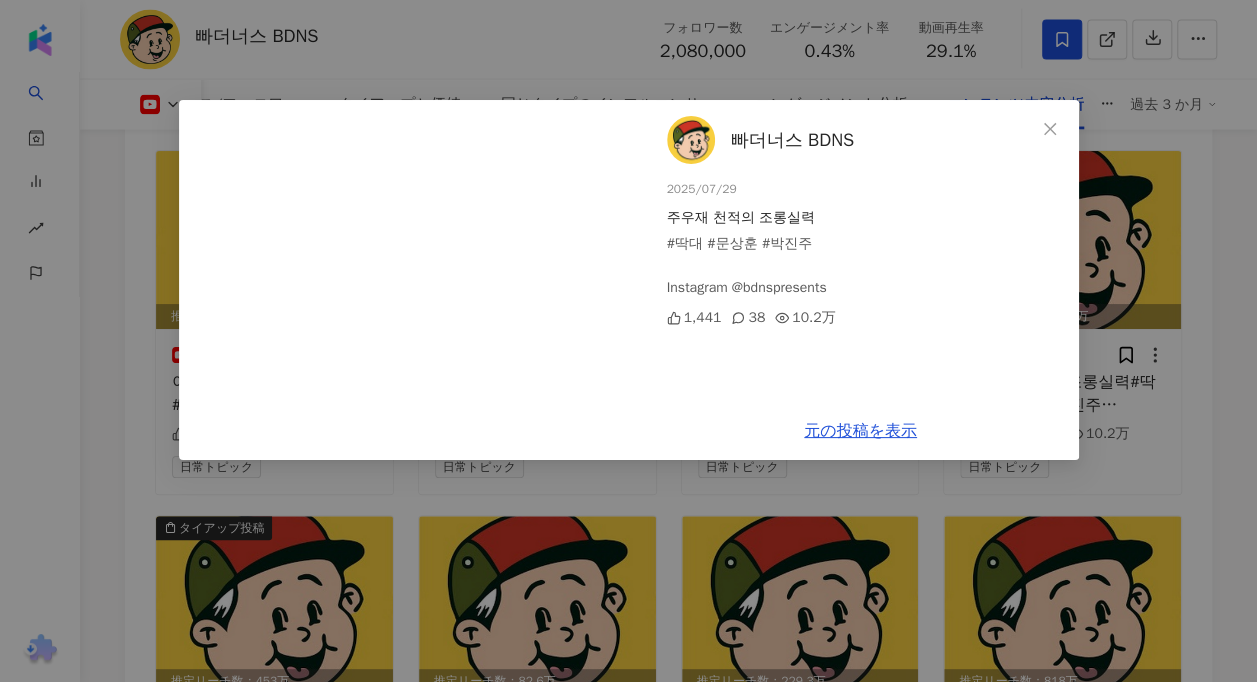 click on "빠더너스 BDNS [DATE] 주우재 천적의 조롱실력 #딱대 #문상훈 #박진주
Instagram @bdnspresents 1,441 38 10.2万 元の投稿を表示" at bounding box center [628, 341] 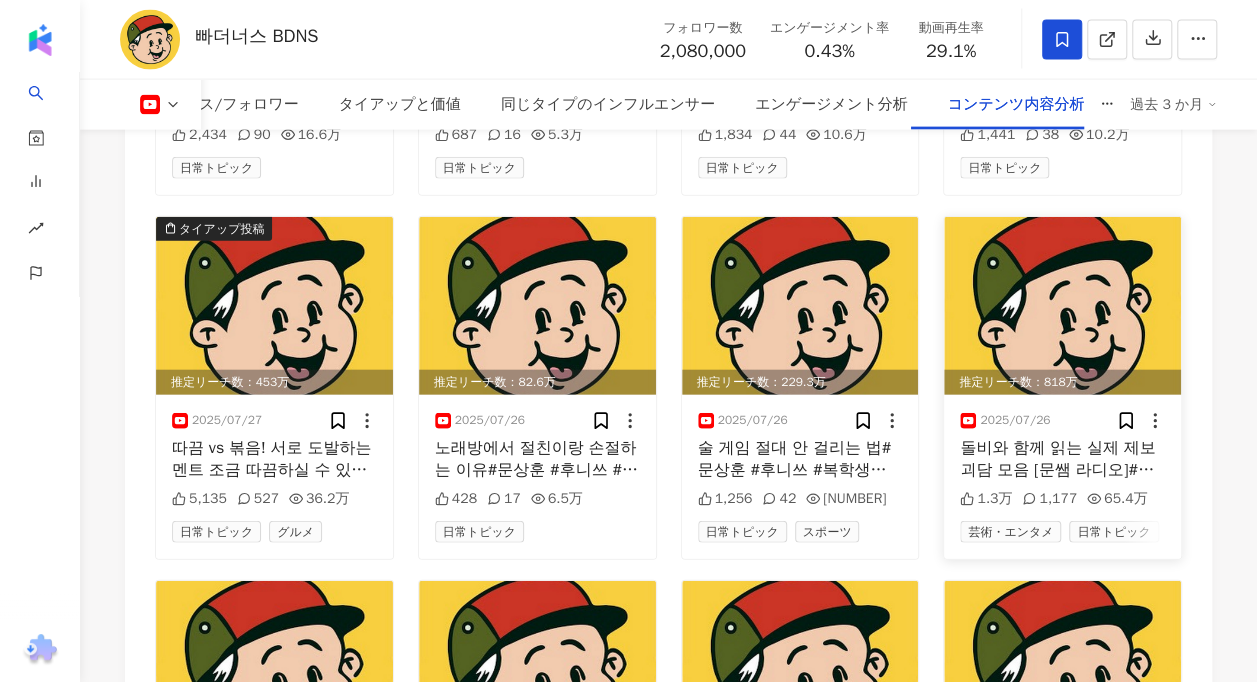 scroll, scrollTop: 5988, scrollLeft: 0, axis: vertical 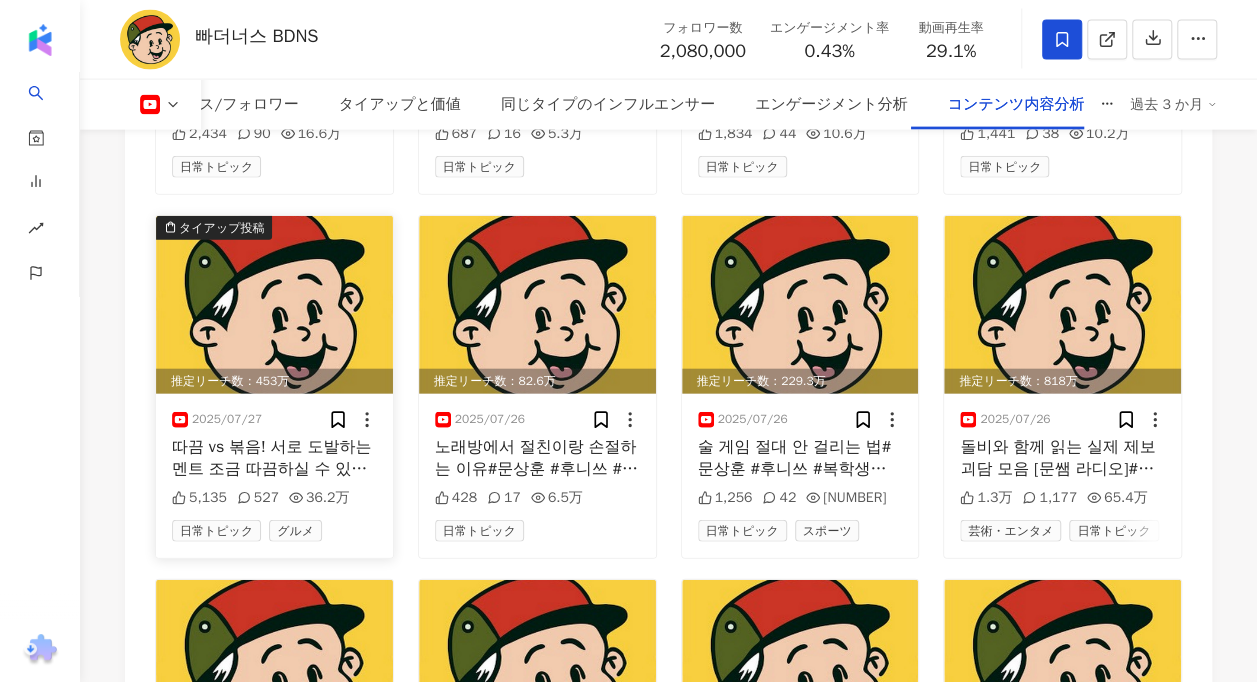 click at bounding box center (274, 305) 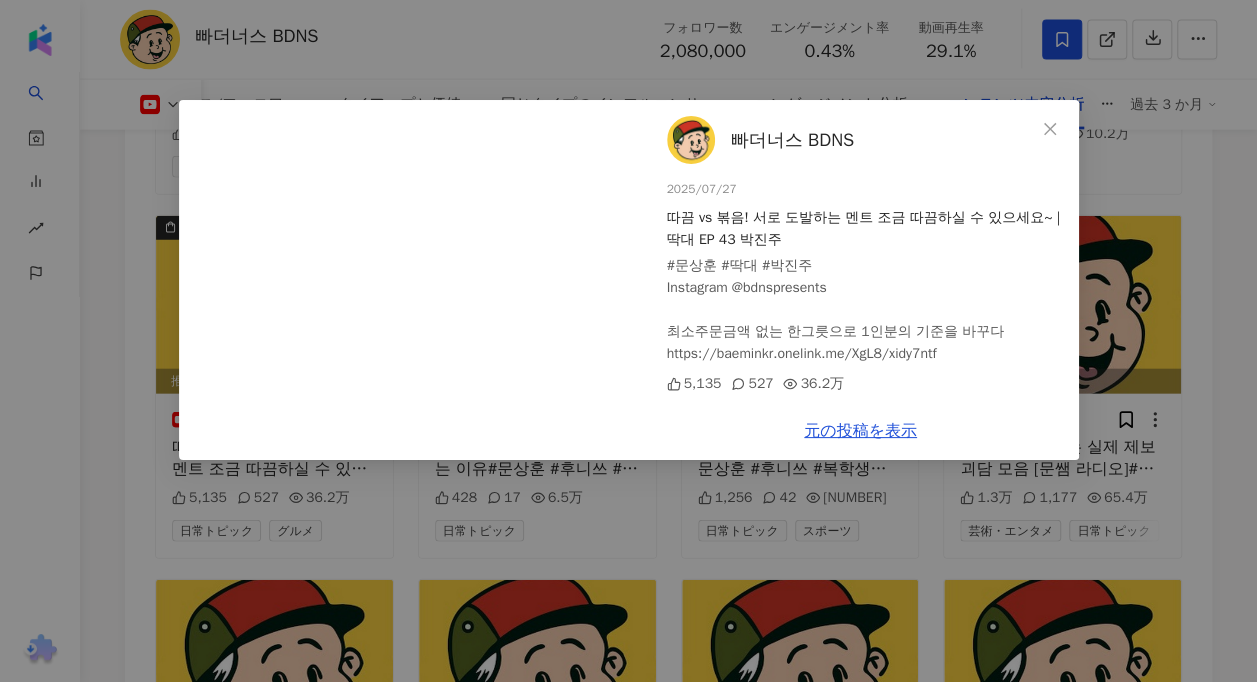 click on "빠더너스 BDNS 2025/07/27 따끔 vs 볶음! 서로 도발하는 멘트 조금 따끔하실 수 있으세요~ | 딱대 EP 43 박진주 #문상훈 #딱대 #박진주
Instagram @bdnspresents
최소주문금액 없는 한그릇으로 1인분의 기준을 바꾸다
https://baeminkr.onelink.me/XgL8/xidy7ntf 5,135 527 36.2万 元の投稿を表示" at bounding box center [628, 341] 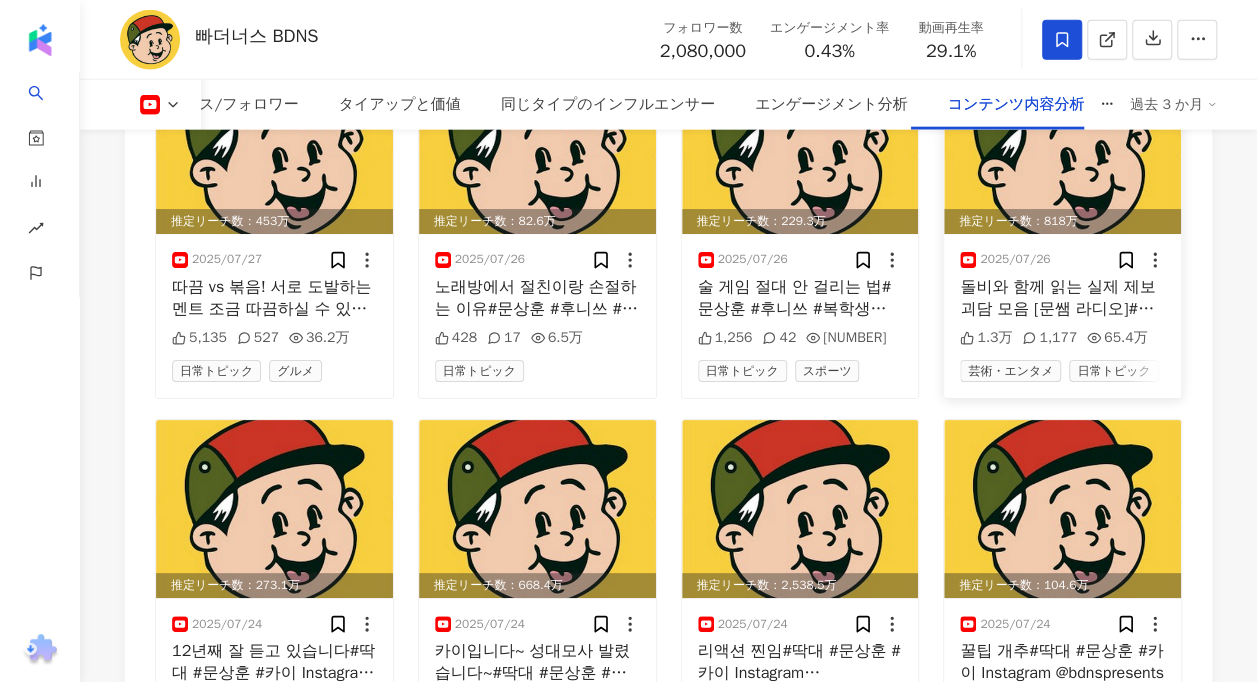 scroll, scrollTop: 6088, scrollLeft: 0, axis: vertical 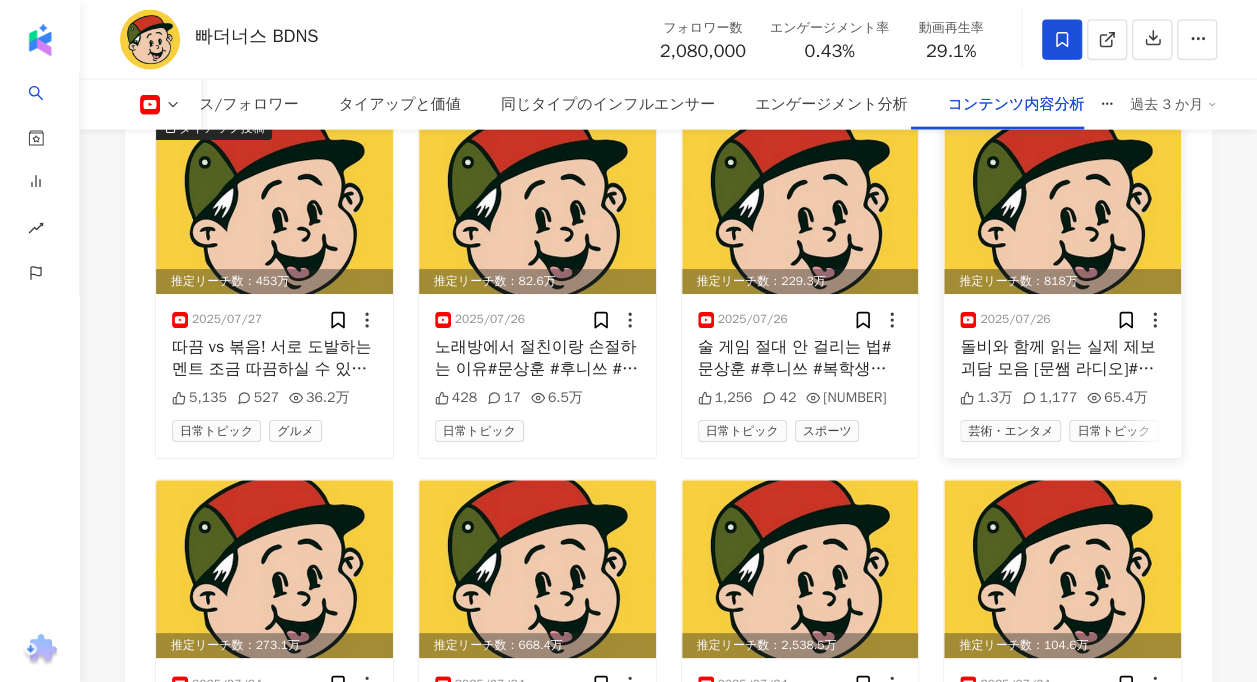click at bounding box center (1062, 205) 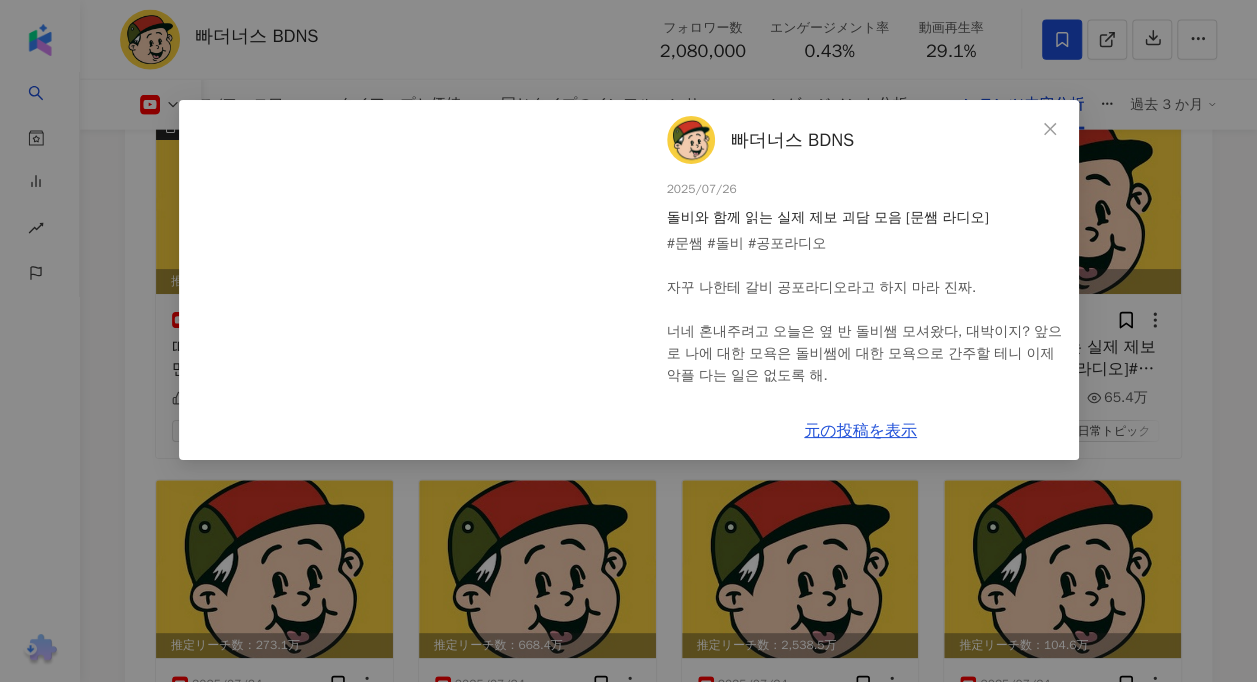 click on "빠더너스 BDNS 2025/07/26 돌비와 함께 읽는 실제 제보 괴담 모음 [문쌤 라디오] #문쌤 #돌비 #공포라디오
자꾸 나한테 갈비 공포라디오라고 하지 마라 진짜.
너네 혼내주려고 오늘은 옆 반 돌비쌤 모셔왔다, 대박이지? 앞으로 나에 대한 모욕은 돌비쌤에 대한 모욕으로 간주할 테니 이제 악플 다는 일은 없도록 해.
근데 얘들아 돌비쌤 번호 바꿨니?
이거 뭐 보이스피싱 그런 건가? 그치?
[라디오 사연 제보 메일]
leaders2ta@gmail.com
________________________________________
[라디오 타임라인]
00:00 이미 불 꺼진 교실
00:58 첫 번째 이야기, 그날의 밤낚시
11:17 두 번째 이야기, 없는 주소입니다
21:31 세 번째 이야기, 물에 젖은 방
Instagram @bdnspresents 1.3万 1,177 65.4万 元の投稿を表示" at bounding box center [628, 341] 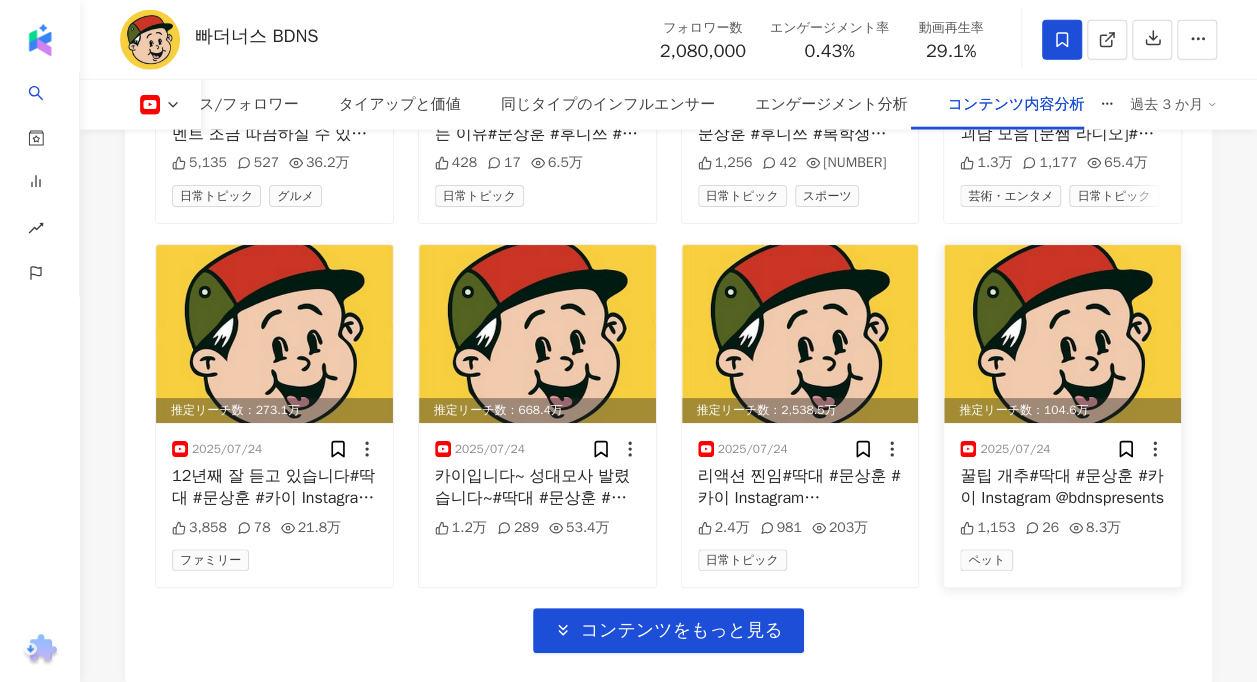 scroll, scrollTop: 6388, scrollLeft: 0, axis: vertical 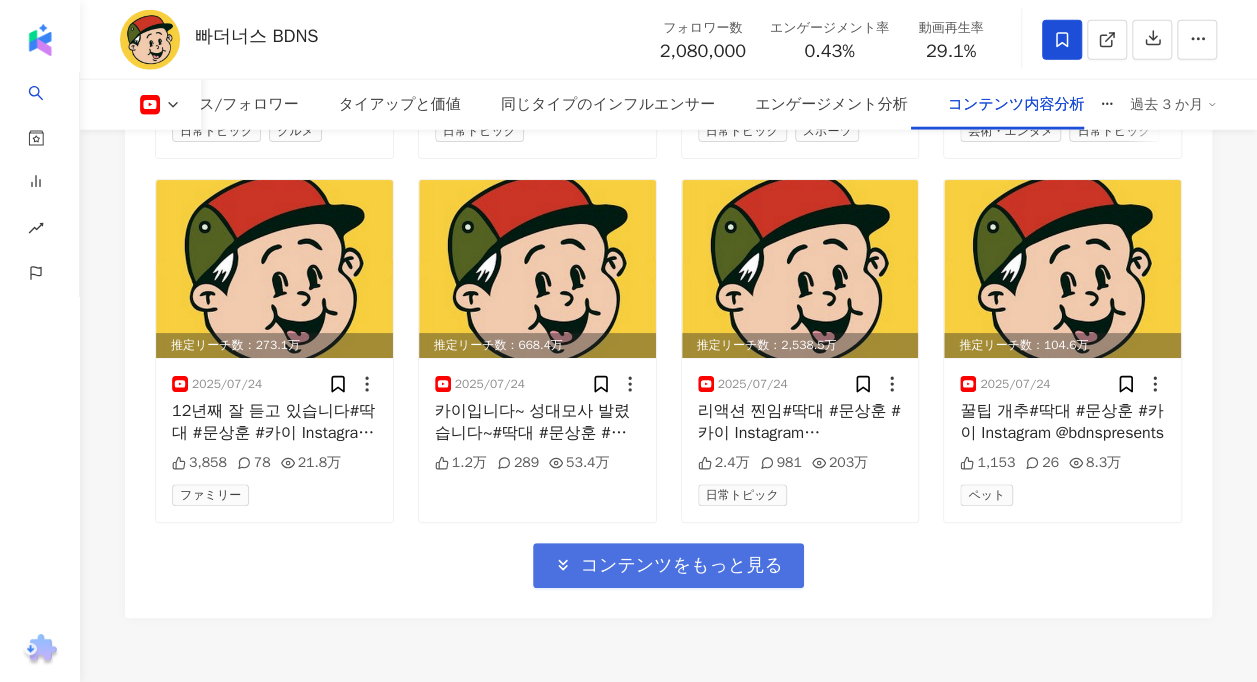 click on "コンテンツをもっと見る" at bounding box center (681, 566) 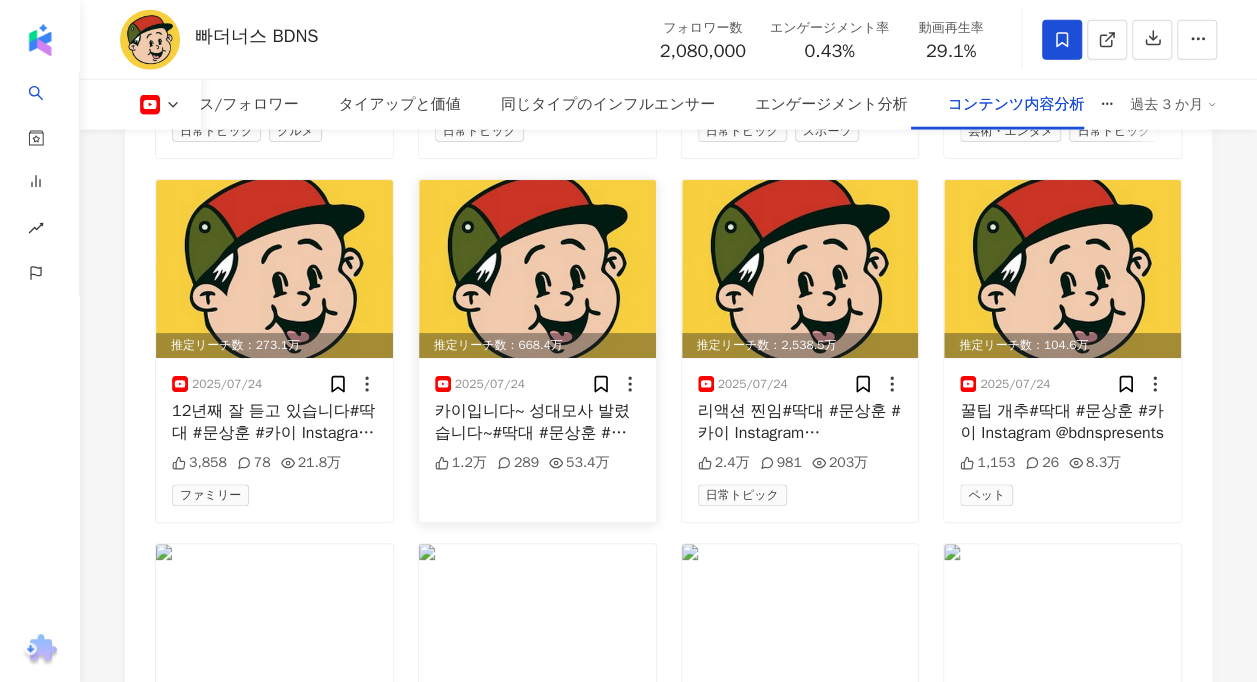 click at bounding box center [537, 269] 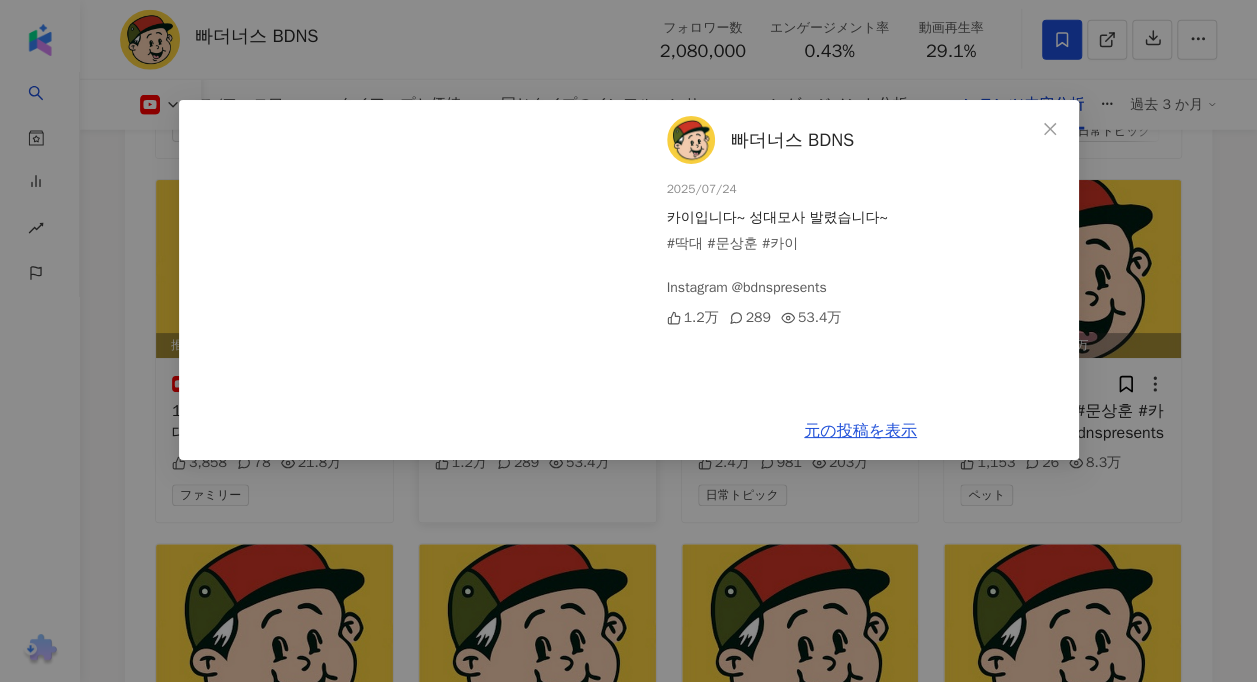 drag, startPoint x: 674, startPoint y: 508, endPoint x: 548, endPoint y: 442, distance: 142.23924 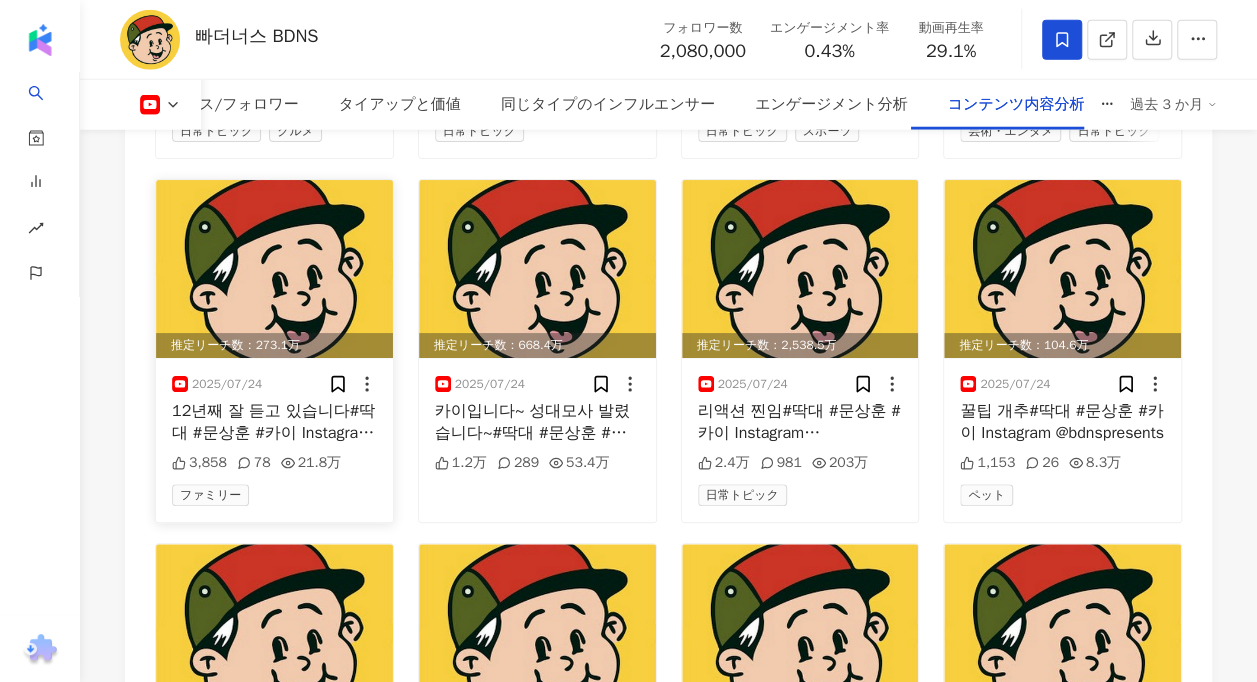 click at bounding box center [274, 269] 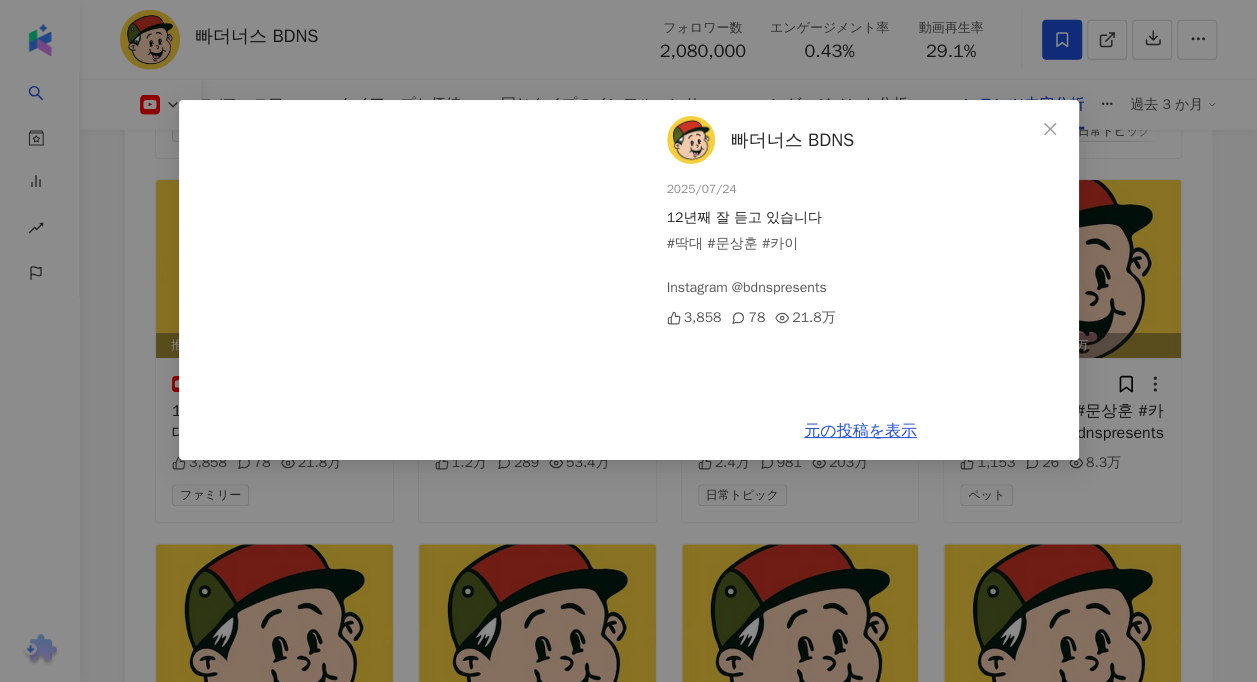 click on "빠더너스 BDNS 2025/07/24 12년째 잘 듣고 있습니다 #딱대 #문상훈 #카이
Instagram @bdnspresents 3,858 78 21.8万 元の投稿を表示" at bounding box center (628, 341) 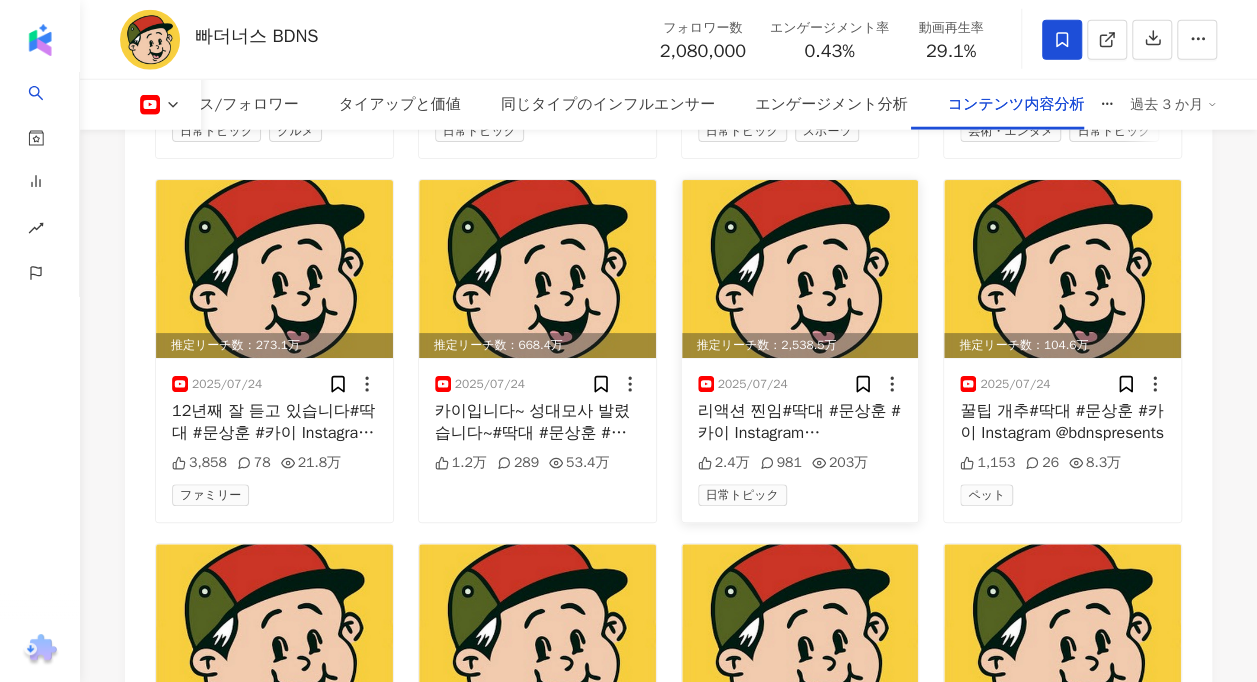 click at bounding box center [800, 269] 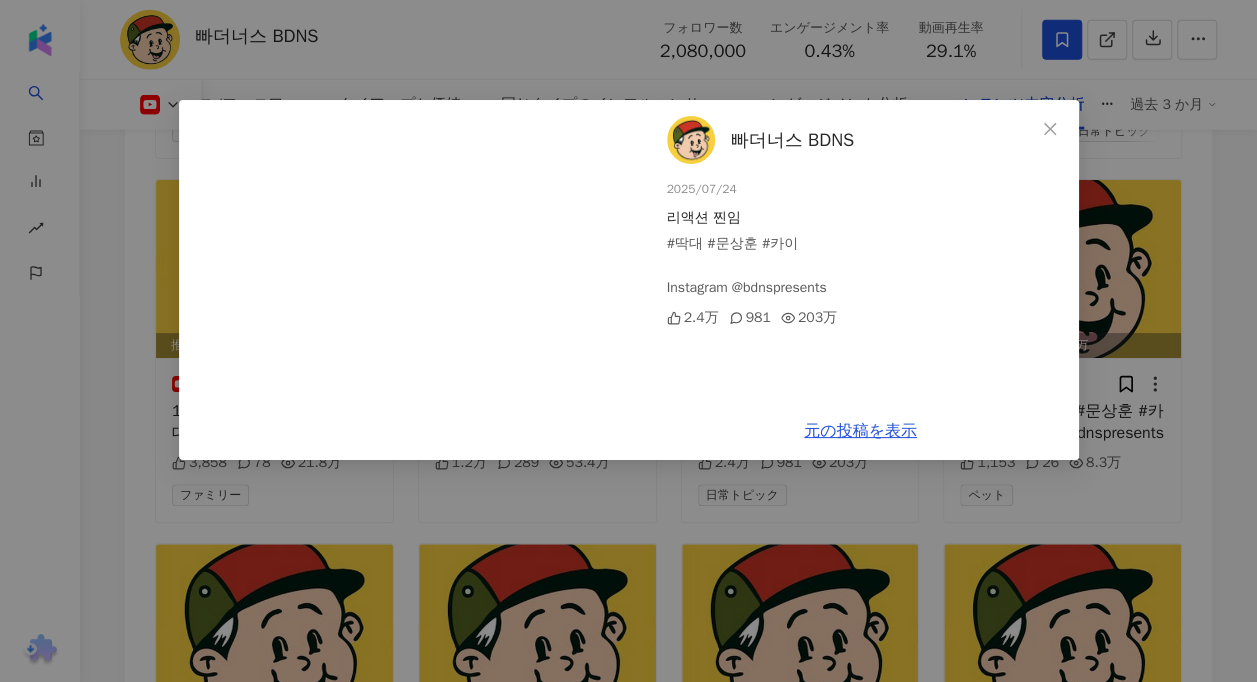 click on "빠더너스 BDNS [DATE] 리액션 찐임 #딱대 #문상훈 #카이
Instagram @bdnspresents 2.4万 981 203万 元の投稿を表示" at bounding box center [628, 341] 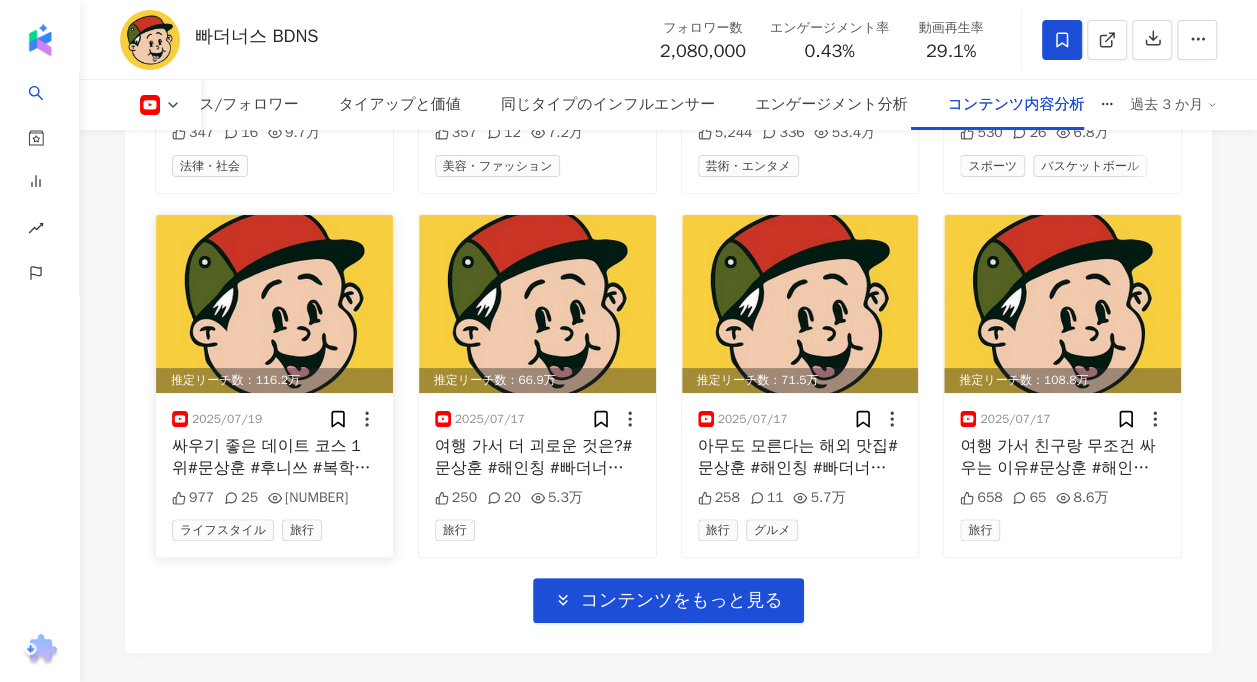 scroll, scrollTop: 7630, scrollLeft: 0, axis: vertical 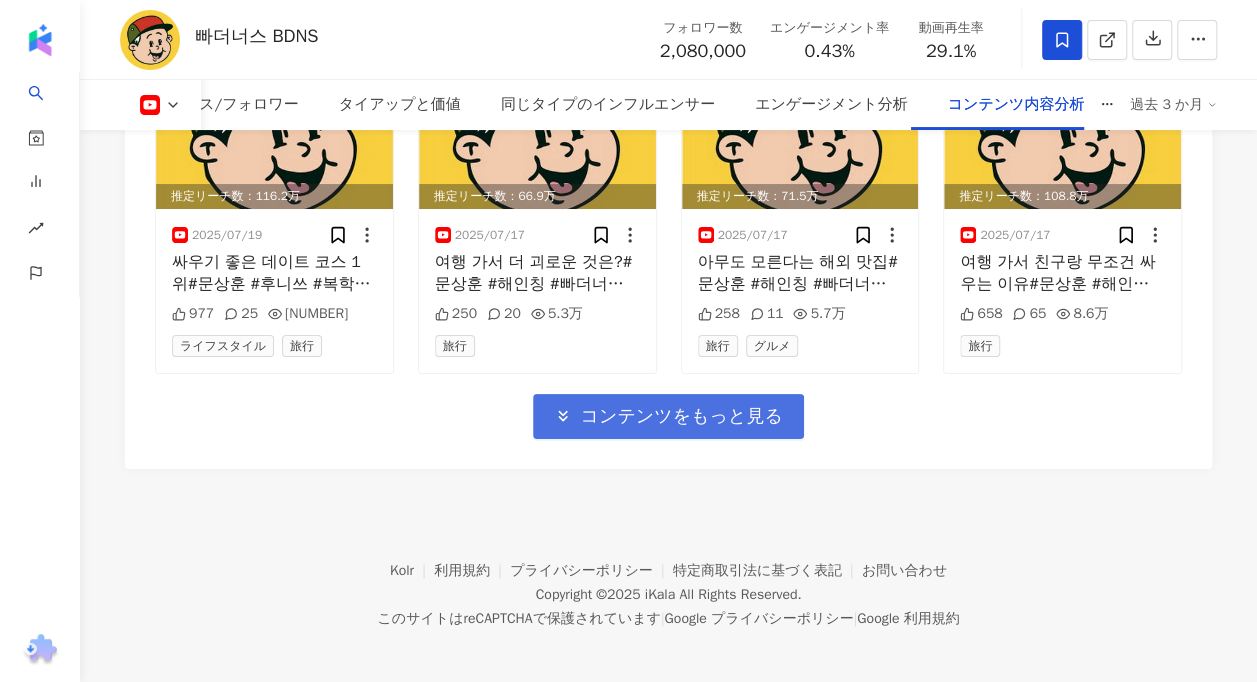 click on "コンテンツをもっと見る" at bounding box center [681, 417] 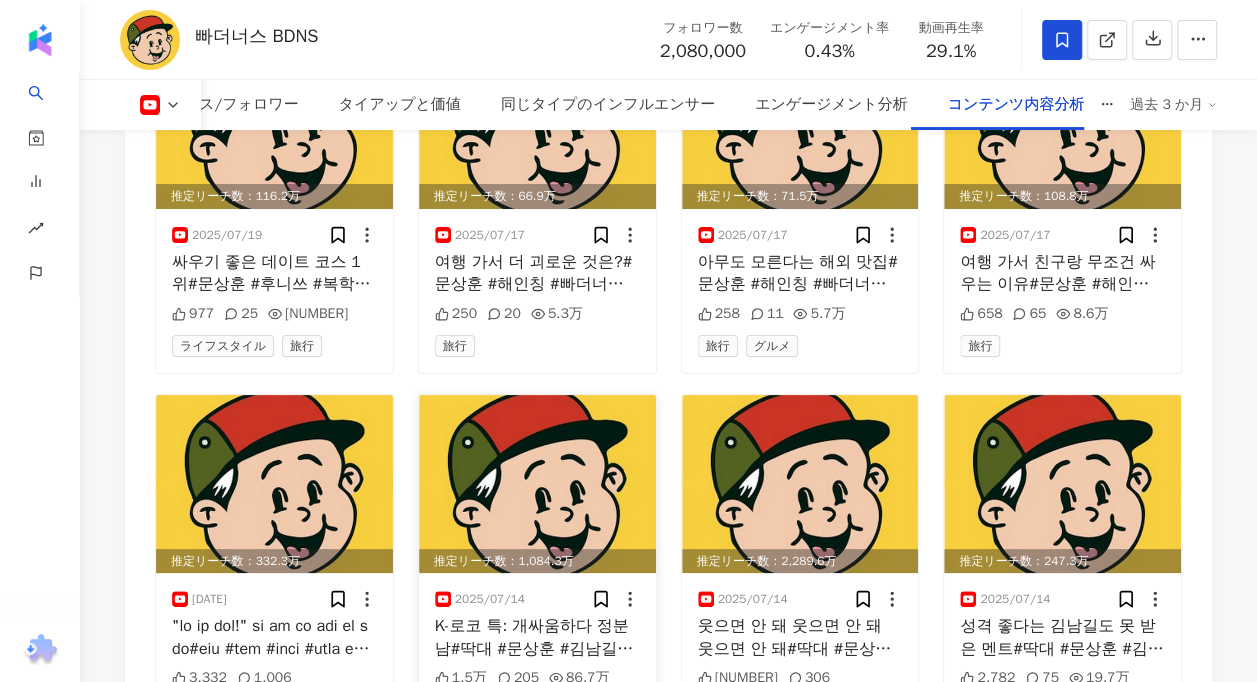 scroll, scrollTop: 7930, scrollLeft: 0, axis: vertical 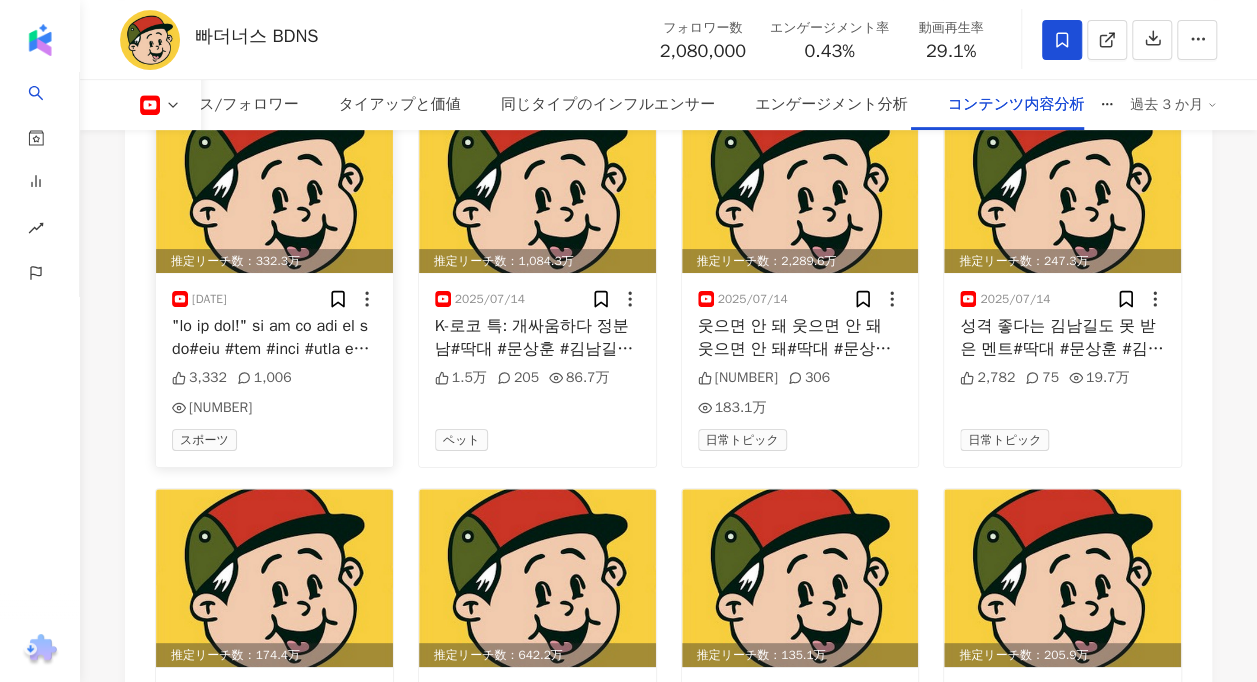 click at bounding box center [274, 184] 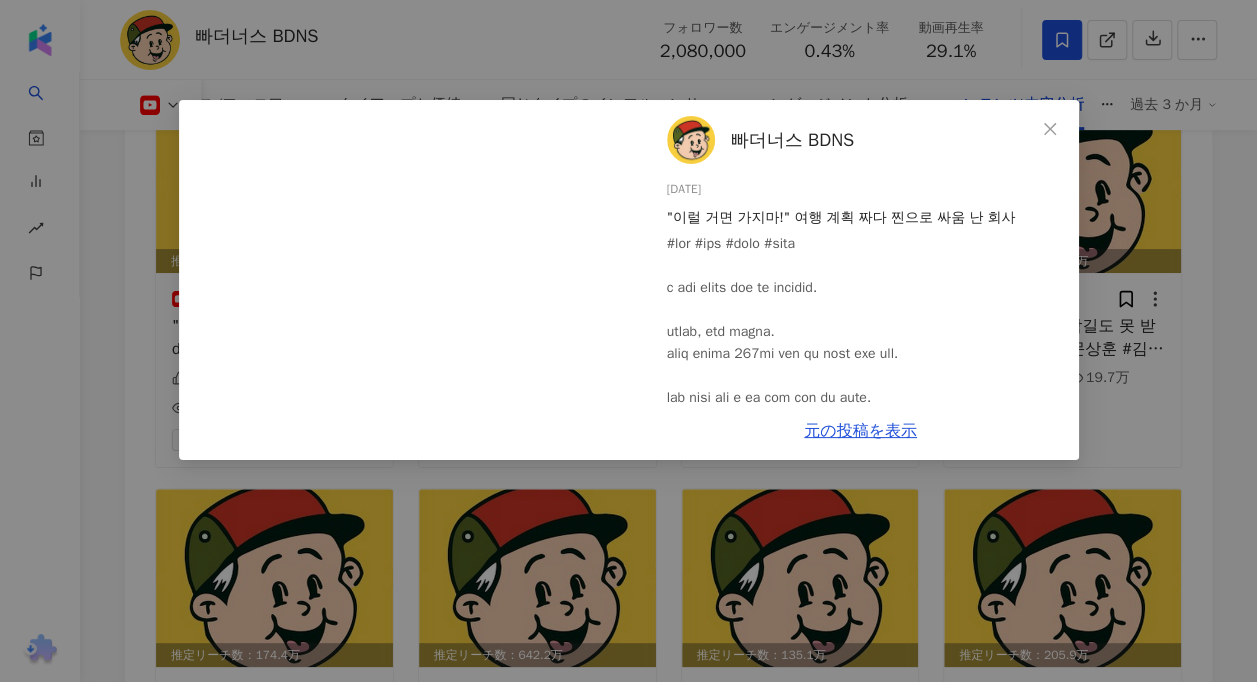 click on "빠더너스 BDNS [DATE] "이럴 거면 가지마!" 여행 계획 짜다 찐으로 싸움 난 회사 3,332 1,006 26.5万 元の投稿を表示" at bounding box center [628, 341] 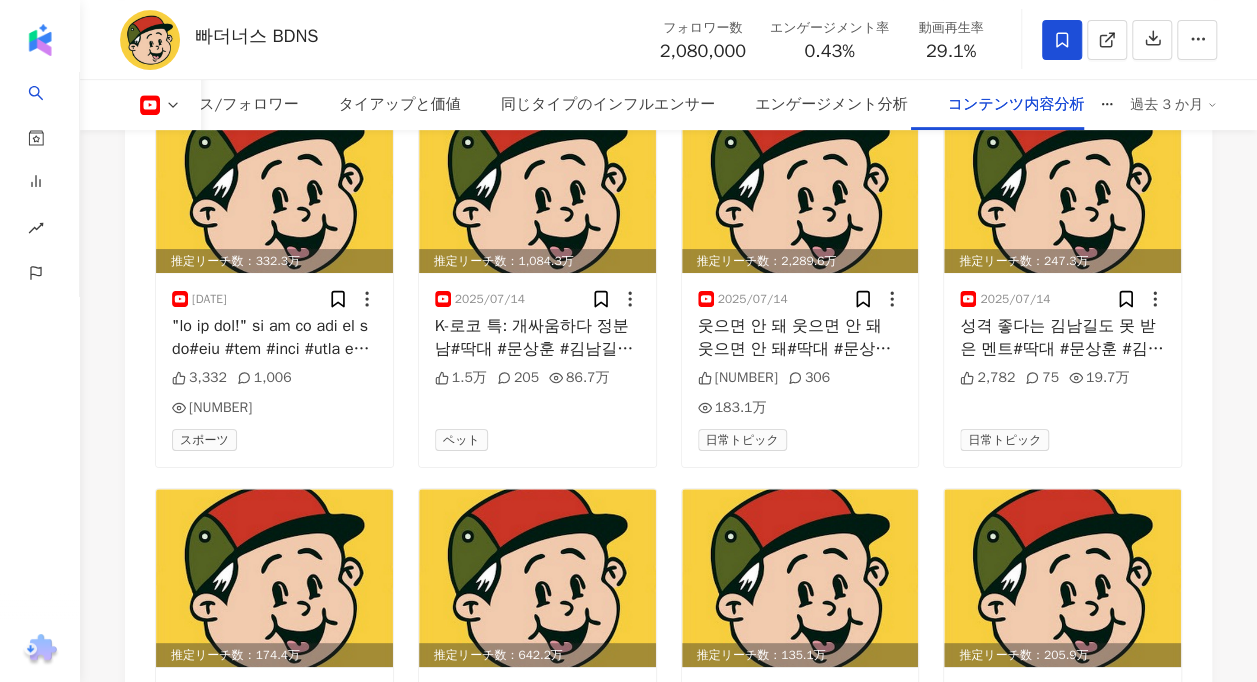 scroll, scrollTop: 7830, scrollLeft: 0, axis: vertical 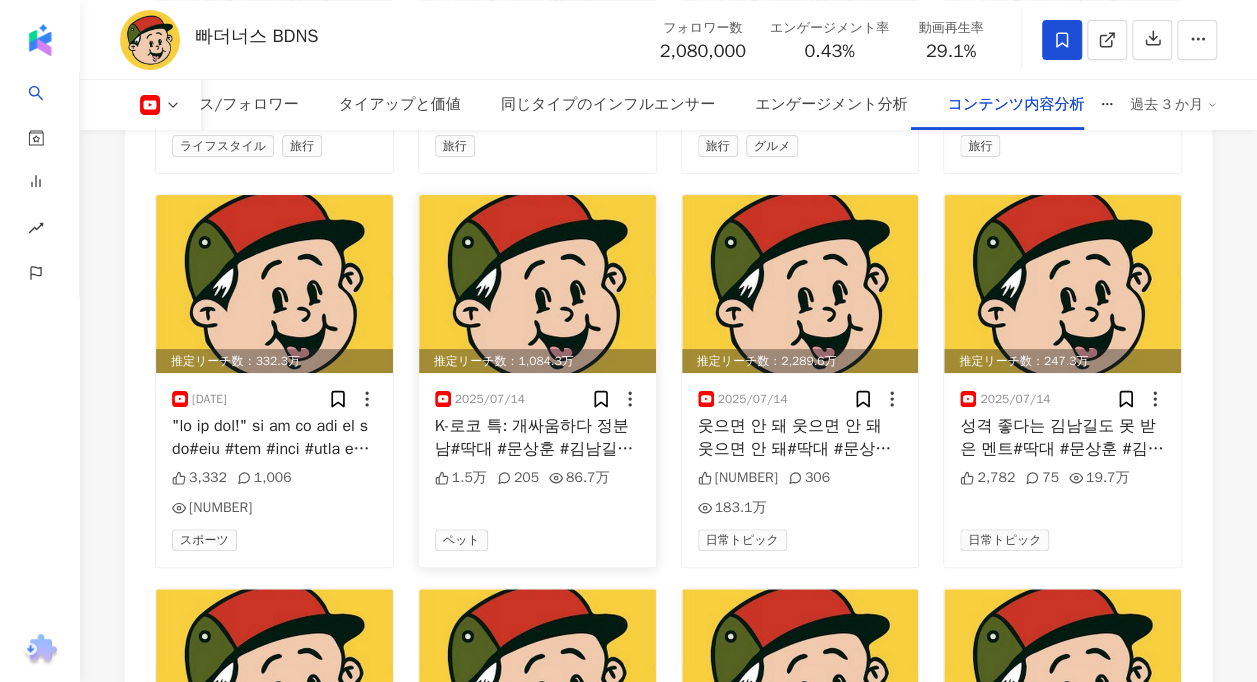 click at bounding box center [537, 284] 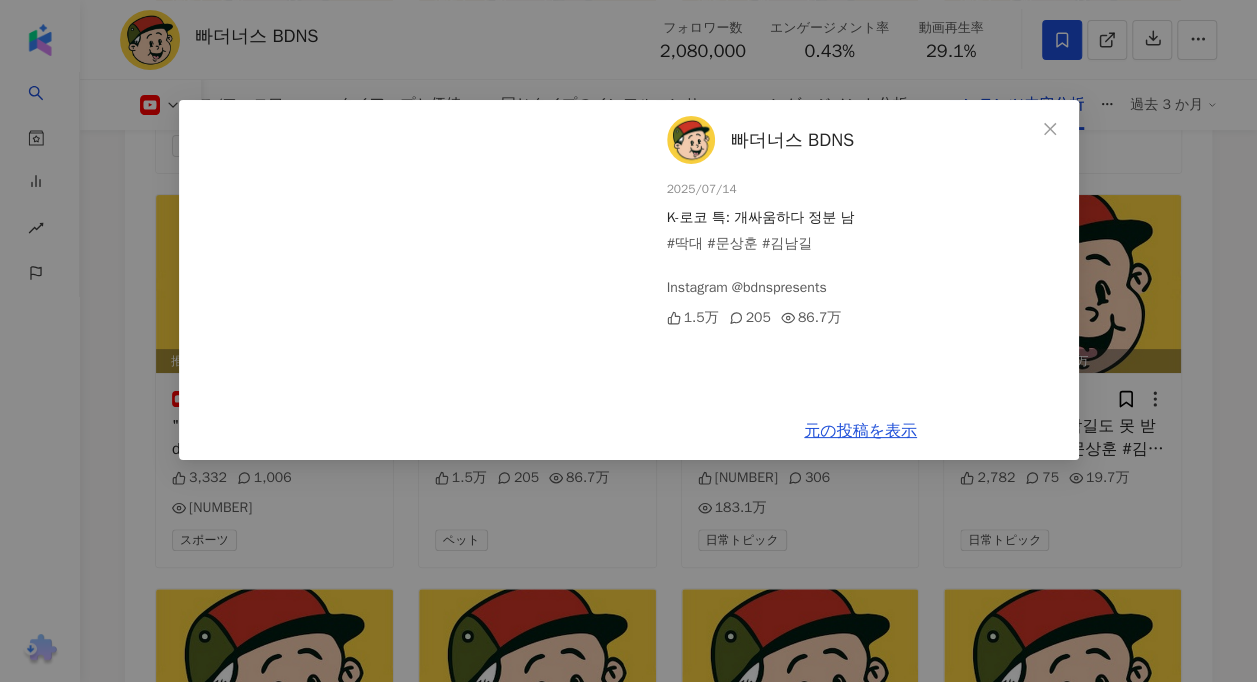 click on "빠더너스 BDNS 2025/07/14 K-로코 특: 개싸움하다 정분 남 #딱대 #문상훈 #김남길
Instagram @bdnspresents 1.5万 205 86.7万 元の投稿を表示" at bounding box center (628, 341) 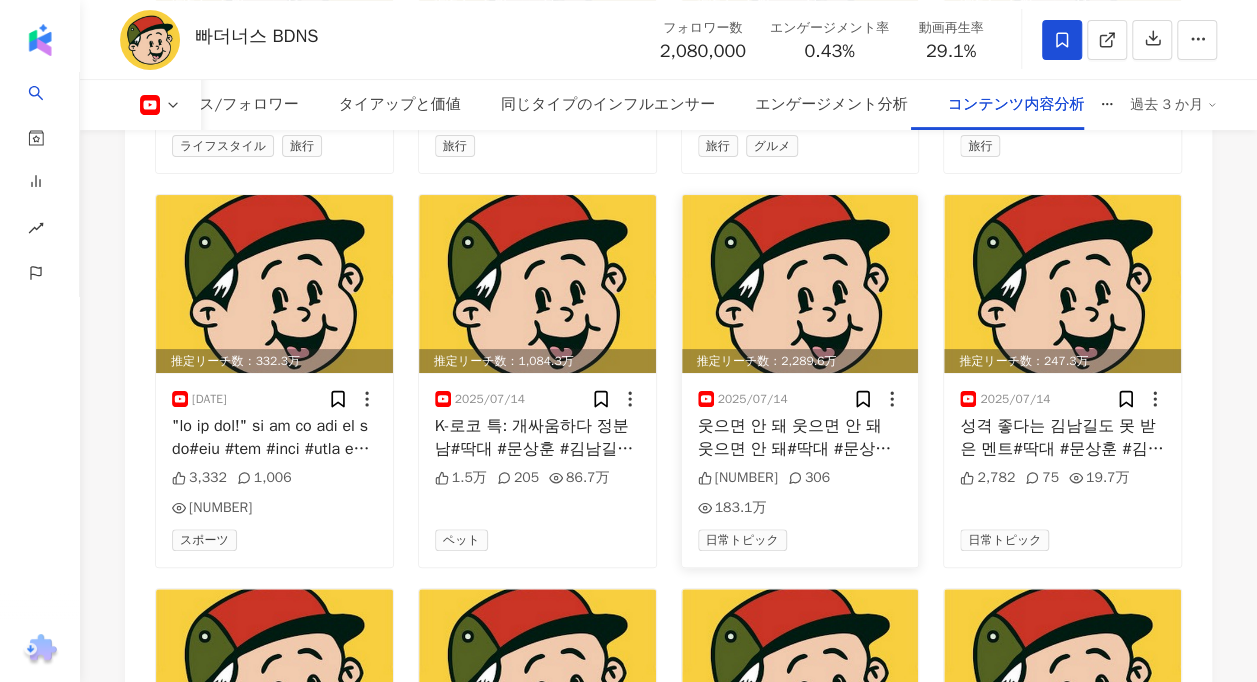 click at bounding box center [800, 284] 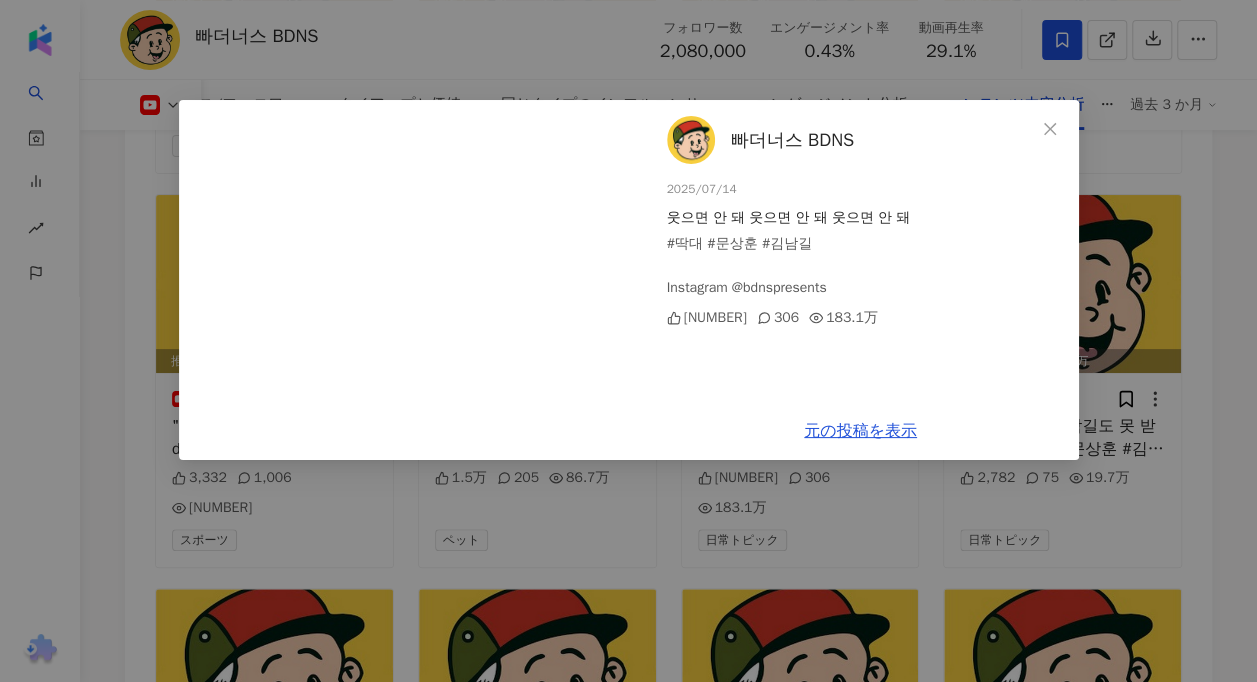 click on "빠더너스 BDNS [DATE] 웃으면 안 돼 웃으면 안 돼 웃으면 안 돼 #딱대 #문상훈 #김남길
Instagram @bdnspresents 2.9万 306 183.1万 元の投稿を表示" at bounding box center (628, 341) 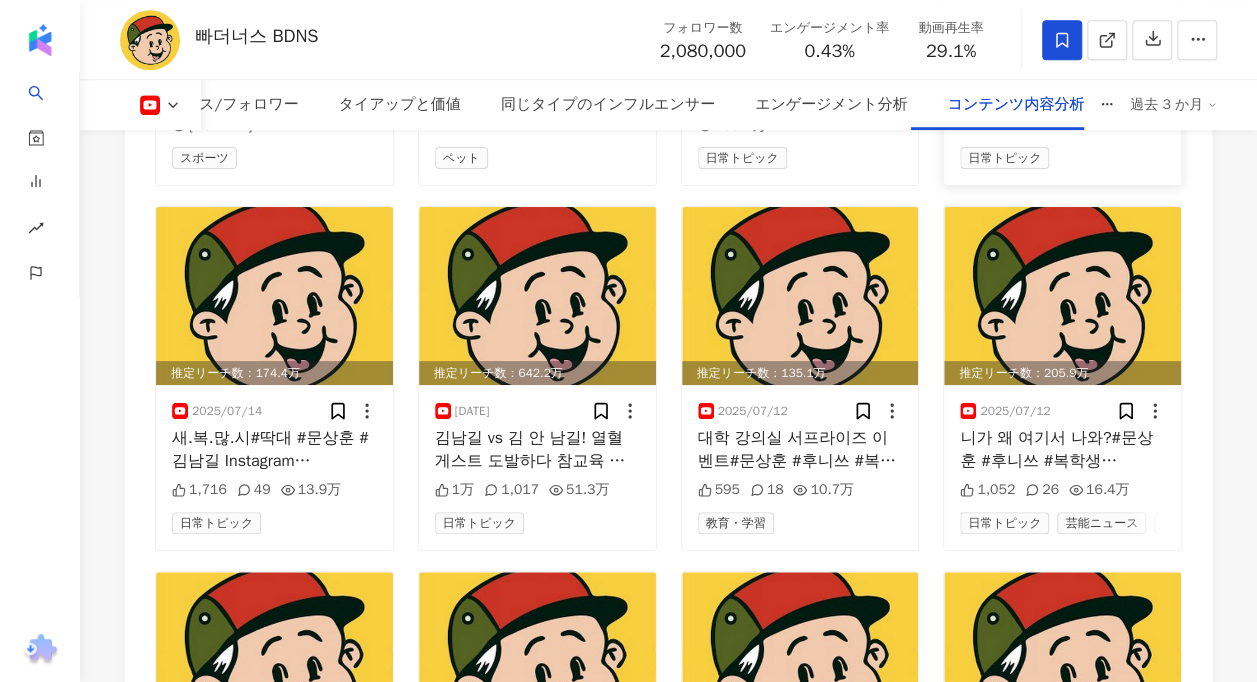 scroll, scrollTop: 8330, scrollLeft: 0, axis: vertical 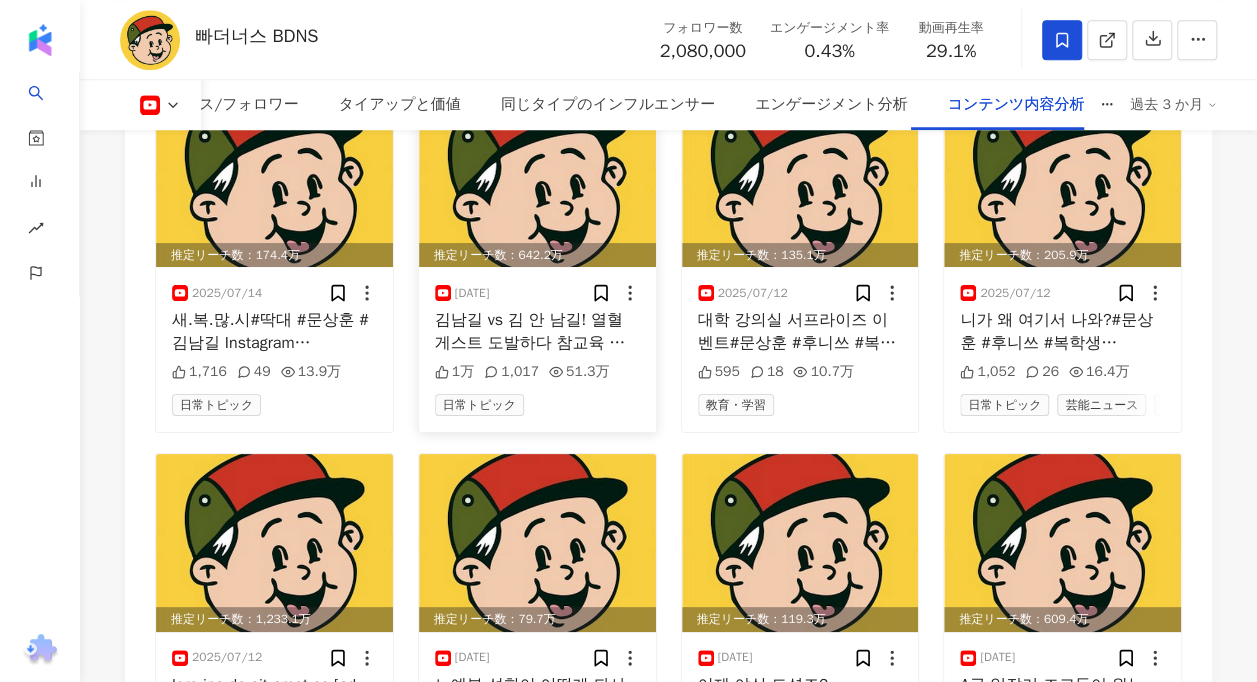click at bounding box center (537, 178) 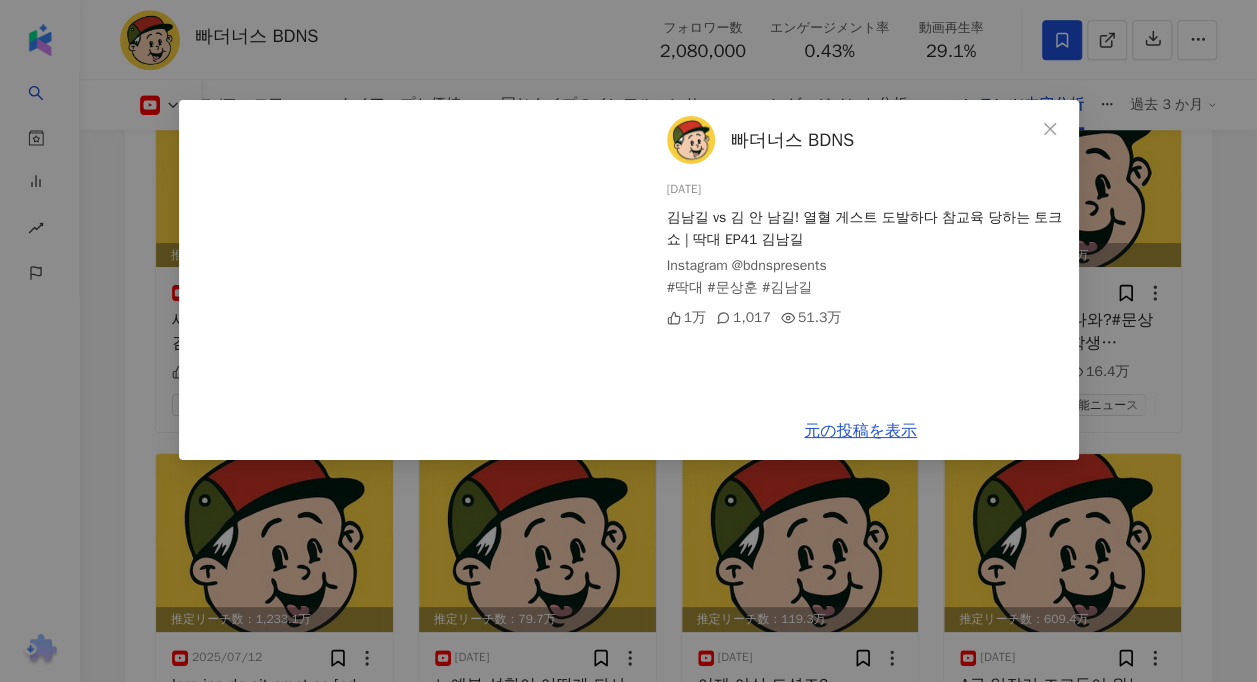 click on "빠더너스 BDNS 2025/07/13 김남길 vs 김 안 남길! 열혈 게스트 도발하다 참교육 당하는 토크쇼 | 딱대 EP41 김남길 Instagram @bdnspresents
#딱대 #문상훈 #김남길 1万 1,017 51.3万 元の投稿を表示" at bounding box center [628, 341] 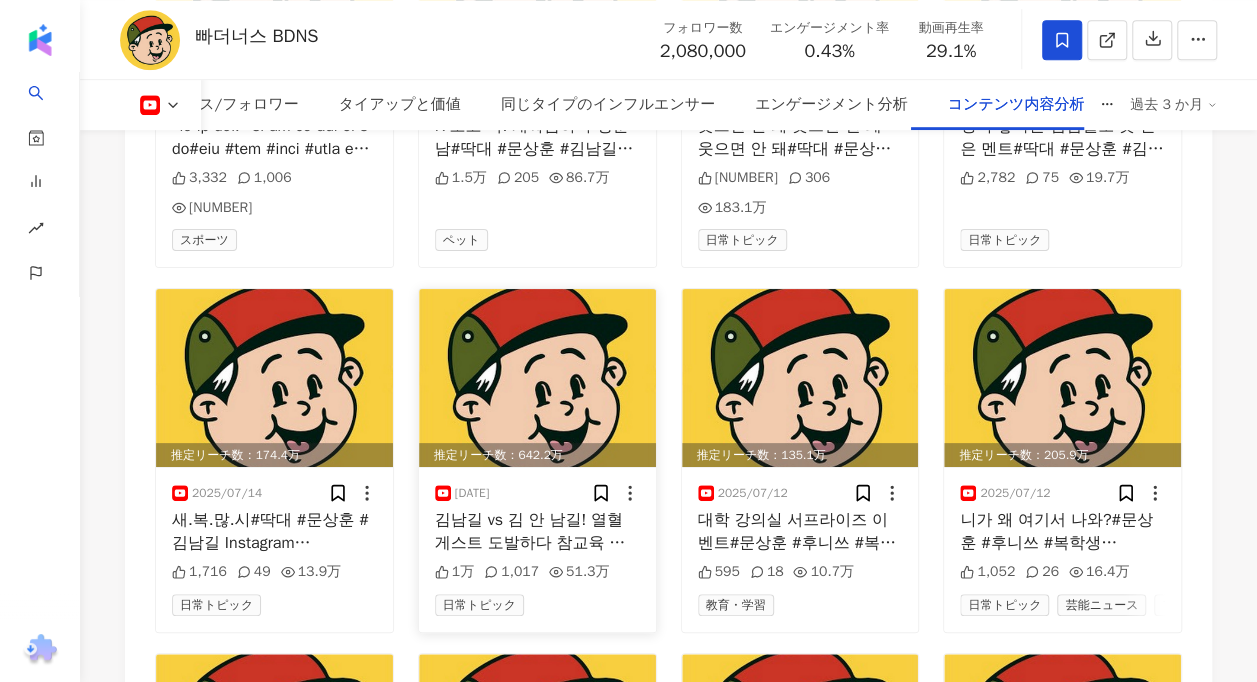 scroll, scrollTop: 8530, scrollLeft: 0, axis: vertical 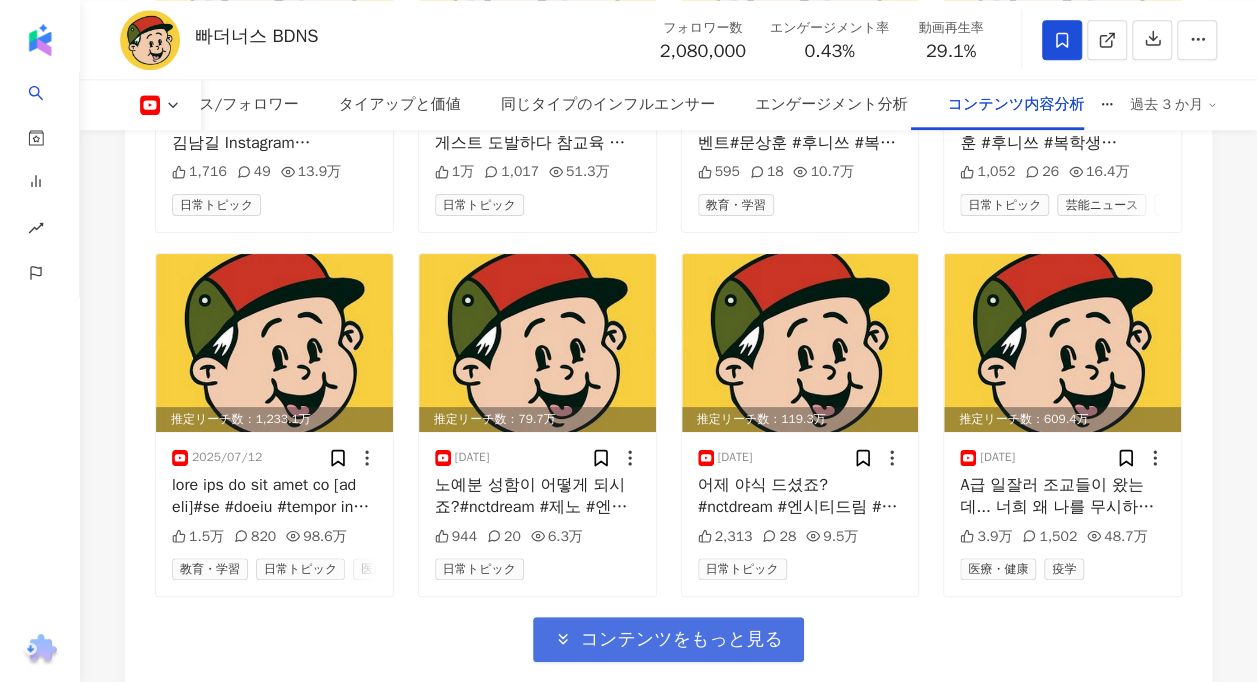 click on "コンテンツをもっと見る" at bounding box center (681, 640) 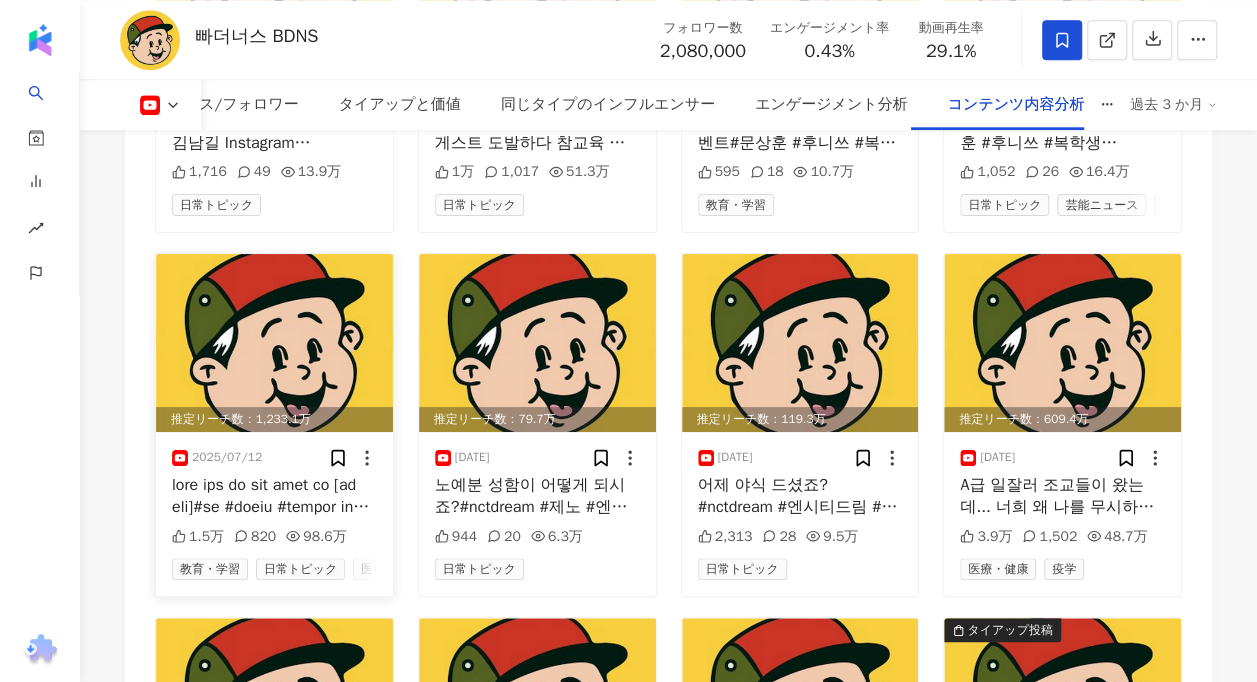 click at bounding box center [274, 343] 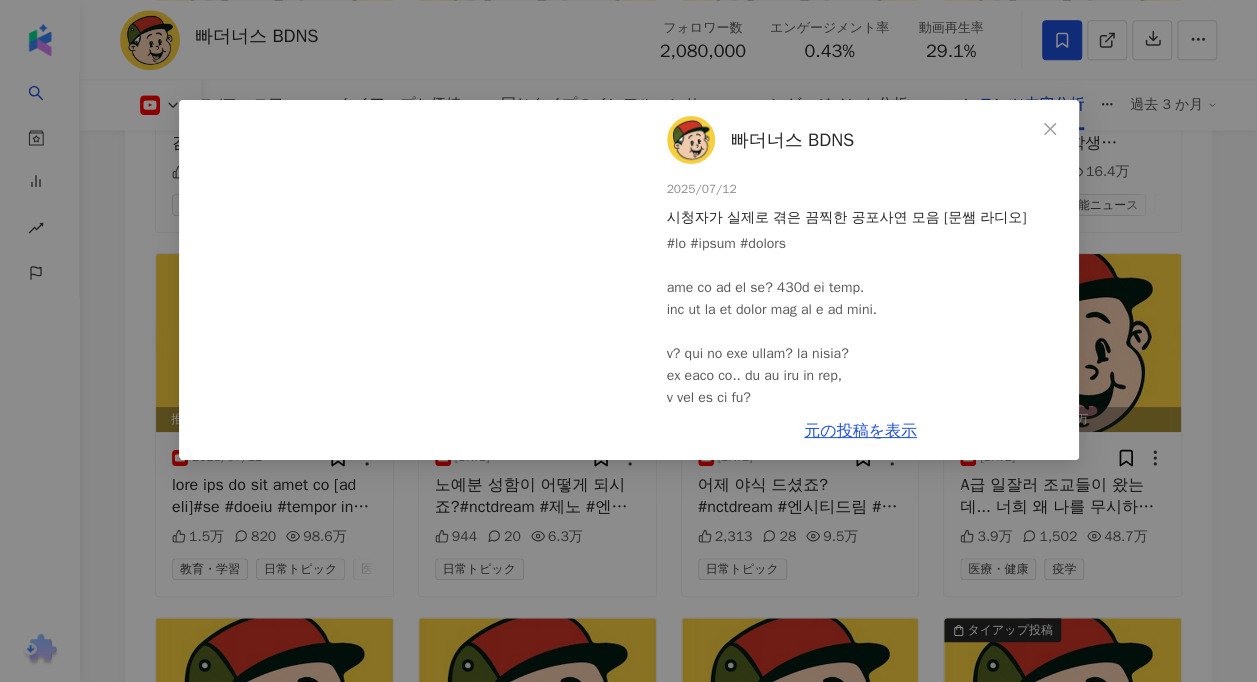 click on "빠더너스 BDNS [DATE] 시청자가 실제로 겪은 끔찍한 공포사연 모음 [문쌤 라디오] 1.5万 820 98.6万 元の投稿を表示" at bounding box center (628, 341) 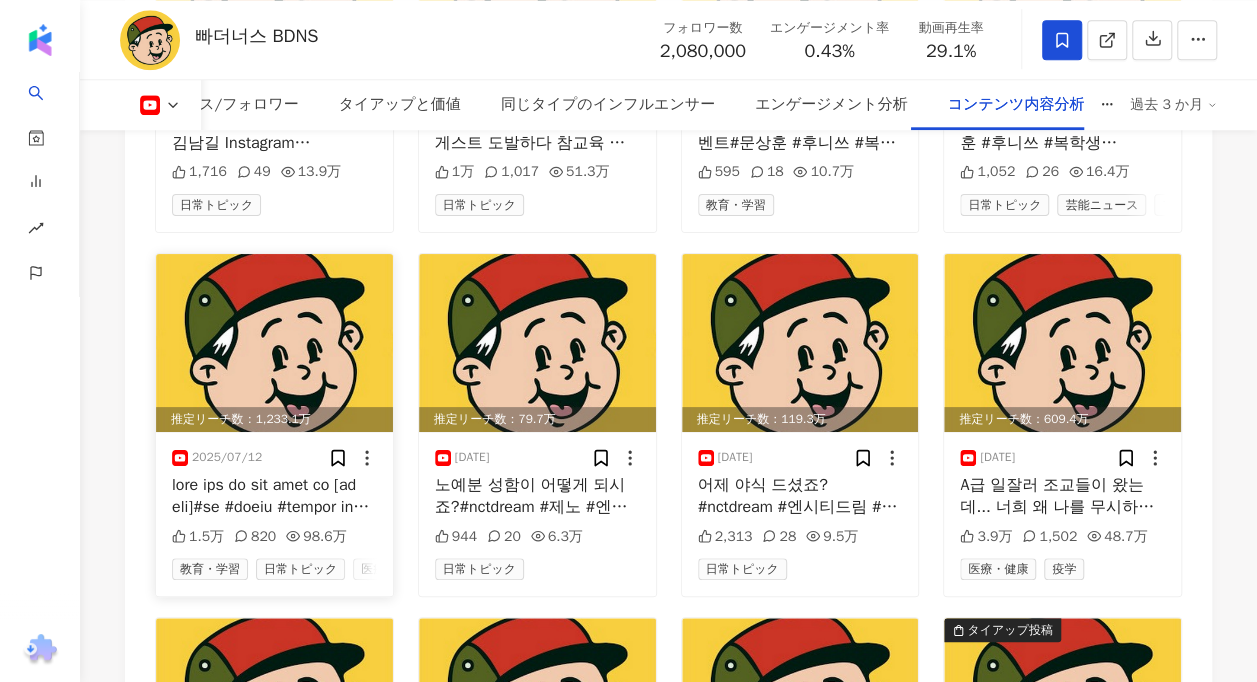 click at bounding box center [274, 343] 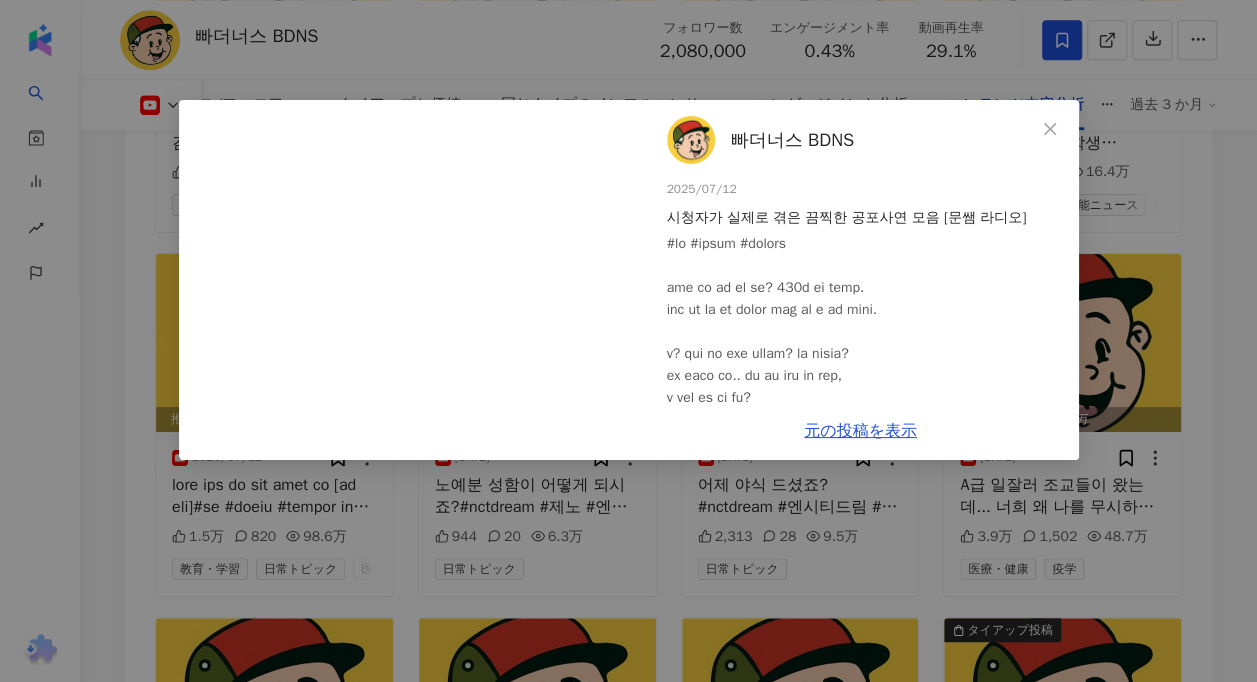 click on "빠더너스 BDNS [DATE] 시청자가 실제로 겪은 끔찍한 공포사연 모음 [문쌤 라디오] 1.5万 820 98.6万 元の投稿を表示" at bounding box center [628, 341] 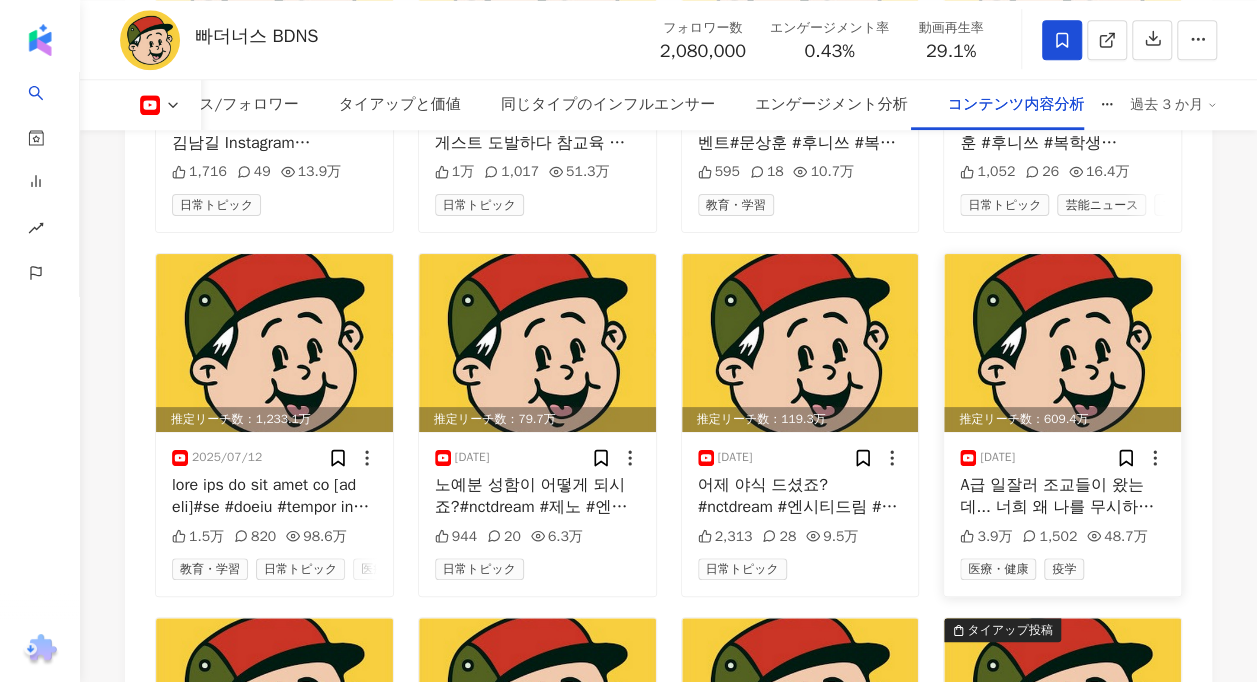 click at bounding box center (1062, 343) 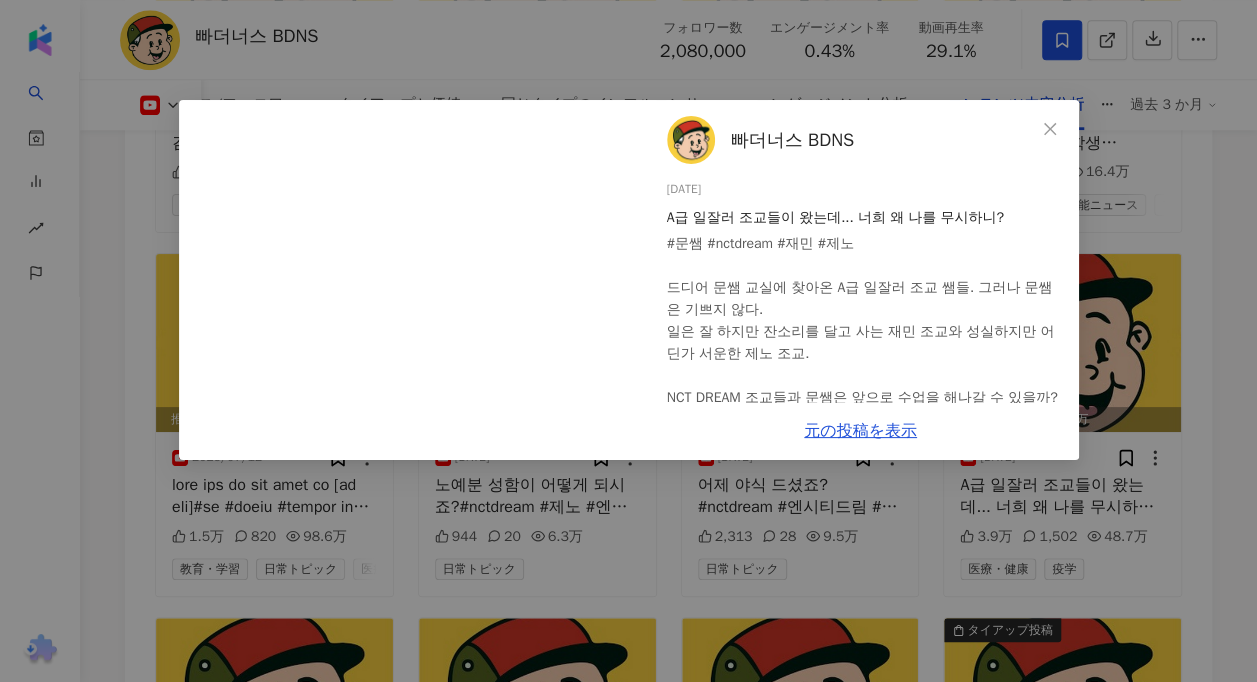 click on "빠더너스 BDNS [DATE] A급 일잘러 조교들이 왔는데... 너희 왜 나를 무시하니? #문쌤 #nctdream #재민 #제노
드디어 문쌤 교실에 찾아온 A급 일잘러 조교 쌤들. 그러나 문쌤은 기쁘지 않다.
일은 잘 하지만 잔소리를 달고 사는 재민 조교와 성실하지만 어딘가 서운한 제노 조교.
NCT DREAM 조교들과 문쌤은 앞으로 수업을 해나갈 수 있을까?
Instagram @bdnspresents 3.9万 1,502 48.7万 元の投稿を表示" at bounding box center (628, 341) 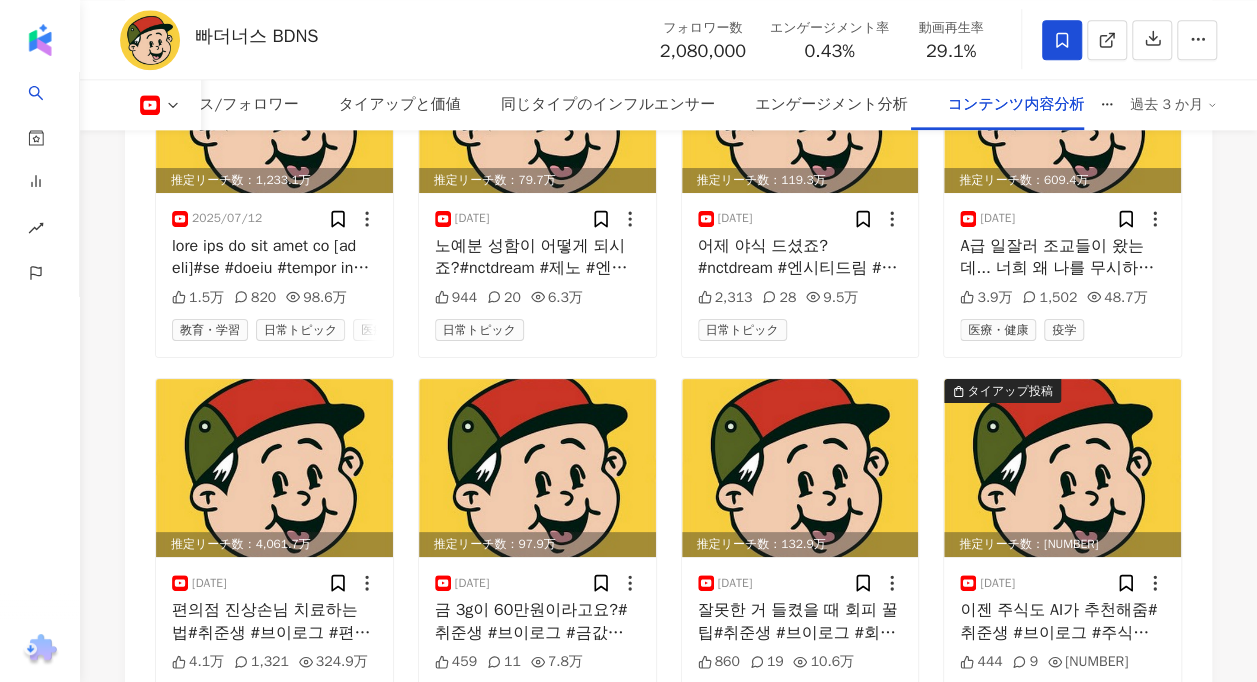 scroll, scrollTop: 8930, scrollLeft: 0, axis: vertical 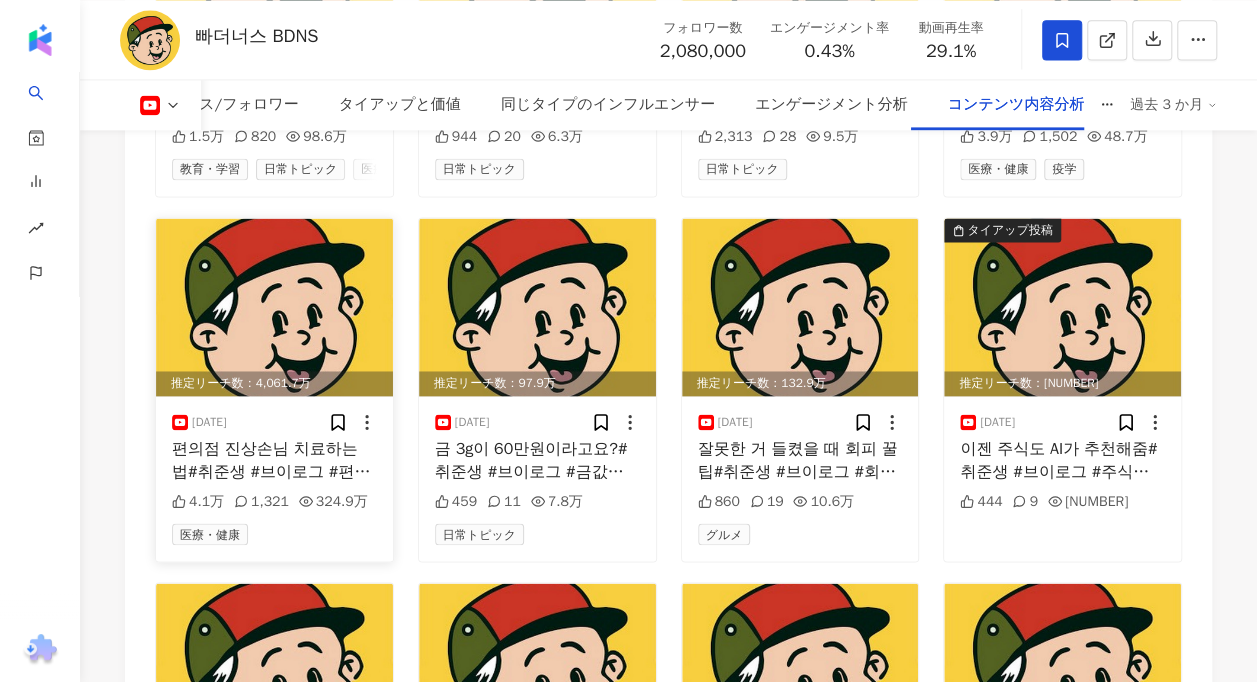 click at bounding box center [274, 307] 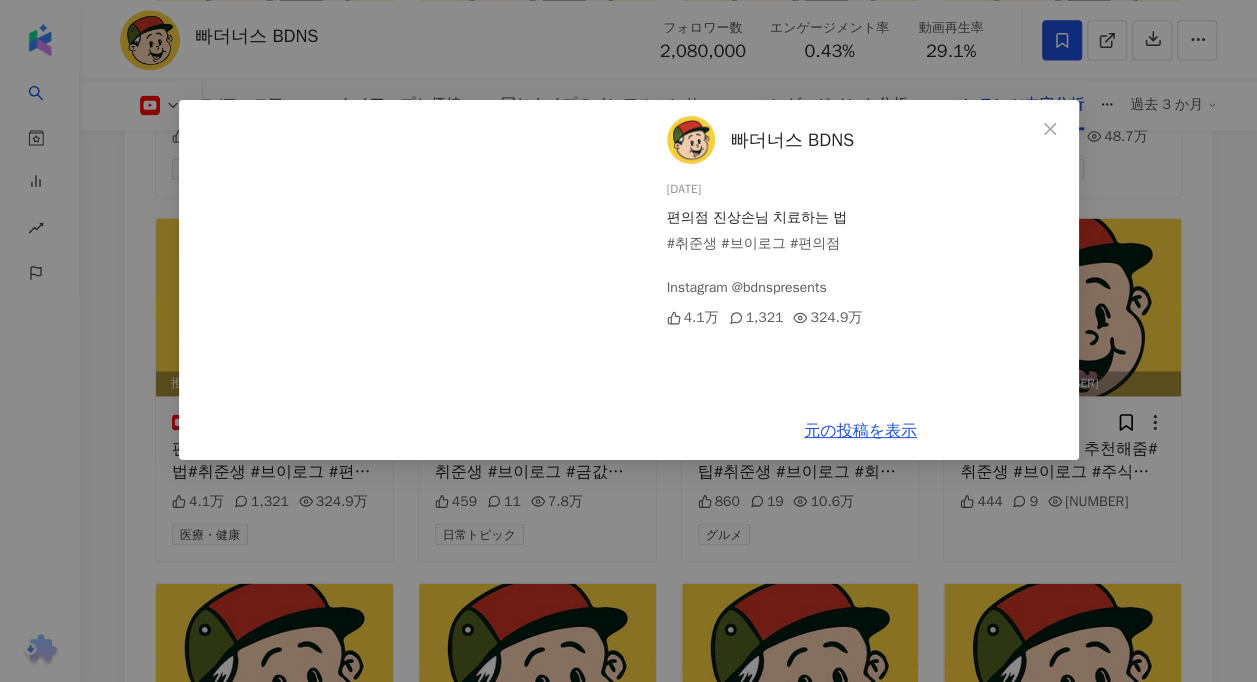 click on "빠더너스 BDNS 2025/07/07 편의점 진상손님 치료하는 법 #취준생 #브이로그 #편의점
Instagram @bdnspresents 4.1万 1,321 324.9万 元の投稿を表示" at bounding box center (628, 341) 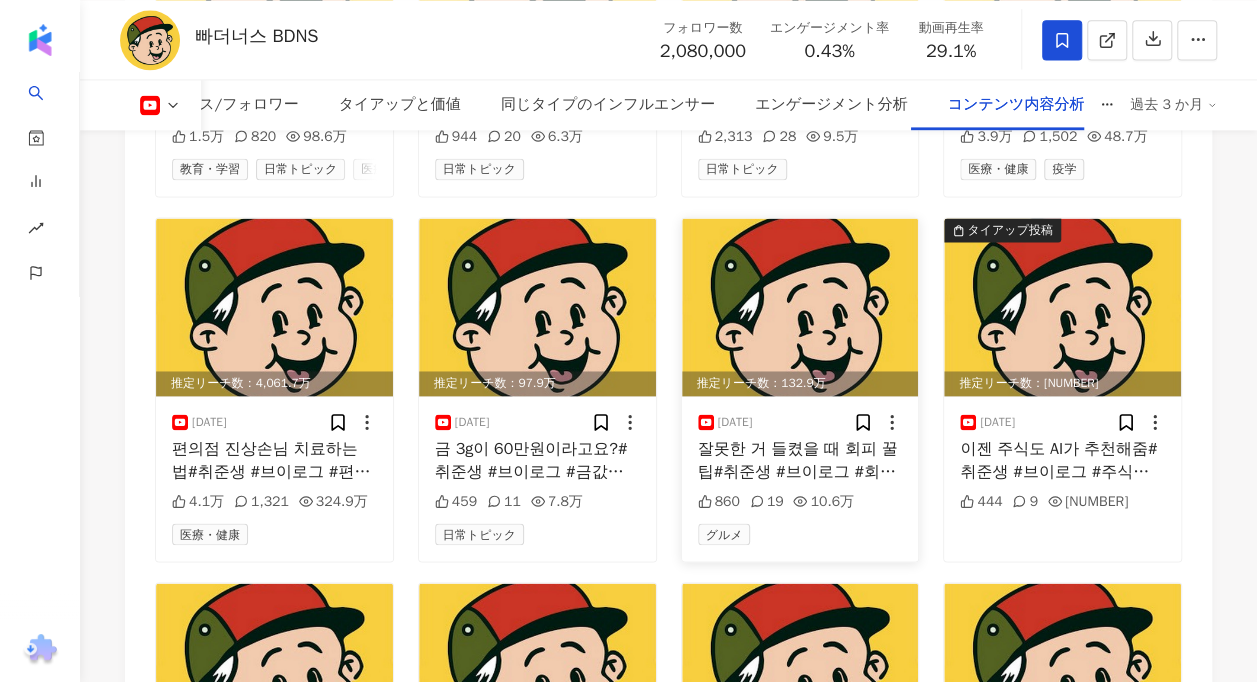 click at bounding box center (800, 307) 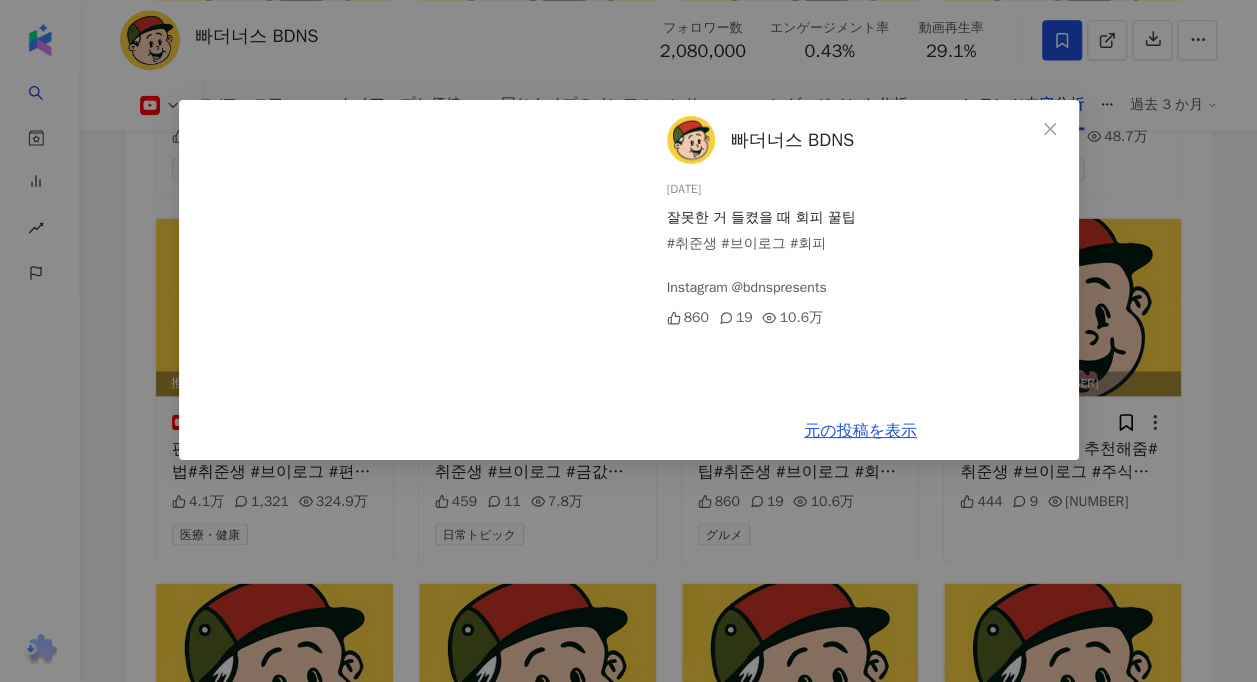 click on "빠더너스 BDNS 2025/07/07 잘못한 거 들켰을 때 회피 꿀팁 #취준생 #브이로그 #회피
Instagram @bdnspresents 860 19 10.6万 元の投稿を表示" at bounding box center (628, 341) 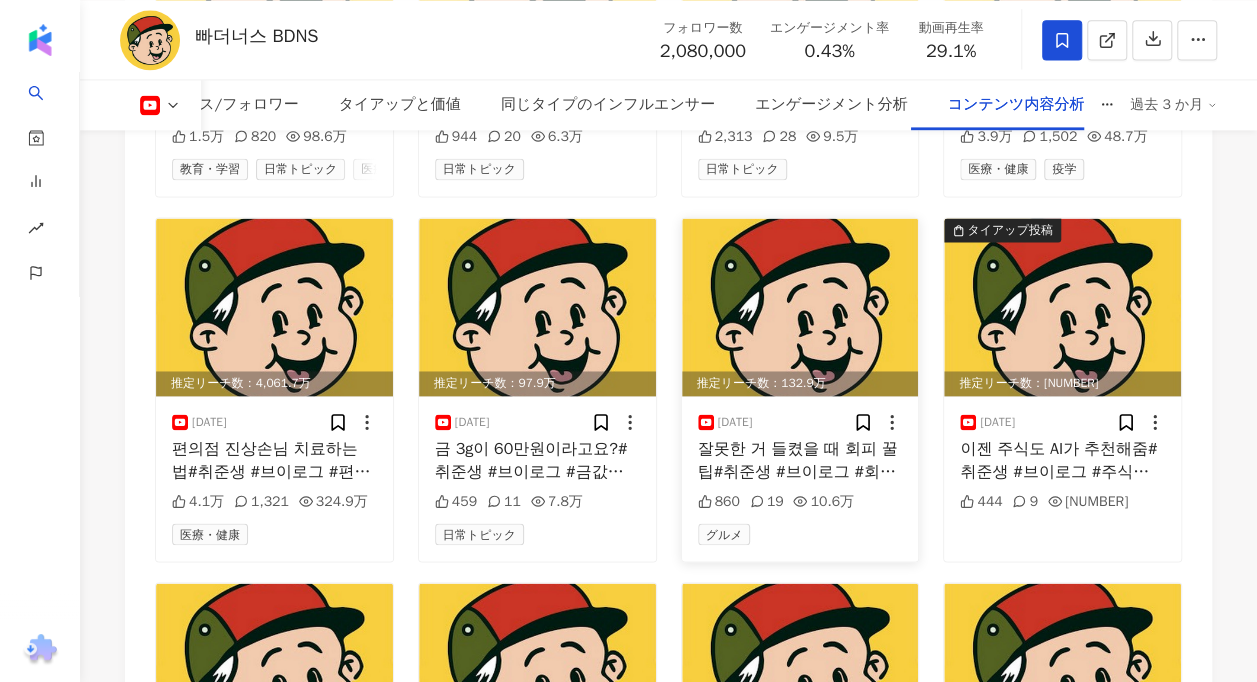 click at bounding box center [800, 307] 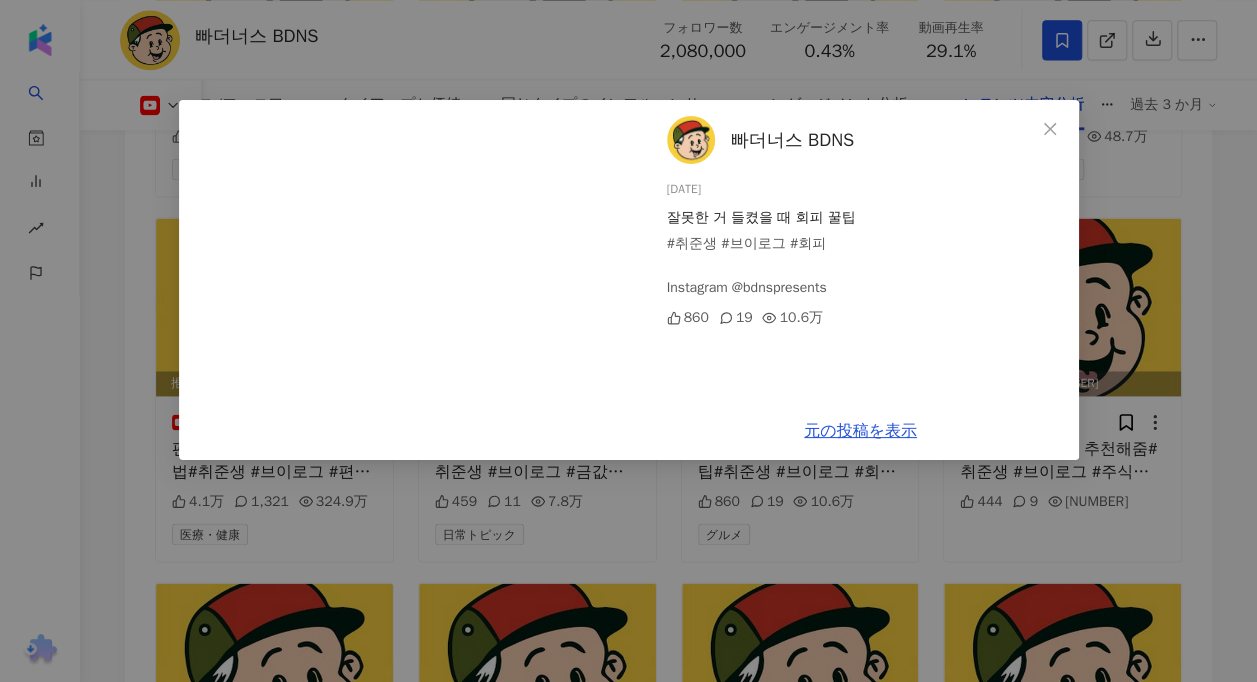 click on "빠더너스 BDNS 2025/07/07 잘못한 거 들켰을 때 회피 꿀팁 #취준생 #브이로그 #회피
Instagram @bdnspresents 860 19 10.6万 元の投稿を表示" at bounding box center (628, 341) 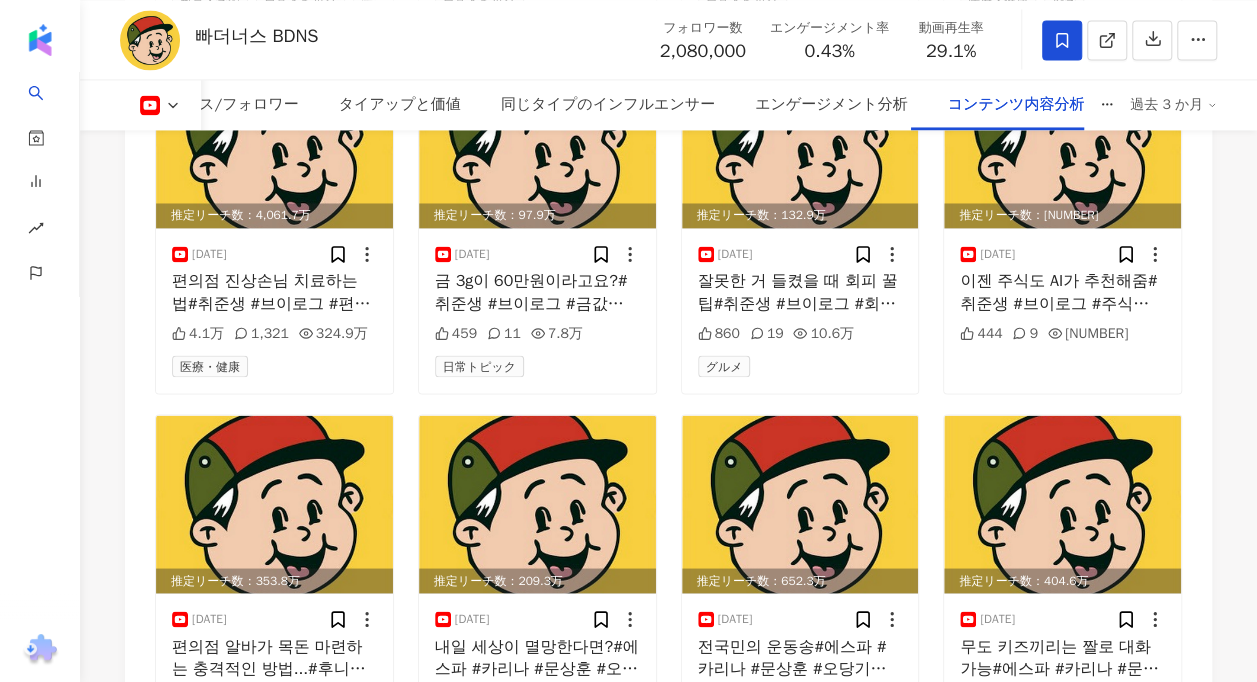 scroll, scrollTop: 9230, scrollLeft: 0, axis: vertical 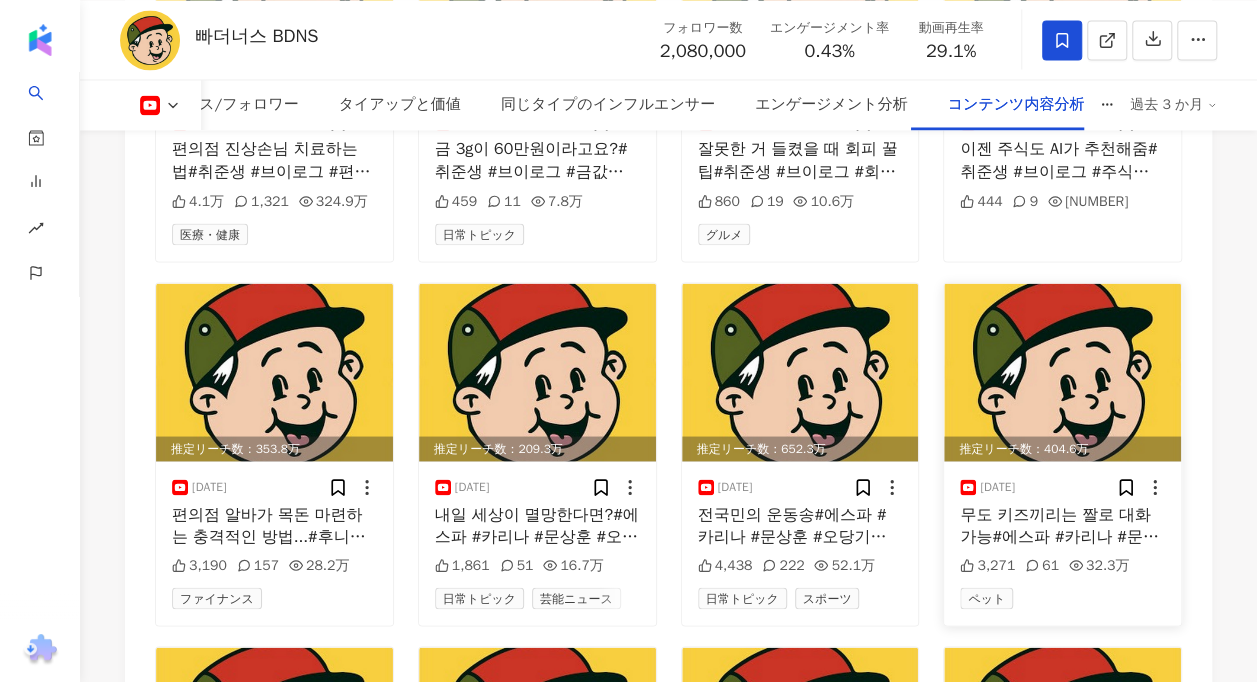 click at bounding box center [1062, 372] 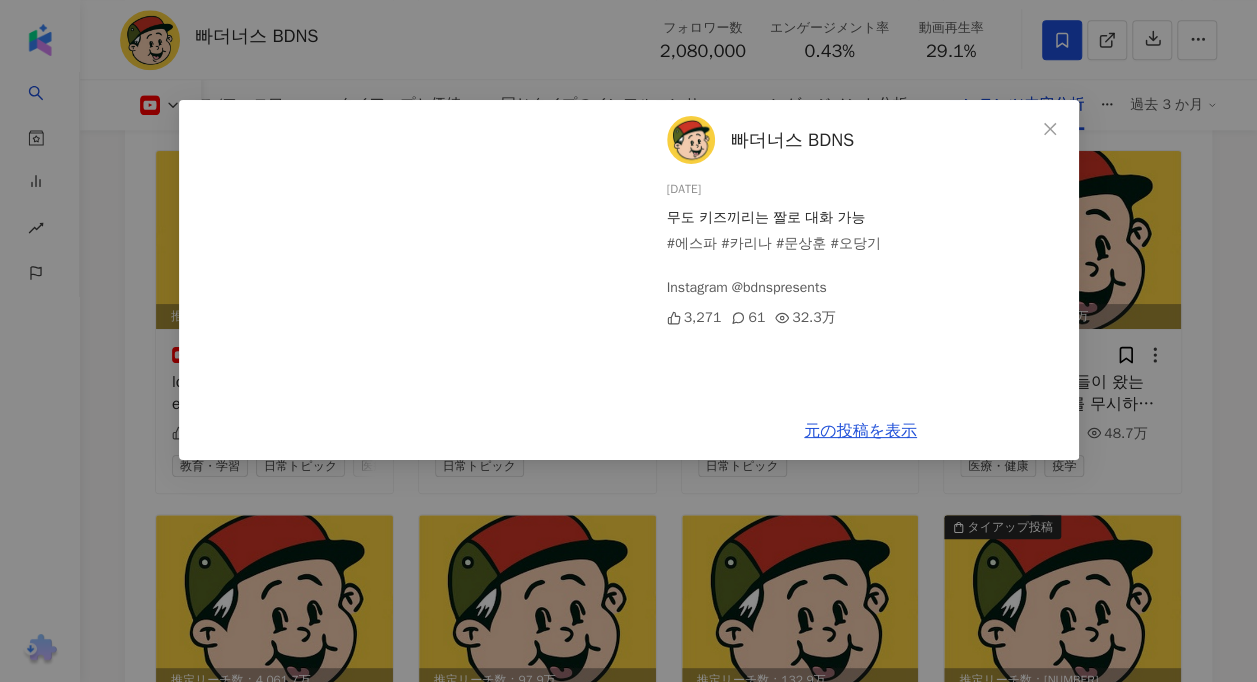 click on "빠더너스 BDNS 2025/07/06 무도 키즈끼리는 짤로 대화 가능 #에스파 #카리나 #문상훈 #오당기
Instagram @bdnspresents 3,271 61 32.3万 元の投稿を表示" at bounding box center (628, 341) 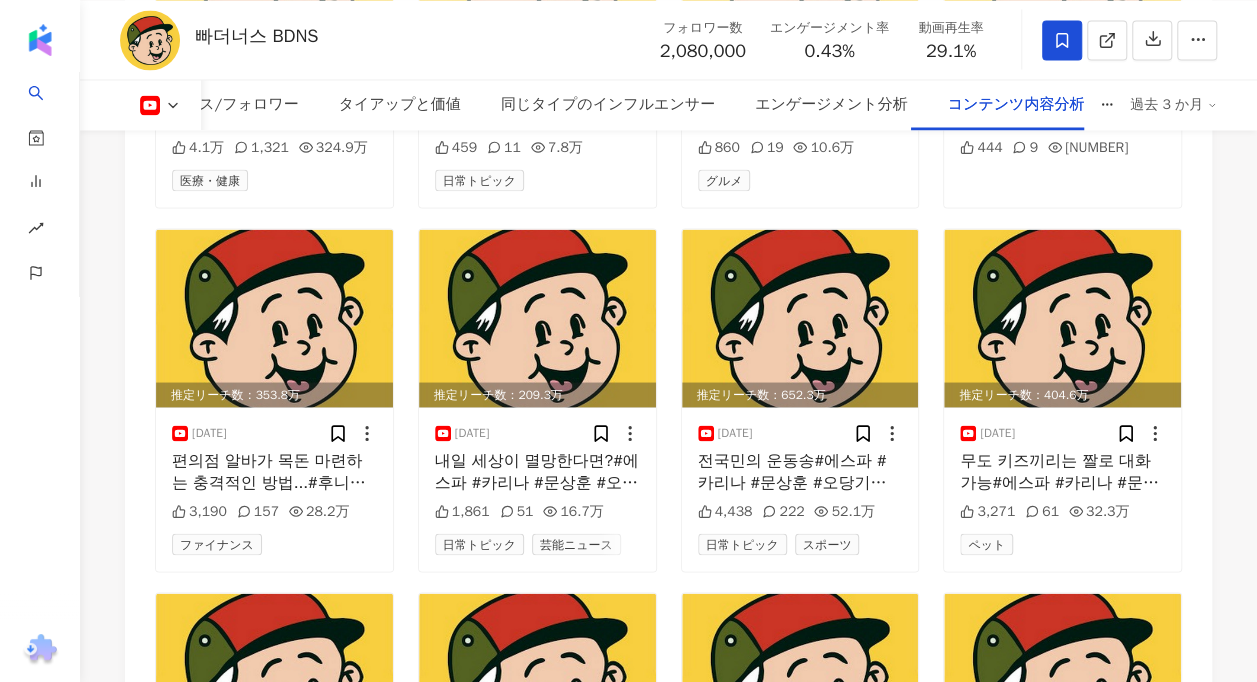 scroll, scrollTop: 9433, scrollLeft: 0, axis: vertical 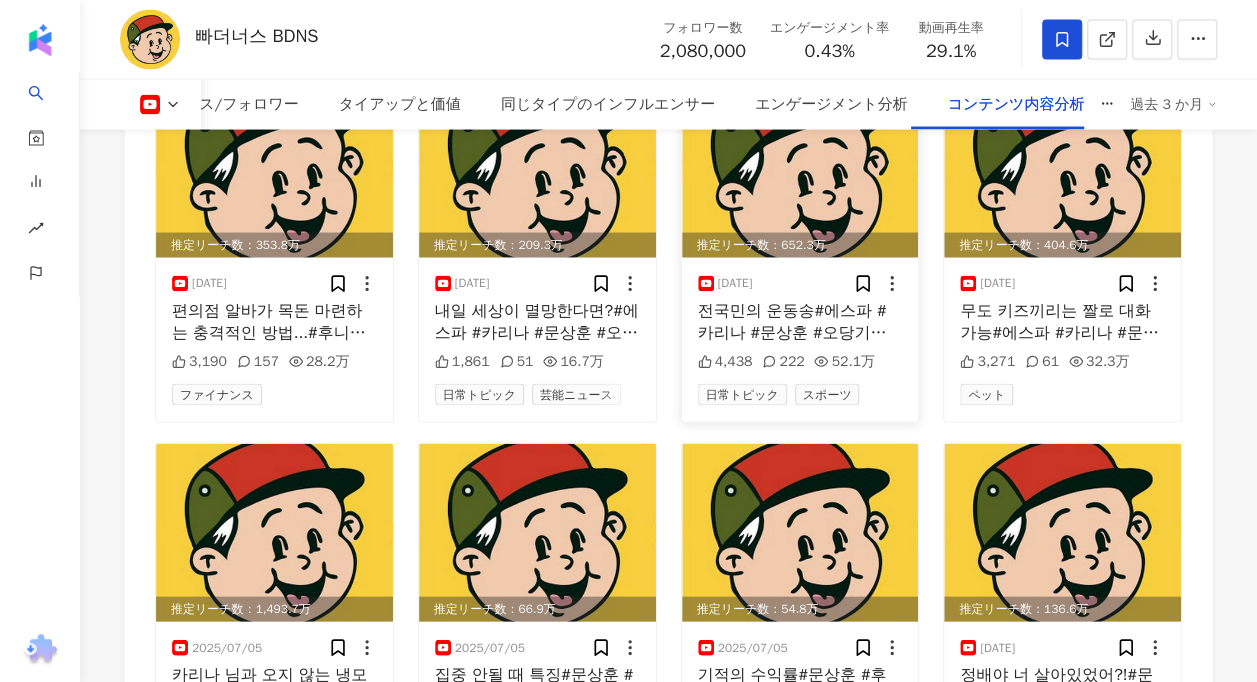 click at bounding box center [800, 169] 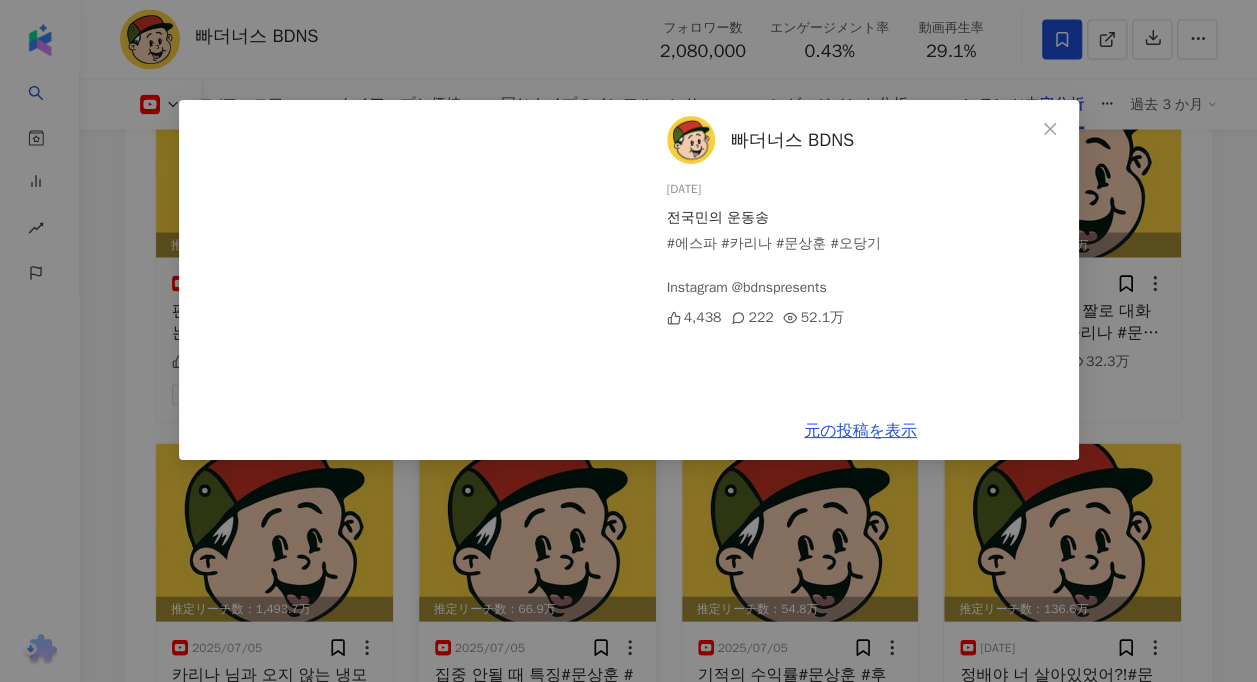 click on "빠더너스 BDNS 2025/07/06 전국민의 운동송 #에스파 #카리나 #문상훈 #오당기
Instagram @bdnspresents 4,438 222 52.1万 元の投稿を表示" at bounding box center [628, 341] 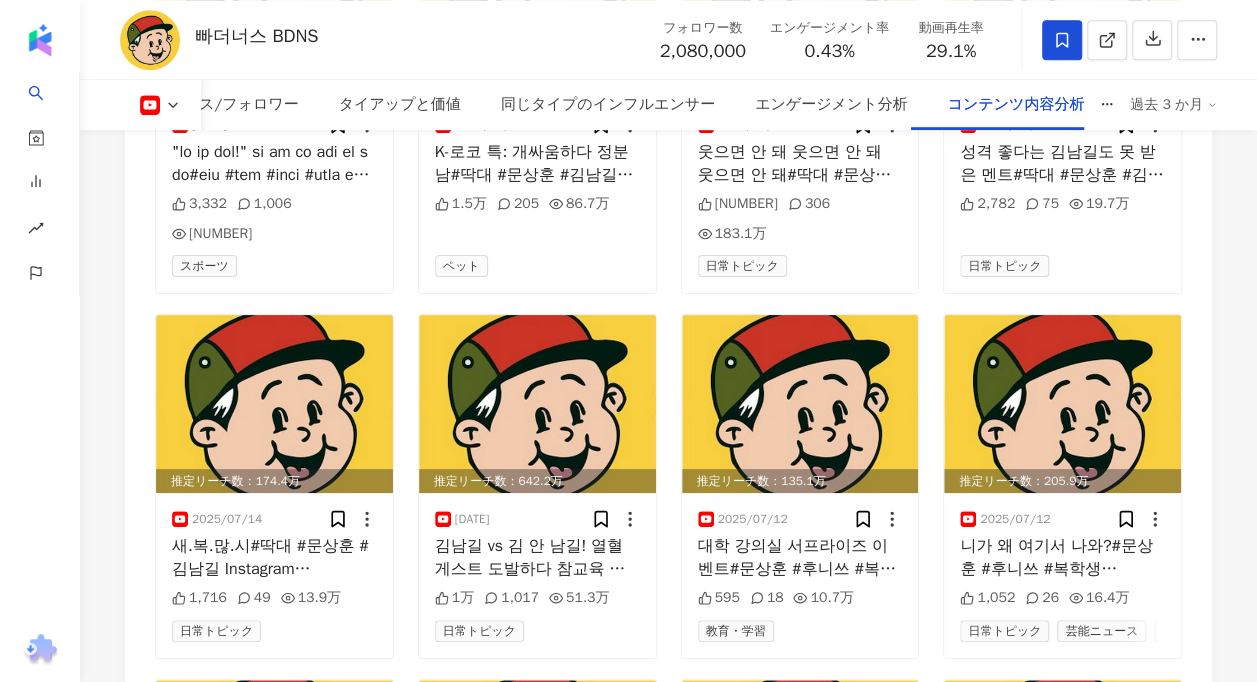 scroll, scrollTop: 8233, scrollLeft: 0, axis: vertical 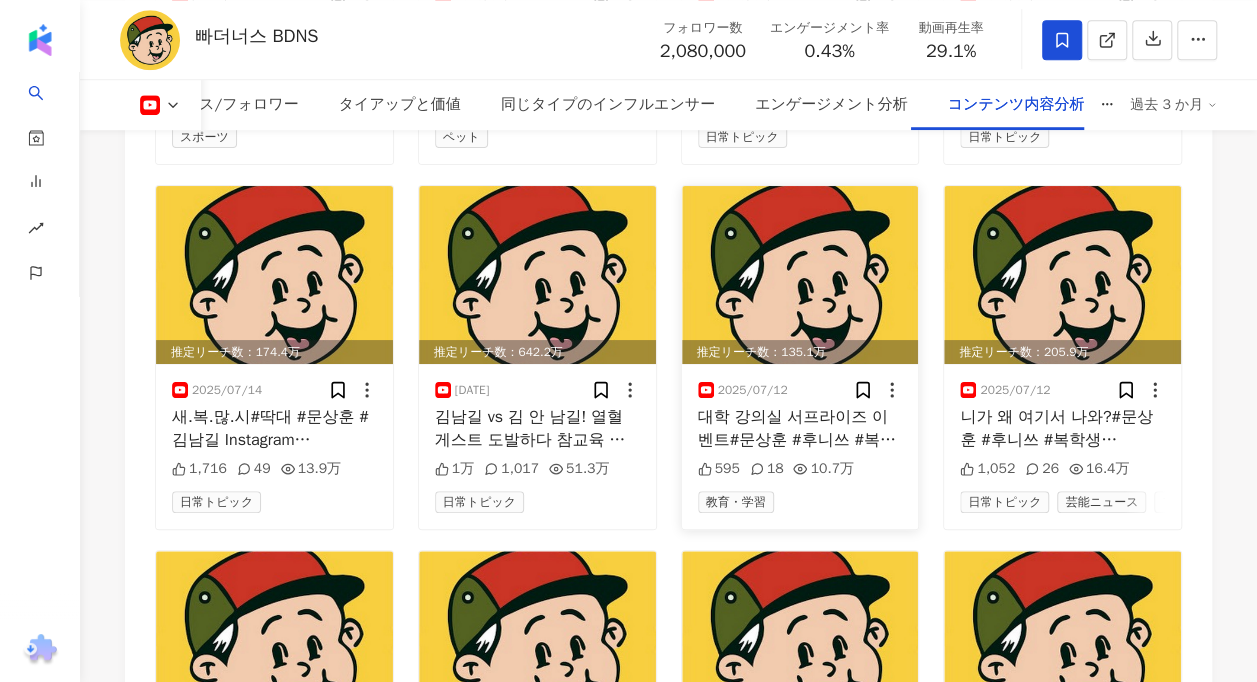 click at bounding box center (800, 275) 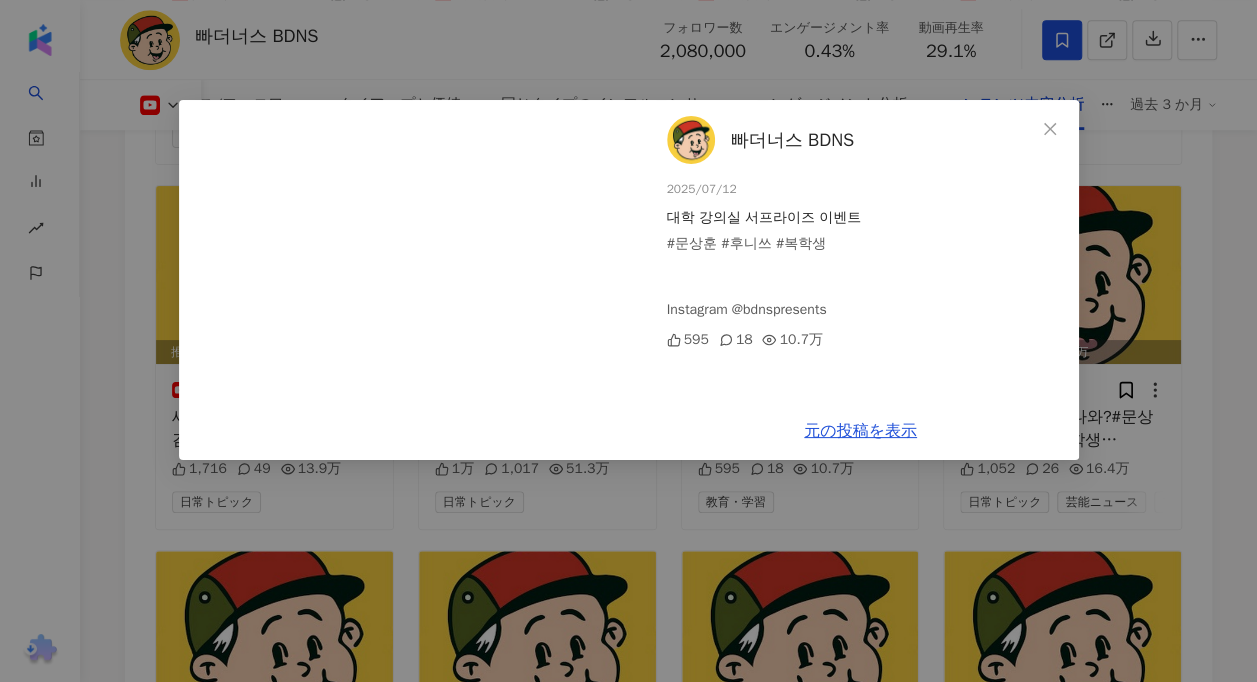click on "빠더너스 BDNS 2025/07/12 대학 강의실 서프라이즈 이벤트 #문상훈 #후니쓰 #복학생
Instagram @bdnspresents 595 18 10.7万 元の投稿を表示" at bounding box center [628, 341] 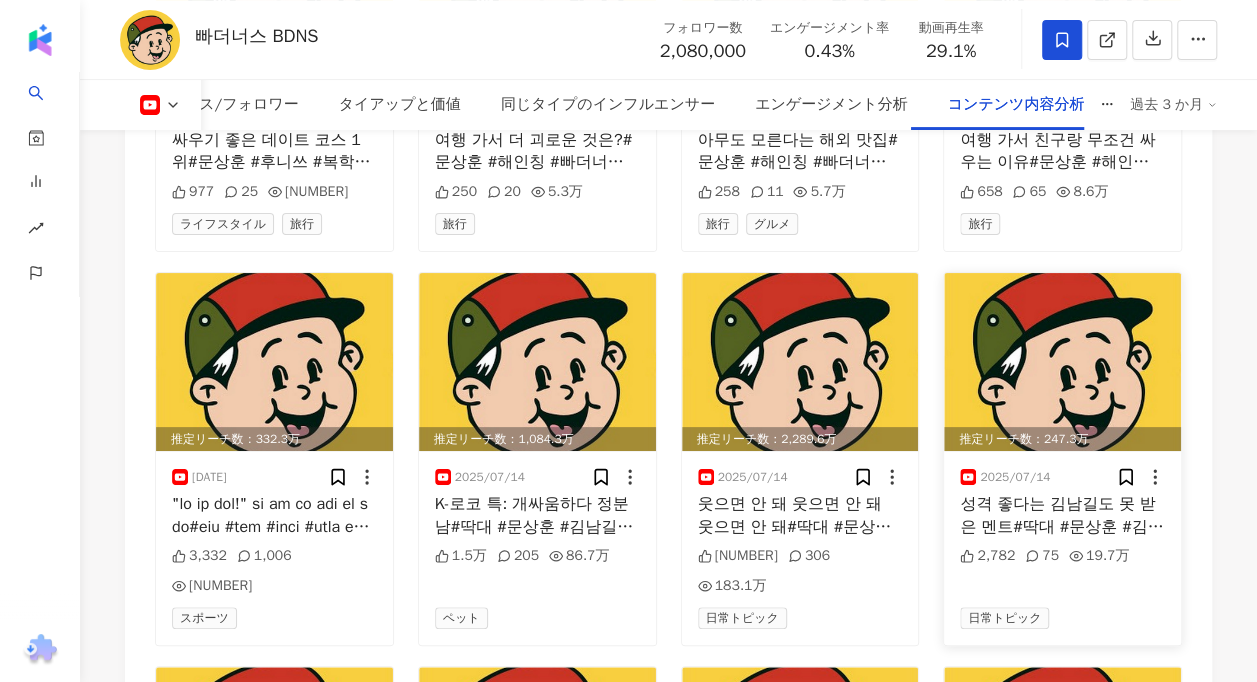 scroll, scrollTop: 7733, scrollLeft: 0, axis: vertical 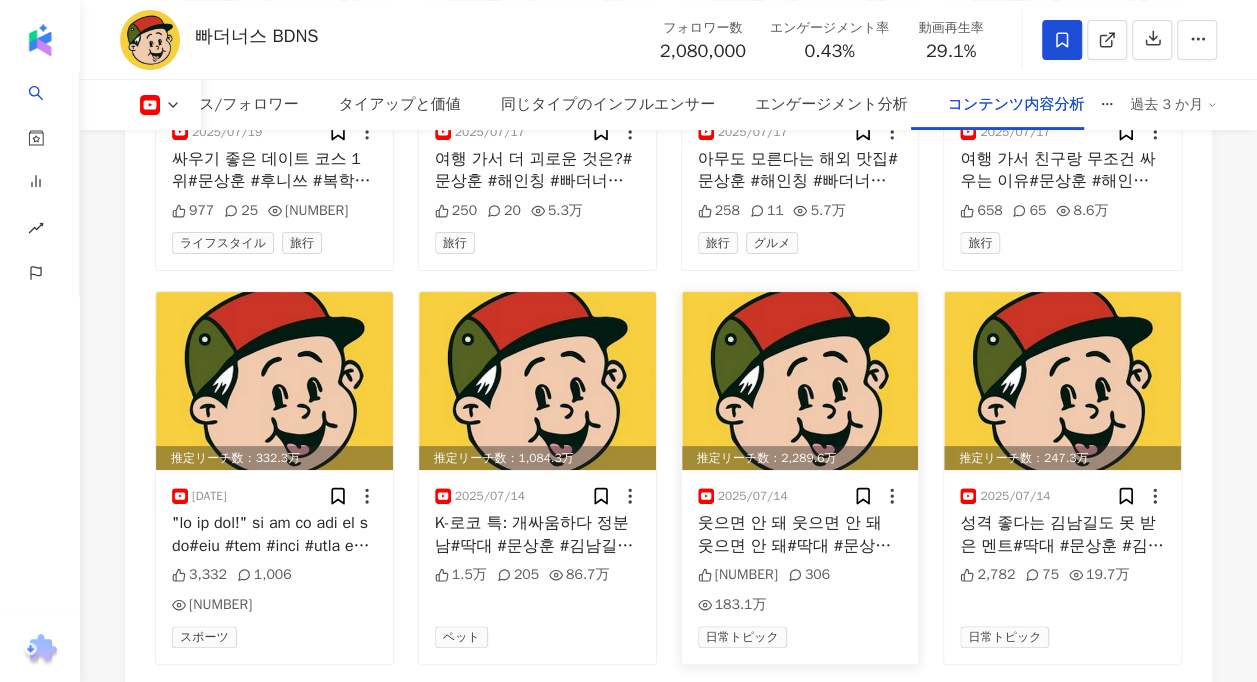 click at bounding box center (800, 381) 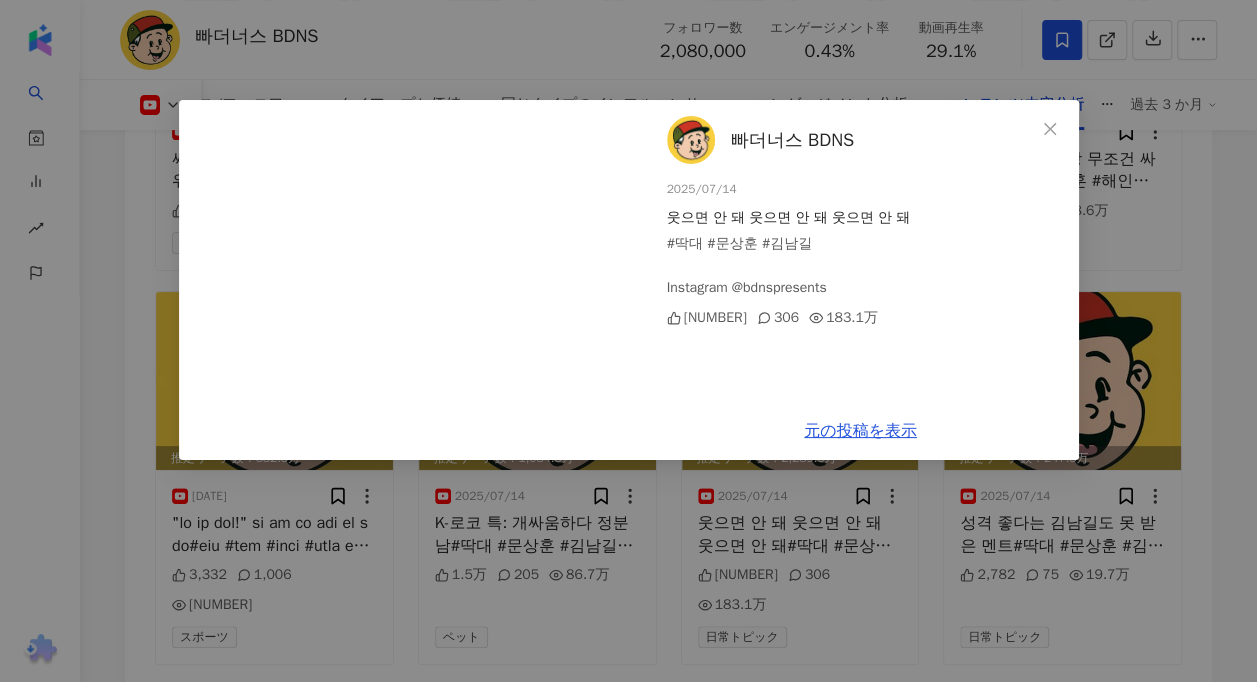 click on "빠더너스 BDNS 2025/07/14 웃으면 안 돼 웃으면 안 돼 웃으면 안 돼 #딱대 #문상훈 #김남길
Instagram @bdnspresents 2.9万 306 183.1万" at bounding box center [861, 251] 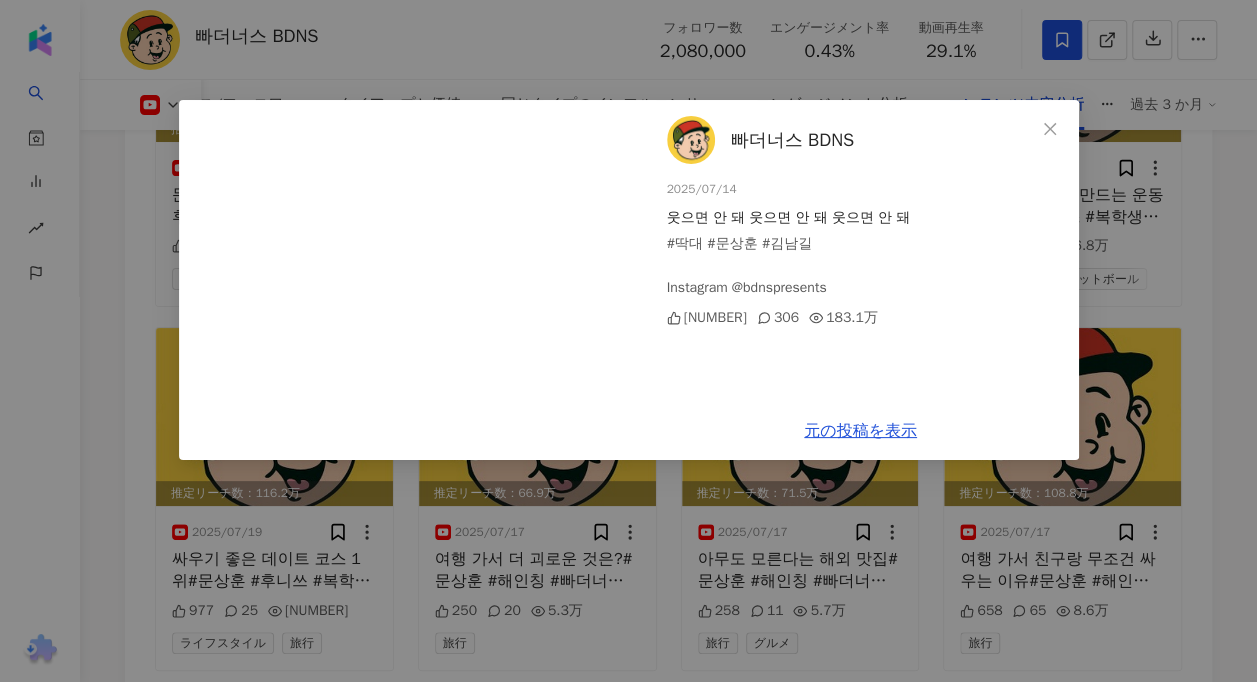 click on "빠더너스 BDNS 2025/07/14 웃으면 안 돼 웃으면 안 돼 웃으면 안 돼 #딱대 #문상훈 #김남길
Instagram @bdnspresents 2.9万 306 183.1万 元の投稿を表示" at bounding box center (628, 341) 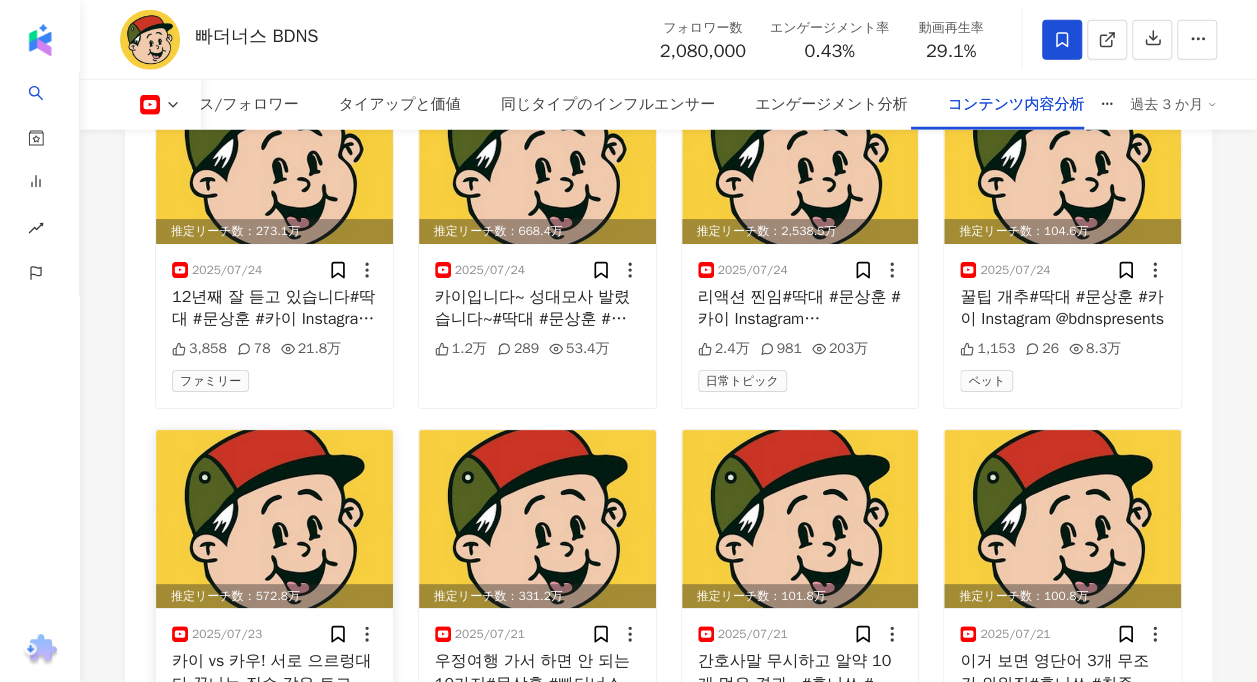 scroll, scrollTop: 6533, scrollLeft: 0, axis: vertical 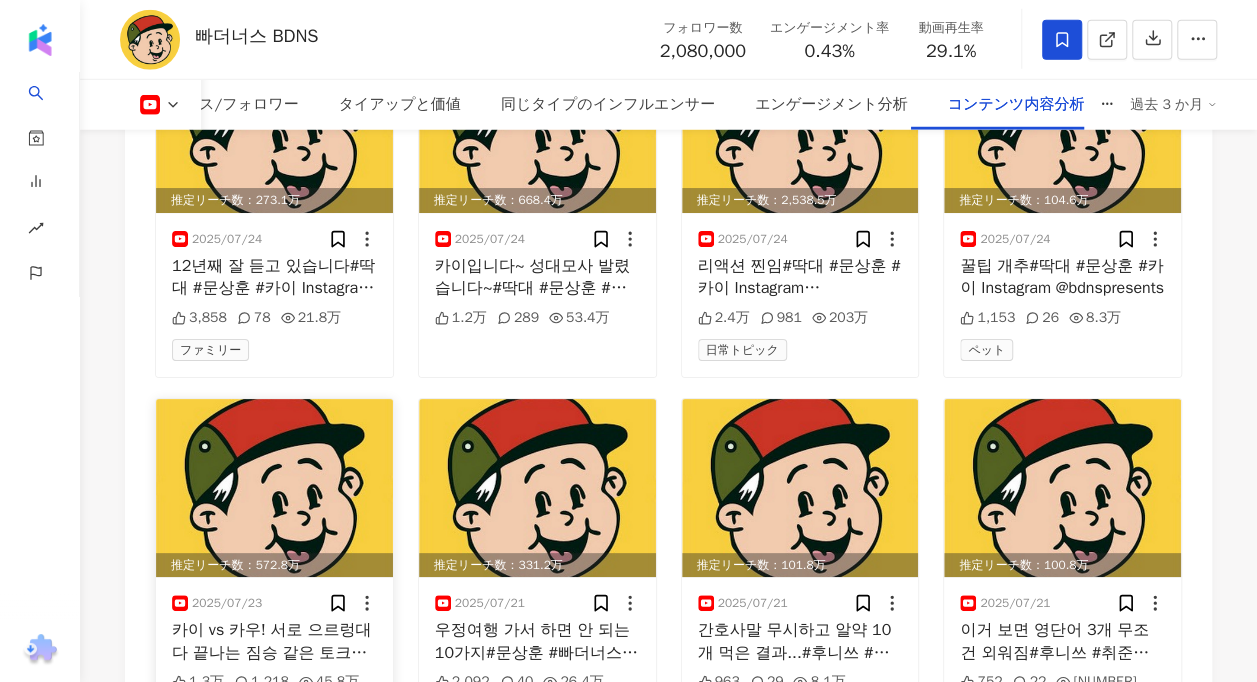 click at bounding box center (274, 488) 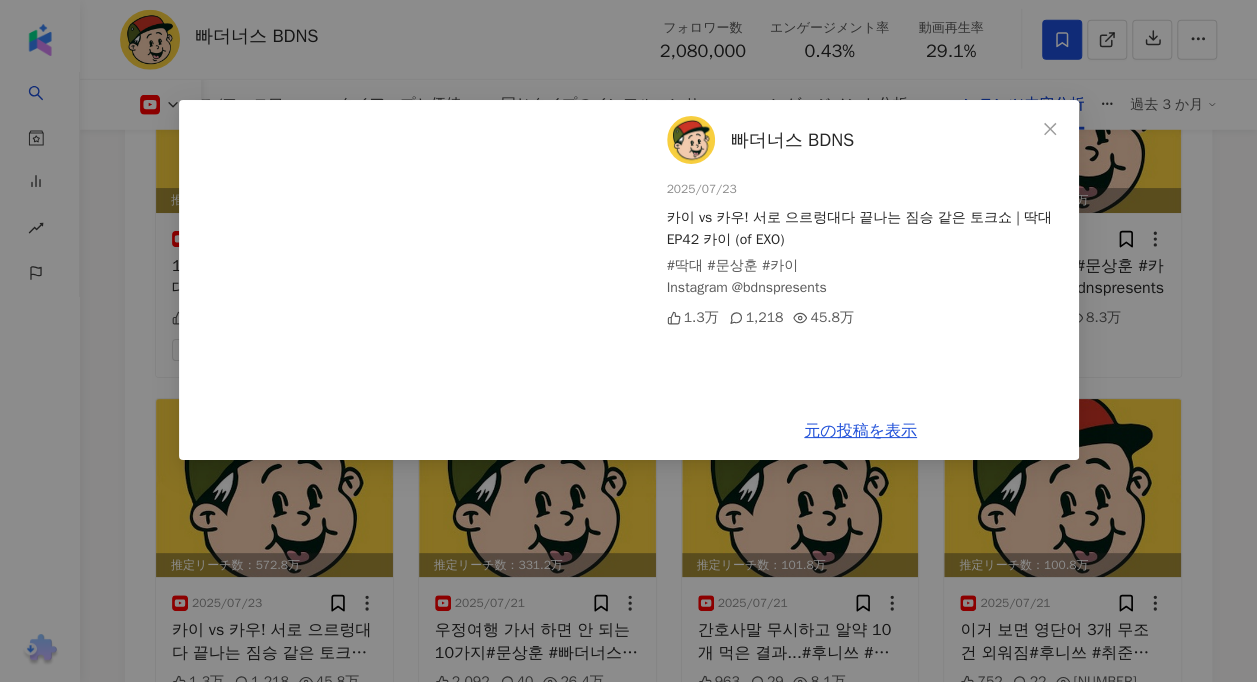 click on "빠더너스 BDNS 2025/07/23 카이 vs 카우! 서로 으르렁대다 끝나는 짐승 같은 토크쇼 | 딱대 EP42 카이 (of EXO) #딱대 #문상훈 #카이
Instagram @bdnspresents 1.3万 1,218 45.8万" at bounding box center (861, 251) 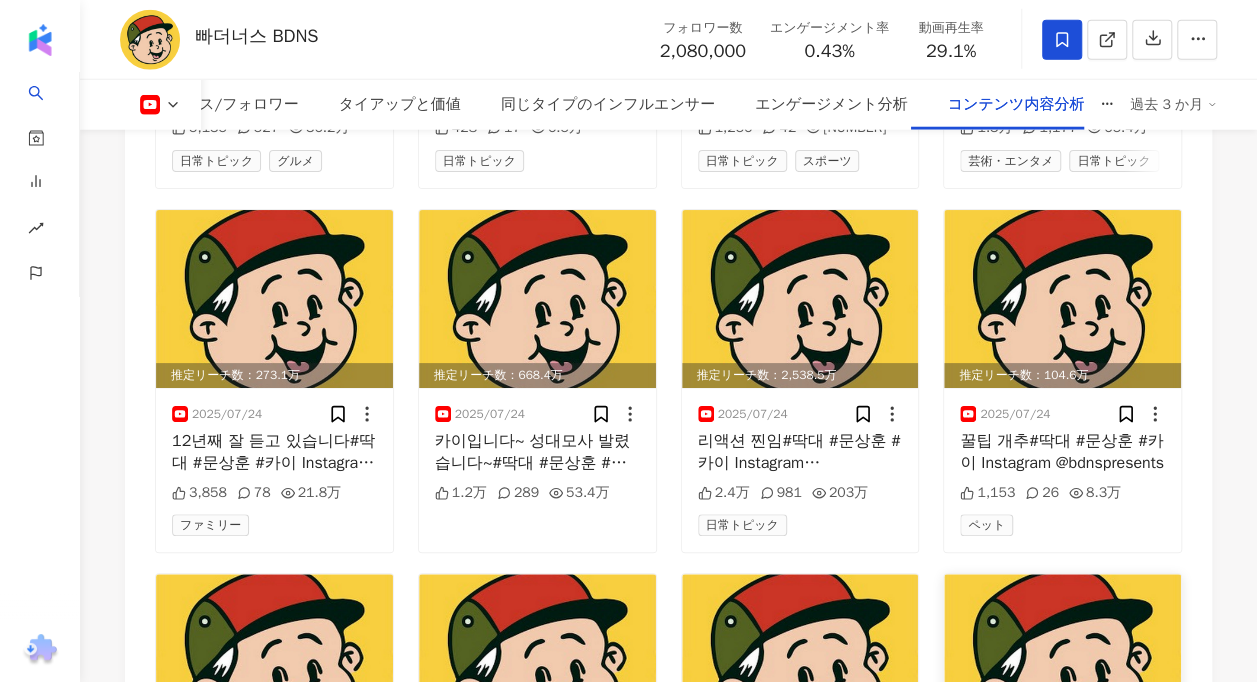 scroll, scrollTop: 6233, scrollLeft: 0, axis: vertical 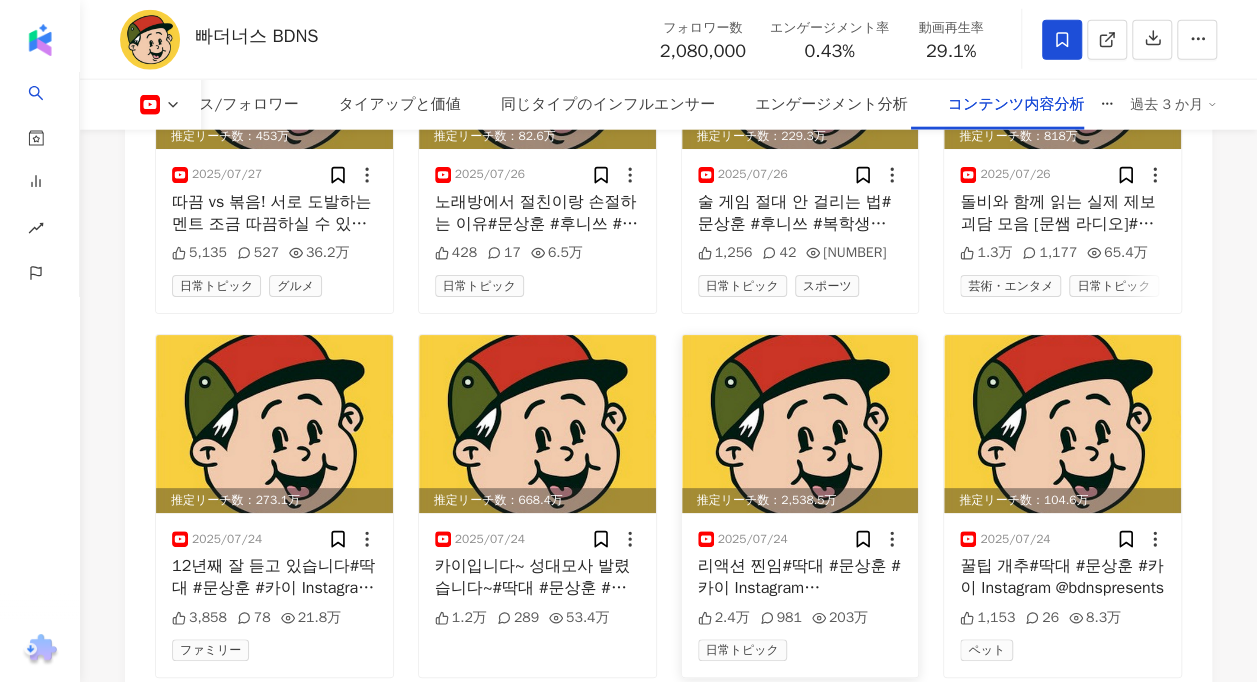 click at bounding box center [800, 424] 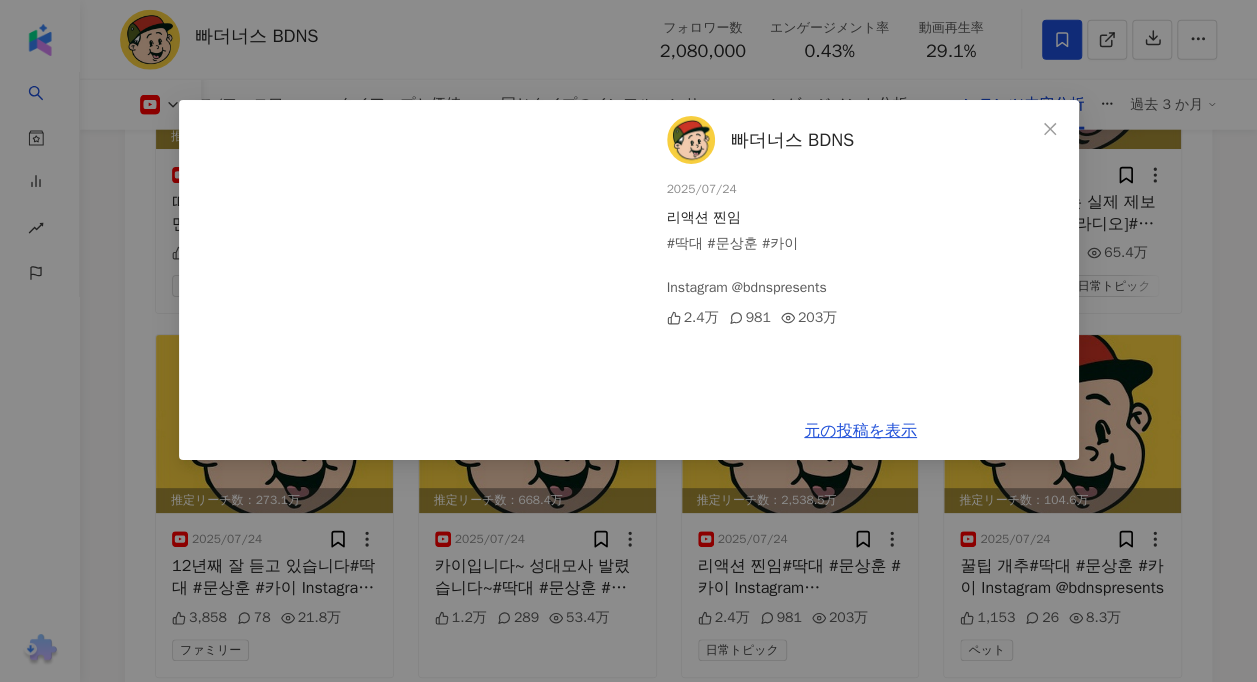 click on "빠더너스 BDNS 2025/07/24 리액션 찐임 #딱대 #문상훈 #카이
Instagram @bdnspresents 2.4万 981 203万 元の投稿を表示" at bounding box center (628, 341) 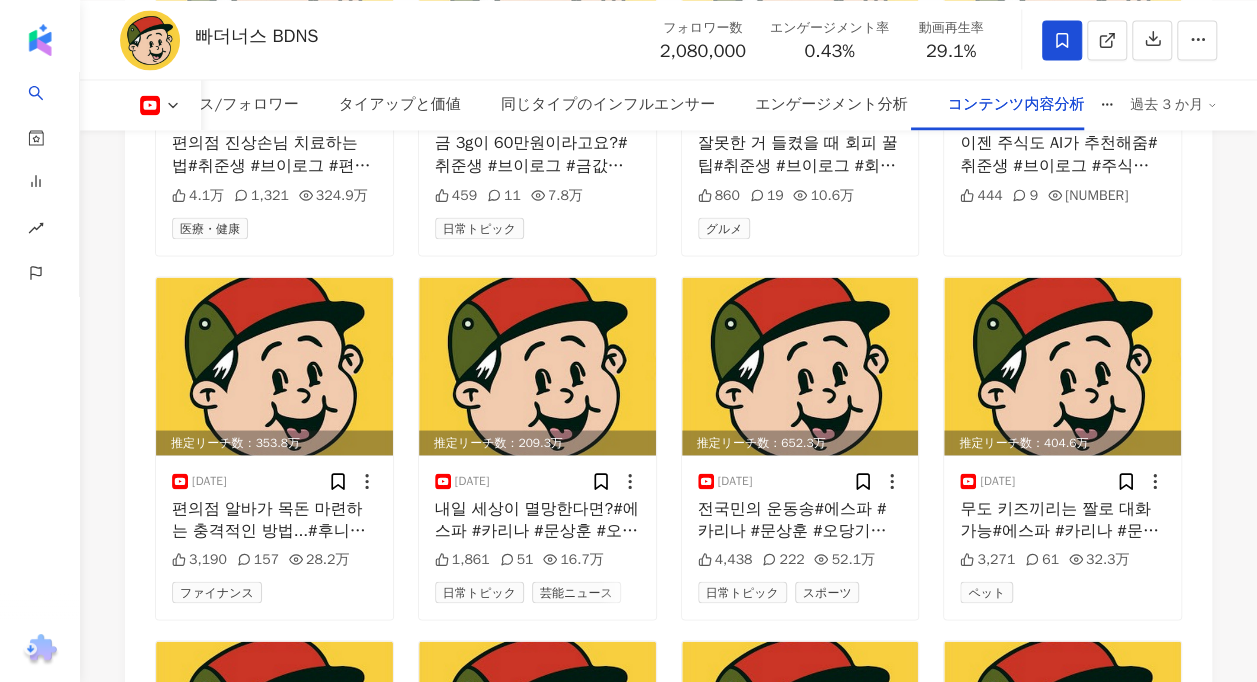 scroll, scrollTop: 9333, scrollLeft: 0, axis: vertical 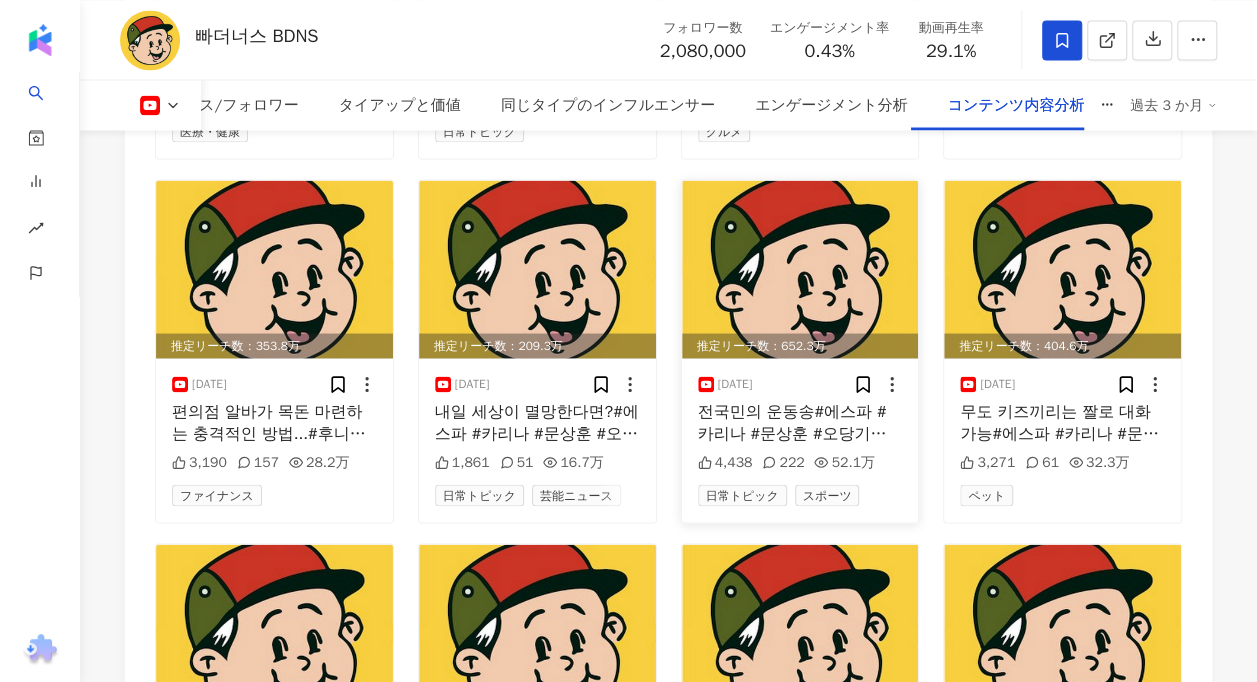 click at bounding box center [800, 269] 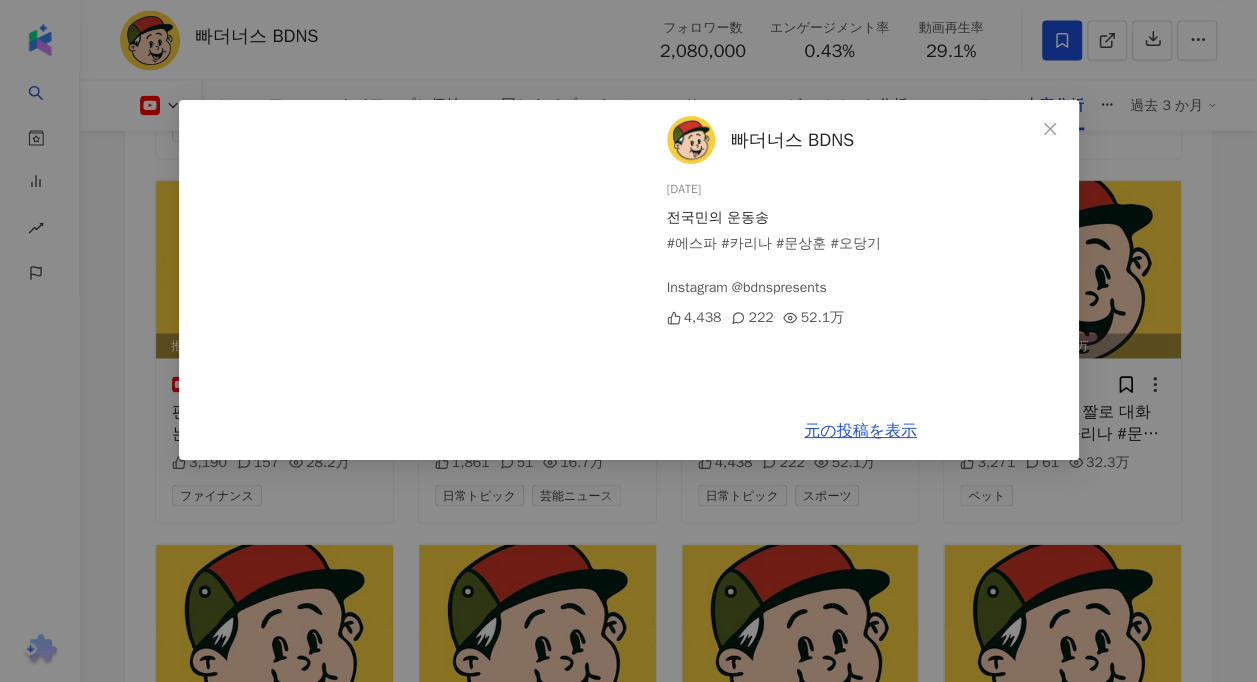 click on "빠더너스 BDNS 2025/07/06 전국민의 운동송 #에스파 #카리나 #문상훈 #오당기
Instagram @bdnspresents 4,438 222 52.1万 元の投稿を表示" at bounding box center (628, 341) 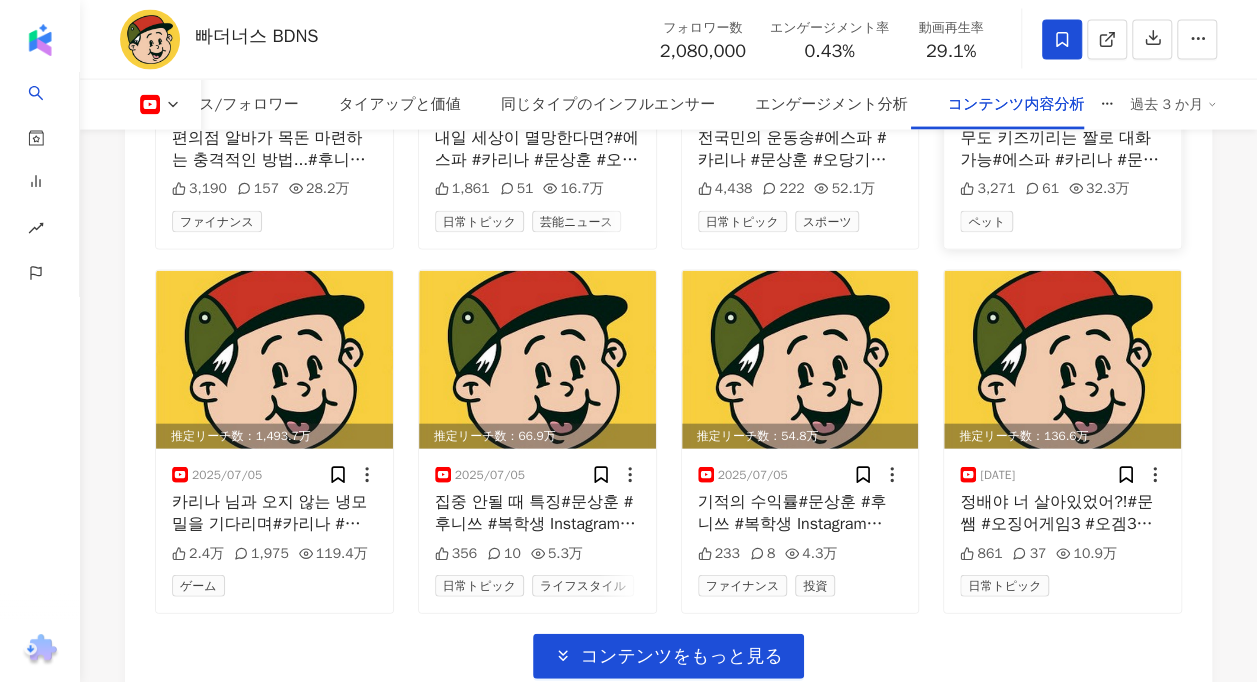 scroll, scrollTop: 9733, scrollLeft: 0, axis: vertical 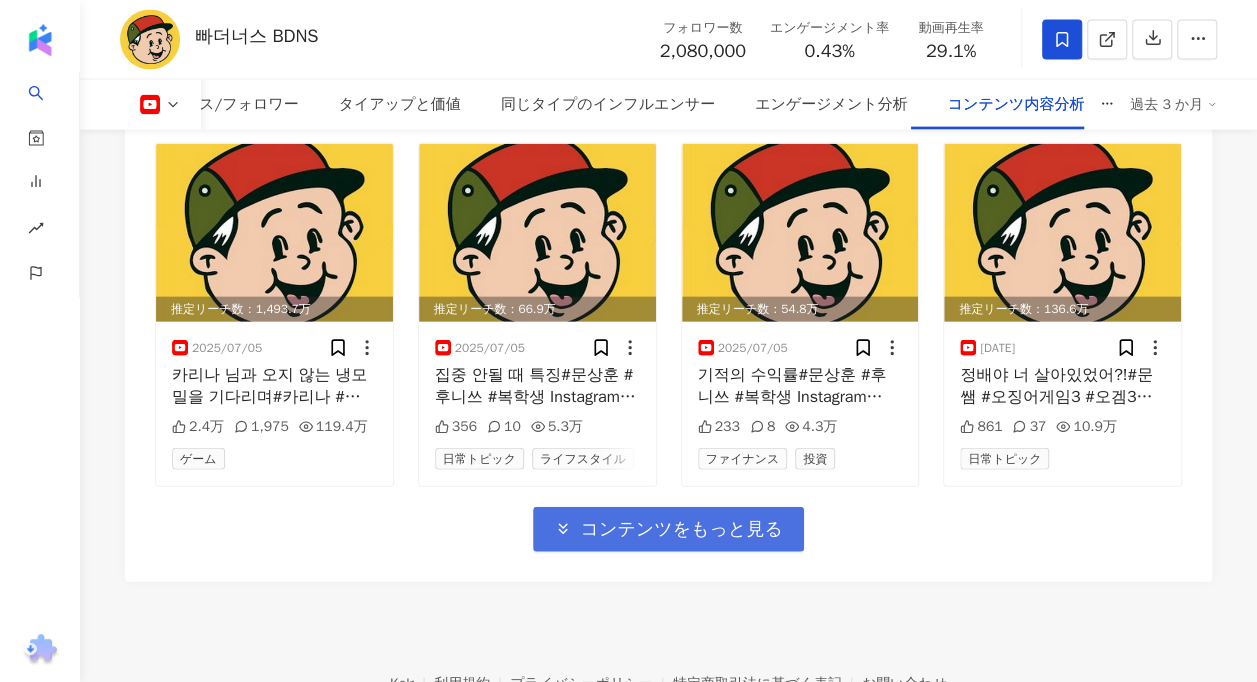 click on "コンテンツをもっと見る" at bounding box center [681, 530] 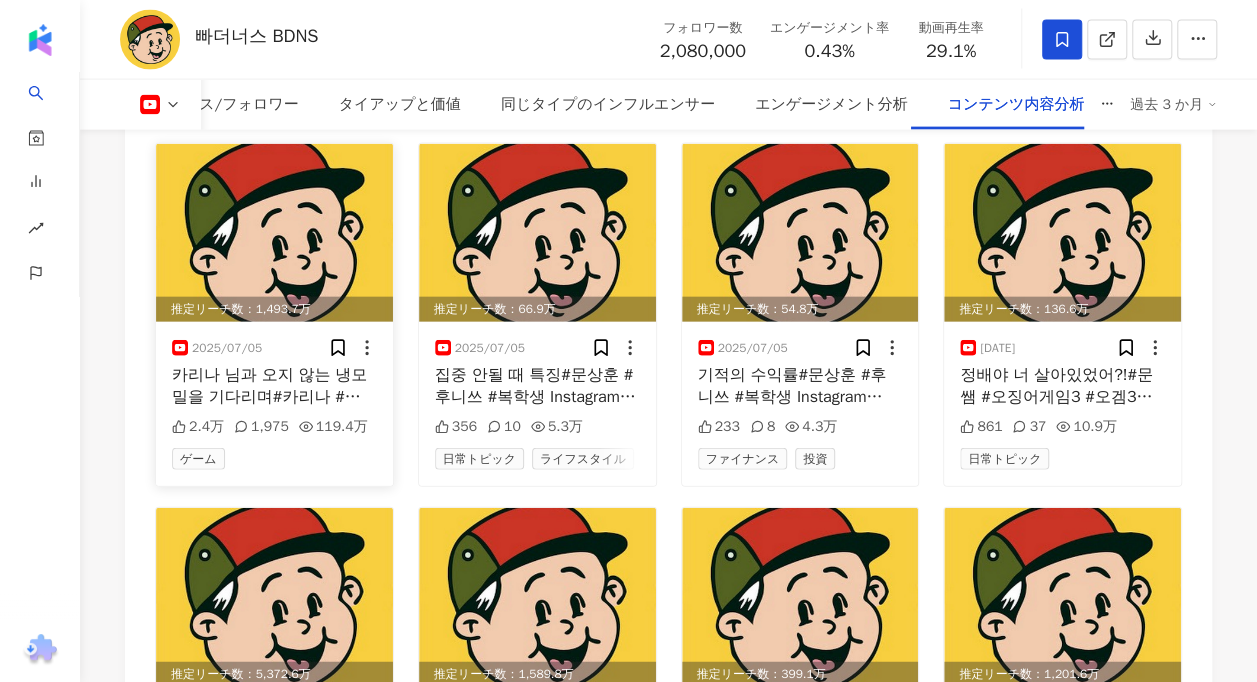click at bounding box center (274, 233) 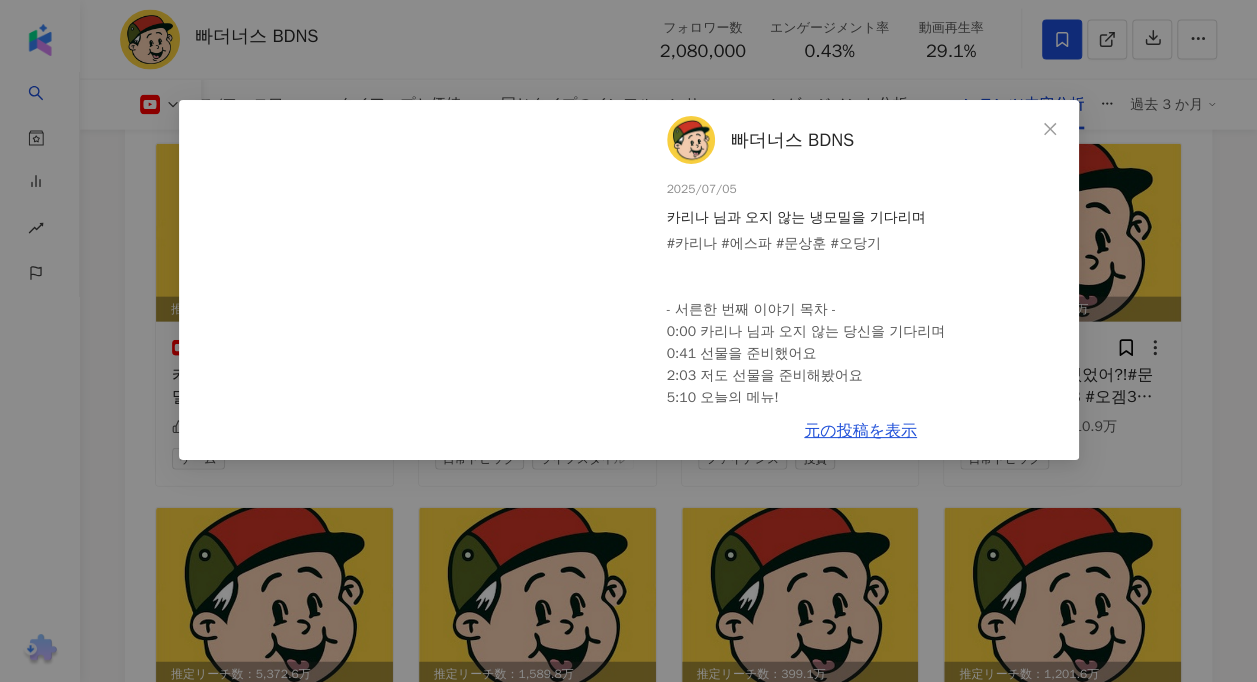 click on "빠더너스 BDNS 2025/07/05 카리나 님과 오지 않는 냉모밀을 기다리며 #카리나 #에스파 #문상훈 #오당기
- 서른한 번째 이야기 목차 -
0:00 카리나 님과 오지 않는 당신을 기다리며
0:41 선물을 준비했어요
2:03 저도 선물을 준비해봤어요
5:10 오늘의 메뉴!
6:24 최고의 휴일 루틴
8:38 추억에는 힘이 있다는 말
10:45 다정함의 원천은 체력
14:24 골격근량에 좋은 에스파 음악
15:12 나랑 도망갈래?
16:33 감정에 솔직해지는 방법
17:35 필살기, 그 다음은?
19:45 최악에 대한 상상
20:56 핑크블러드 지민과 카리나
22:54 같이 늙어가는 사이끼리 왜그래
24:00 돈까스와 냉모밀 도착
24:18 빠둥이에게 빠둥이 카리나가
Instagram @bdnspresents 2.4万 1,975 119.4万 元の投稿を表示" at bounding box center [628, 341] 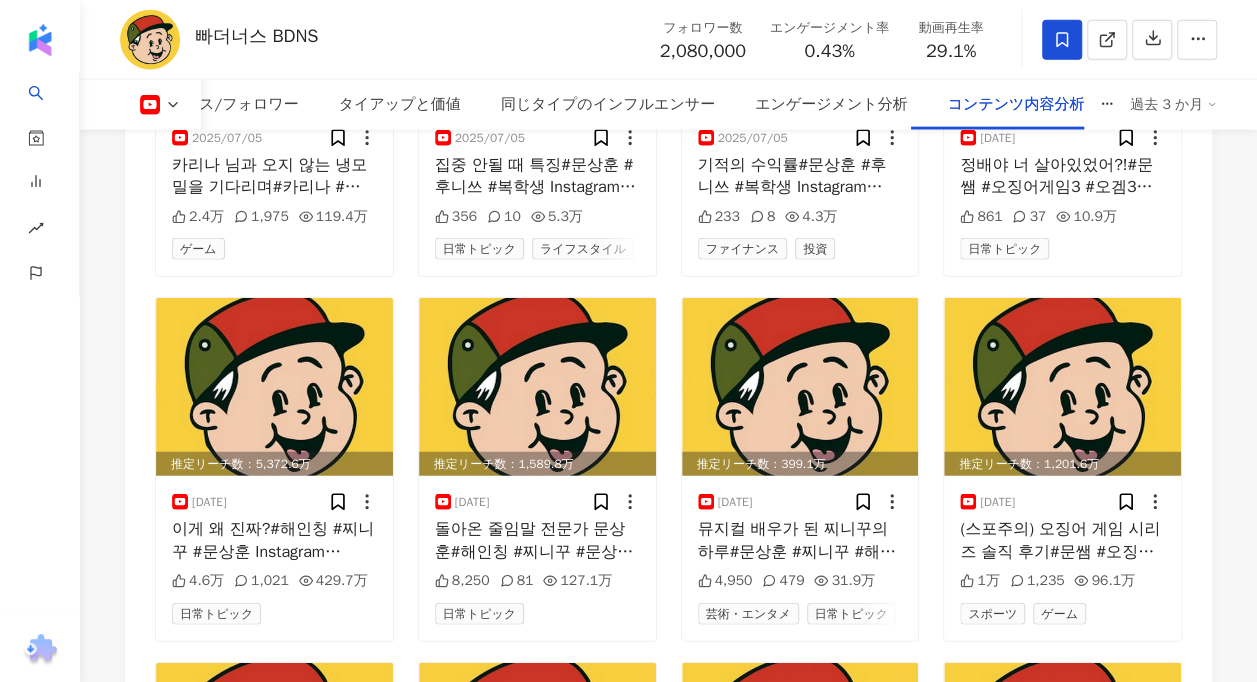 scroll, scrollTop: 10033, scrollLeft: 0, axis: vertical 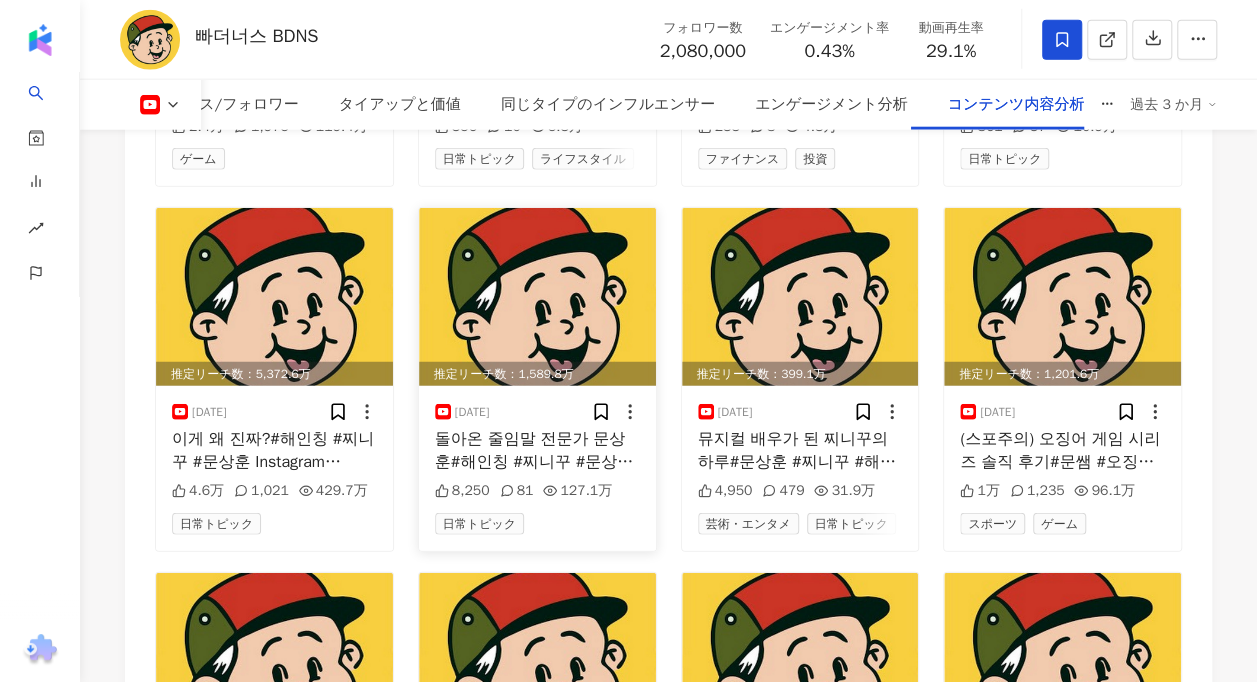 click at bounding box center [537, 297] 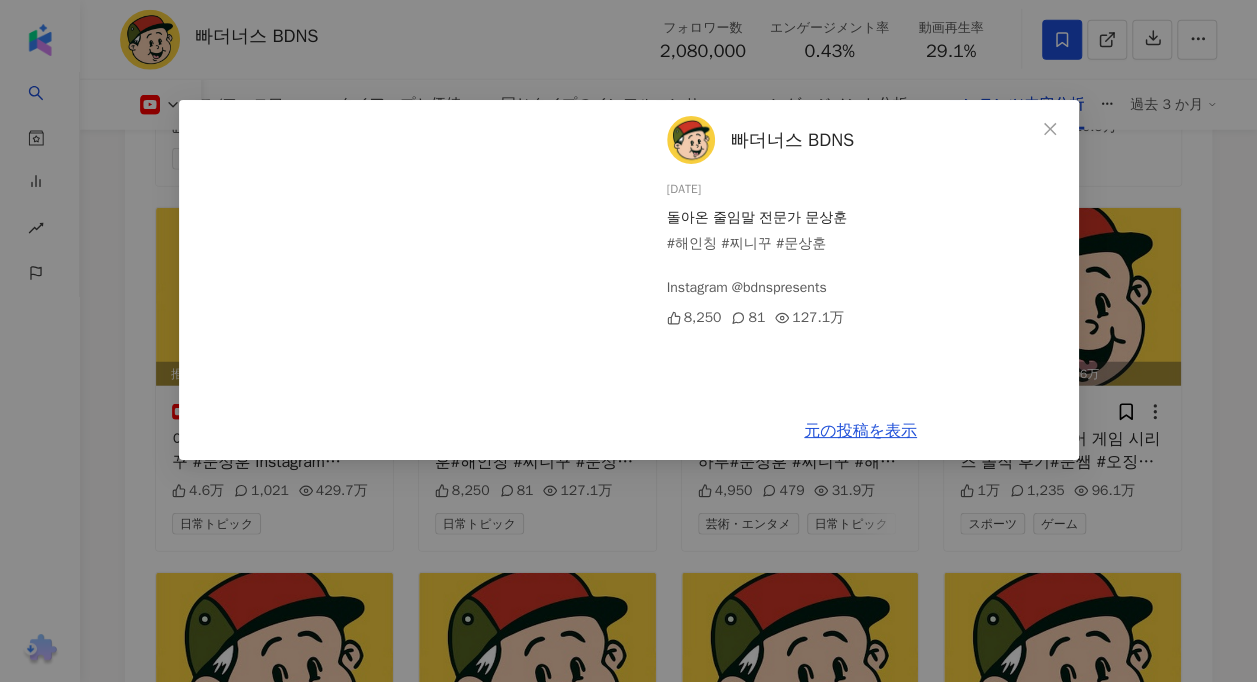 click on "빠더너스 BDNS 2025/07/03 돌아온 줄임말 전문가 문상훈 #해인칭 #찌니꾸 #문상훈
Instagram @bdnspresents 8,250 81 127.1万 元の投稿を表示" at bounding box center (628, 341) 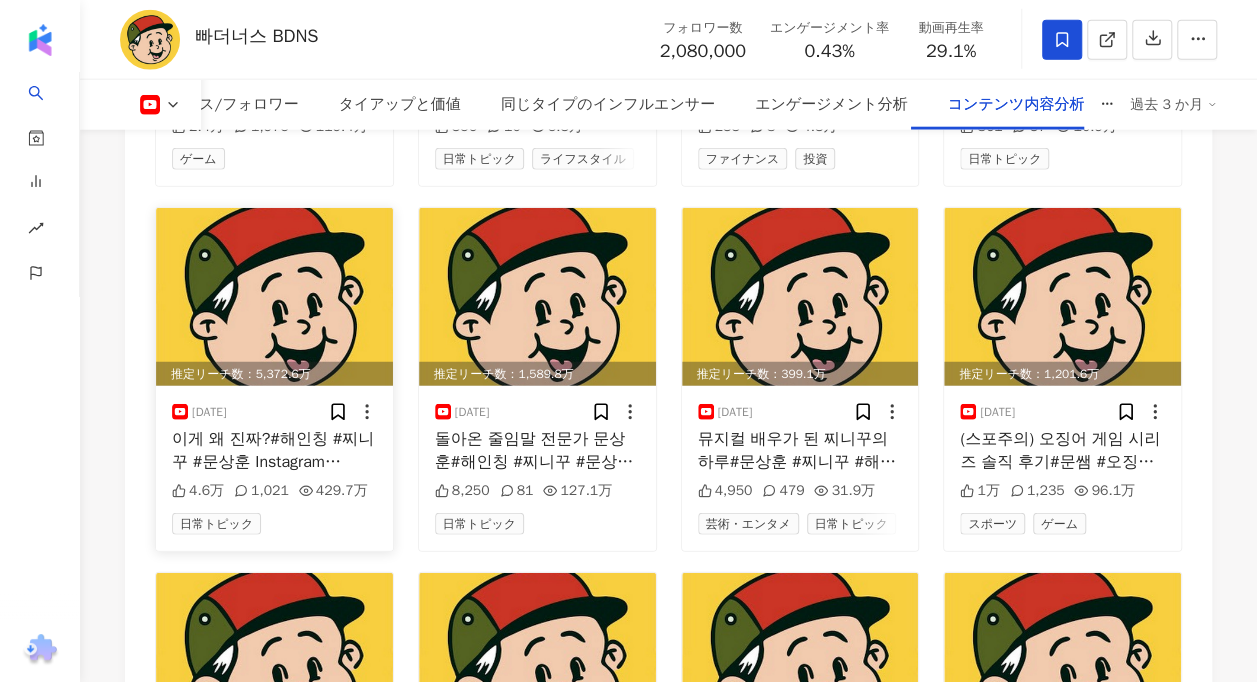 click at bounding box center (274, 297) 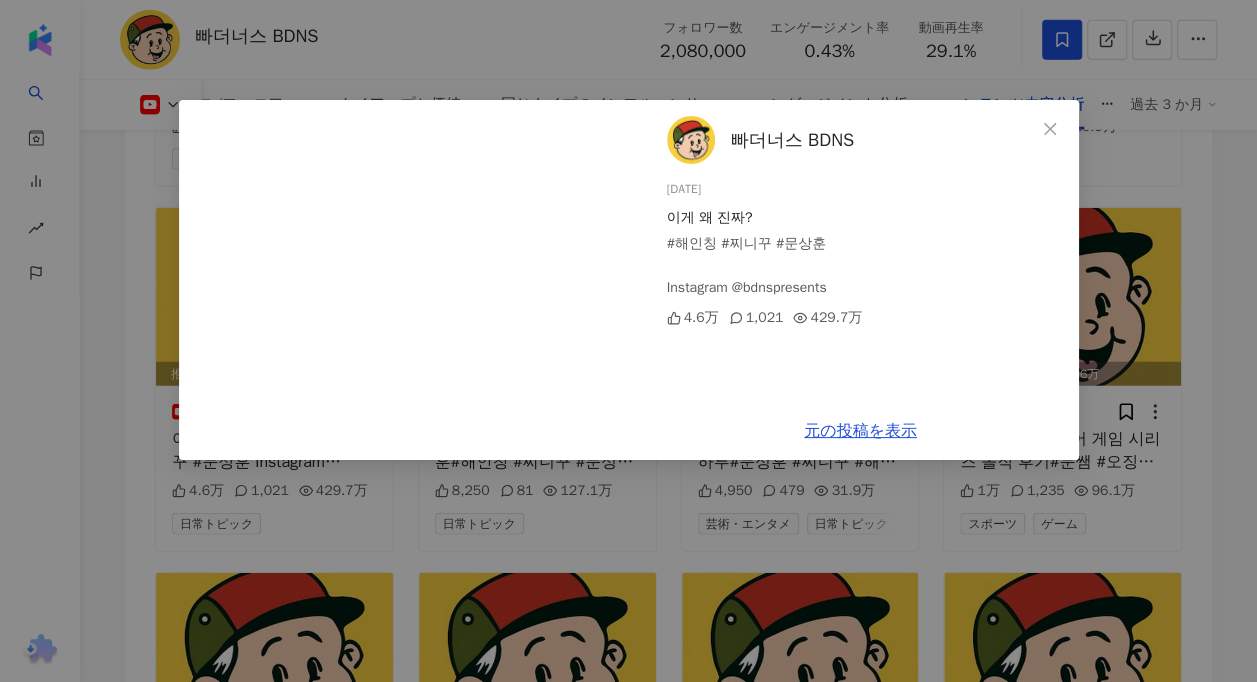 click on "빠더너스 BDNS 2025/07/03 이게 왜 진짜? #해인칭 #찌니꾸 #문상훈
Instagram @bdnspresents 4.6万 1,021 429.7万 元の投稿を表示" at bounding box center [628, 341] 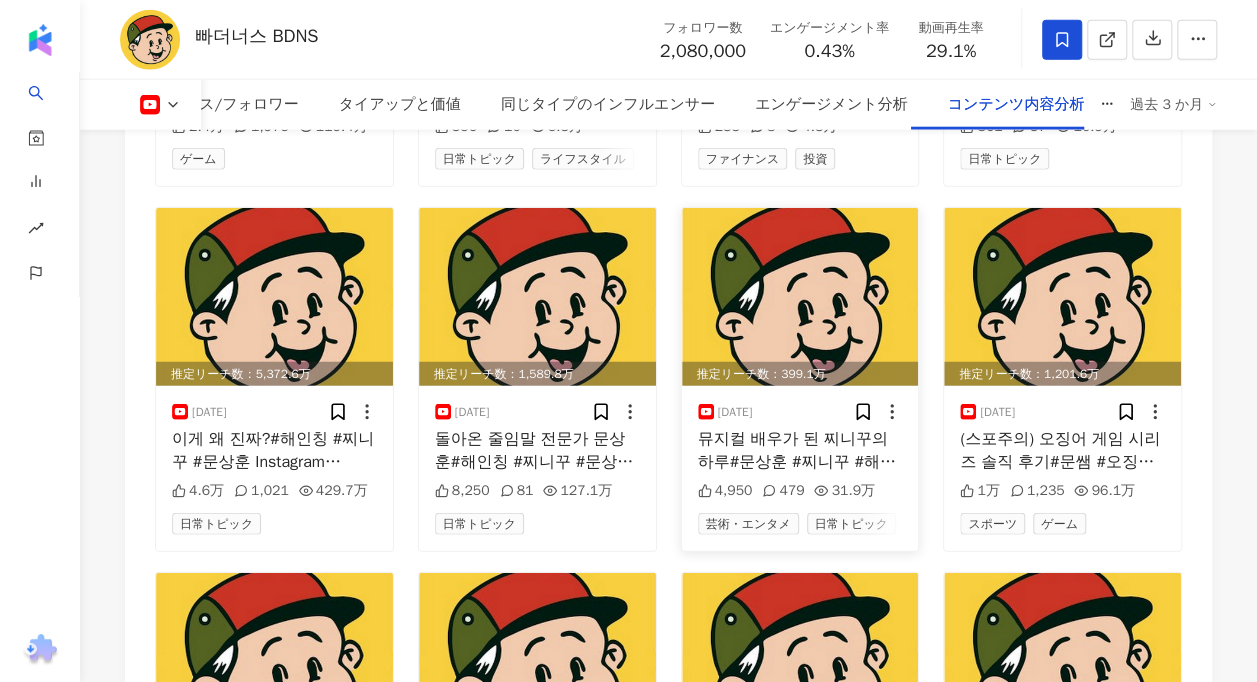 click at bounding box center (800, 297) 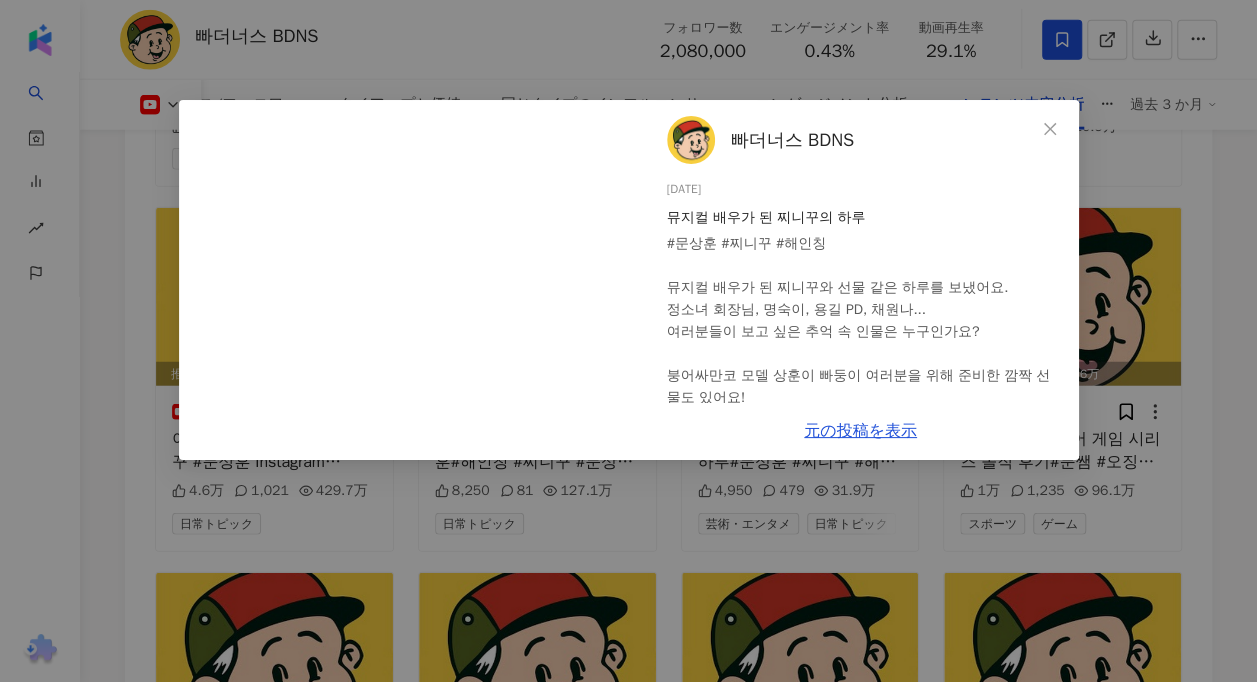 click on "빠더너스 BDNS 2025/07/02 뮤지컬 배우가 된 찌니꾸의 하루 #문상훈 #찌니꾸 #해인칭
뮤지컬 배우가 된 찌니꾸와 선물 같은 하루를 보냈어요.
정소녀 회장님, 명숙이, 용길 PD, 채원나...
여러분들이 보고 싶은 추억 속 인물은 누구인가요?
붕어싸만코 모델 상훈이 빠둥이 여러분을 위해 준비한 깜짝 선물도 있어요!
뿌리는 순간 영화관이 되는 팝붕 룸 스프레이가 탐나신다면,
아래 링크를 참고해주세요!
https://brand.naver.com/binggrae/products/11943098979?
Instagram @bdnspresents 4,950 479 31.9万 元の投稿を表示" at bounding box center [628, 341] 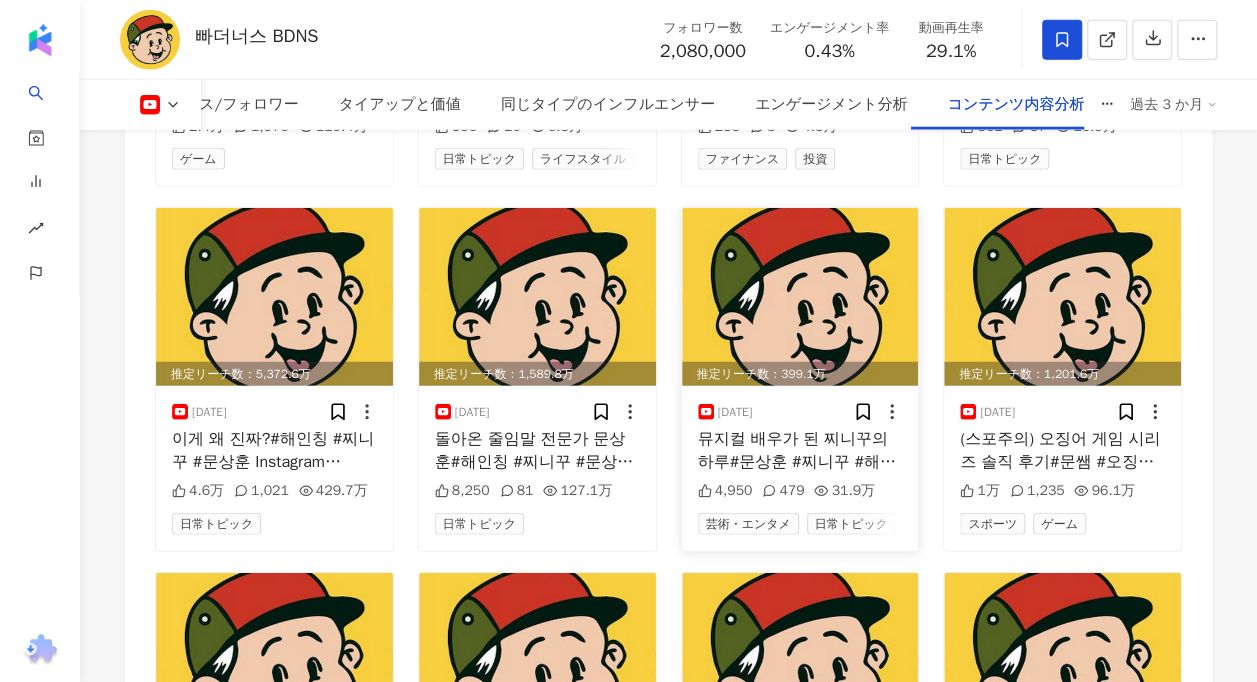 click at bounding box center (800, 297) 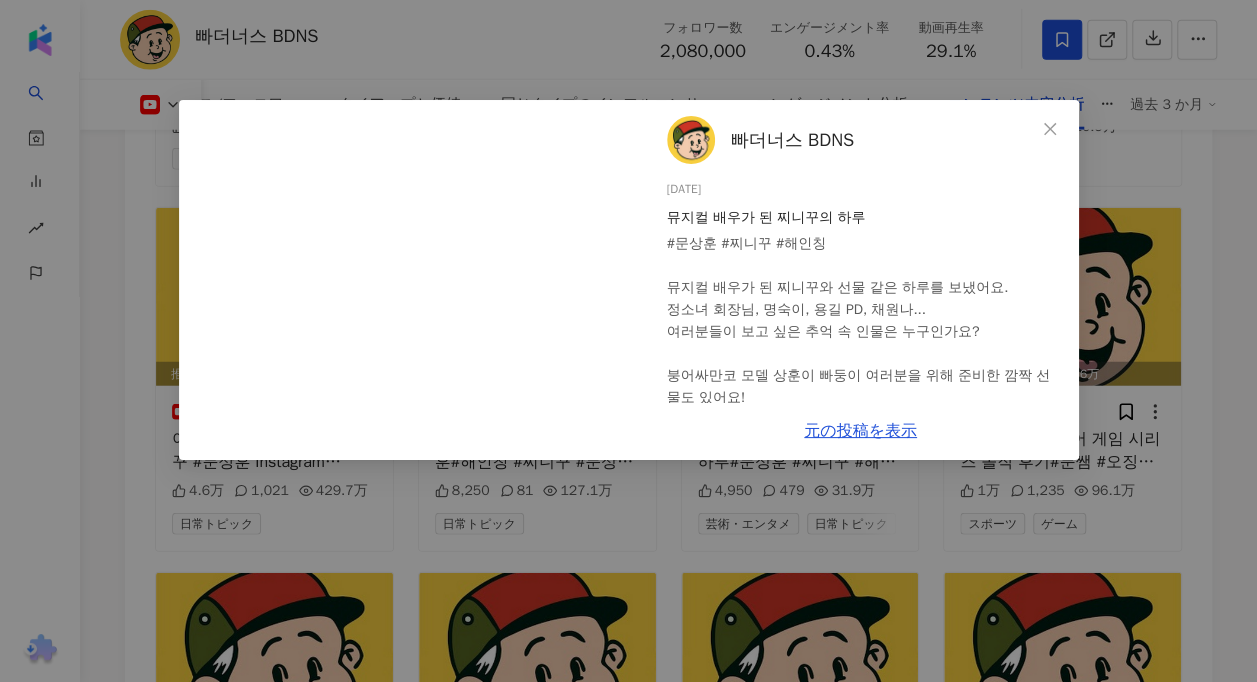 click on "빠더너스 BDNS 2025/07/02 뮤지컬 배우가 된 찌니꾸의 하루 #문상훈 #찌니꾸 #해인칭
뮤지컬 배우가 된 찌니꾸와 선물 같은 하루를 보냈어요.
정소녀 회장님, 명숙이, 용길 PD, 채원나...
여러분들이 보고 싶은 추억 속 인물은 누구인가요?
붕어싸만코 모델 상훈이 빠둥이 여러분을 위해 준비한 깜짝 선물도 있어요!
뿌리는 순간 영화관이 되는 팝붕 룸 스프레이가 탐나신다면,
아래 링크를 참고해주세요!
https://brand.naver.com/binggrae/products/11943098979?
Instagram @bdnspresents 4,950 479 31.9万 元の投稿を表示" at bounding box center (628, 341) 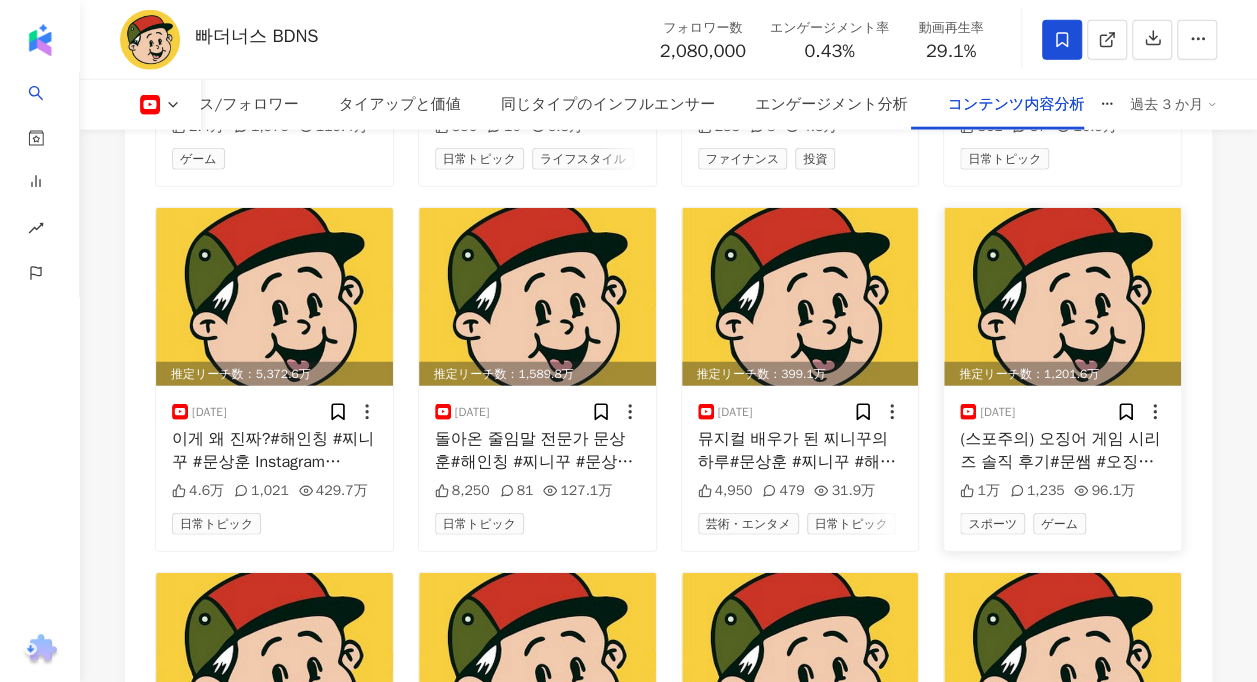 click at bounding box center [1062, 297] 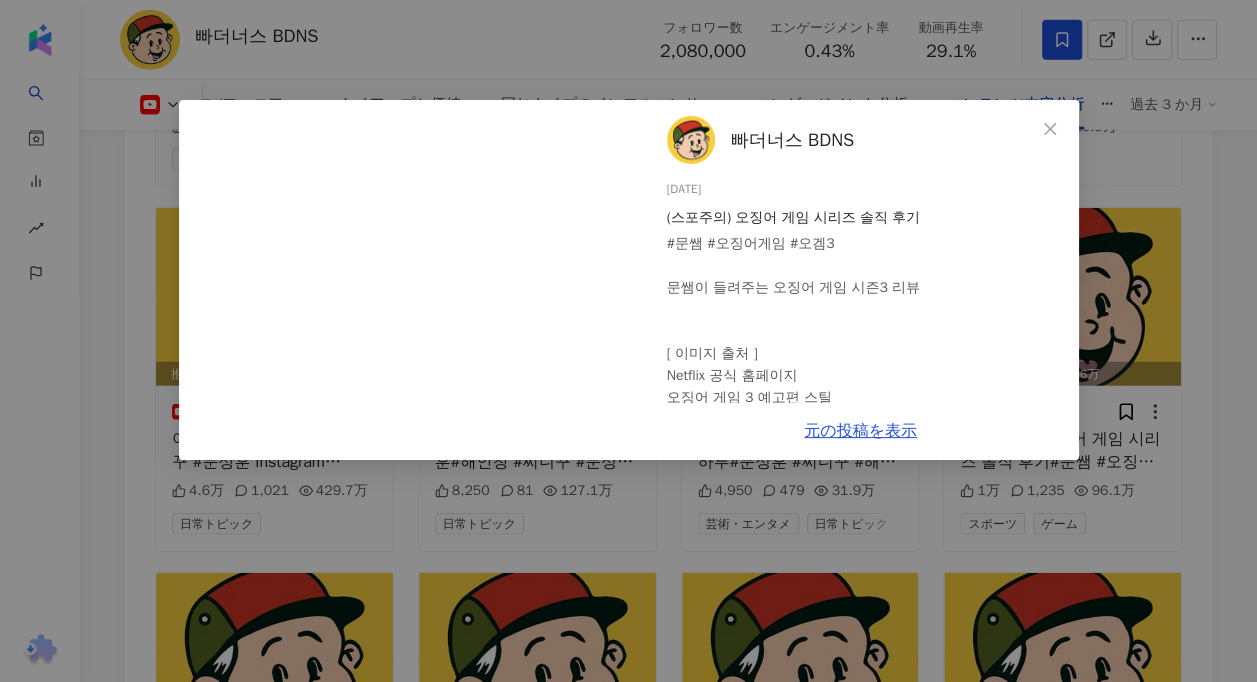 click on "빠더너스 BDNS 2025/07/02 (스포주의) 오징어 게임 시리즈 솔직 후기 #문쌤 #오징어게임 #오겜3
문쌤이 들려주는 오징어 게임 시즌3 리뷰
[ 이미지 출처 ]
Netflix 공식 홈페이지
오징어 게임 3 예고편 스틸
Instagram @bdnspresents 1万 1,235 96.1万 元の投稿を表示" at bounding box center [628, 341] 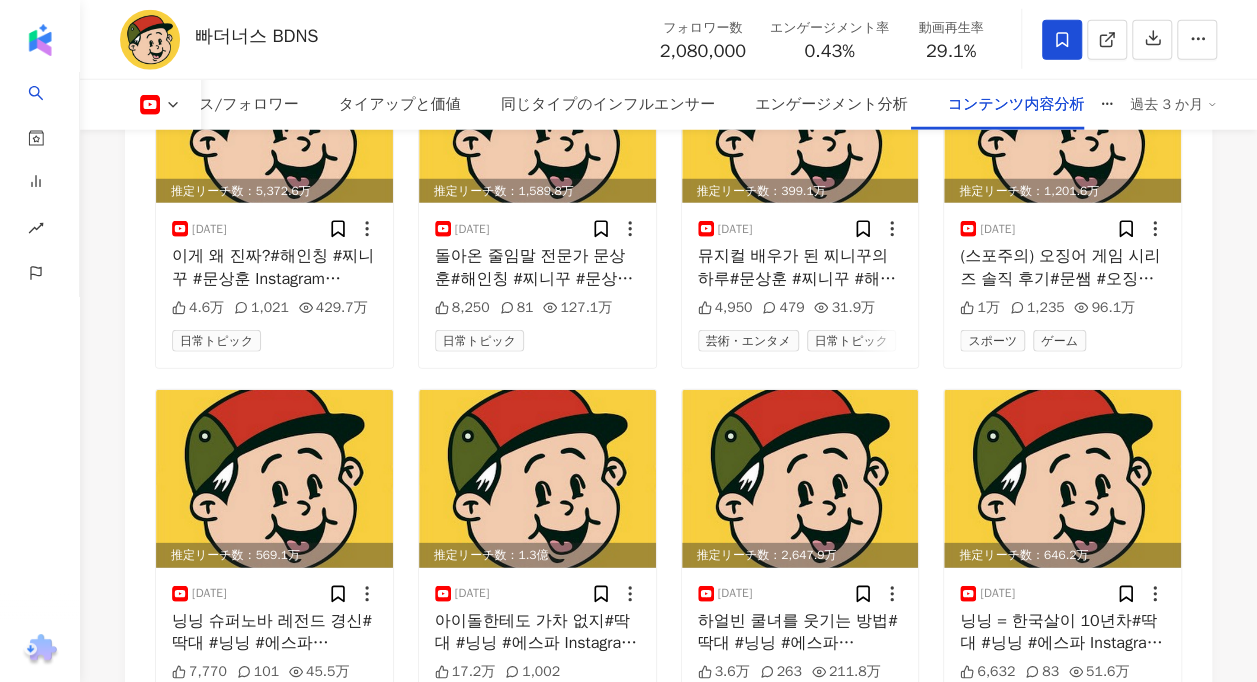scroll, scrollTop: 10333, scrollLeft: 0, axis: vertical 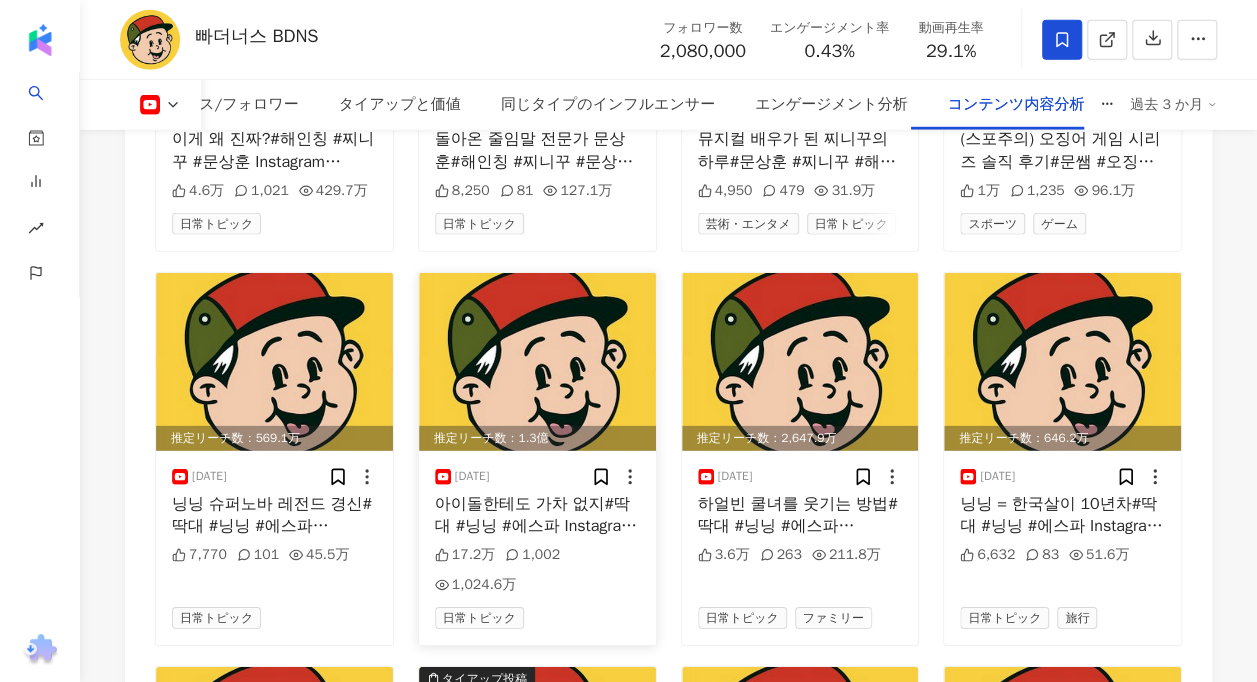 click at bounding box center (537, 362) 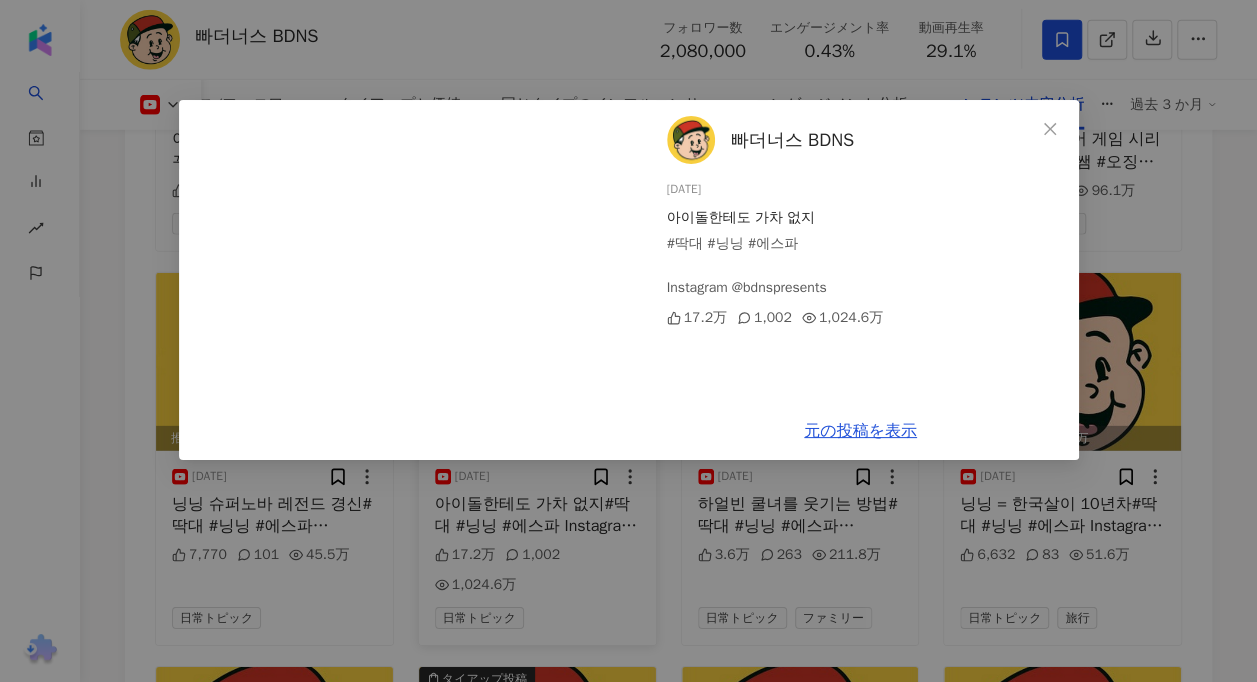 click on "빠더너스 BDNS 2025/06/30 아이돌한테도 가차 없지 #딱대 #닝닝 #에스파
Instagram @bdnspresents 17.2万 1,002 1,024.6万 元の投稿を表示" at bounding box center [628, 341] 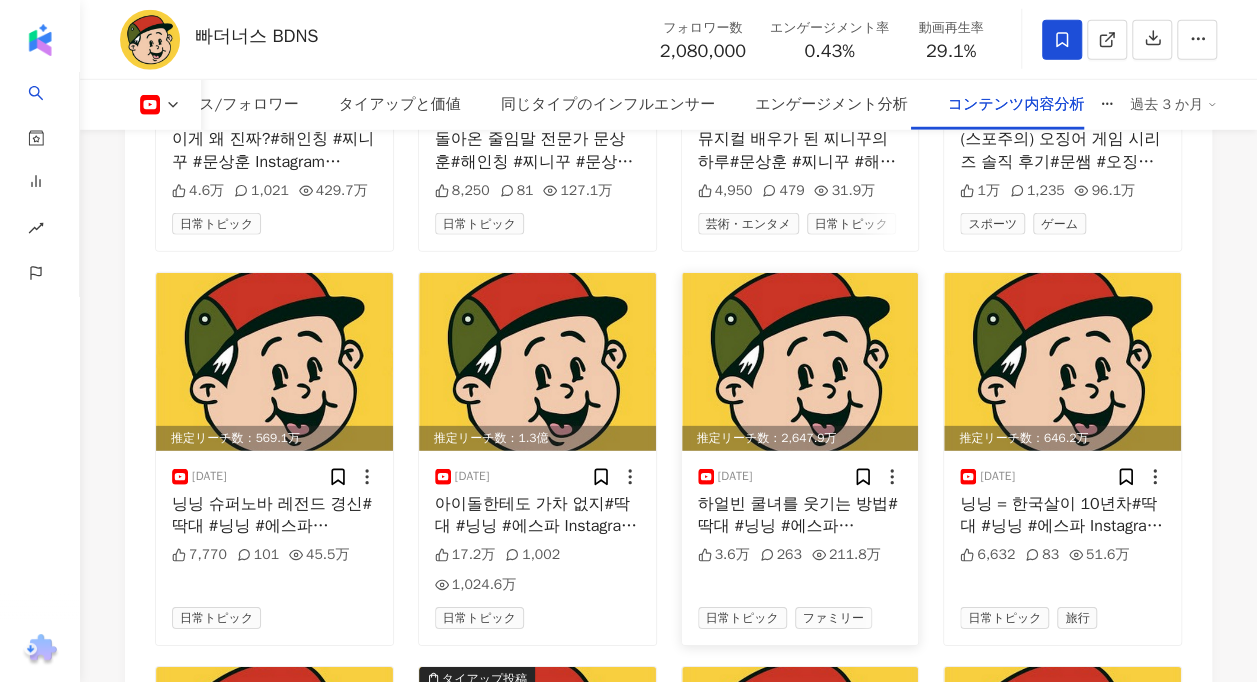 click at bounding box center (800, 362) 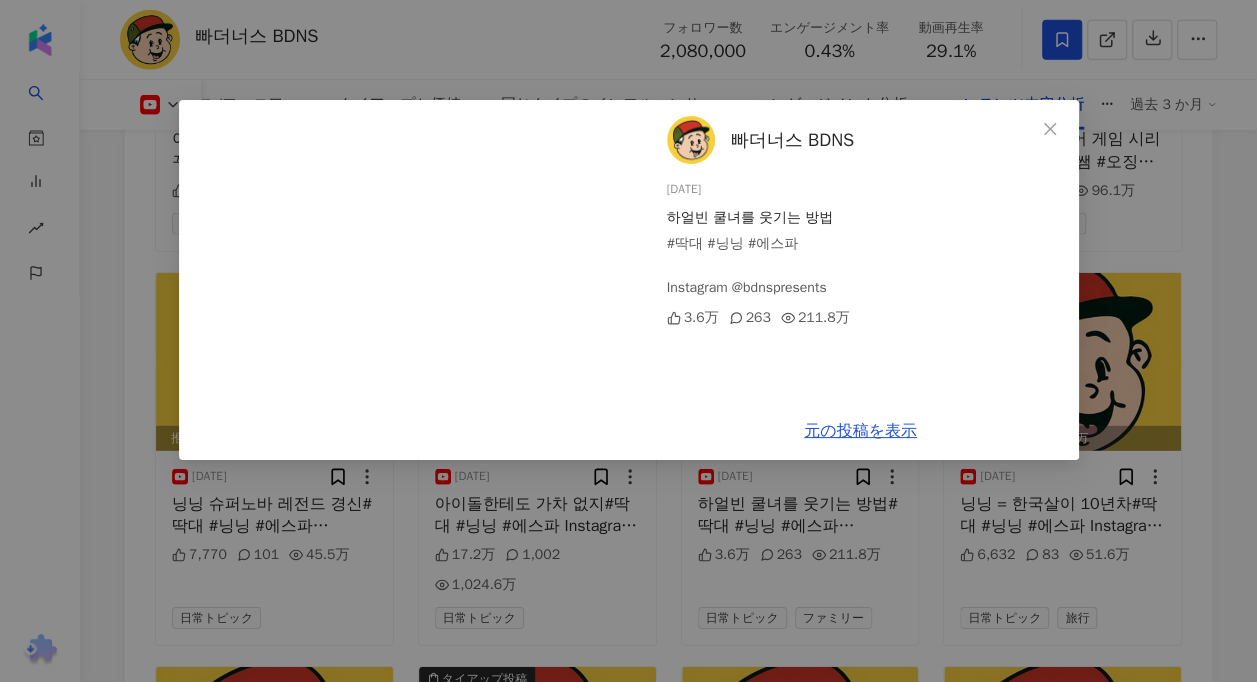 click on "빠더너스 BDNS 2025/06/30 하얼빈 쿨녀를 웃기는 방법 #딱대 #닝닝 #에스파
Instagram @bdnspresents 3.6万 263 211.8万" at bounding box center [861, 251] 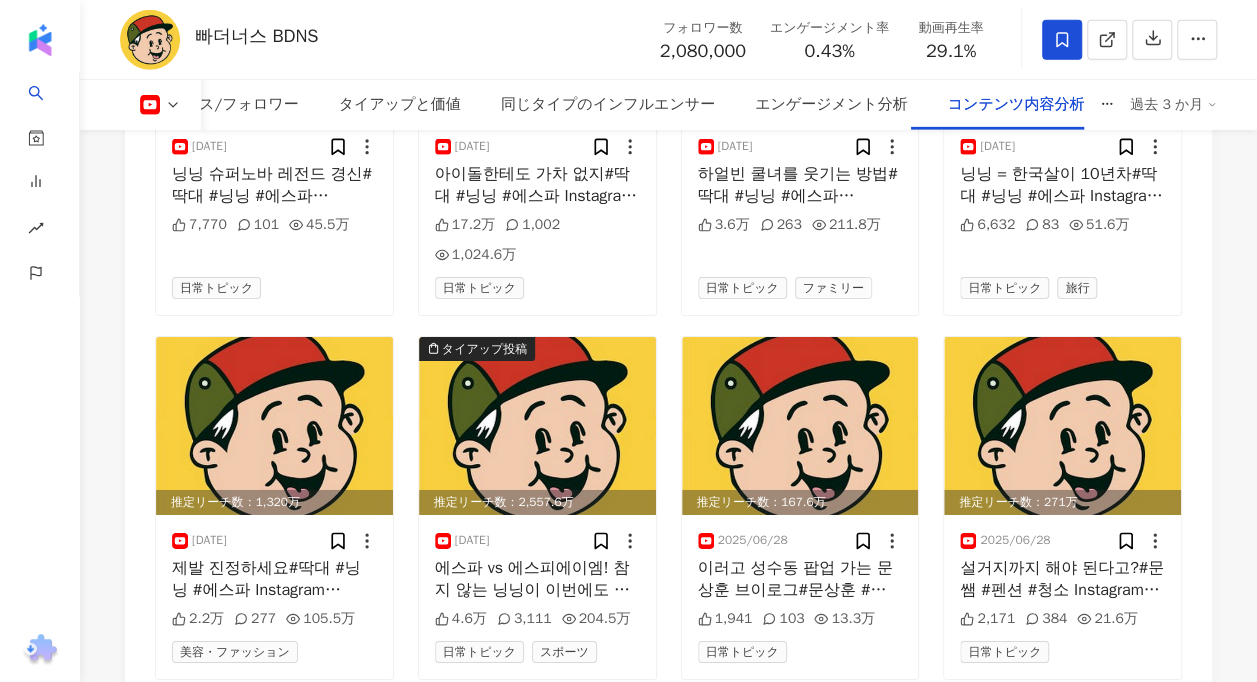 scroll, scrollTop: 10833, scrollLeft: 0, axis: vertical 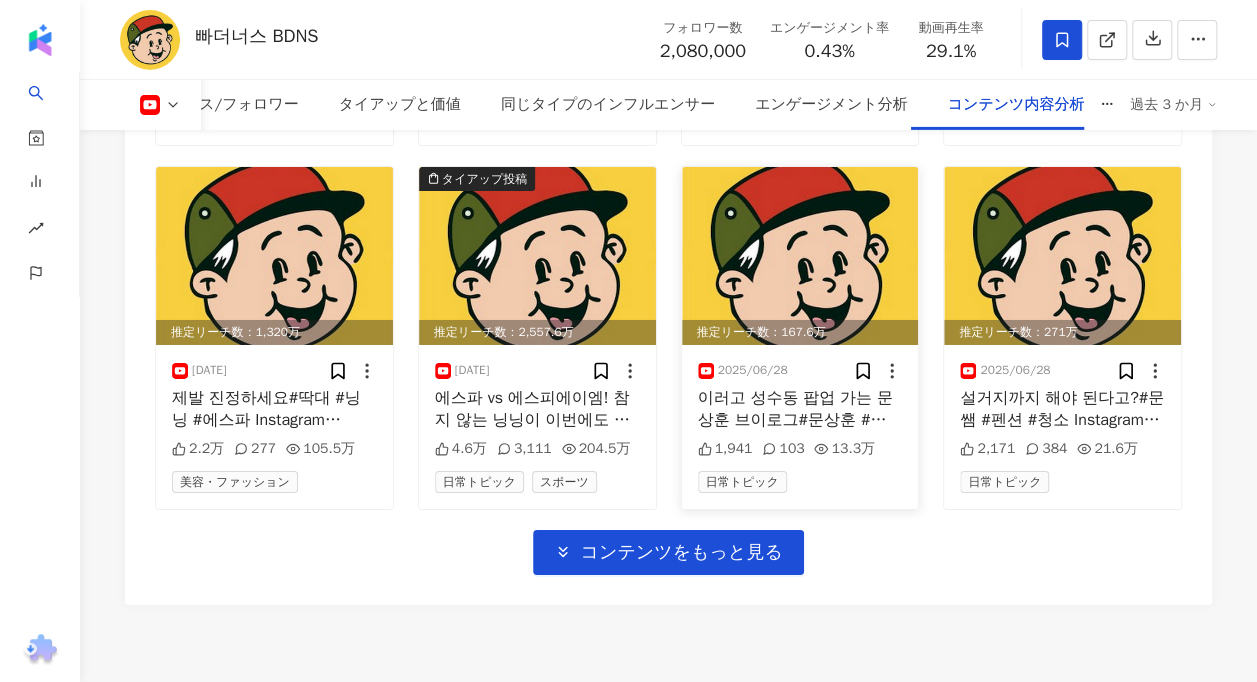 click at bounding box center [800, 256] 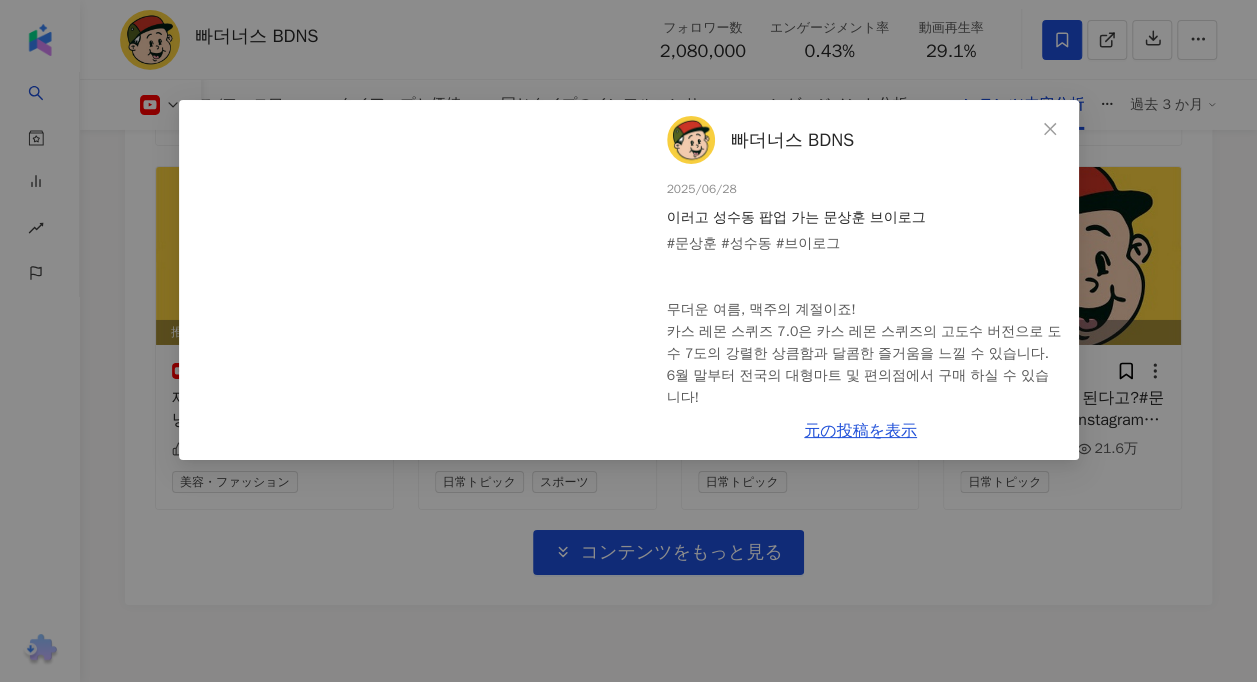 click on "빠더너스 BDNS 2025/06/28 이러고 성수동 팝업 가는 문상훈 브이로그 #문상훈 #성수동 #브이로그
무더운 여름, 맥주의 계절이죠!
카스 레몬 스퀴즈 7.0은 카스 레몬 스퀴즈의 고도수 버전으로 도수 7도의 강렬한 상큼함과 달콤한 즐거움을 느낄 수 있습니다.
6월 말부터 전국의 대형마트 및 편의점에서 구매 하실 수 있습니다!
https://www.cass.co.kr/campaign_detail/2025casslemon
*지나친 음주는 뇌졸중, 기억력 손상이나 치매를 유발합니다. 임신 중 음주는 기형아 출생 위험을 높입니다. | 제조사/판매사: 오비맥주
Instagram @bdnspresents 1,941 103 13.3万 元の投稿を表示" at bounding box center (628, 341) 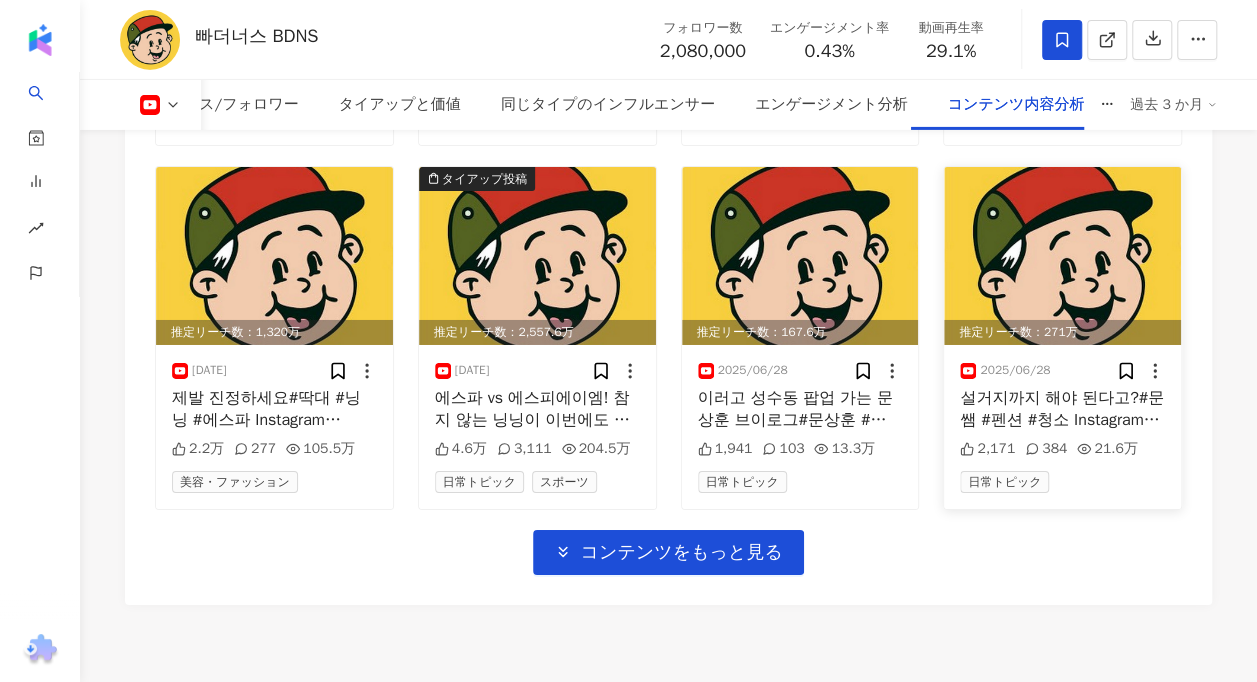 click at bounding box center (1062, 256) 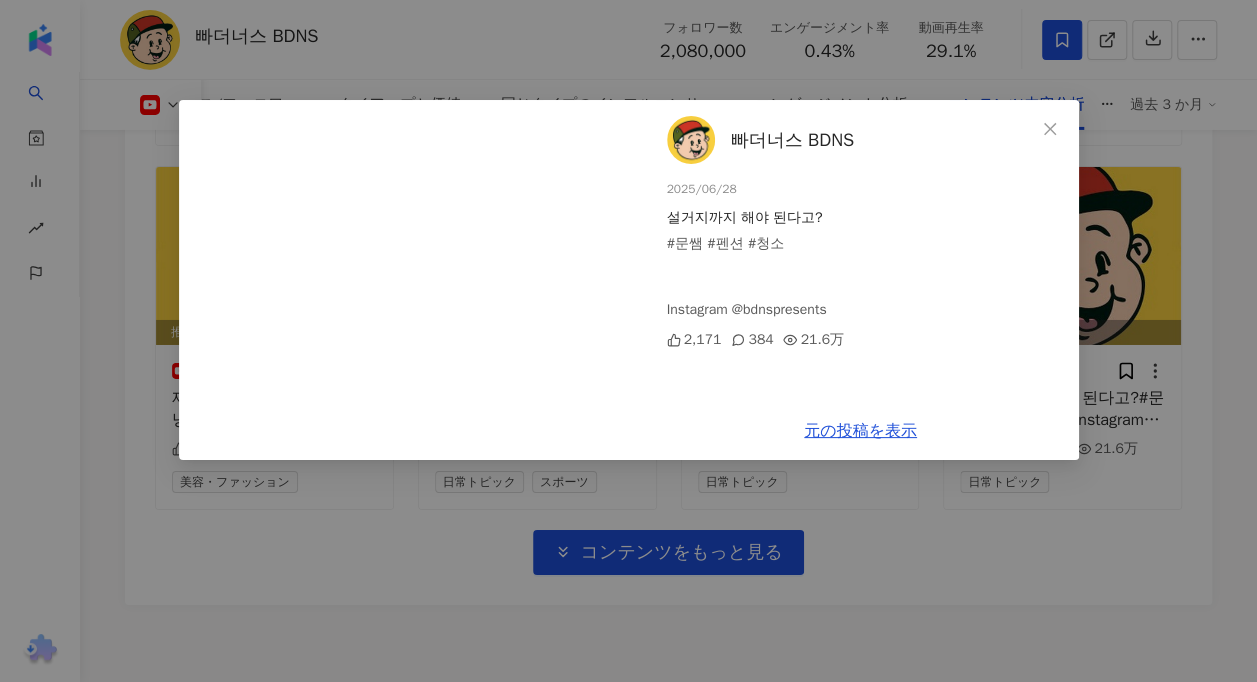 click on "빠더너스 BDNS 2025/06/28 설거지까지 해야 된다고? #문쌤 #펜션 #청소
Instagram @bdnspresents 2,171 384 21.6万 元の投稿を表示" at bounding box center (628, 341) 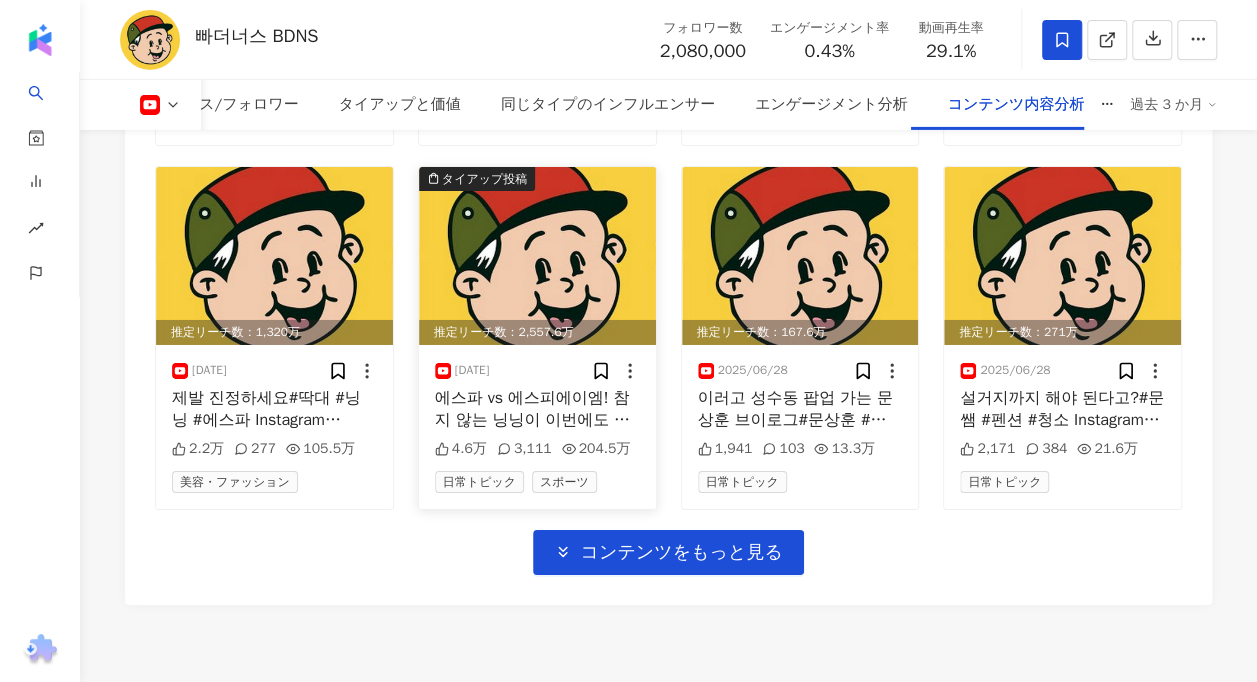 click at bounding box center (537, 256) 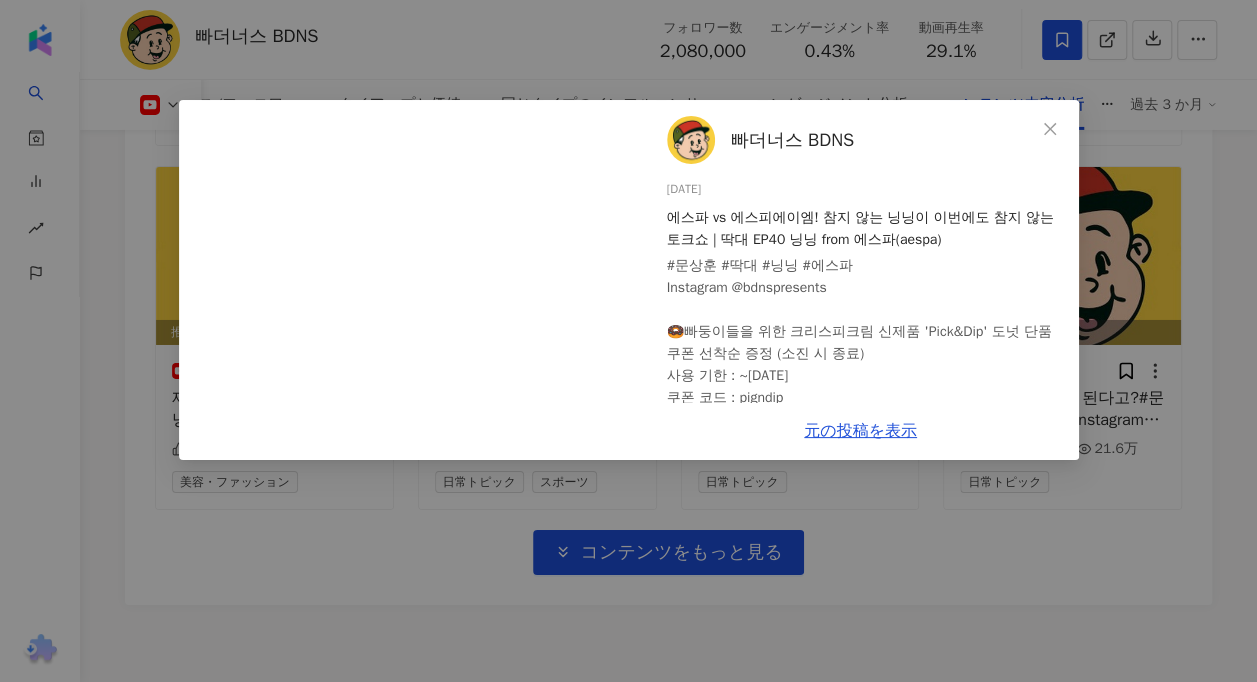 click on "빠더너스 BDNS 2025/06/29 에스파 vs 에스피에이엠! 참지 않는 닝닝이 이번에도 참지 않는 토크쇼 | 딱대 EP40 닝닝 from 에스파(aespa) #문상훈 #딱대 #닝닝 #에스파
Instagram @bdnspresents
🍩빠둥이들을 위한 크리스피크림 신제품 'Pick&Dip' 도넛 단품 쿠폰 선착순 증정 (소진 시 종료)
사용 기한 : ~7/22
쿠폰 코드  : pigndip
접속 링크 : https://abit.ly/freepickndip
**쿠폰 다운로드 후 '마이페이지' → '나의 쿠폰' 에서 확인하실 수 있습니다.
🔥따끈~한 신선한 오리지널 글레이즈드를 무료로 맛볼 수 있는 '핫나우' 운영점 안내
https://buly.kr/1xymUMb
🍩픽앤딥 도넛 더즌 ✨31% 할인✨ 프로모션 (6/27~8/2)
https://abit.ly/pickndipdozen 4.6万 3,111 204.5万 元の投稿を表示" at bounding box center [628, 341] 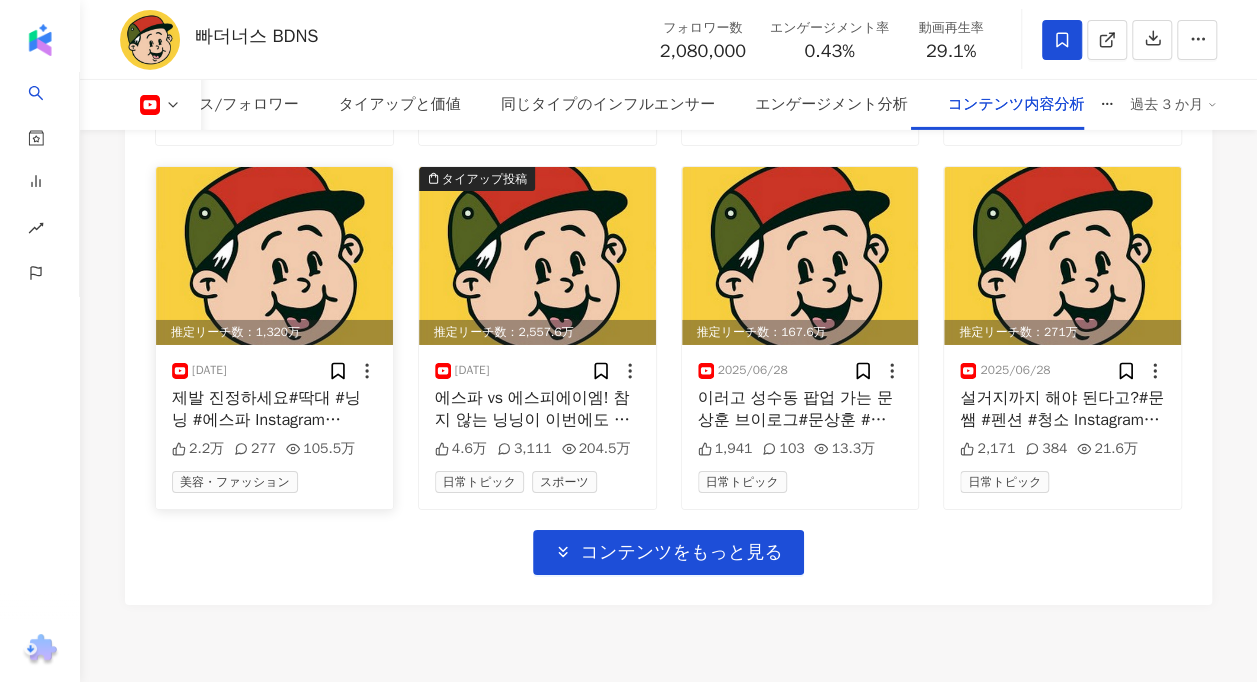 click at bounding box center (274, 256) 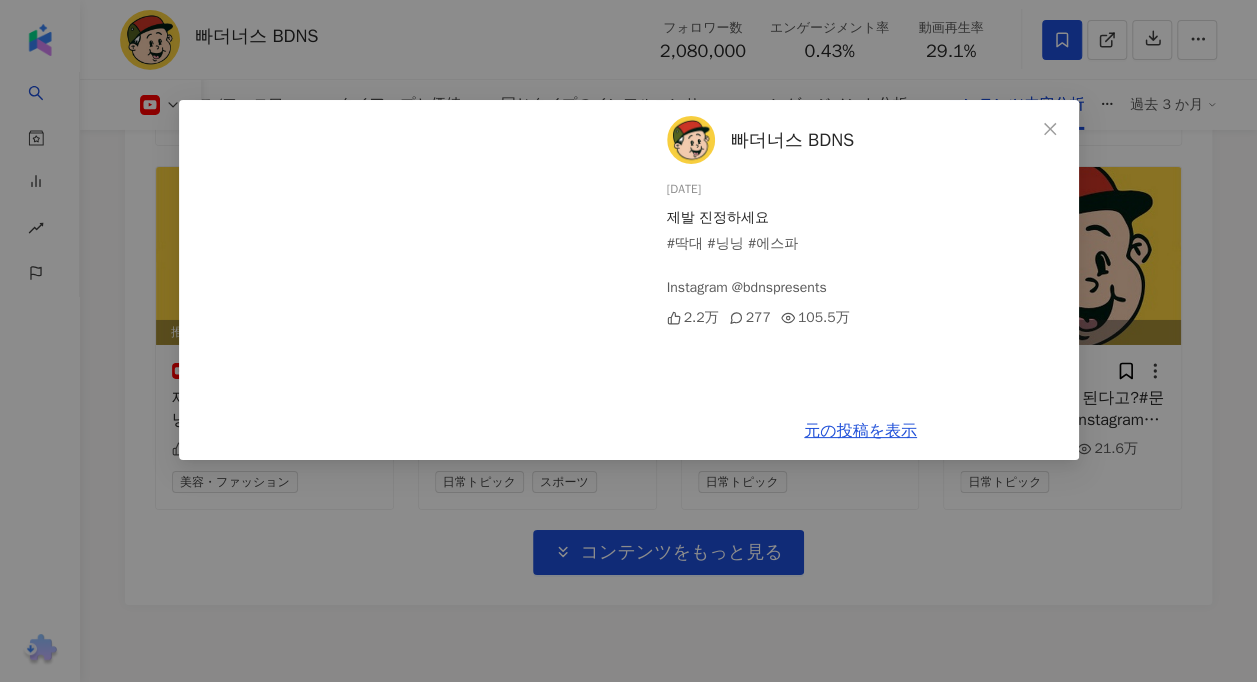 click on "빠더너스 BDNS 2025/06/30 제발 진정하세요 #딱대 #닝닝 #에스파
Instagram @bdnspresents 2.2万 277 105.5万 元の投稿を表示" at bounding box center [628, 341] 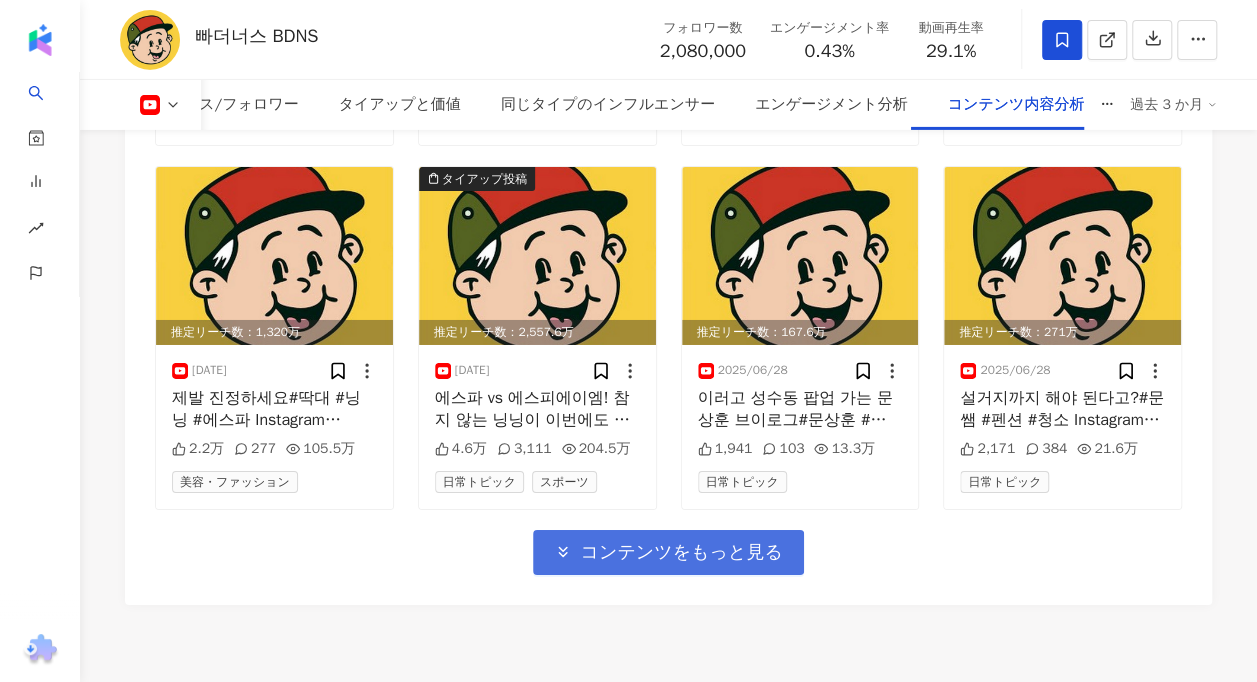 click on "推定リーチ数：208.3万 2025/07/29 이게 왜 진짜?#딱대 #문상훈 #박진주
Instagram @bdnspresents 2,434 90 16.6万 日常トピック 推定リーチ数：67.2万 2025/07/29 내가 너 따끔하면 안 되냐?#딱대 #문상훈 #박진주
Instagram @bdnspresents 687 16 5.3万 日常トピック 推定リーチ数：132.9万 2025/07/29 많이 드셔서 그래요#딱대 #문상훈 #박진주
Instagram @bdnspresents 1,834 44 10.6万 日常トピック 推定リーチ数：128.7万 2025/07/29 주우재 천적의 조롱실력#딱대 #문상훈 #박진주
Instagram @bdnspresents 1,441 38 10.2万 日常トピック タイアップ投稿 推定リーチ数：453万 2025/07/27 따끔 vs 볶음! 서로 도발하는 멘트 조금 따끔하실 수 있으세요~ | 딱대 EP 43 박진주#문상훈 #딱대 #박진주
Instagram @bdnspresents
최소주문금액 없는 한그릇으로 1인분의 기준을 바꾸다
https://baeminkr.onelink.me/XgL8/xidy7ntf 5,135 527 36.2万 日常トピック グルメ 428" at bounding box center (668, -2210) 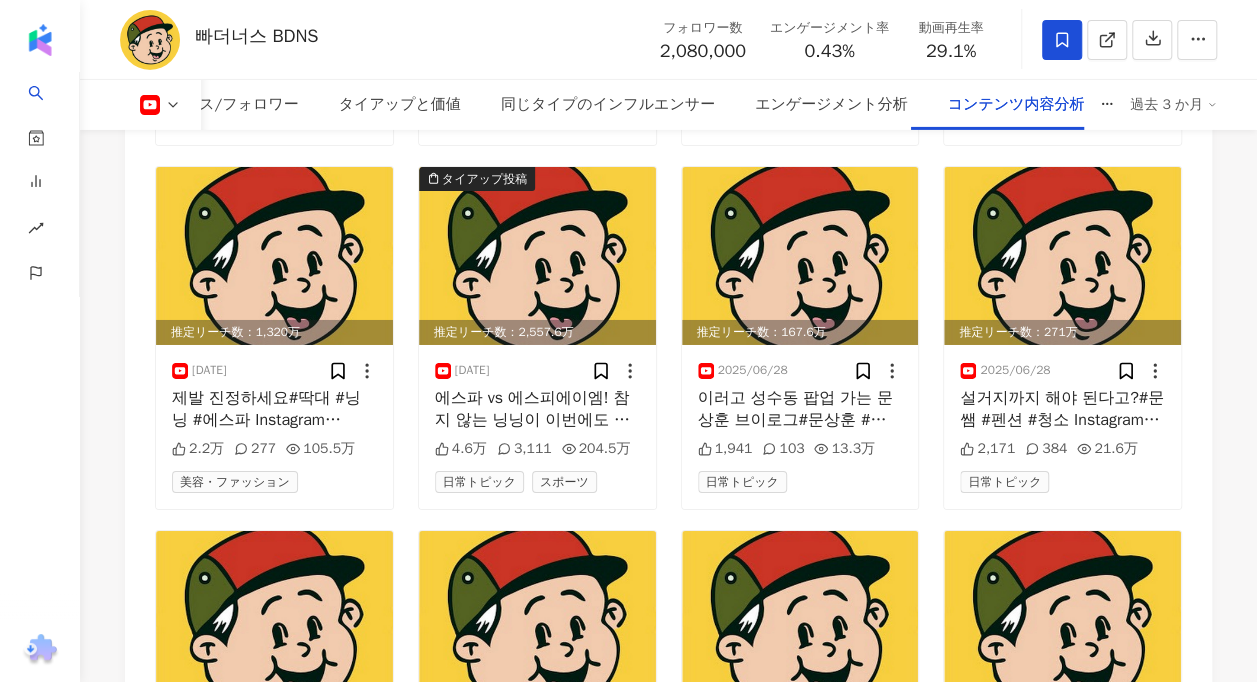 scroll, scrollTop: 11133, scrollLeft: 0, axis: vertical 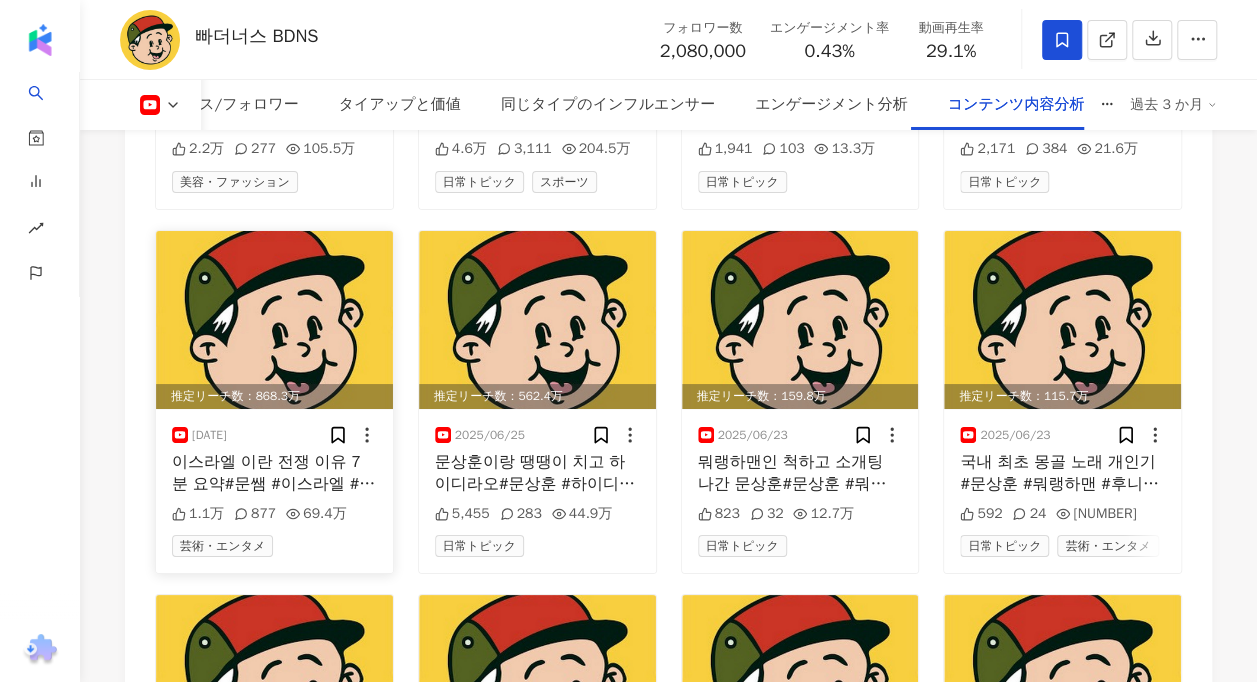 click at bounding box center [274, 320] 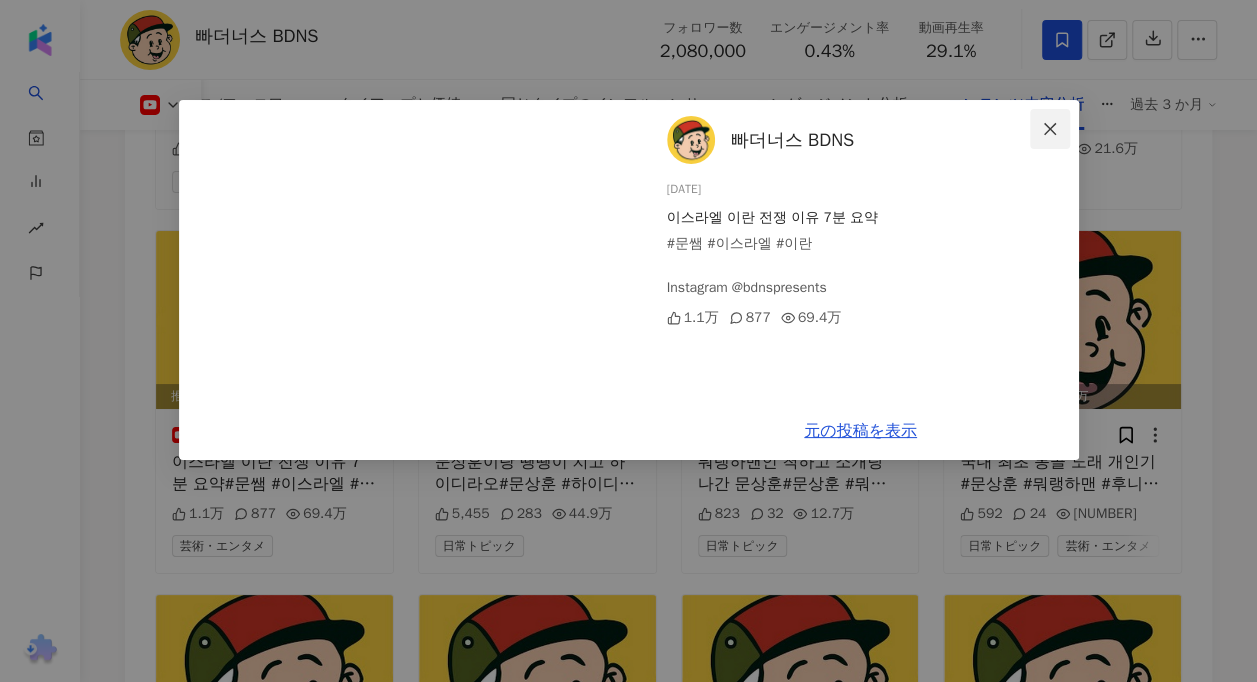 click 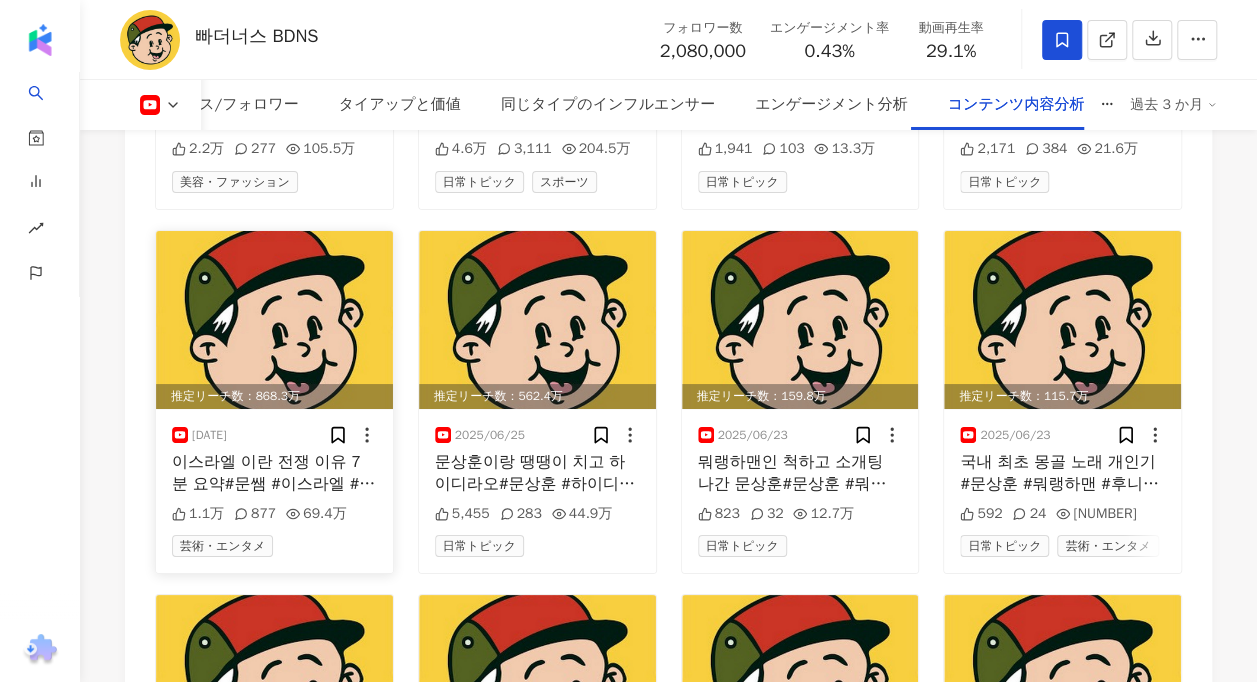 click at bounding box center [274, 320] 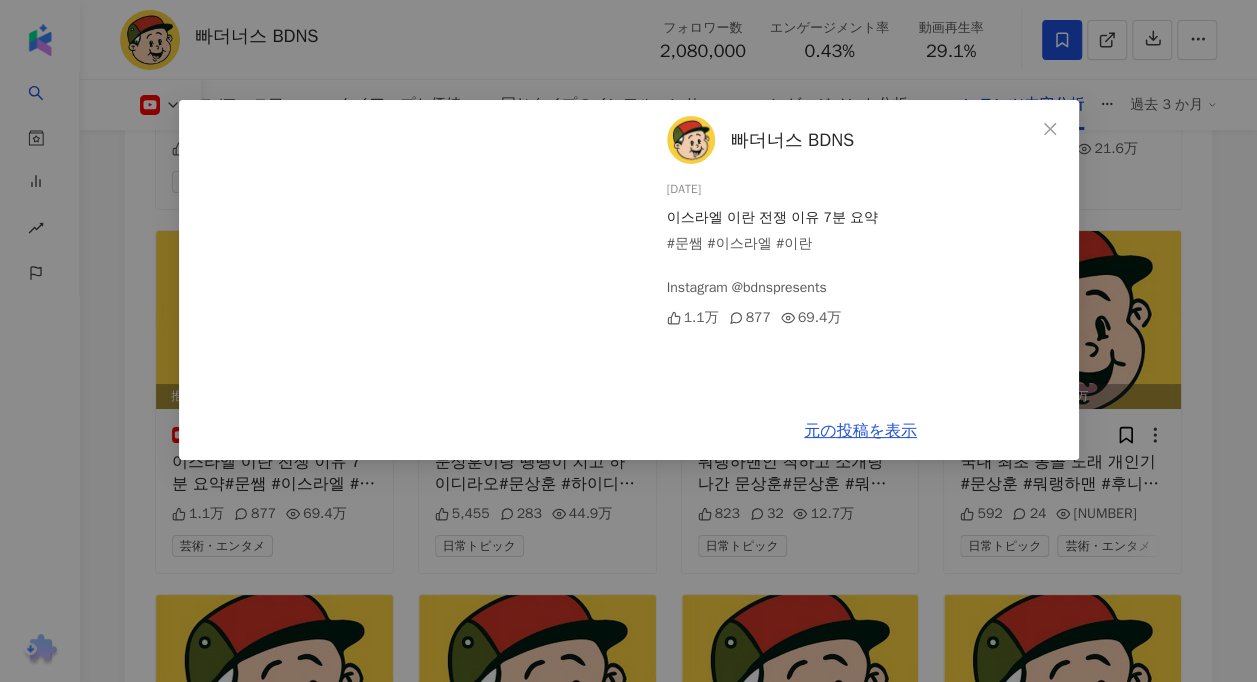 click on "빠더너스 BDNS 2025/06/26 이스라엘 이란 전쟁 이유 7분 요약 #문쌤 #이스라엘 #이란
Instagram @bdnspresents 1.1万 877 69.4万 元の投稿を表示" at bounding box center [628, 341] 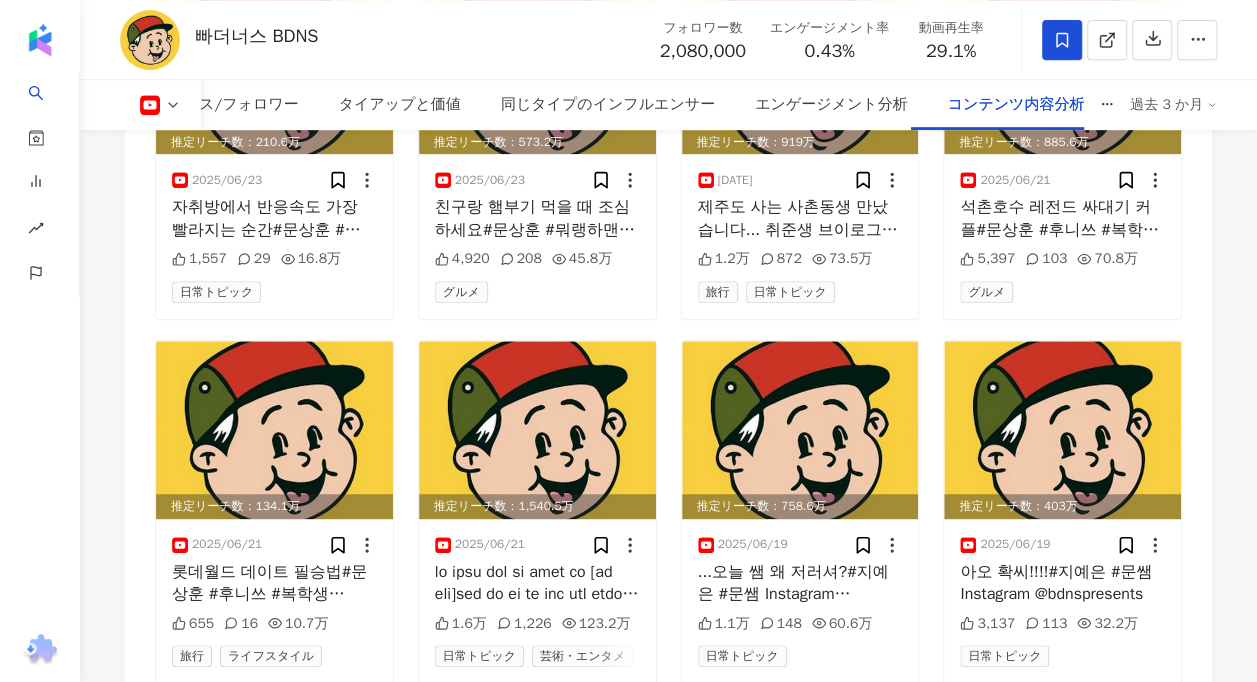 scroll, scrollTop: 11833, scrollLeft: 0, axis: vertical 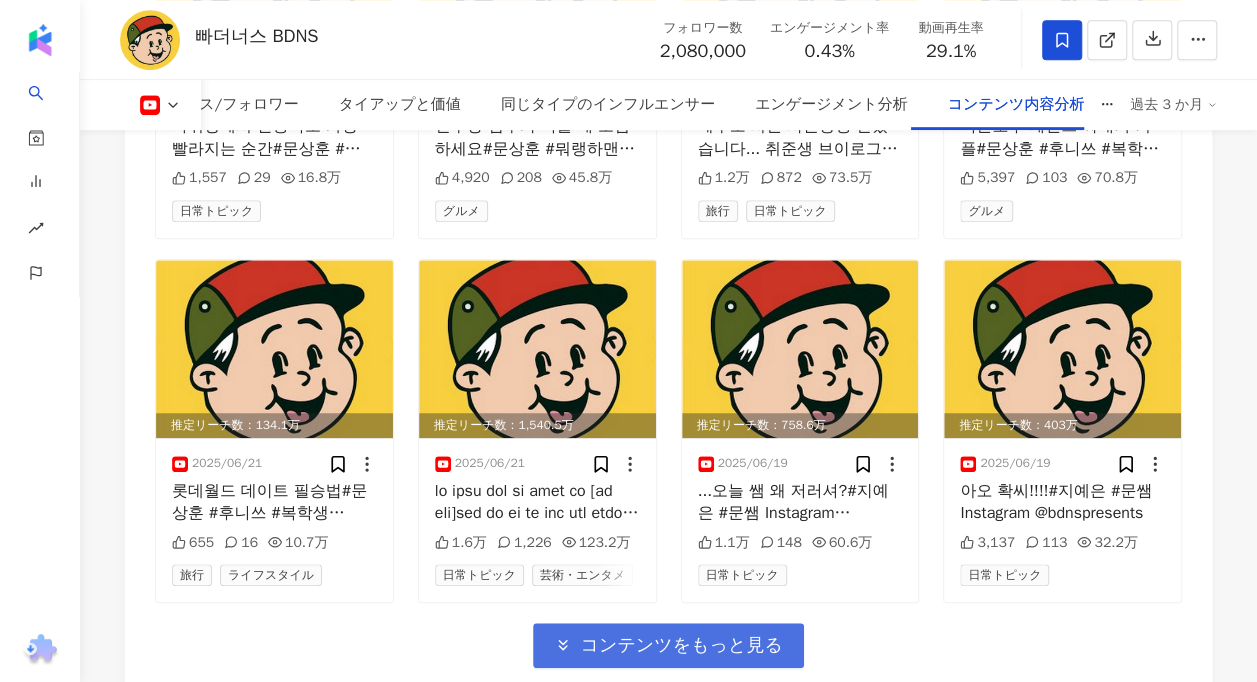 click on "コンテンツをもっと見る" at bounding box center [681, 646] 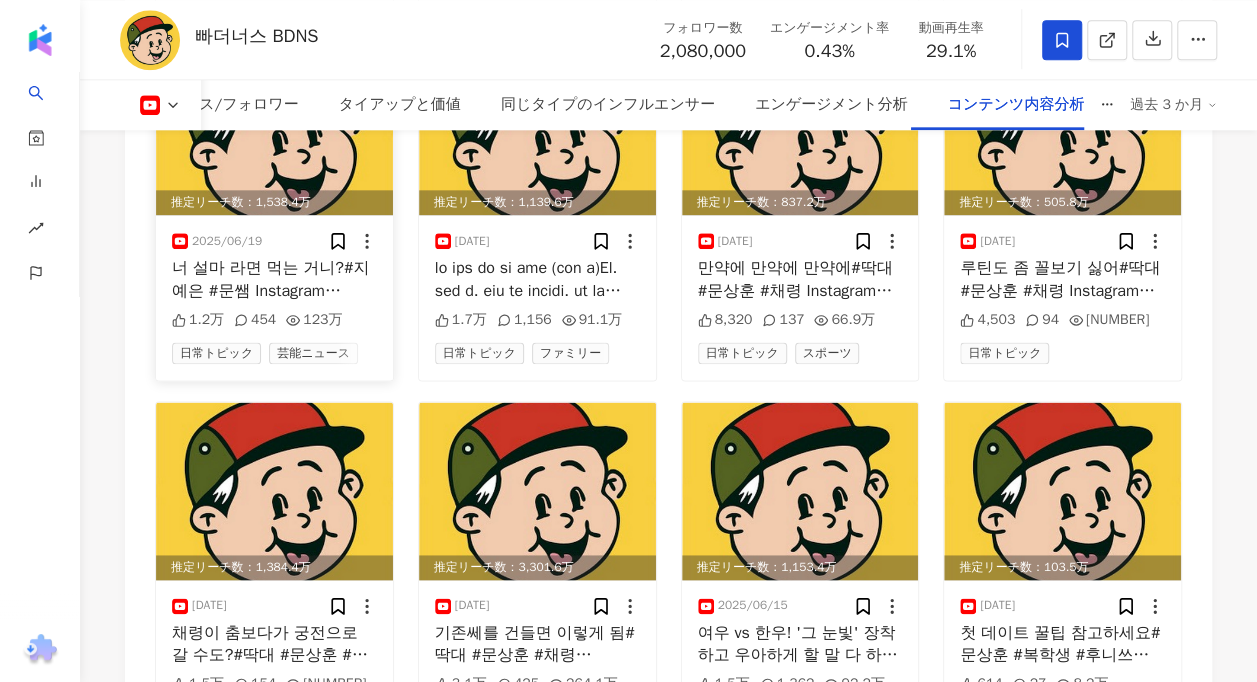 scroll, scrollTop: 12333, scrollLeft: 0, axis: vertical 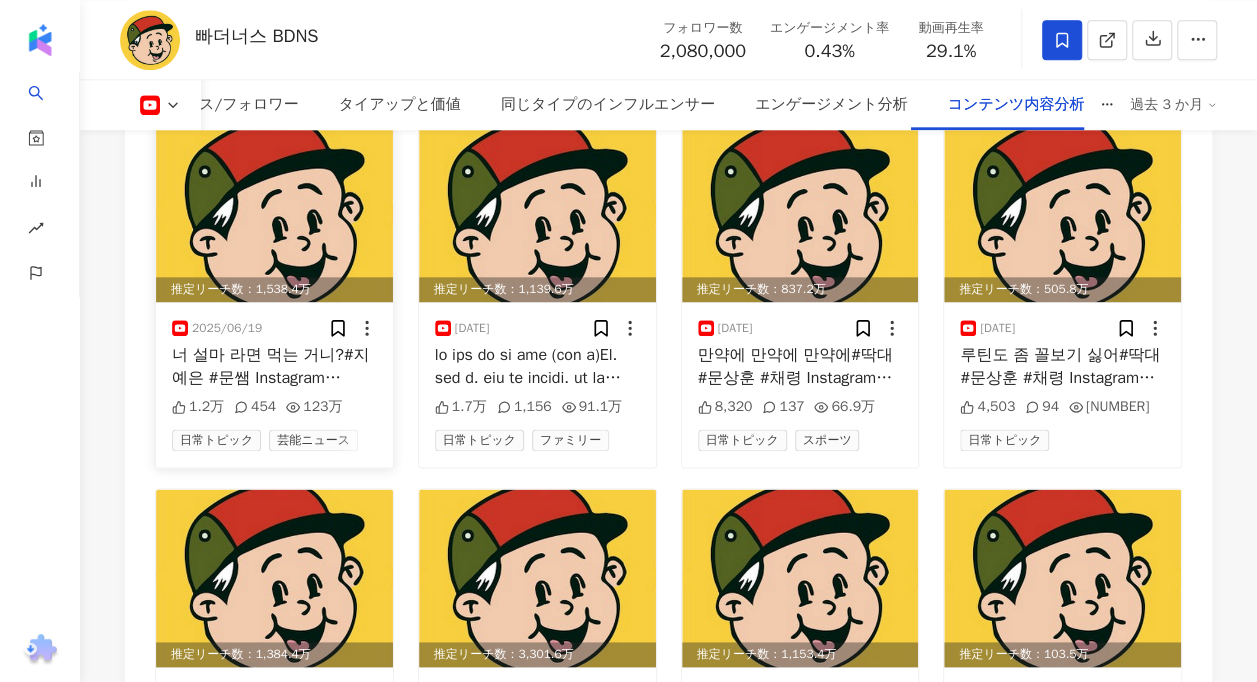 click at bounding box center (274, 213) 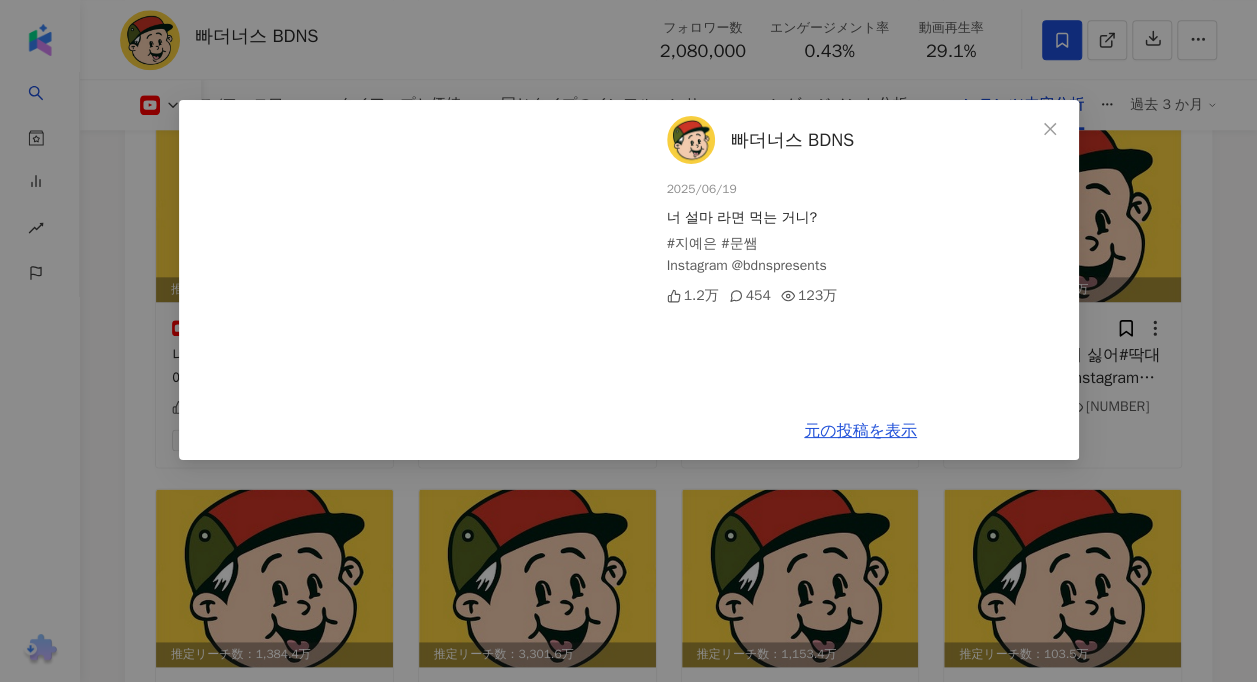 click on "빠더너스 BDNS 2025/06/19 너 설마 라면 먹는 거니? #지예은 #문쌤
Instagram @bdnspresents 1.2万 454 123万 元の投稿を表示" at bounding box center [628, 341] 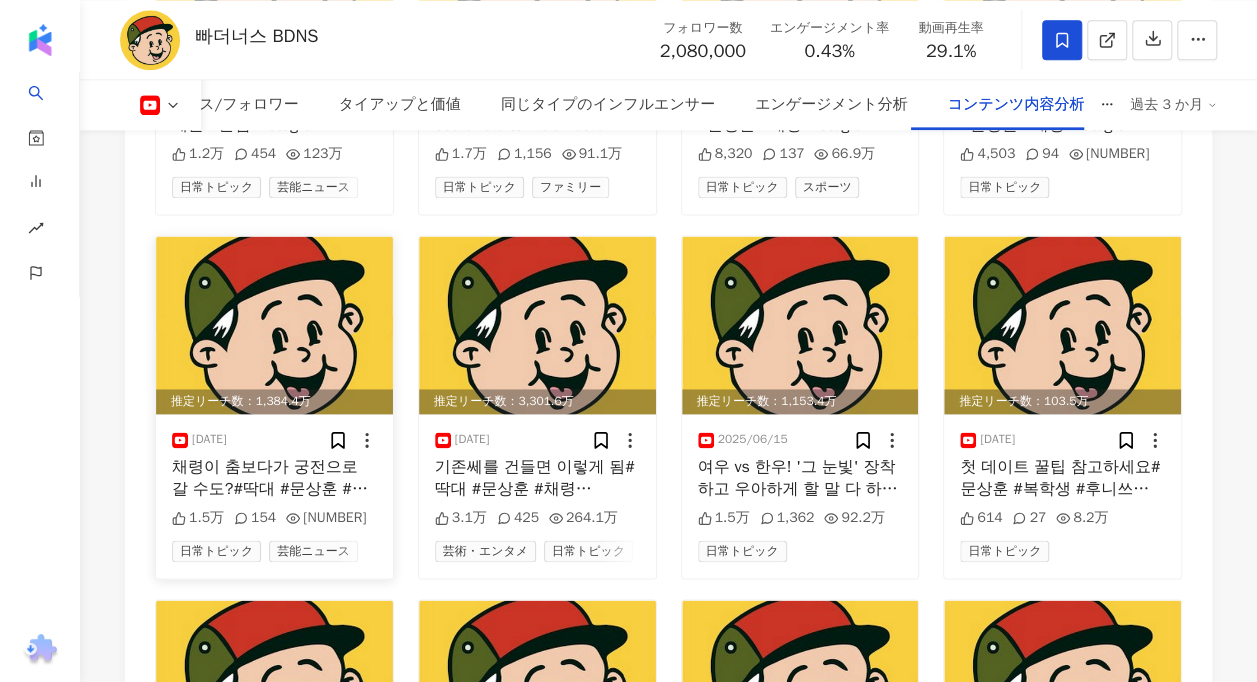 scroll, scrollTop: 12733, scrollLeft: 0, axis: vertical 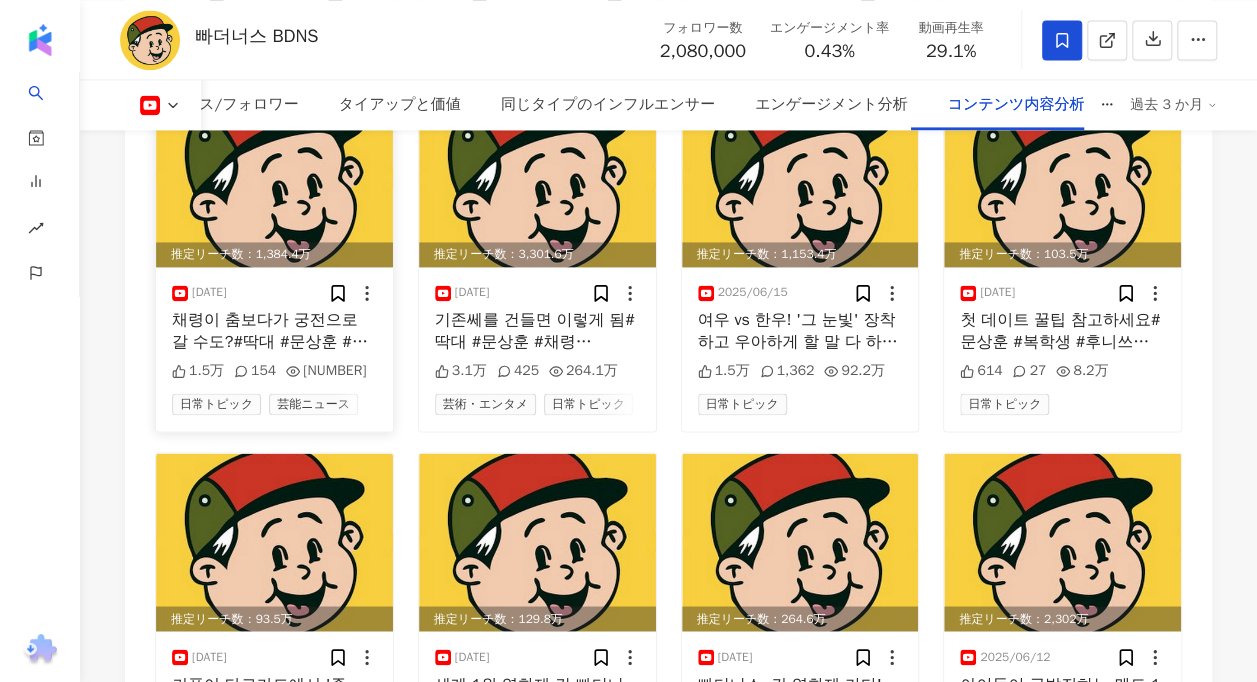 click at bounding box center [274, 178] 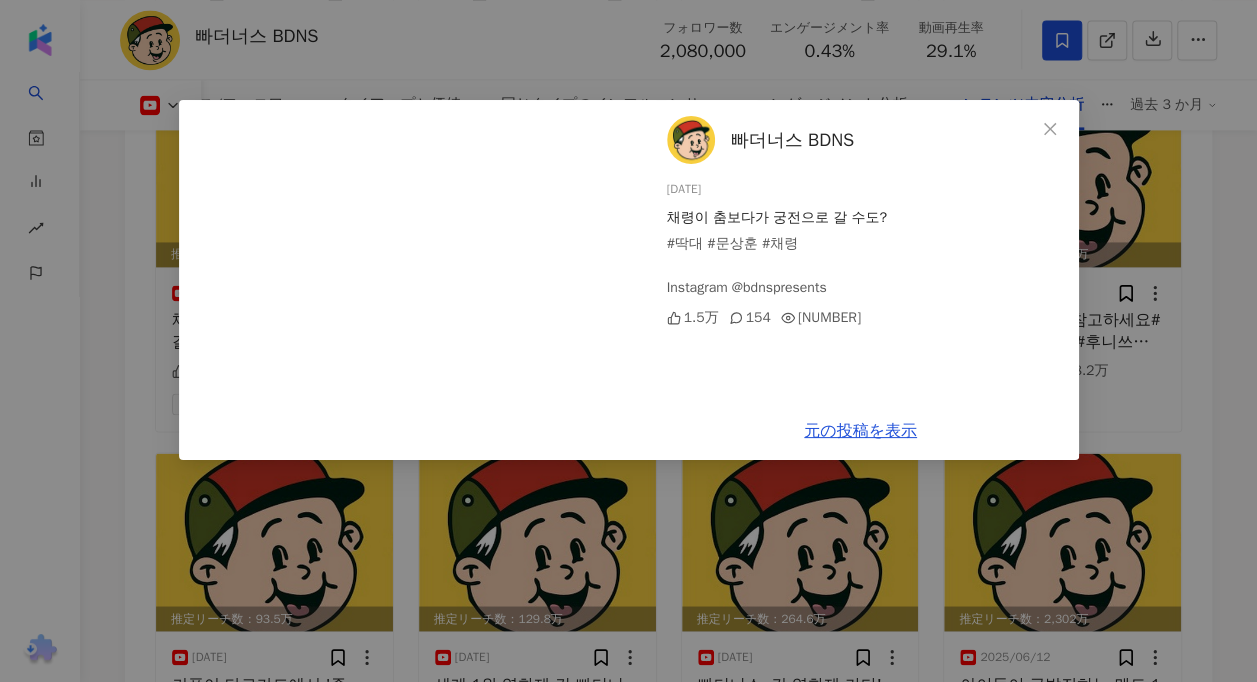 click on "빠더너스 BDNS 2025/06/17 채령이 춤보다가 궁전으로 갈 수도? #딱대 #문상훈 #채령
Instagram @bdnspresents 1.5万 154 110.7万 元の投稿を表示" at bounding box center [628, 341] 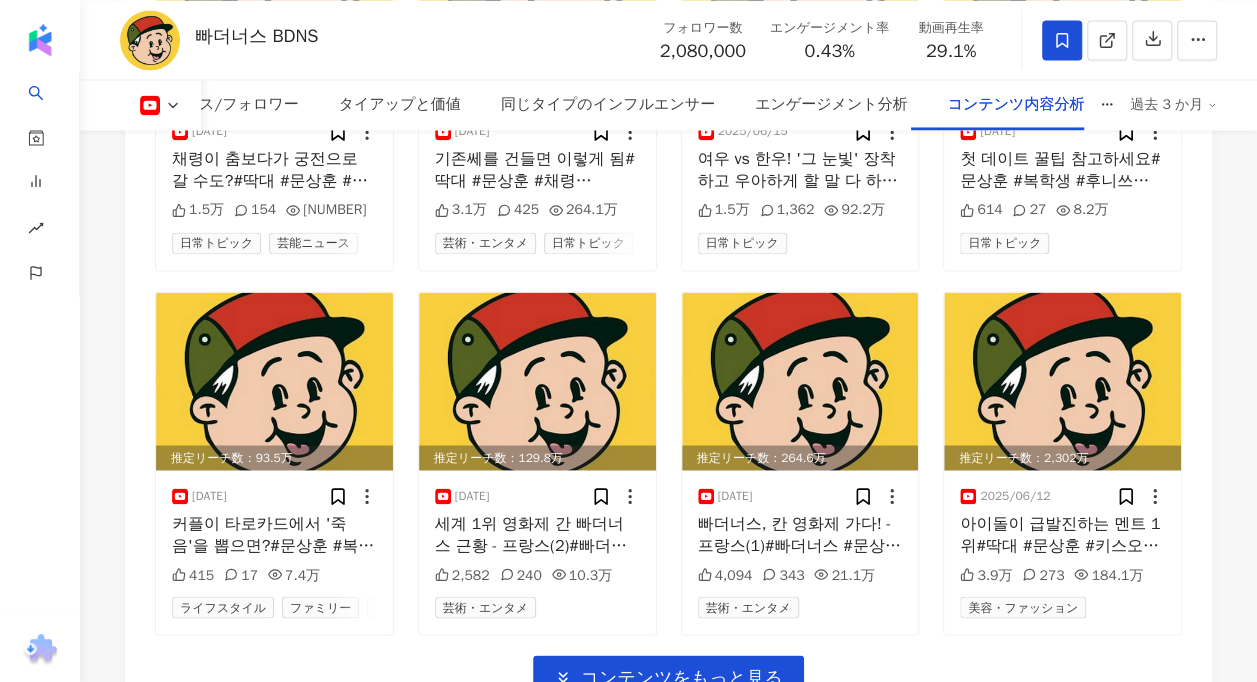 scroll, scrollTop: 13033, scrollLeft: 0, axis: vertical 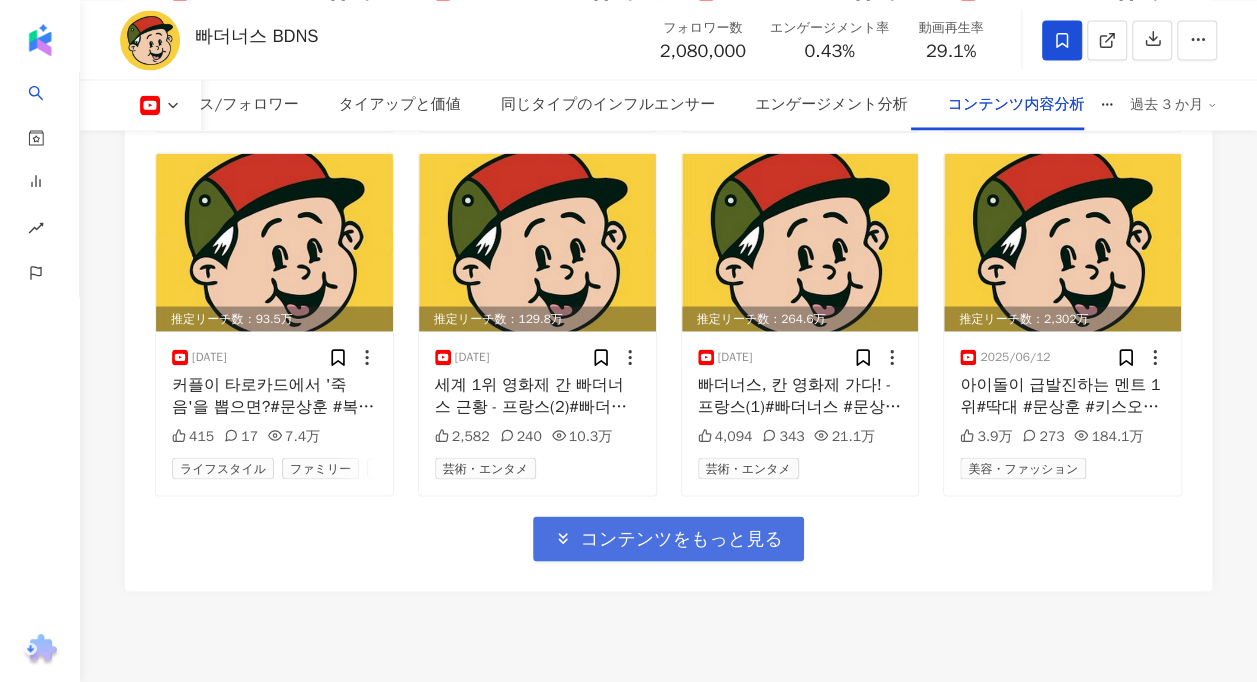 click on "コンテンツをもっと見る" at bounding box center (681, 539) 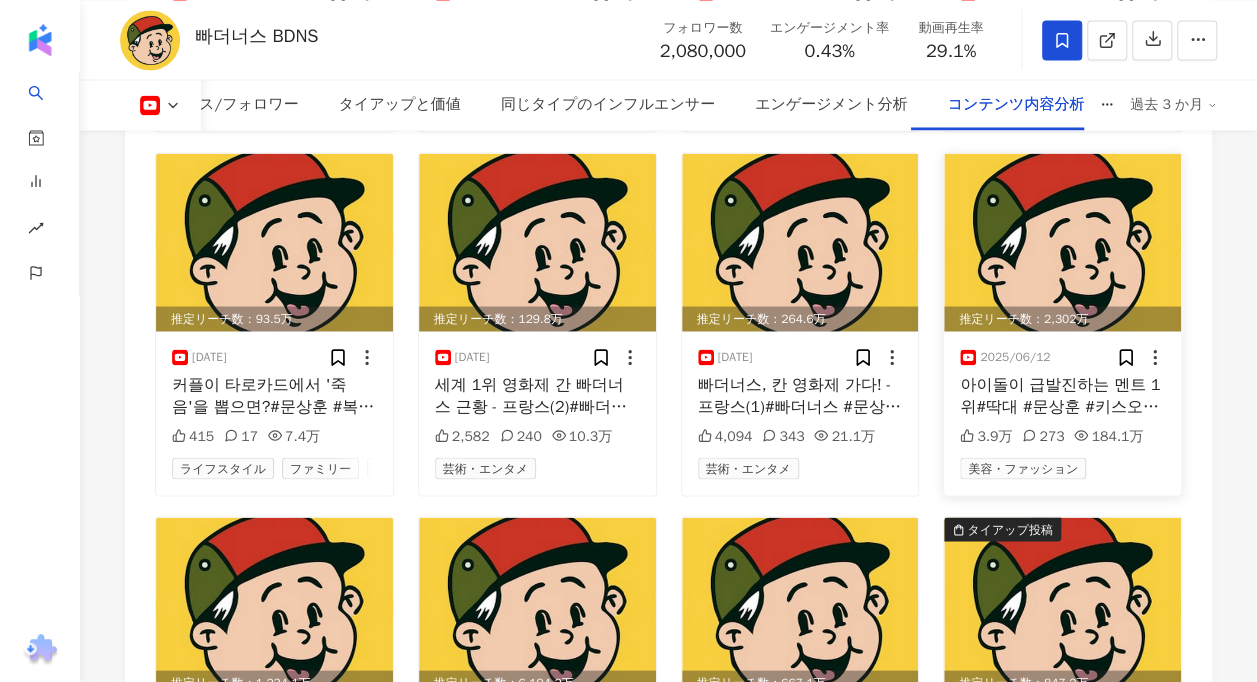 click at bounding box center [1062, 242] 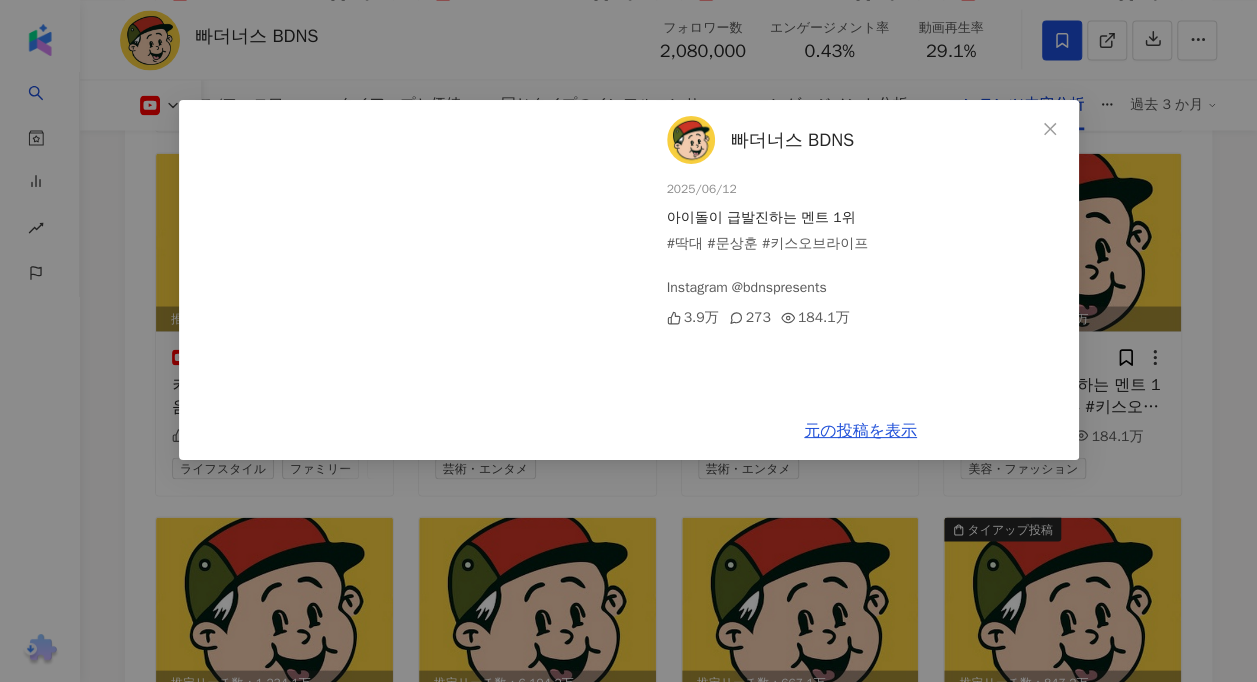 click on "빠더너스 BDNS 2025/06/12 아이돌이 급발진하는 멘트 1위 #딱대 #문상훈 #키스오브라이프
Instagram @bdnspresents 3.9万 273 184.1万 元の投稿を表示" at bounding box center [628, 341] 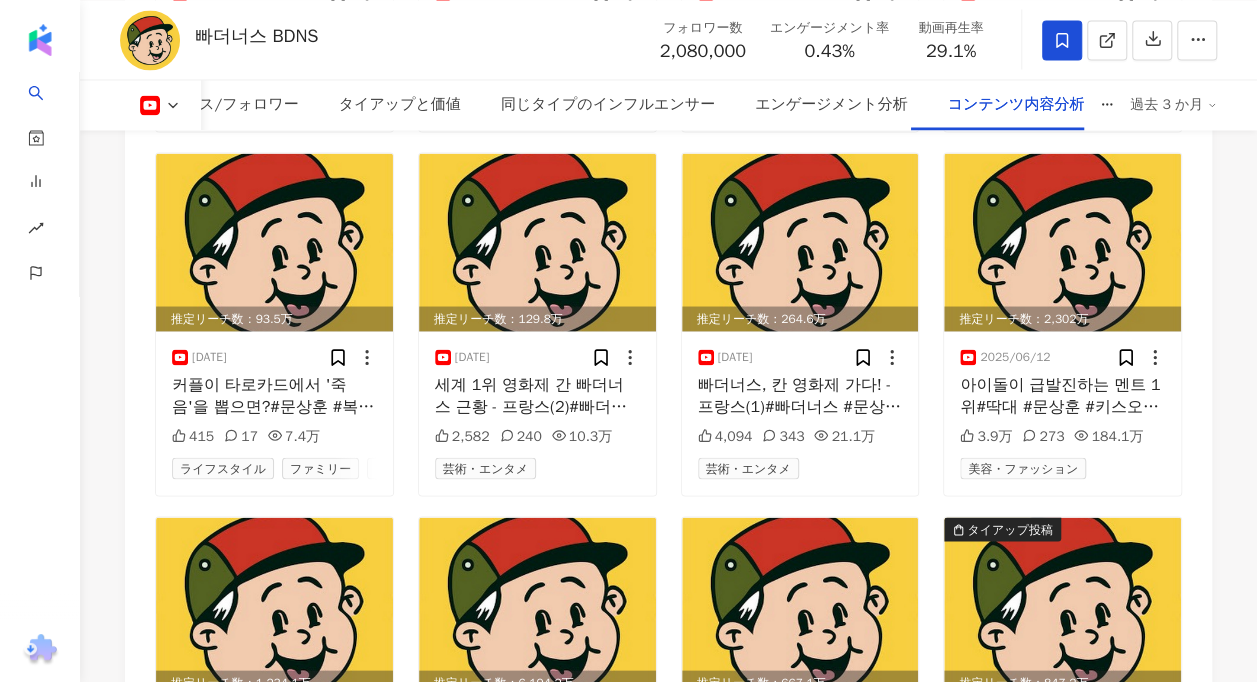 scroll, scrollTop: 13233, scrollLeft: 0, axis: vertical 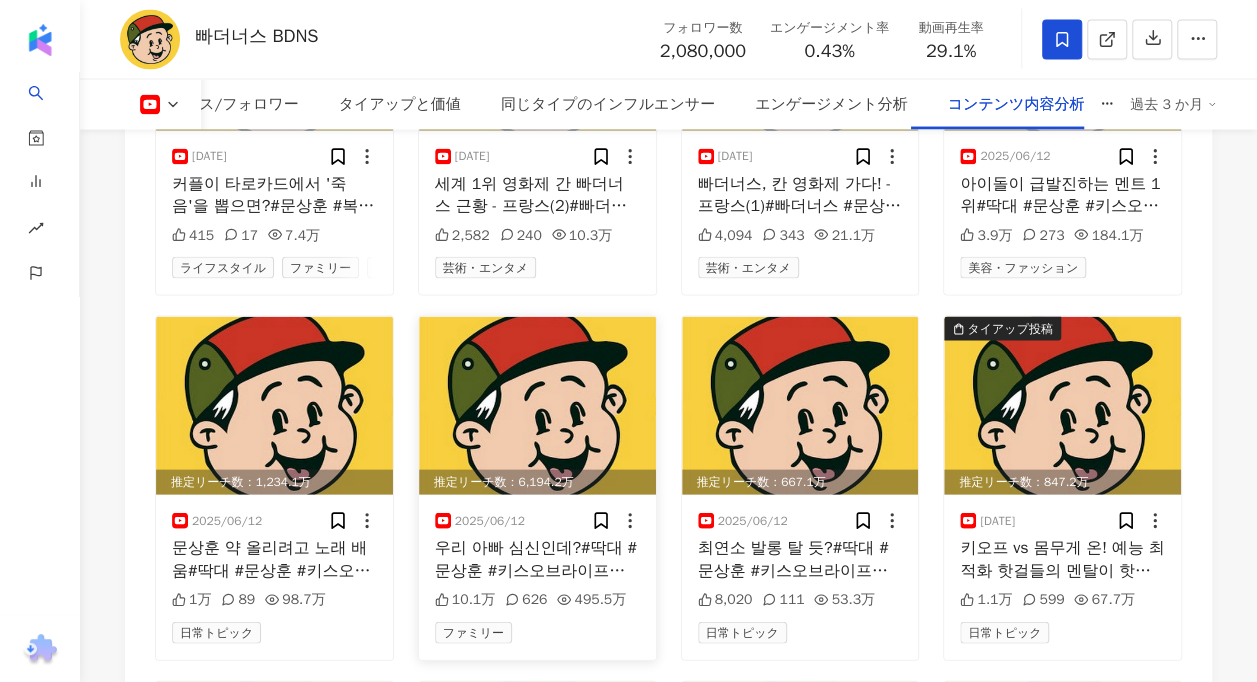 click at bounding box center [537, 406] 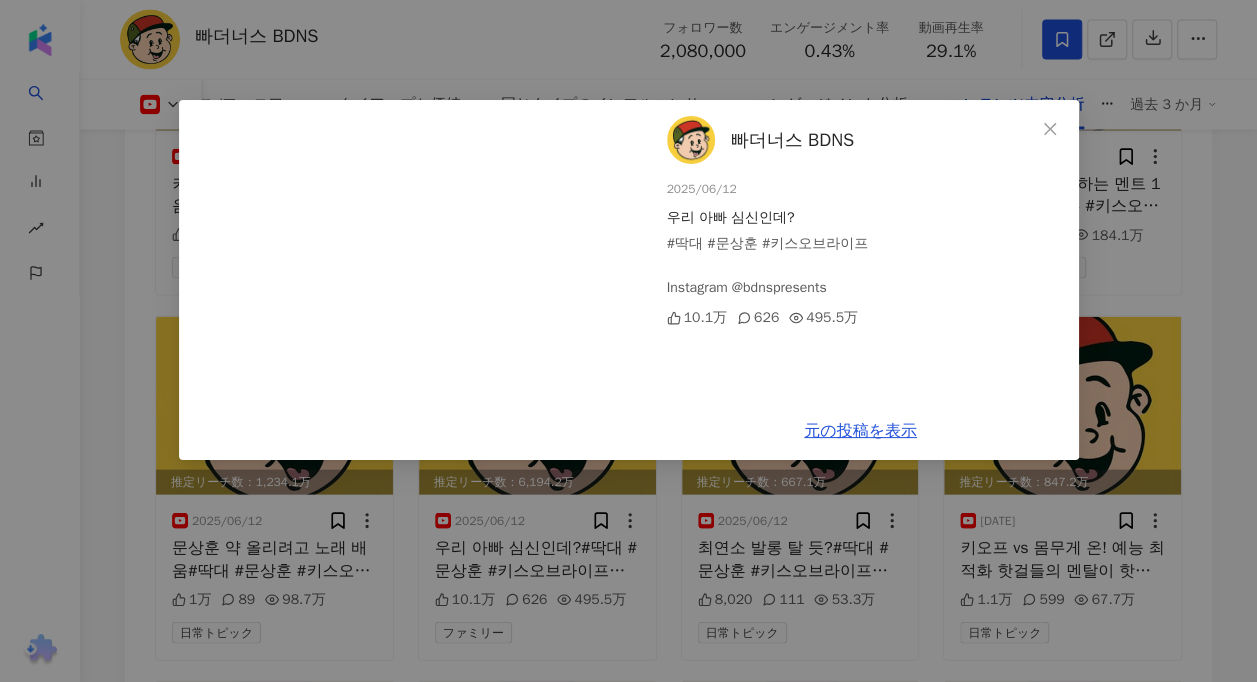 click on "빠더너스 BDNS 2025/06/12 우리 아빠 심신인데? #딱대 #문상훈 #키스오브라이프
Instagram @bdnspresents 10.1万 626 495.5万 元の投稿を表示" at bounding box center (628, 341) 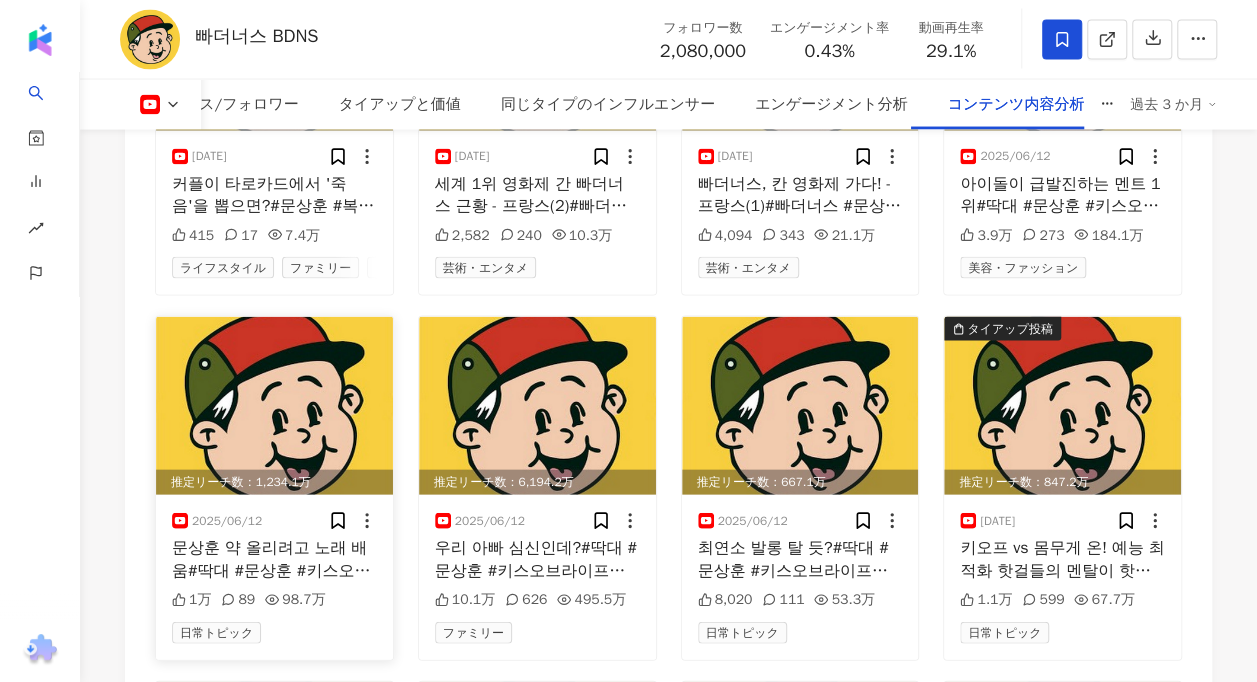 click at bounding box center (274, 406) 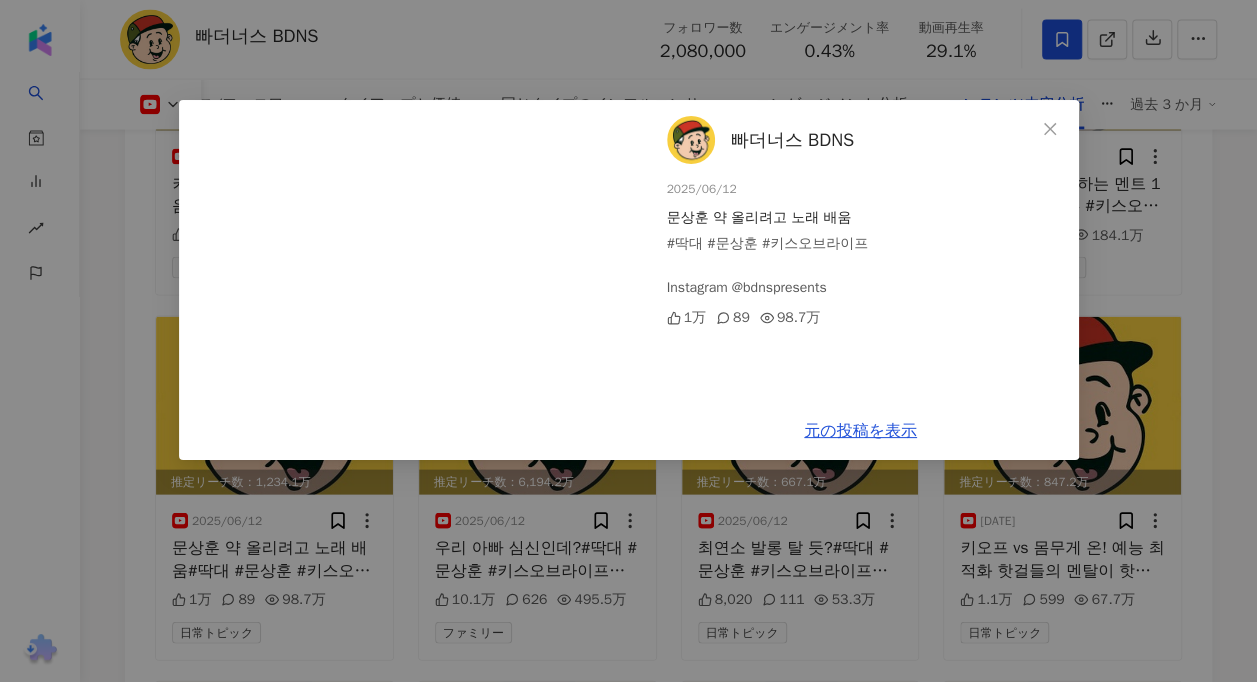 click on "빠더너스 BDNS 2025/06/12 문상훈 약 올리려고 노래 배움 #딱대 #문상훈 #키스오브라이프
Instagram @bdnspresents 1万 89 98.7万 元の投稿を表示" at bounding box center [628, 341] 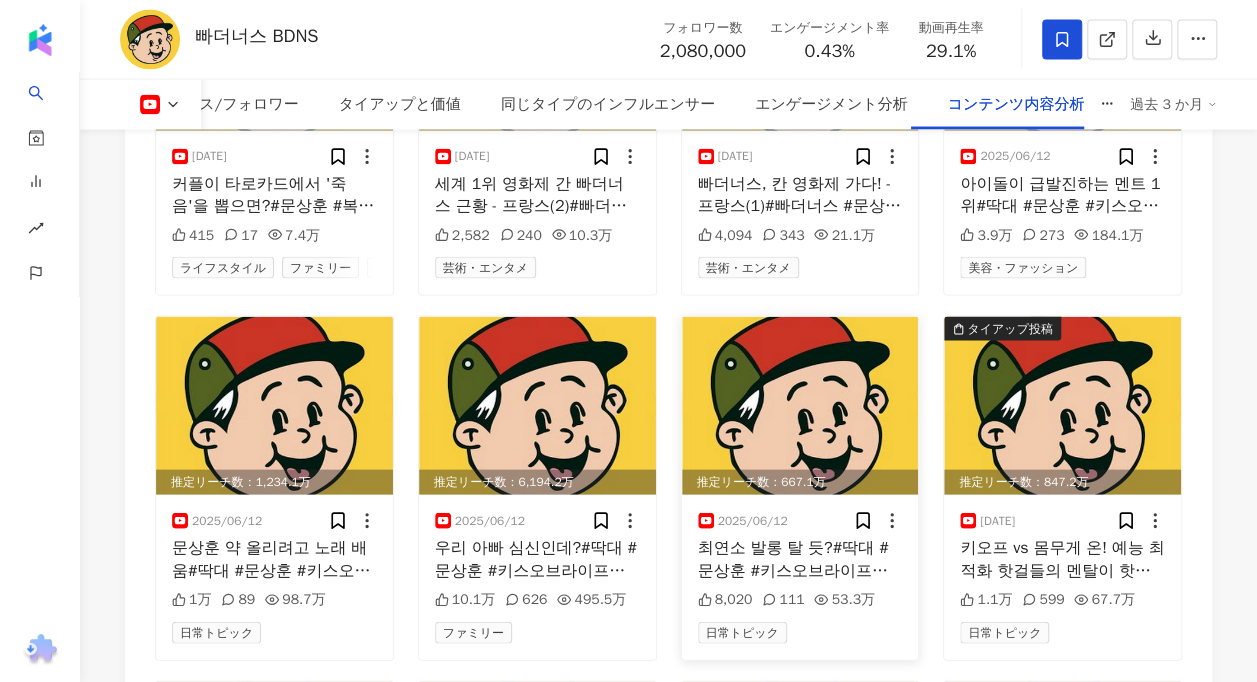 click at bounding box center (800, 406) 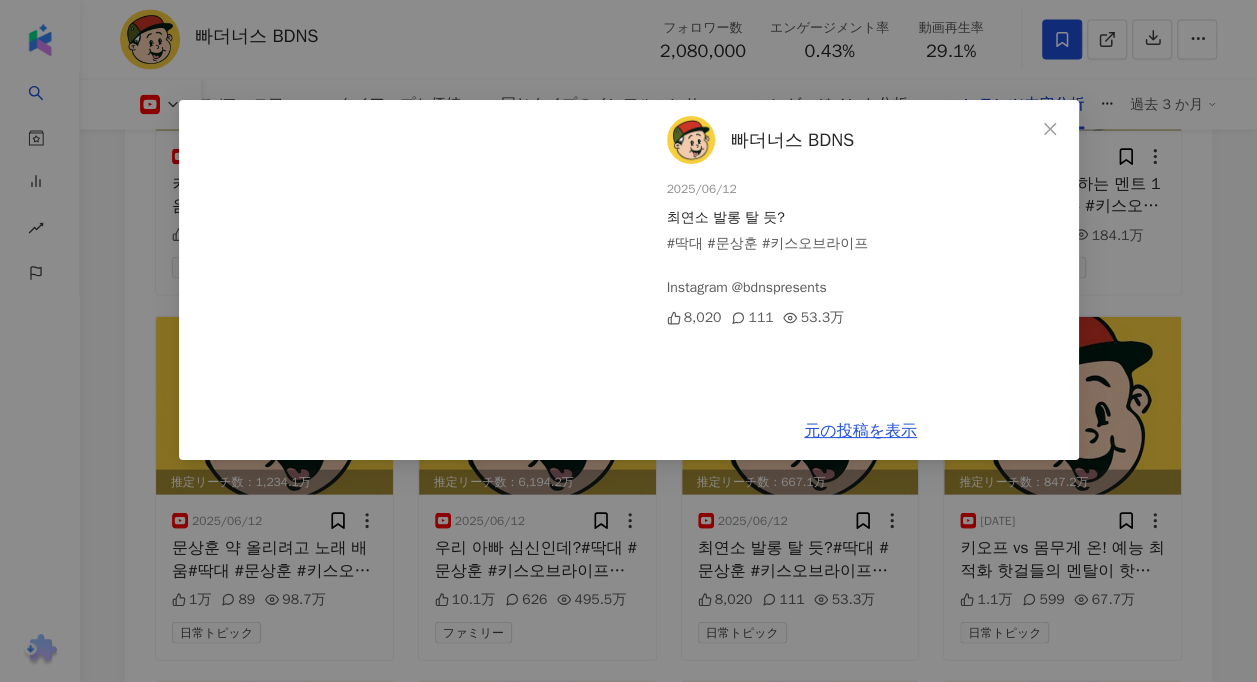click on "빠더너스 BDNS 2025/06/12 최연소 발롱 탈 듯? #딱대 #문상훈 #키스오브라이프
Instagram @bdnspresents 8,020 111 53.3万 元の投稿を表示" at bounding box center [628, 341] 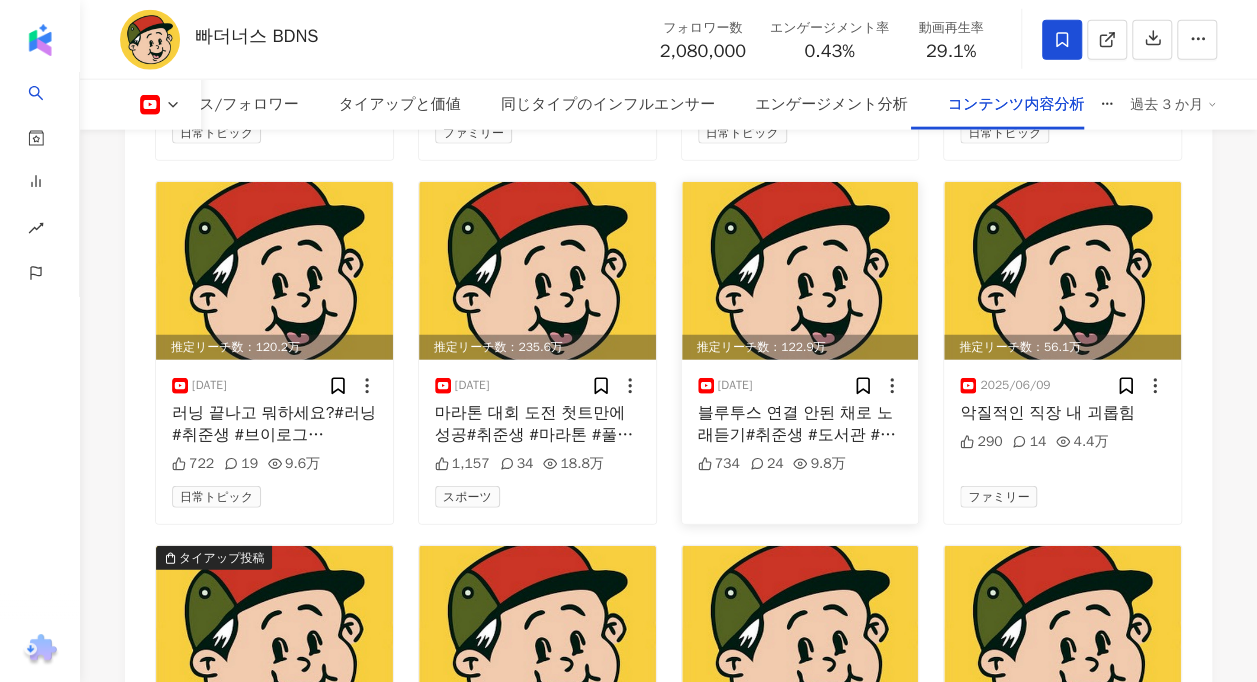 scroll, scrollTop: 14033, scrollLeft: 0, axis: vertical 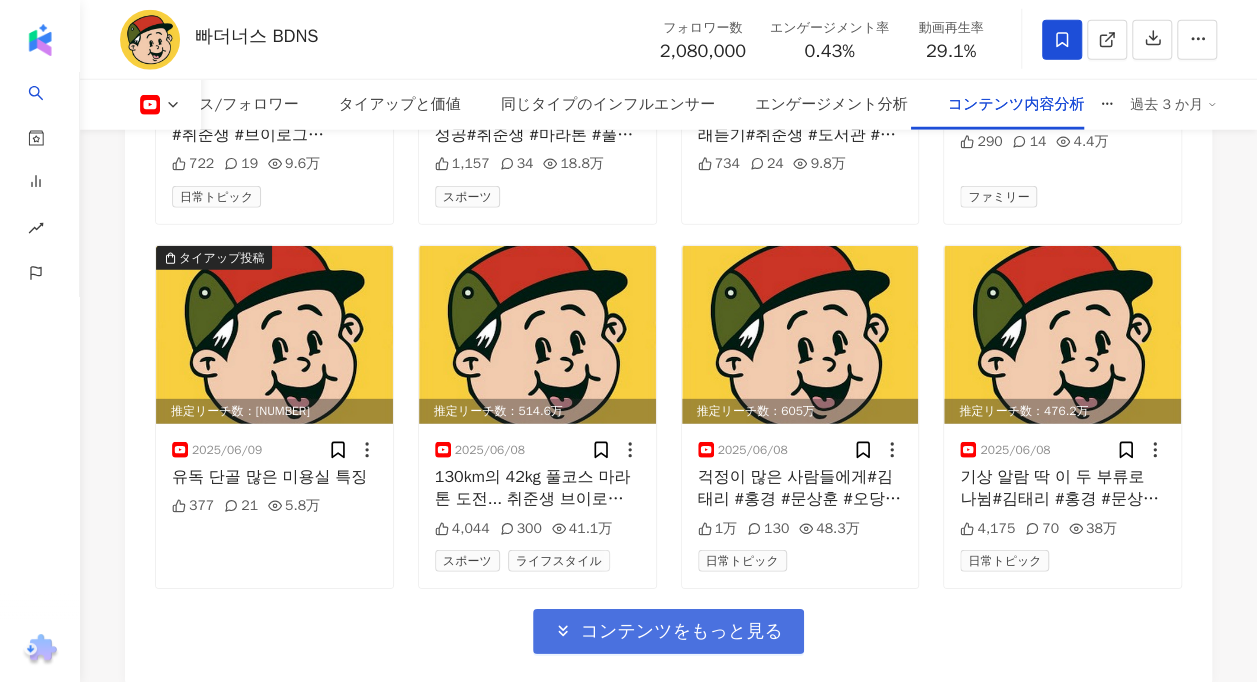 click on "コンテンツをもっと見る" at bounding box center (681, 632) 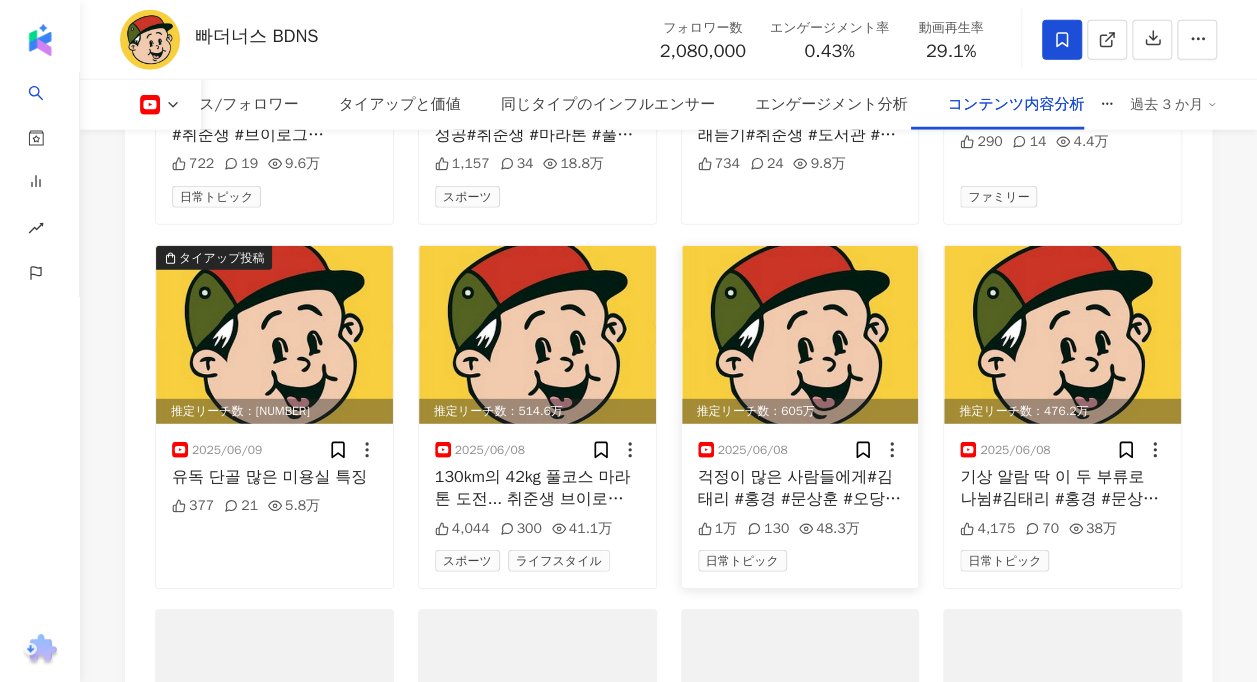 click at bounding box center [800, 335] 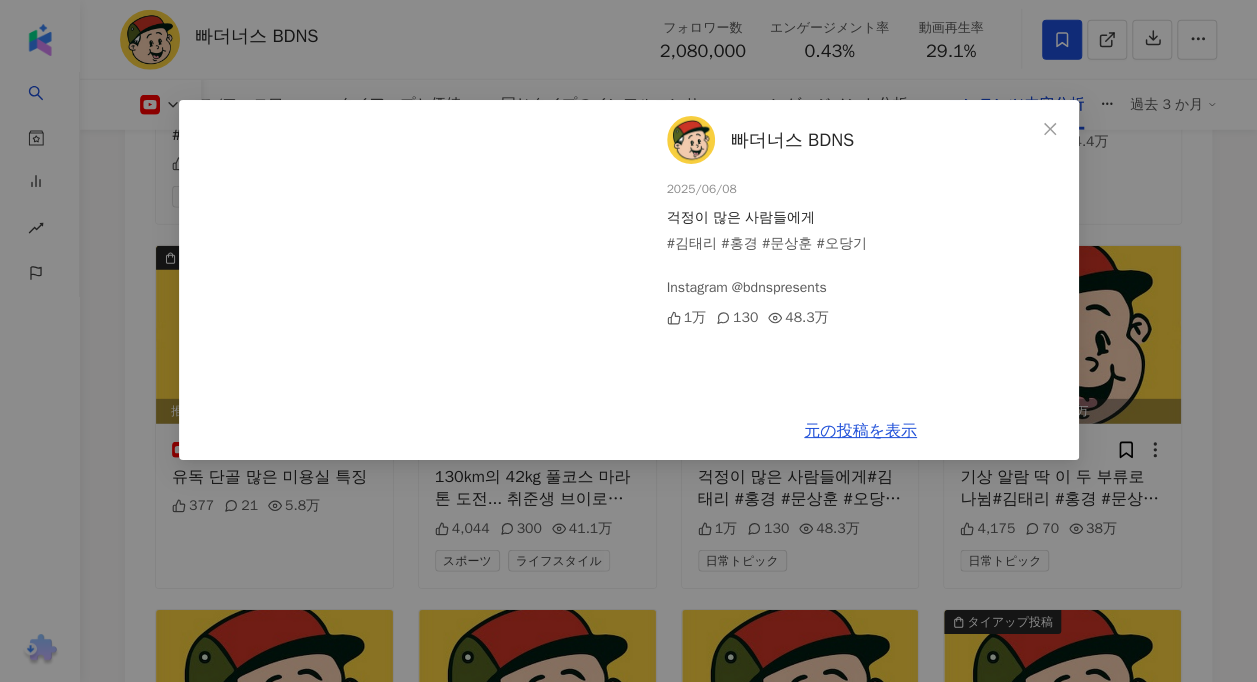 click on "빠더너스 BDNS 2025/06/08 걱정이 많은 사람들에게 #김태리 #홍경 #문상훈 #오당기
Instagram @bdnspresents 1万 130 48.3万 元の投稿を表示" at bounding box center [628, 341] 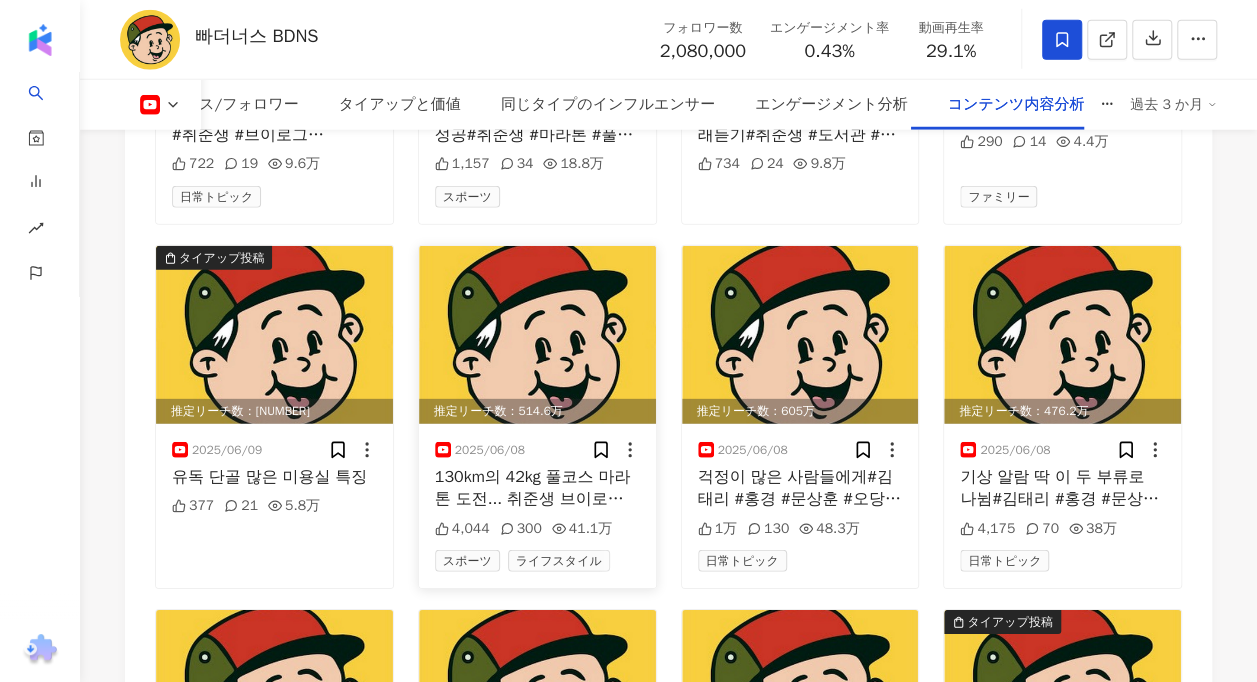 click at bounding box center (537, 335) 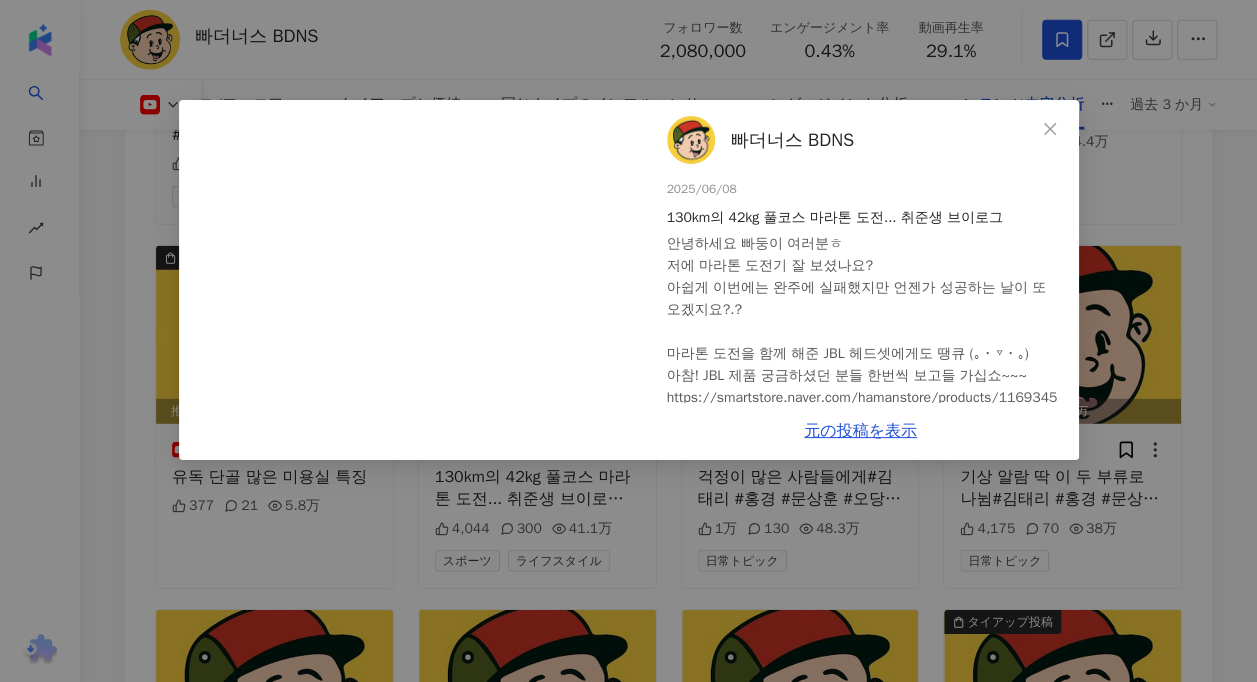 click on "빠더너스 BDNS 2025/06/08 130km의 42kg 풀코스 마라톤 도전... 취준생 브이로그 안녕하세요 빠둥이 여러분ㅎ
저에 마라톤 도전기 잘 보셨나요?
아쉽게 이번에는 완주에 실패했지만 언젠가 성공하는 날이 또 오겠지요?.?
마라톤 도전을 함께 해준 JBL 헤드셋에게도 땡큐 (｡・▿・｡)
아참! JBL 제품 궁금하셨던 분들 한번씩 보고들 가십쇼~~~
https://smartstore.naver.com/hamanstore/products/11693458044
Instagram @bdnspresents
#취준생 #브이로그 #JBL 4,044 300 41.1万 元の投稿を表示" at bounding box center [628, 341] 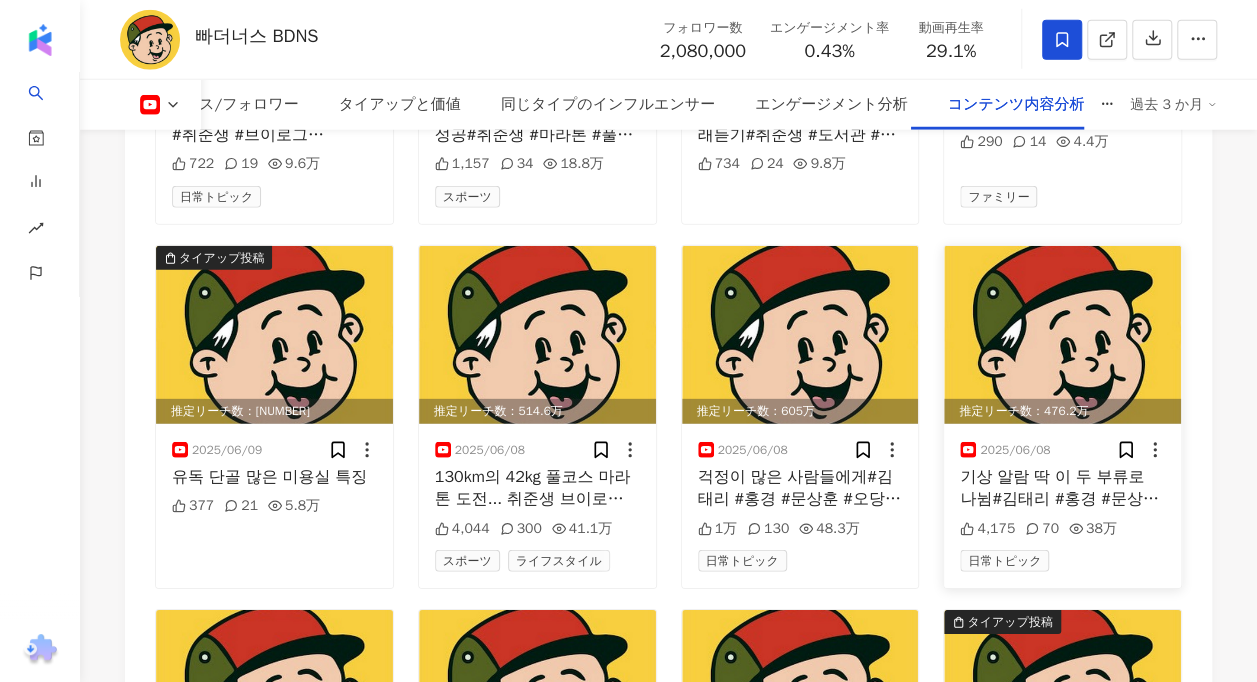 click at bounding box center [1062, 335] 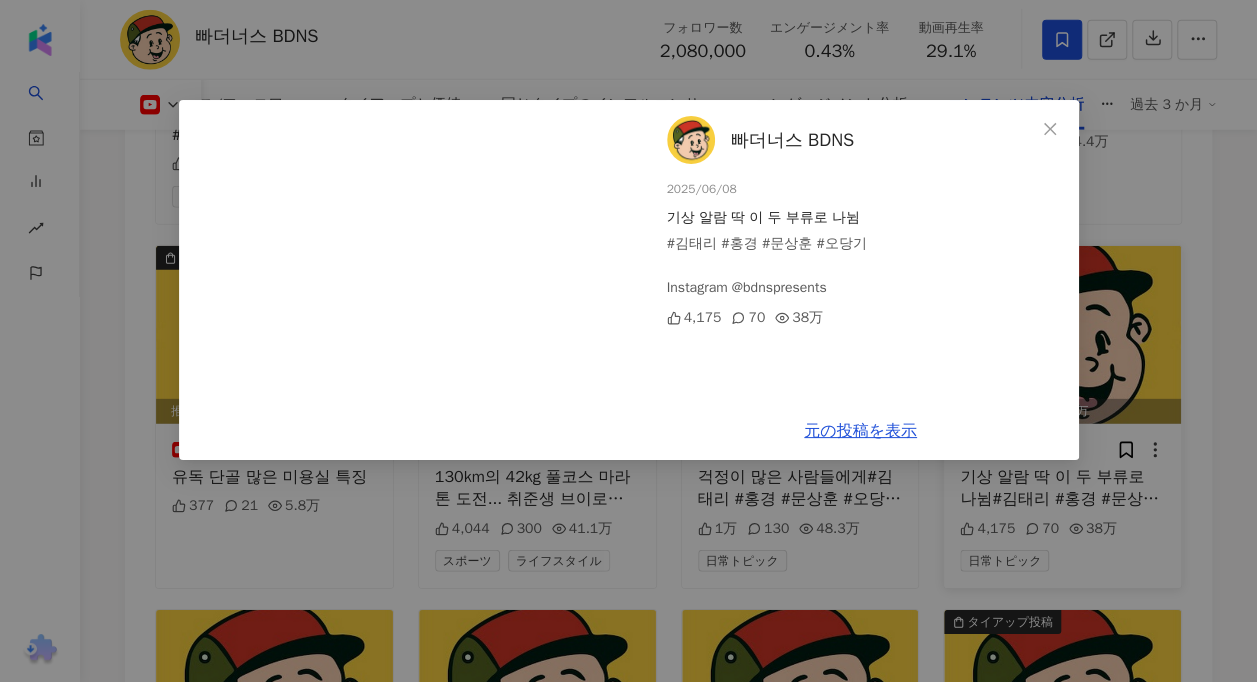 click on "빠더너스 BDNS 2025/06/08 기상 알람 딱 이 두 부류로 나뉨 #김태리 #홍경 #문상훈 #오당기
Instagram @bdnspresents 4,175 70 38万 元の投稿を表示" at bounding box center [628, 341] 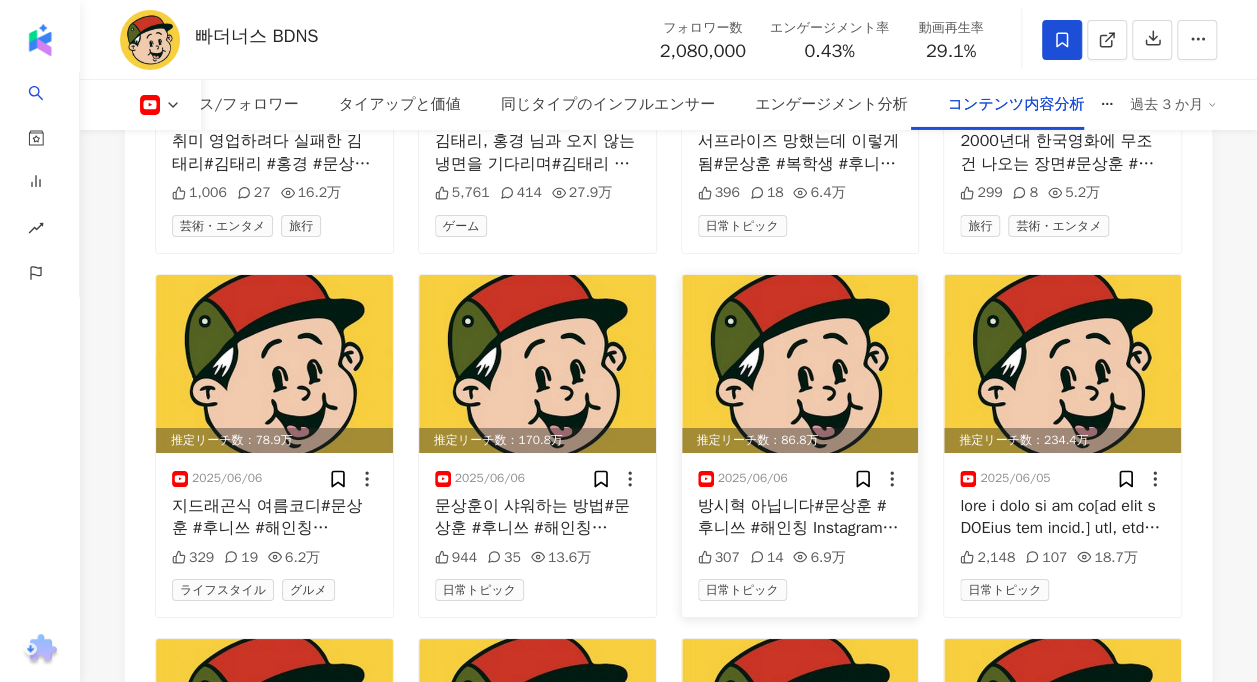 scroll, scrollTop: 15133, scrollLeft: 0, axis: vertical 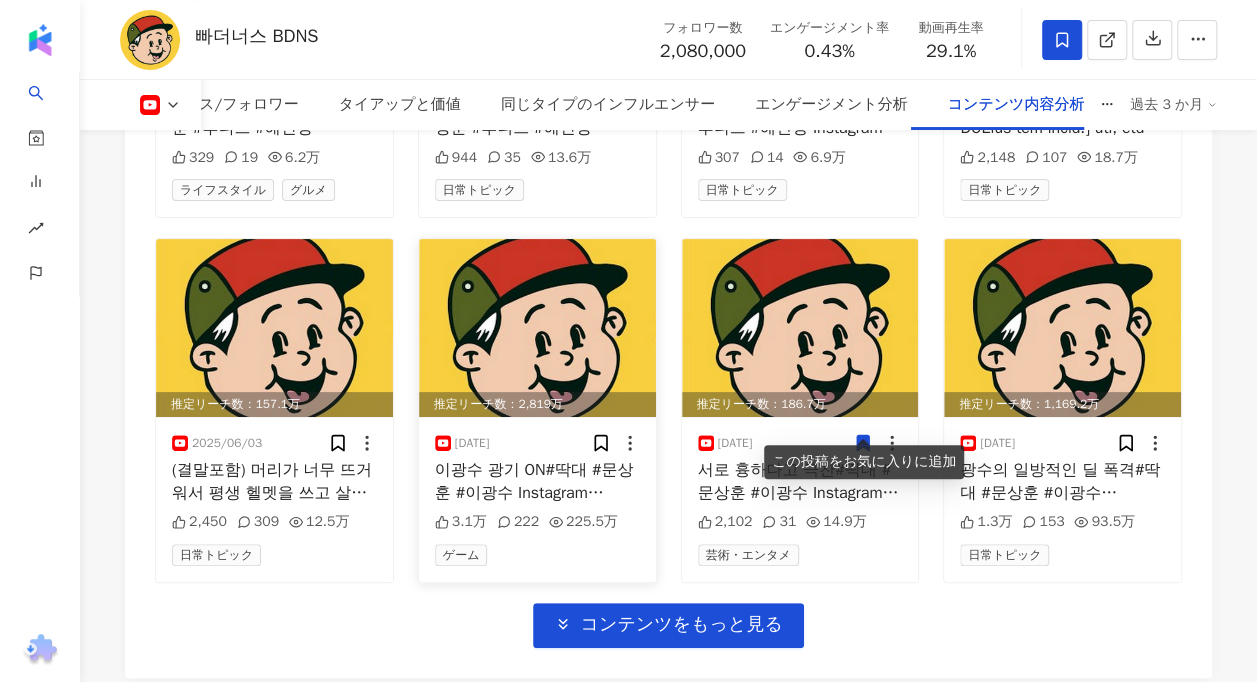 drag, startPoint x: 640, startPoint y: 597, endPoint x: 542, endPoint y: 377, distance: 240.8402 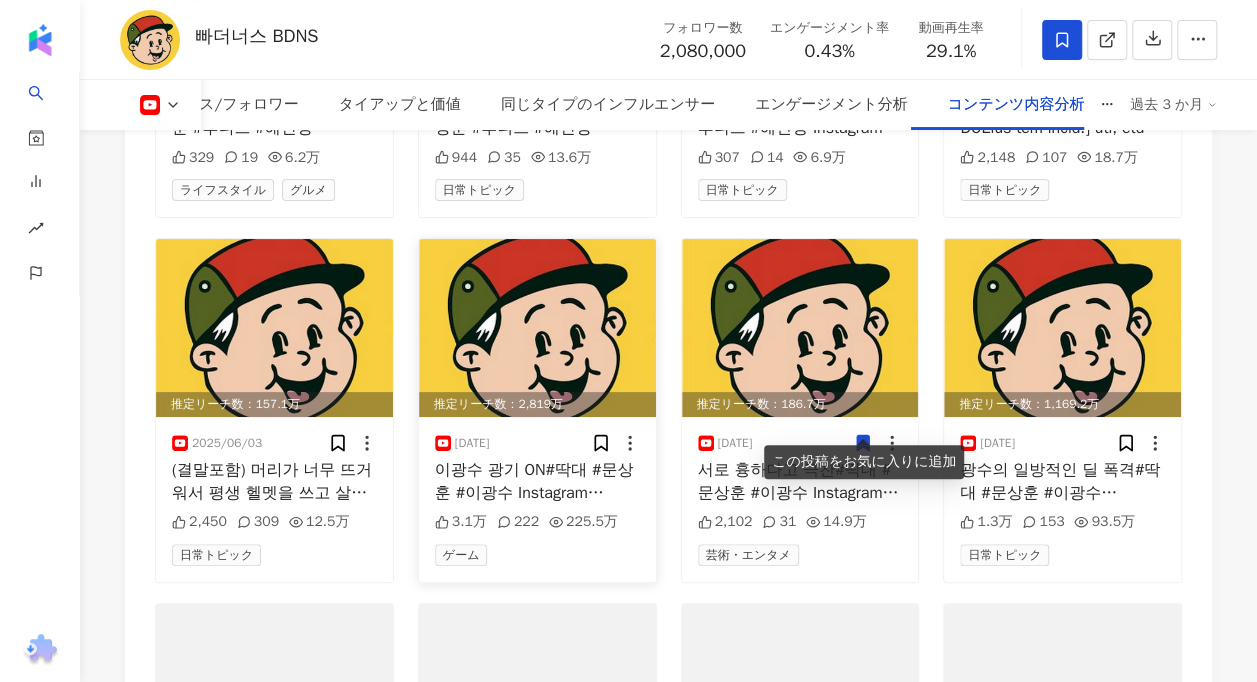 click at bounding box center (537, 328) 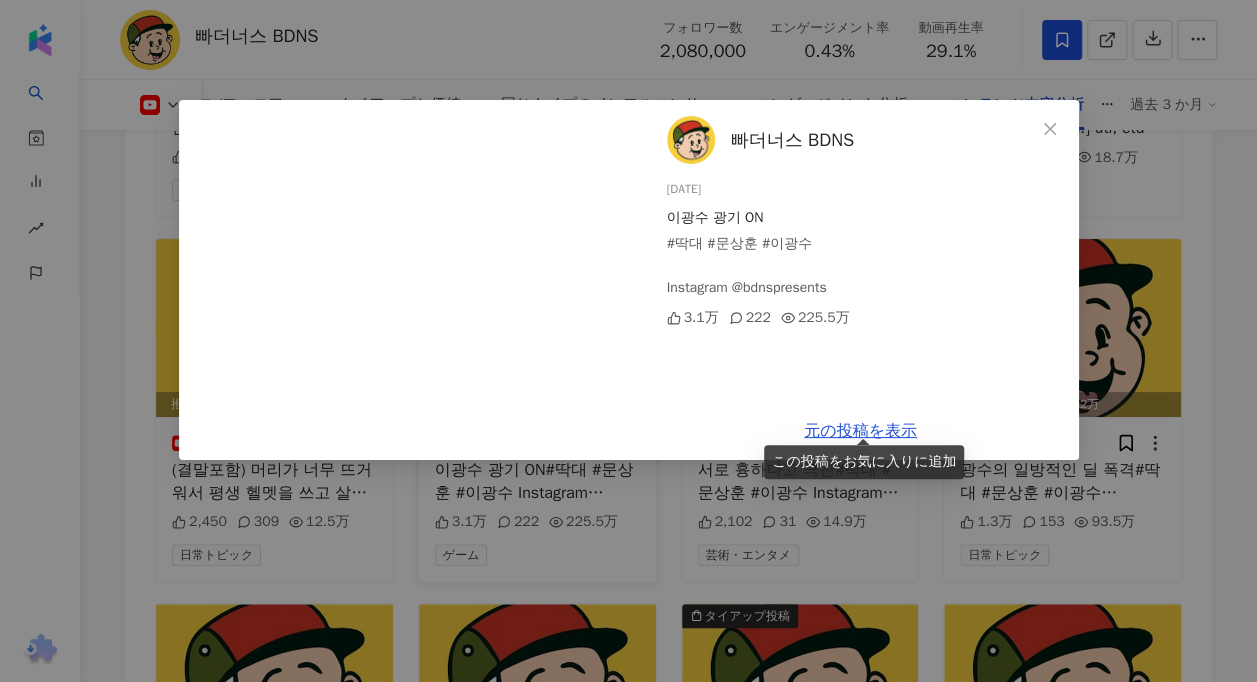 drag, startPoint x: 665, startPoint y: 484, endPoint x: 550, endPoint y: 450, distance: 119.92081 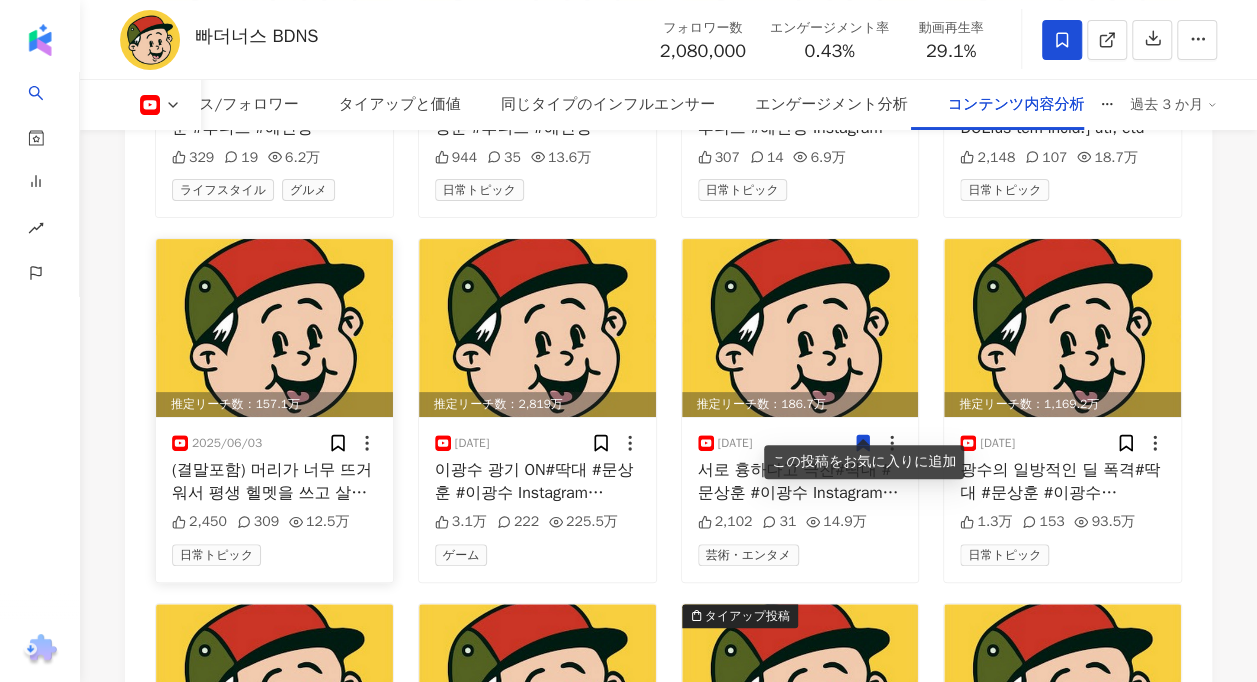 click at bounding box center [274, 328] 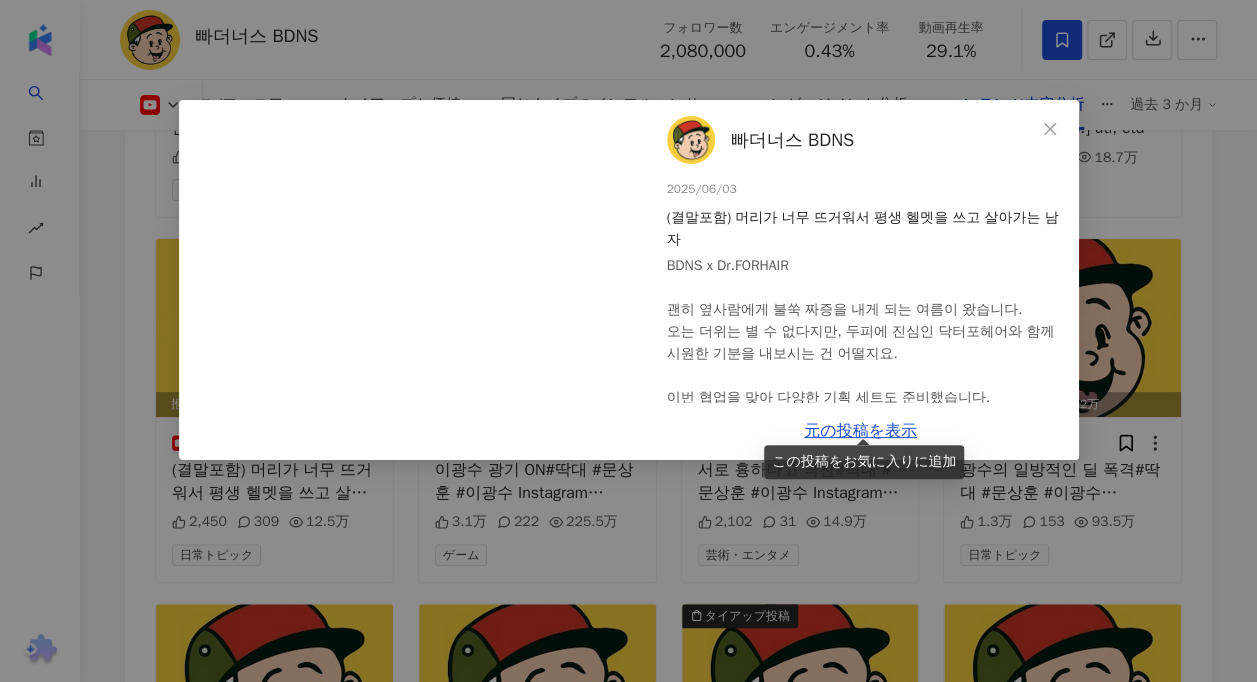 click on "빠더너스 BDNS 2025/06/03 (결말포함) 머리가 너무 뜨거워서 평생 헬멧을 쓰고 살아가는 남자 BDNS x Dr.FORHAIR
괜히 옆사람에게 불쑥 짜증을 내게 되는 여름이 왔습니다.
오는 더위는 별 수 없다지만, 두피에 진심인 닥터포헤어와 함께 시원한 기분을 내보시는 건 어떨지요.
이번 협업을 맞아 다양한 기획 세트도 준비했습니다.
기획 세트마다 다양한 굿즈를 욕심껏 눌러 담았습니다.
기획 세트마다 구성이 다르니, 상세 내용 꼭 확인해 주시면 감사하겠습니다.
https://oy.run/5g4Jff0
[팝업 스토어]
일정: 6월10일 - 6월23일
장소: 팩토리얼 성수 (서울 성동구 연무장7길 13, 1F)
* 일자별 운영시간이 다르니 방문 전에 꼭 확인 부탁드려요.
덕분에 늘 재밌는 일을 합니다. 늘 감사드립니다.
#문상훈 #빠더너스
Instagram @bdnspresents 2,450 309 12.5万 元の投稿を表示" at bounding box center [628, 341] 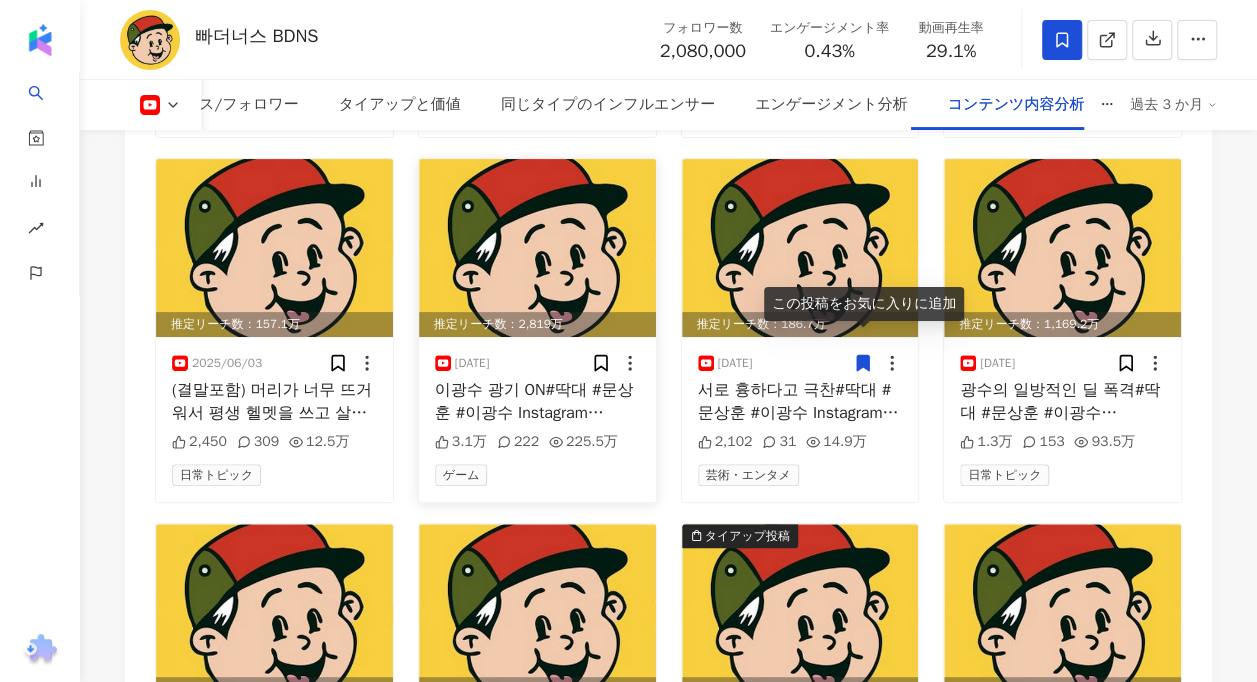 scroll, scrollTop: 15233, scrollLeft: 0, axis: vertical 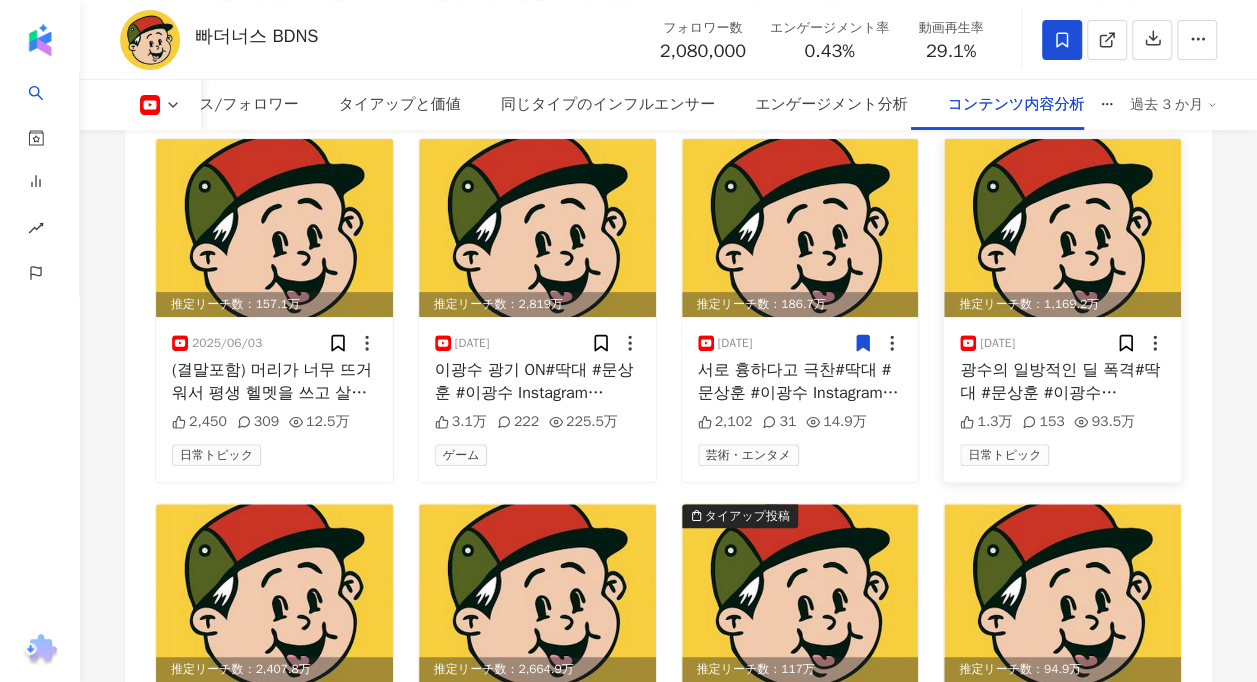 click at bounding box center [1062, 228] 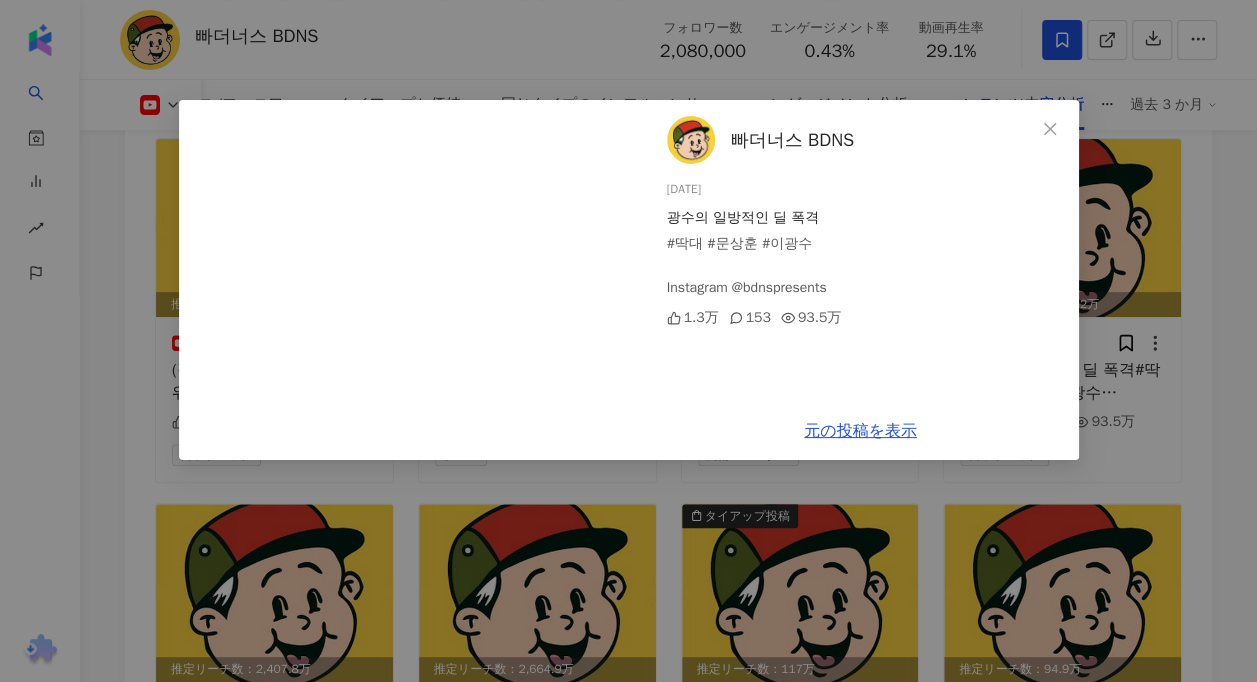 click on "빠더너스 BDNS 2025/06/02 광수의 일방적인 딜 폭격 #딱대 #문상훈 #이광수
Instagram @bdnspresents 1.3万 153 93.5万 元の投稿を表示" at bounding box center [628, 341] 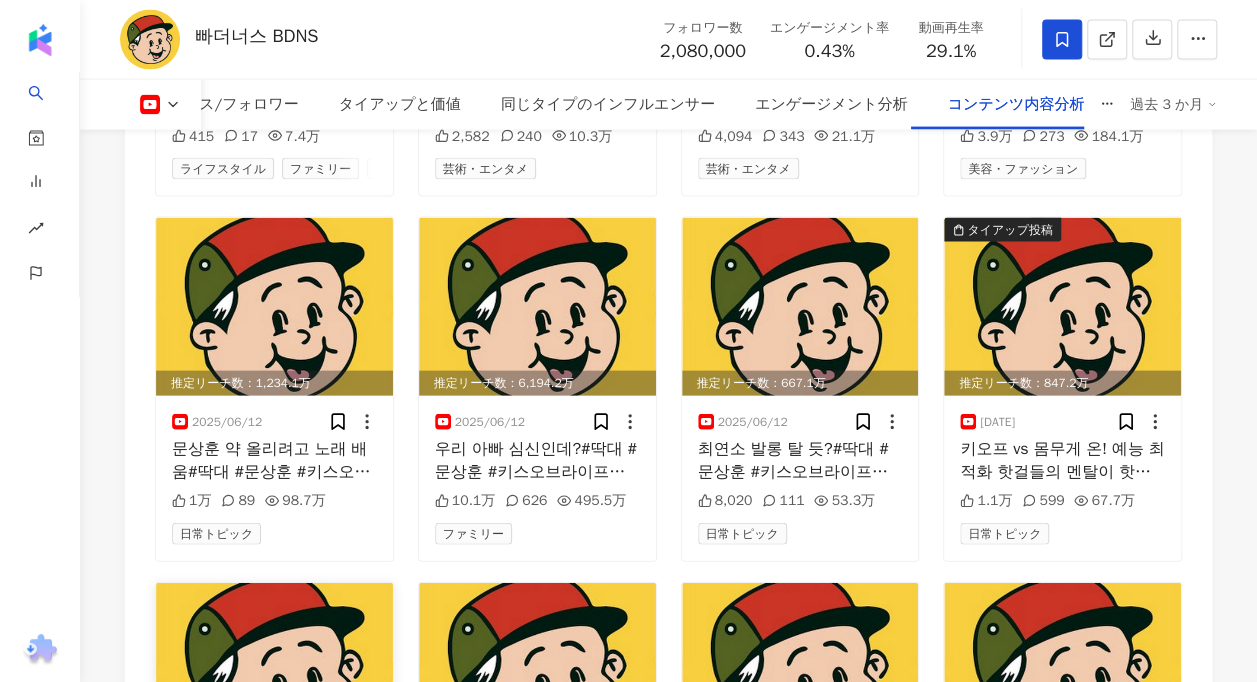 scroll, scrollTop: 13233, scrollLeft: 0, axis: vertical 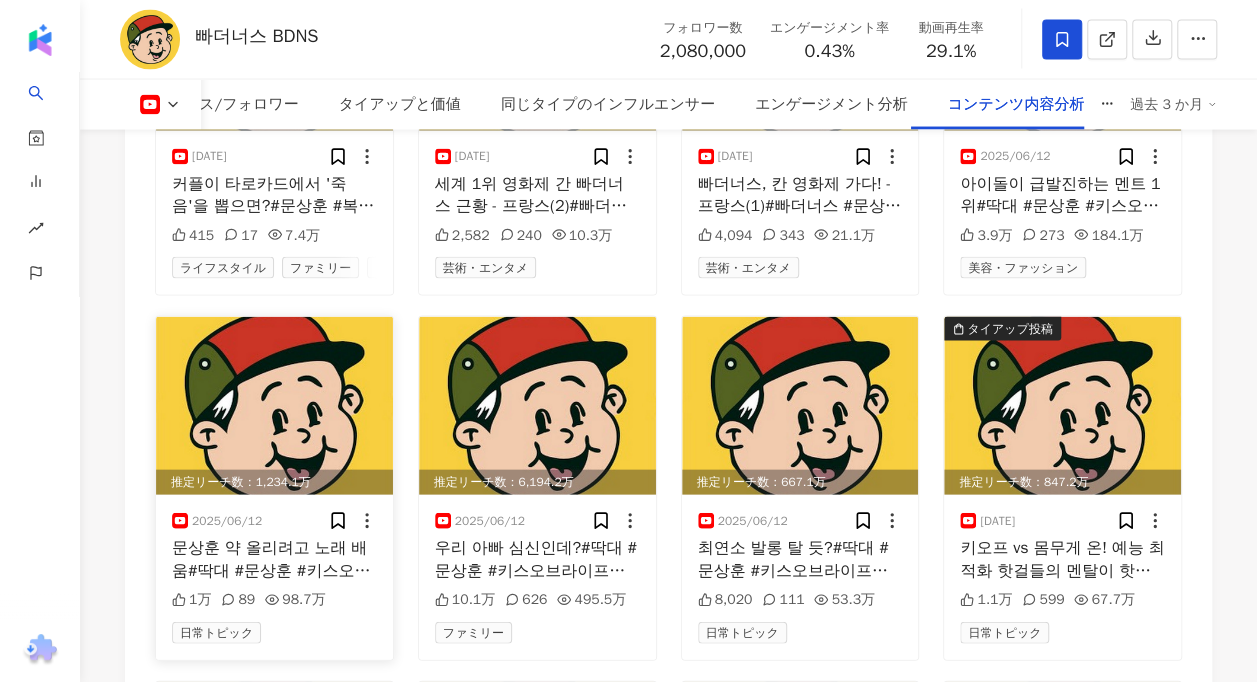 click at bounding box center [274, 406] 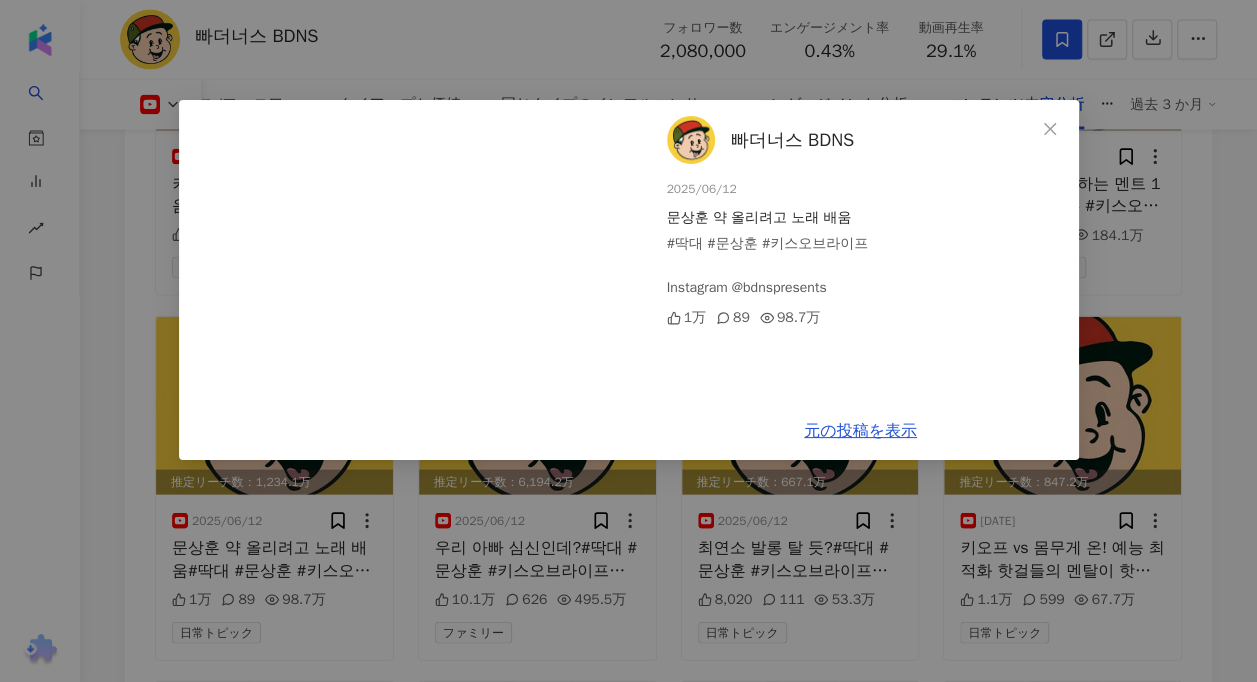 click on "빠더너스 BDNS 2025/06/12 문상훈 약 올리려고 노래 배움 #딱대 #문상훈 #키스오브라이프
Instagram @bdnspresents 1万 89 98.7万 元の投稿を表示" at bounding box center (628, 341) 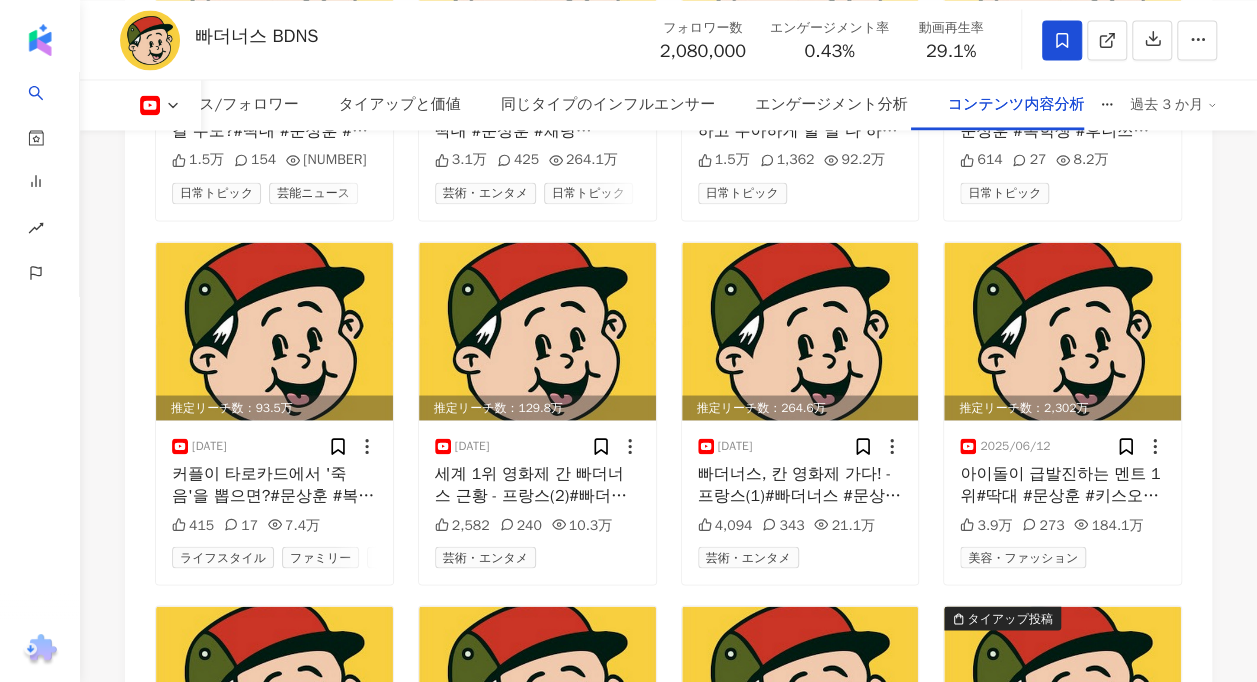 scroll, scrollTop: 12933, scrollLeft: 0, axis: vertical 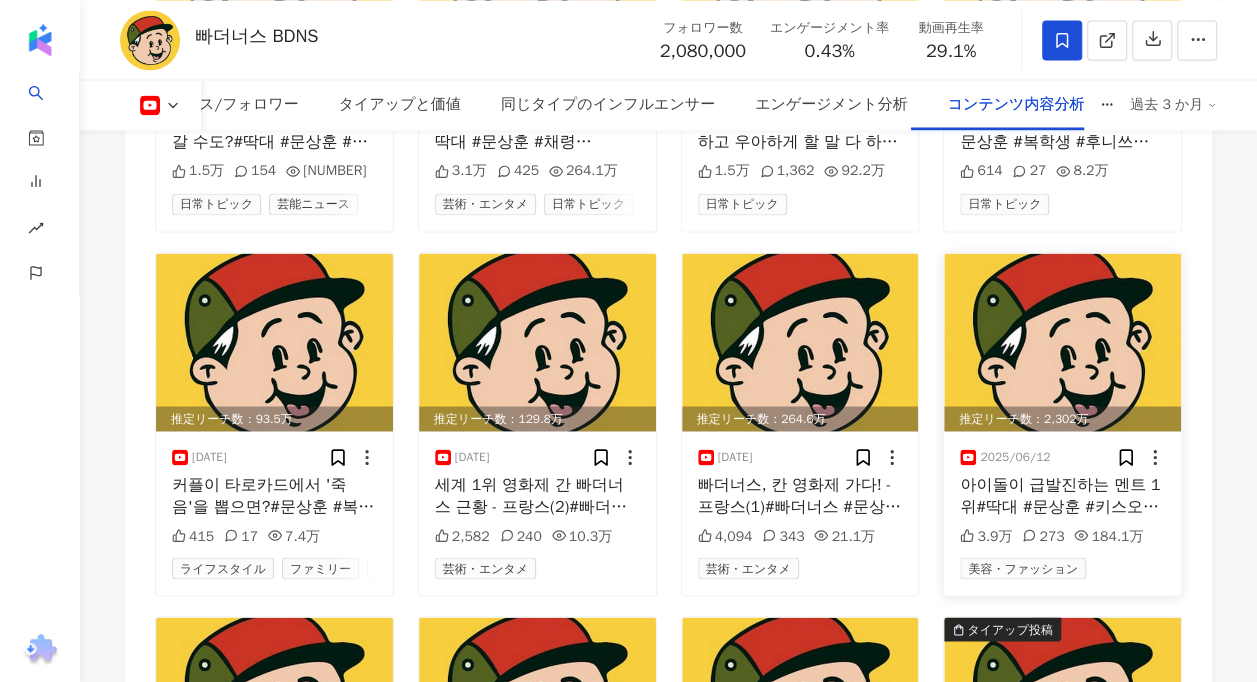click at bounding box center (1062, 342) 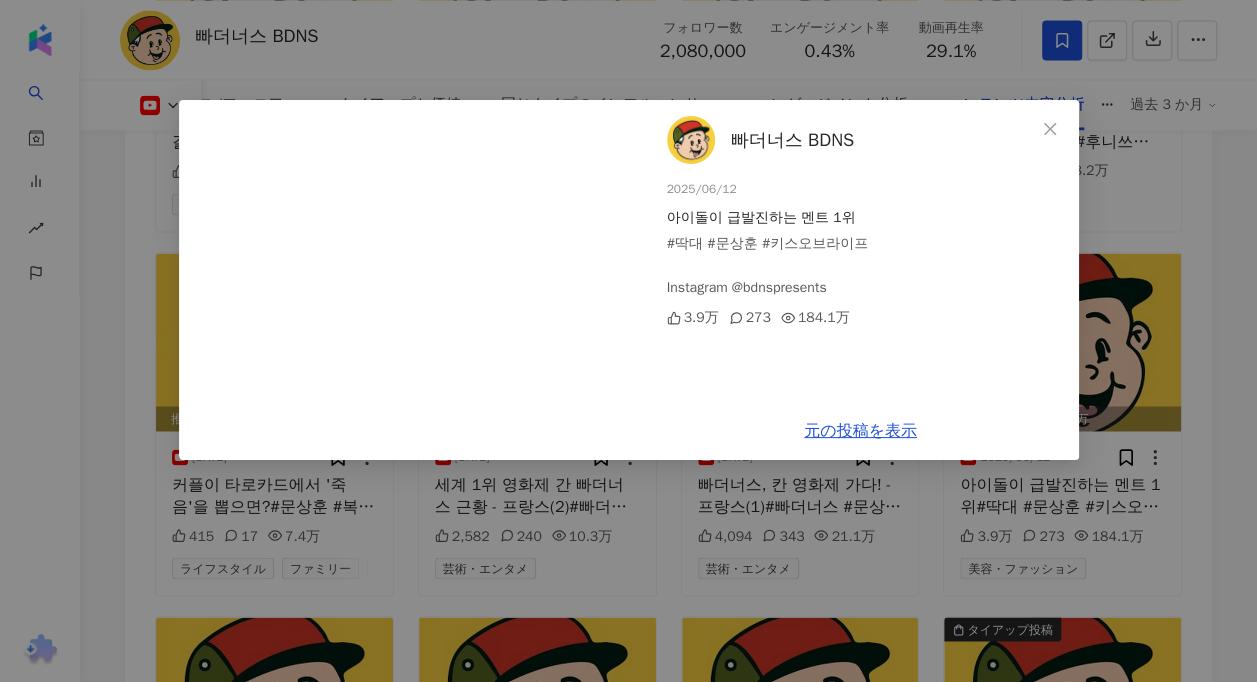 click on "빠더너스 BDNS 2025/06/12 아이돌이 급발진하는 멘트 1위 #딱대 #문상훈 #키스오브라이프
Instagram @bdnspresents 3.9万 273 184.1万 元の投稿を表示" at bounding box center (628, 341) 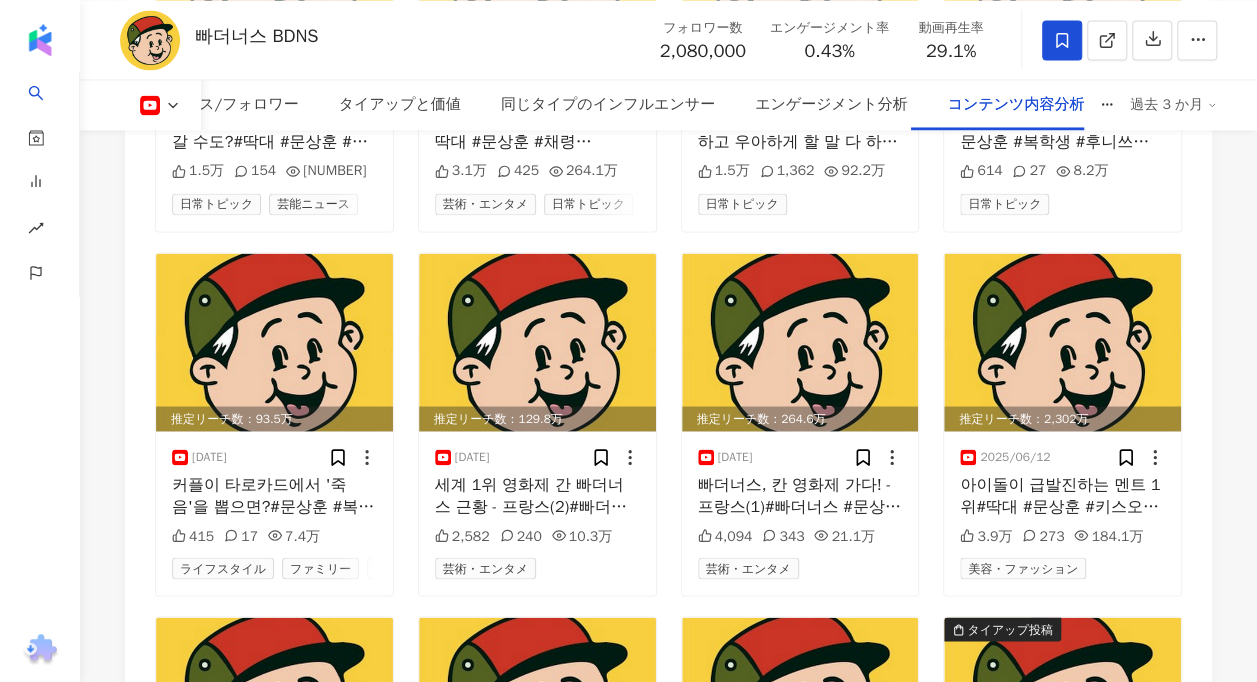scroll, scrollTop: 12433, scrollLeft: 0, axis: vertical 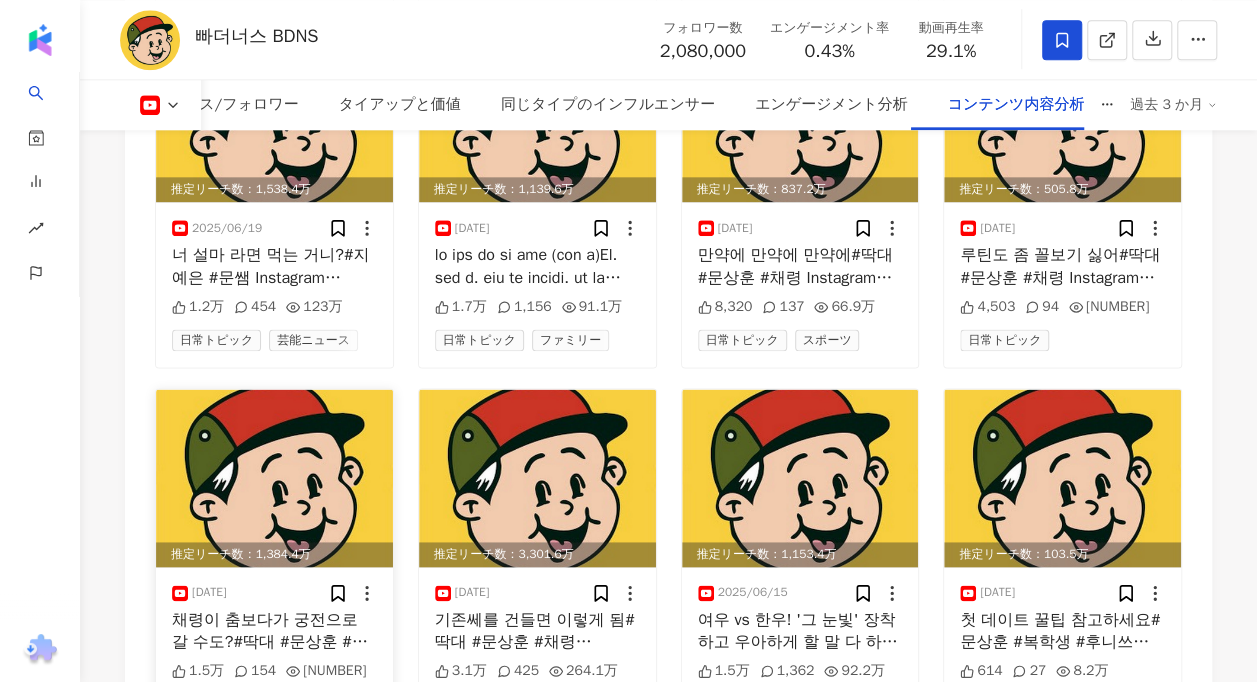 click at bounding box center [274, 478] 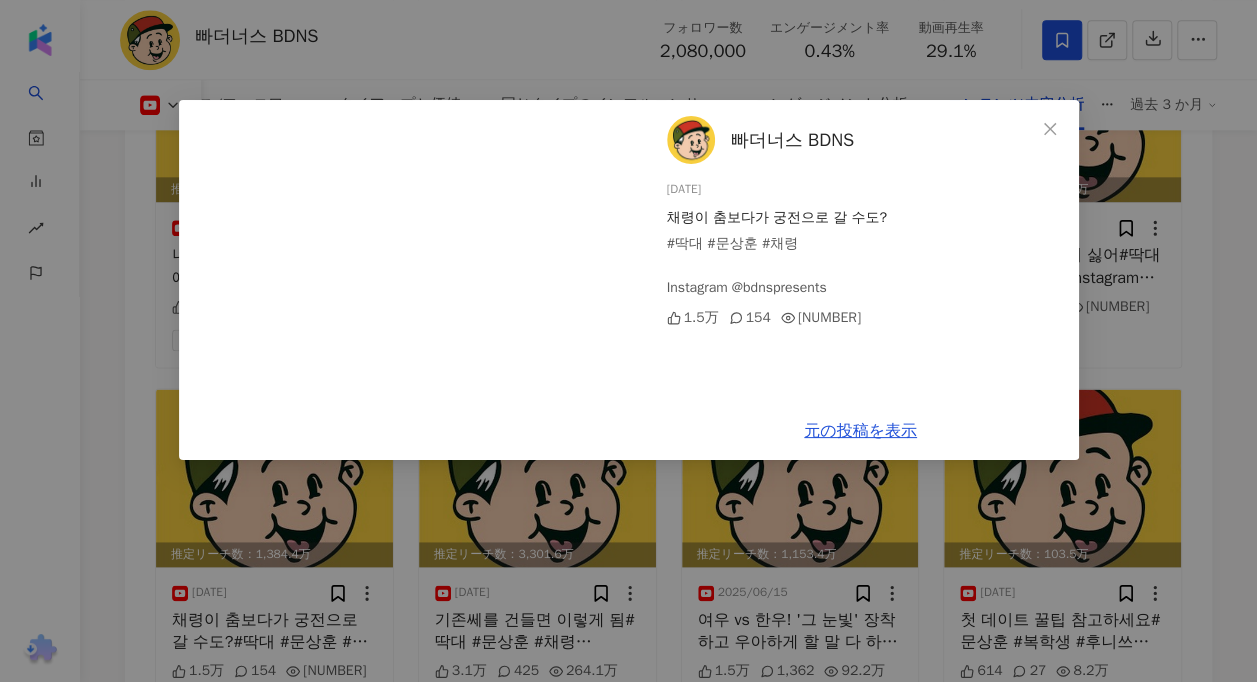 click on "빠더너스 BDNS 2025/06/17 채령이 춤보다가 궁전으로 갈 수도? #딱대 #문상훈 #채령
Instagram @bdnspresents 1.5万 154 110.7万 元の投稿を表示" at bounding box center [628, 341] 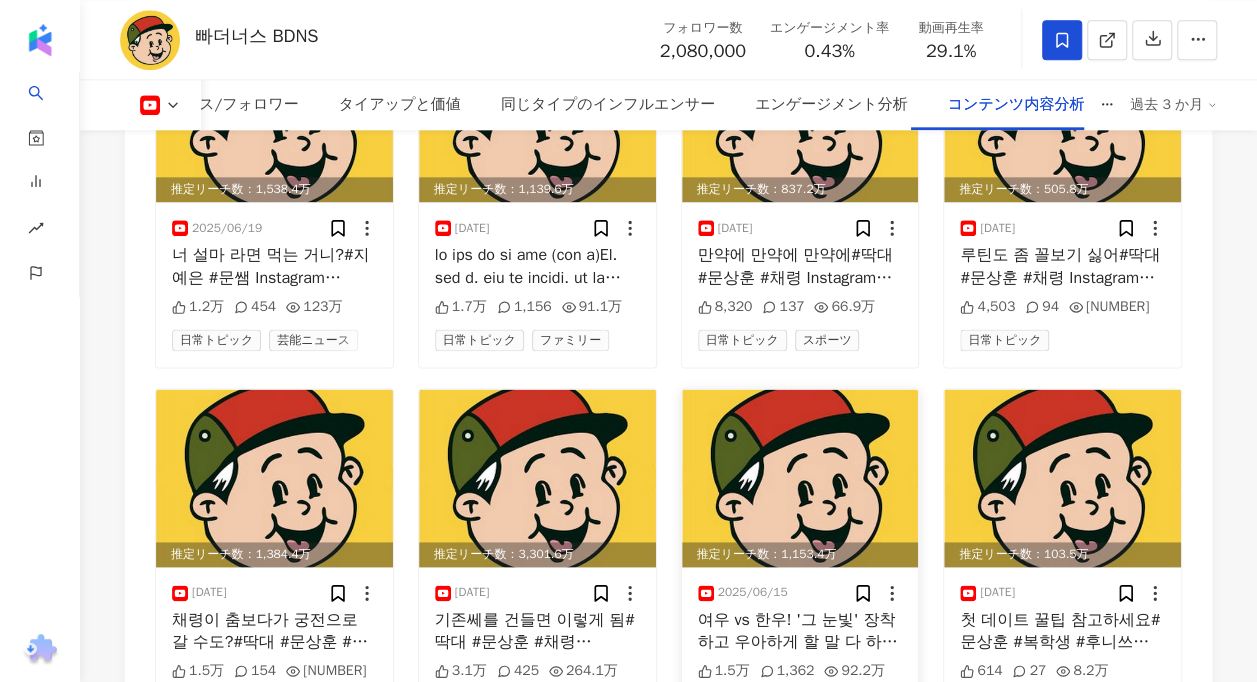click at bounding box center [800, 478] 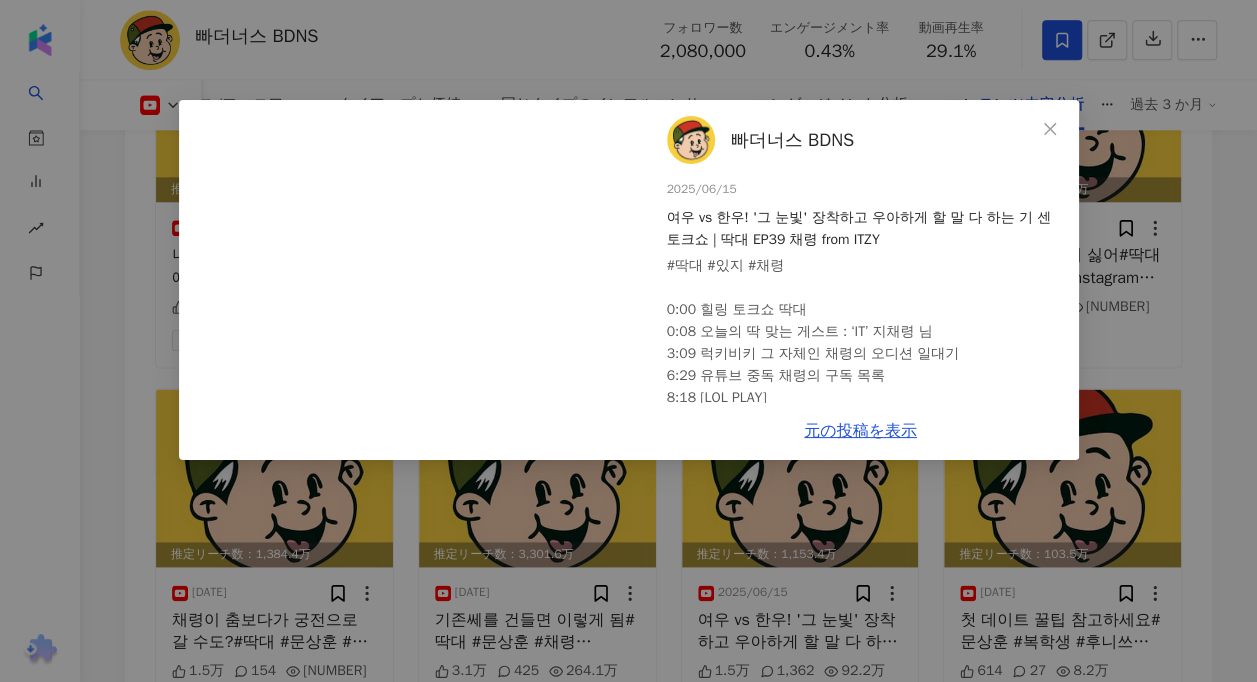 click on "빠더너스 BDNS 2025/06/15 여우 vs 한우! '그 눈빛' 장착하고 우아하게 할 말 다 하는 기 센 토크쇼 | 딱대 EP39 채령 from ITZY #딱대 #있지 #채령
0:00 힐링 토크쇼 딱대
0:08 오늘의 딱 맞는 게스트 : ‘IT’ 지채령 님
3:09 럭키비키 그 자체인 채령의 오디션 일대기
6:29 유튜브 중독 채령의 구독 목록
8:18 [LOL PLAY]
8:28 [야구부 에이스 샘문과 매니저 채령]
10:04 [MBTI S100 여친과 N100 남친]
11:48 [JYP 신입 샘문과 선배 채령]
14:12 걸그룹 레전드 데뷔곡 ‘4 딸라딸라’
15:31 있지의 새 타이틀곡 ‘가~스비’
20:09 ‘웃어 걔’, ‘프링글스 걔’ 채령과 예능 이야기
25:09 채령 선플 딱대
26:11 다음 딱 맞을 게스트 (에스파 닝닝)
Instagram @bdnspresents 1.5万 1,362 92.2万 元の投稿を表示" at bounding box center (628, 341) 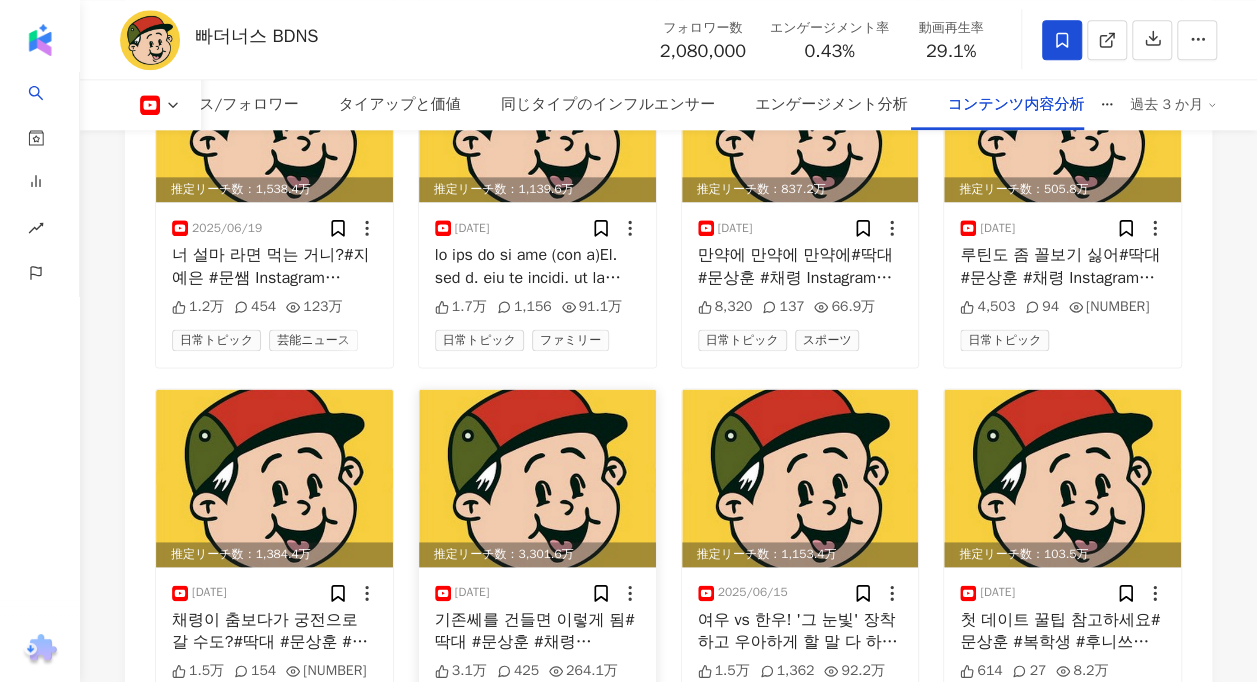 click at bounding box center (537, 478) 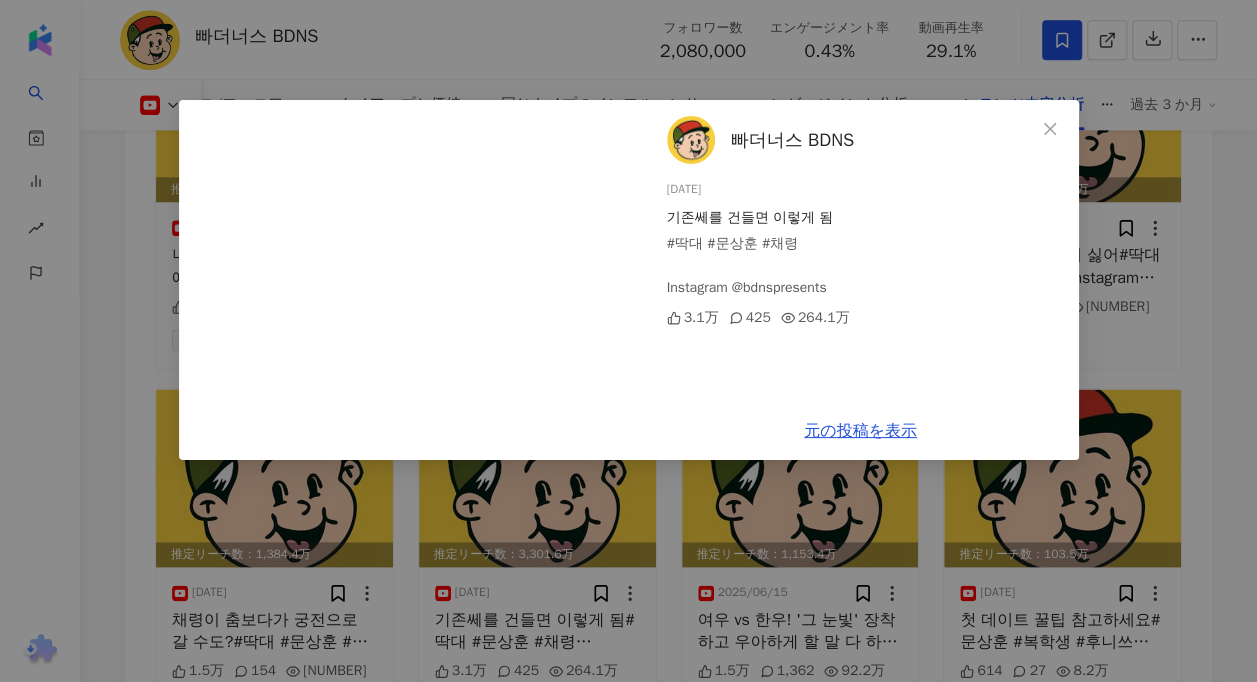 click on "빠더너스 BDNS 2025/06/17 기존쎄를 건들면 이렇게 됨 #딱대 #문상훈 #채령
Instagram @bdnspresents 3.1万 425 264.1万 元の投稿を表示" at bounding box center [628, 341] 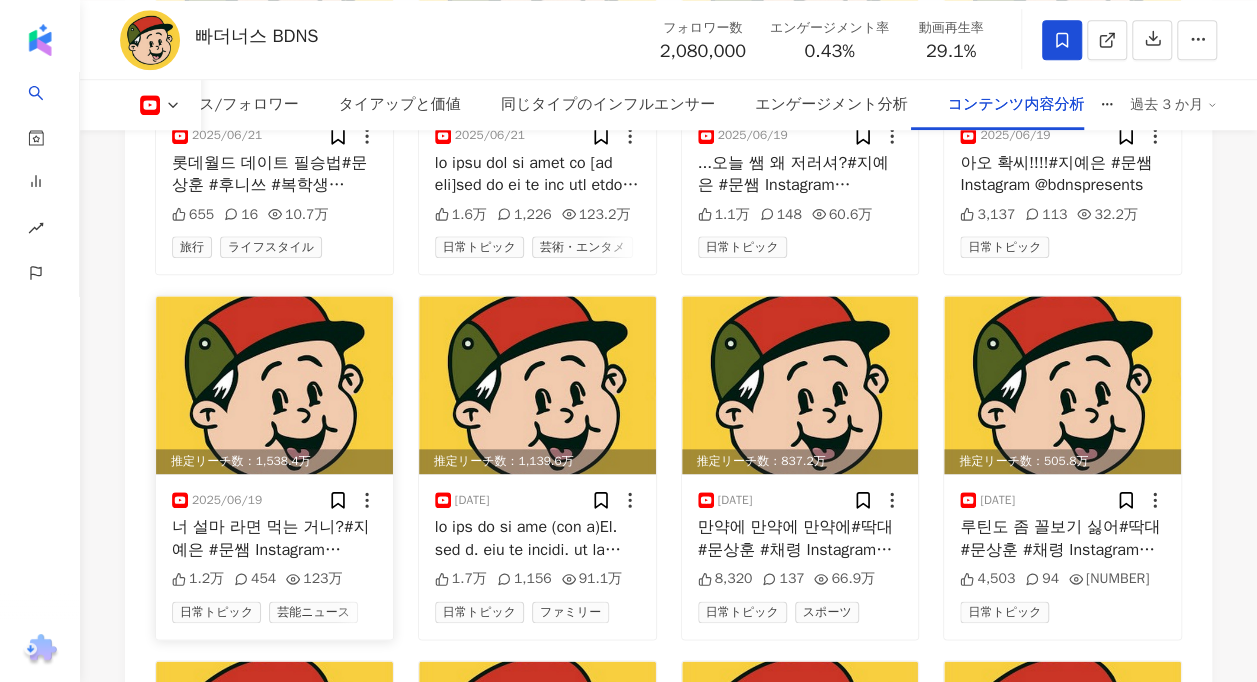 scroll, scrollTop: 12133, scrollLeft: 0, axis: vertical 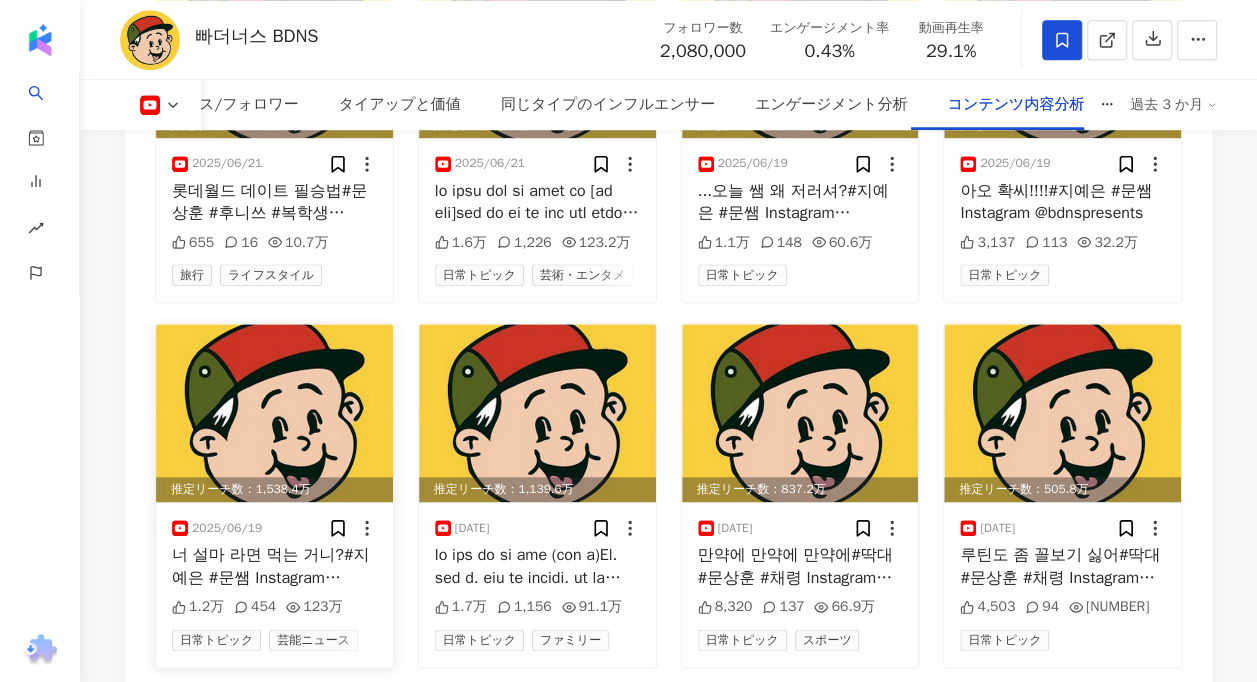 click at bounding box center (274, 413) 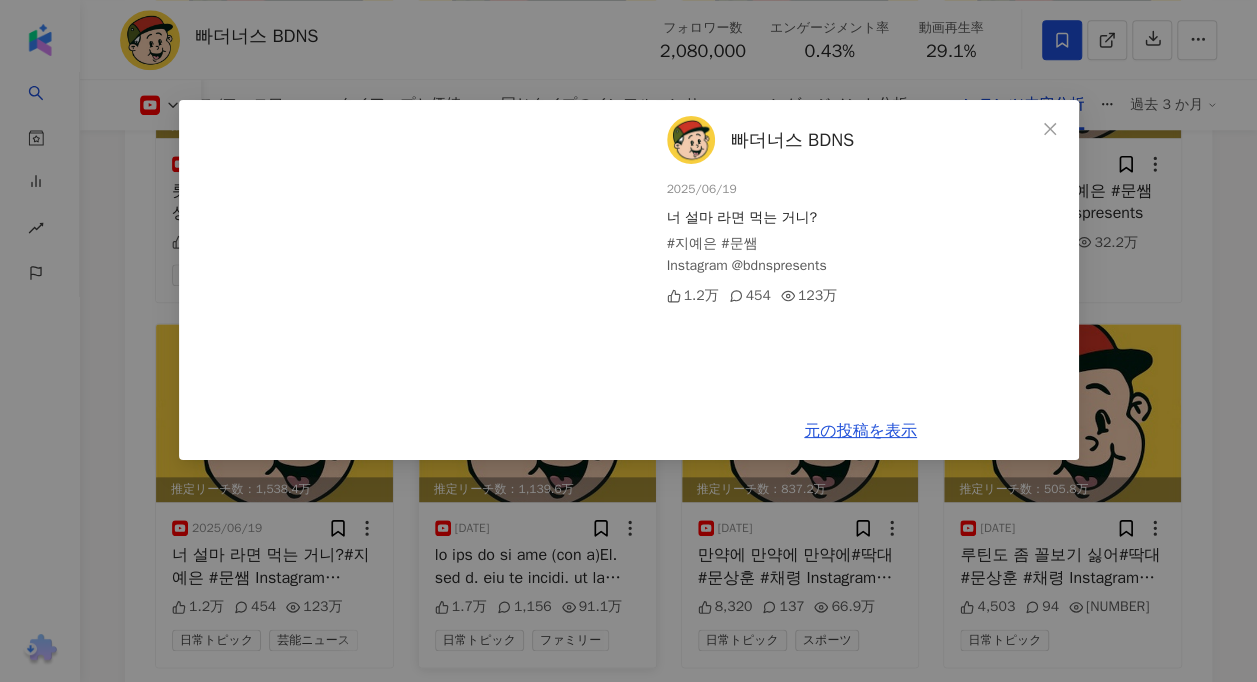 drag, startPoint x: 672, startPoint y: 536, endPoint x: 553, endPoint y: 434, distance: 156.73225 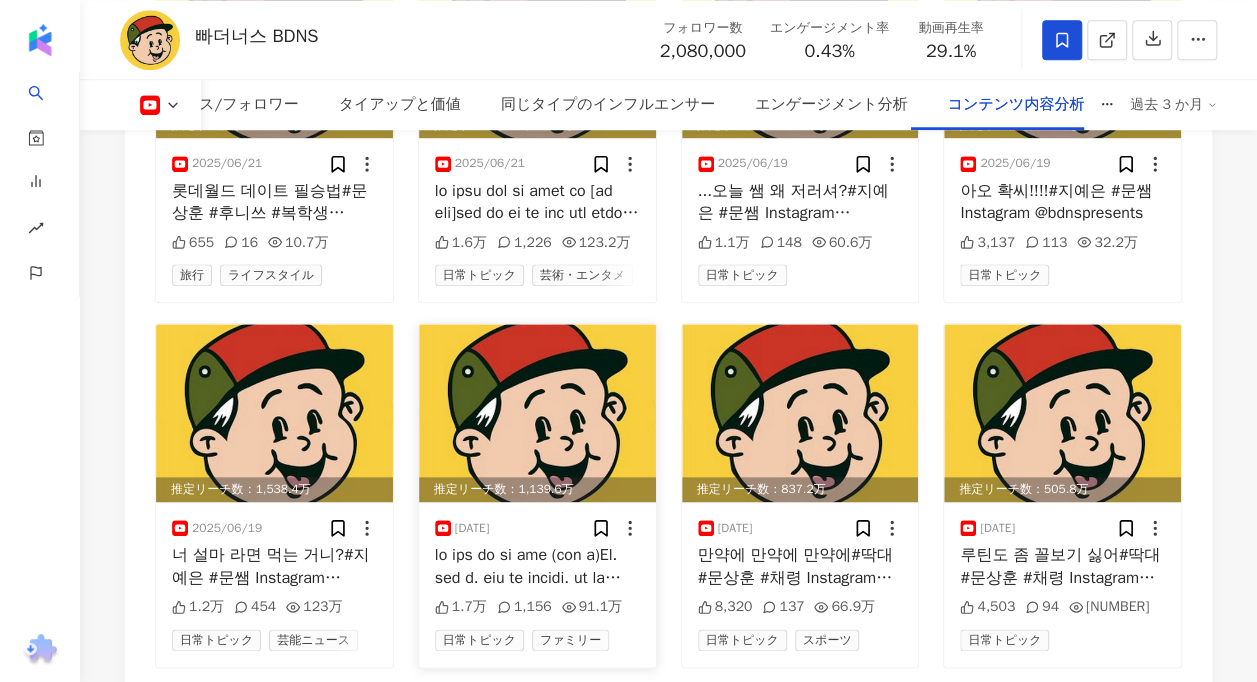 click at bounding box center [537, 413] 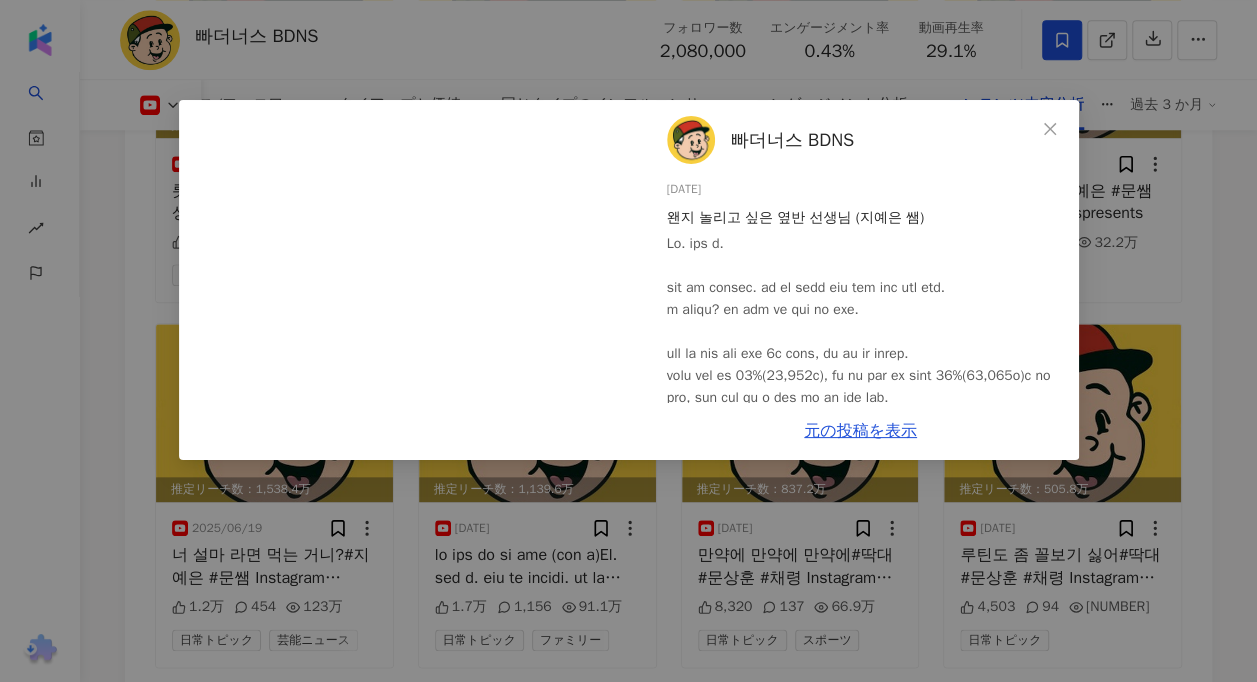 click on "빠더너스 BDNS 2025/06/18 왠지 놀리고 싶은 옆반 선생님 (지예은 쌤) 1.7万 1,156 91.1万 元の投稿を表示" at bounding box center (628, 341) 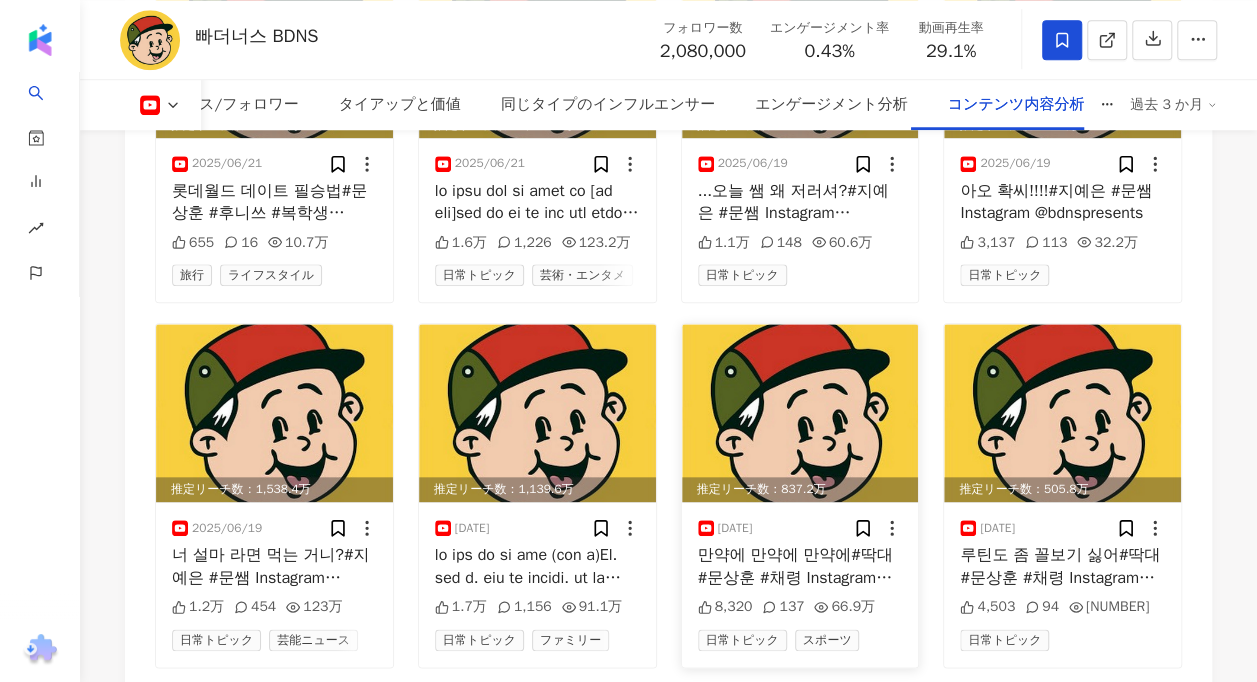 click at bounding box center (800, 413) 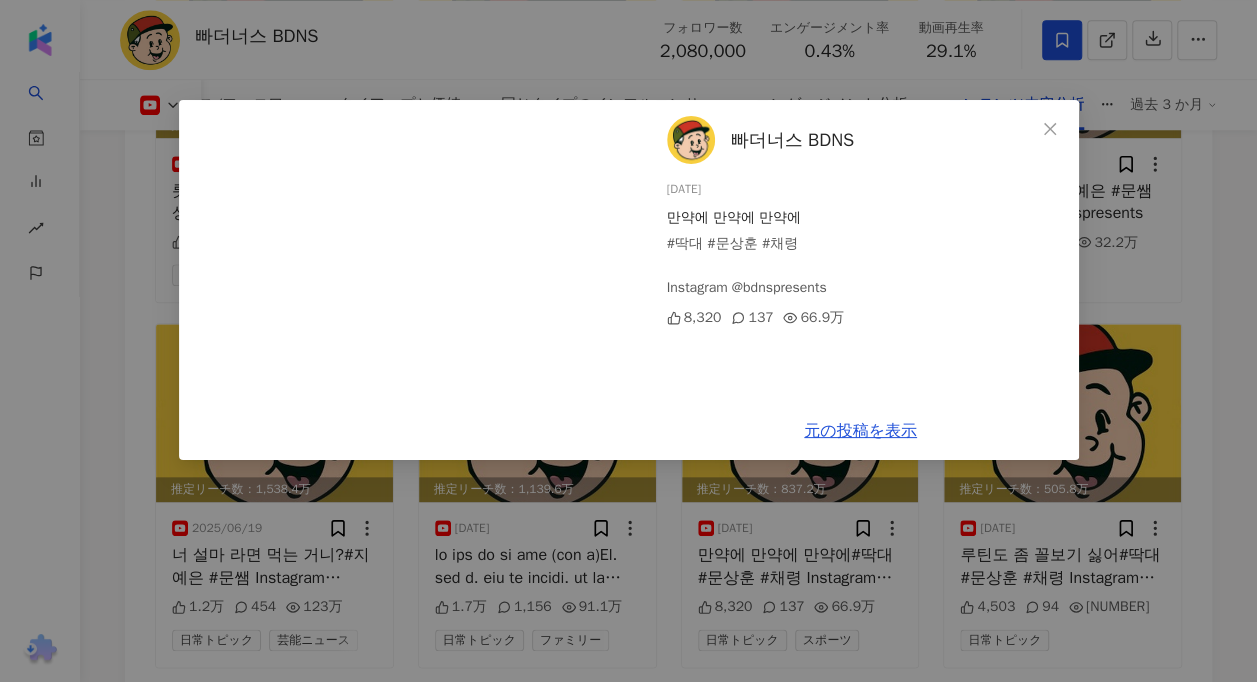 click on "빠더너스 BDNS 2025/06/17 만약에 만약에 만약에 #딱대 #문상훈 #채령
Instagram @bdnspresents 8,320 137 66.9万 元の投稿を表示" at bounding box center [628, 341] 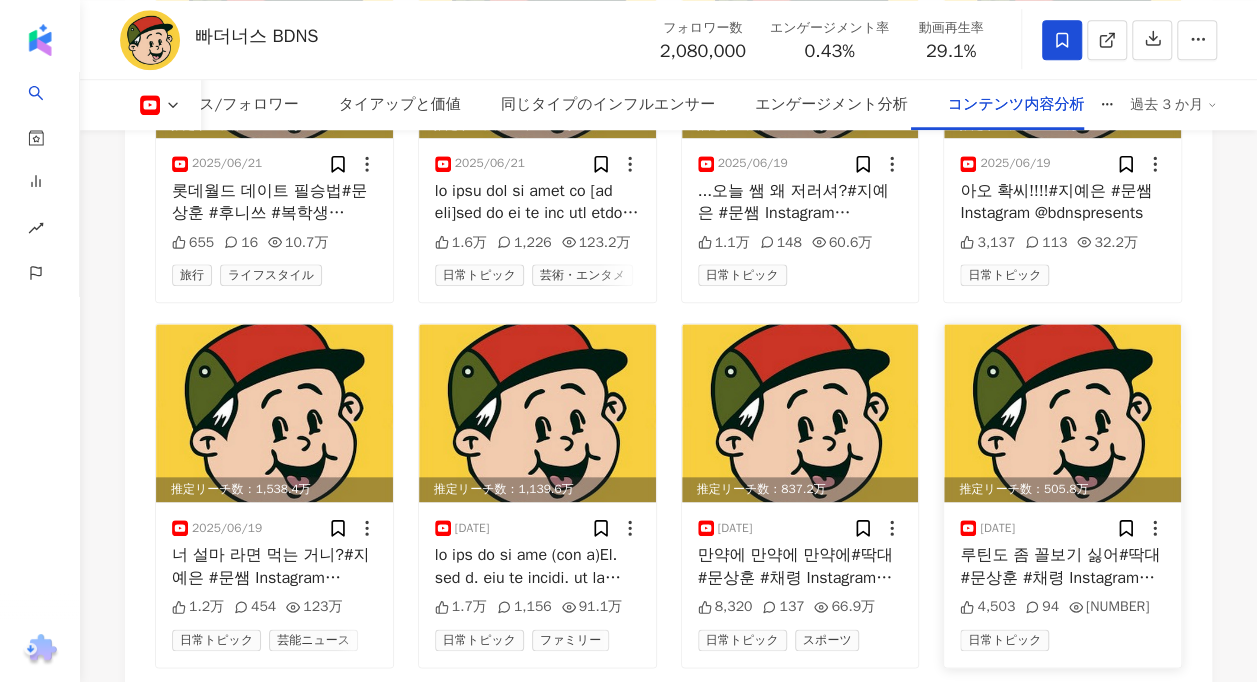 click at bounding box center (1062, 413) 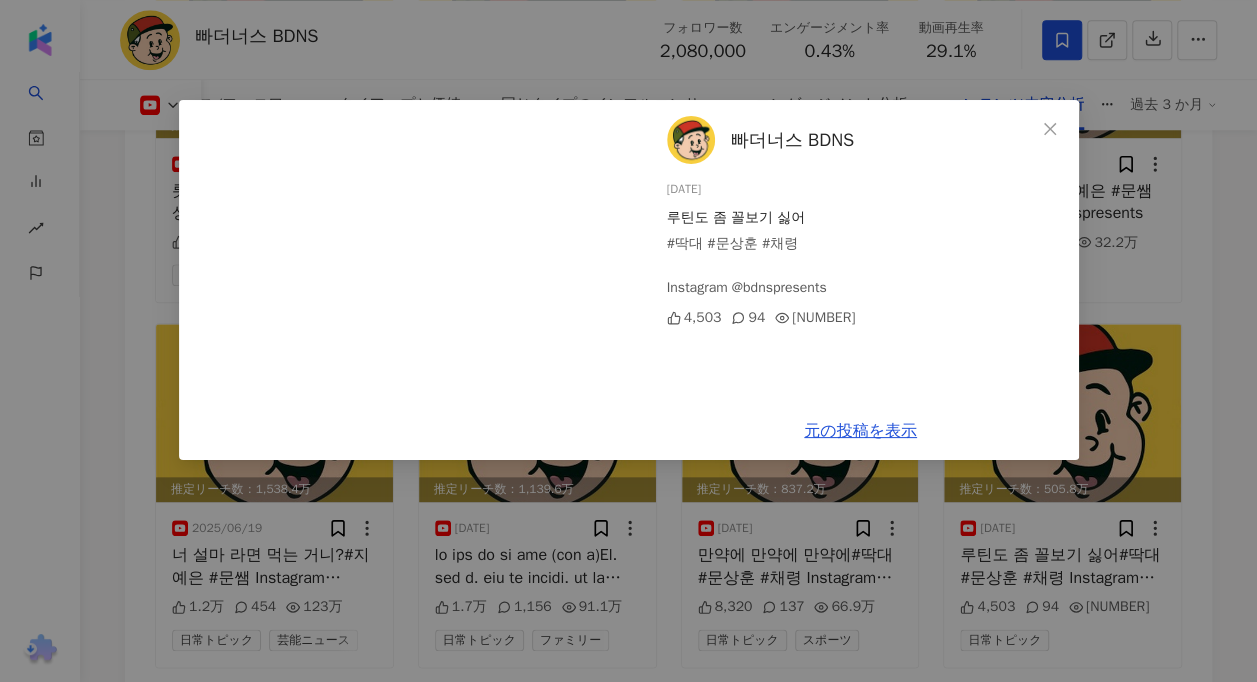 click on "빠더너스 BDNS 2025/06/17 루틴도 좀 꼴보기 싫어 #딱대 #문상훈 #채령
Instagram @bdnspresents 4,503 94 40.4万 元の投稿を表示" at bounding box center [628, 341] 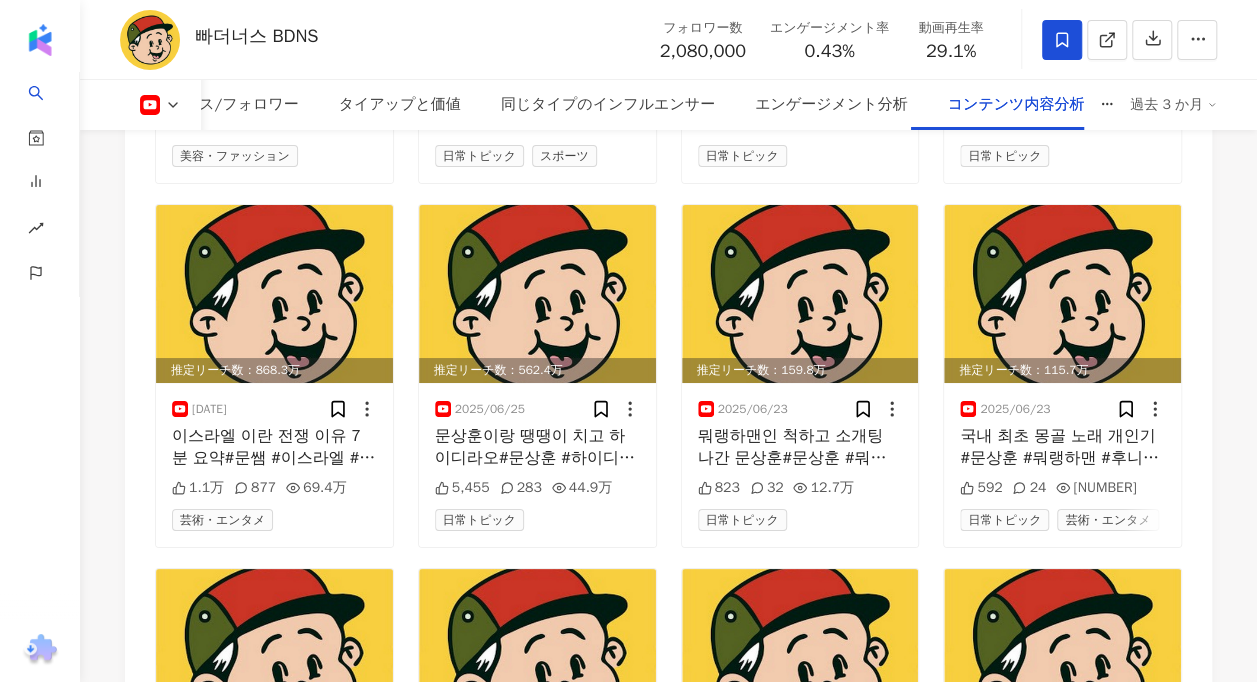 scroll, scrollTop: 10933, scrollLeft: 0, axis: vertical 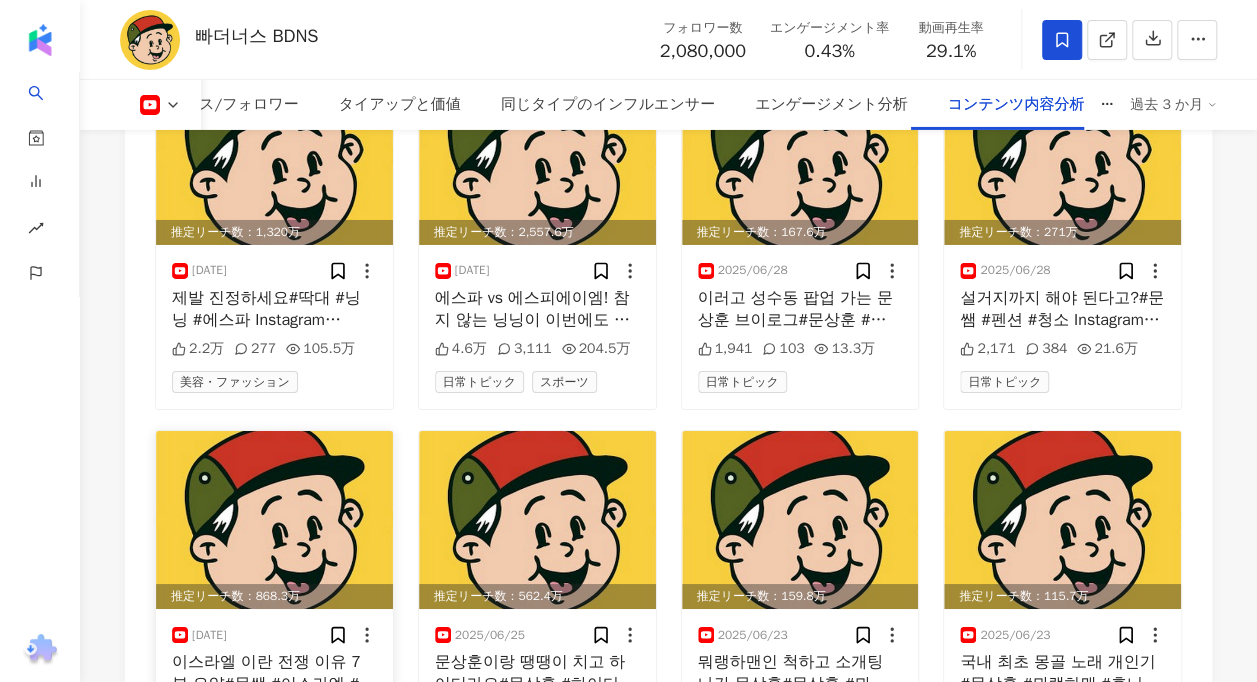 click at bounding box center [274, 520] 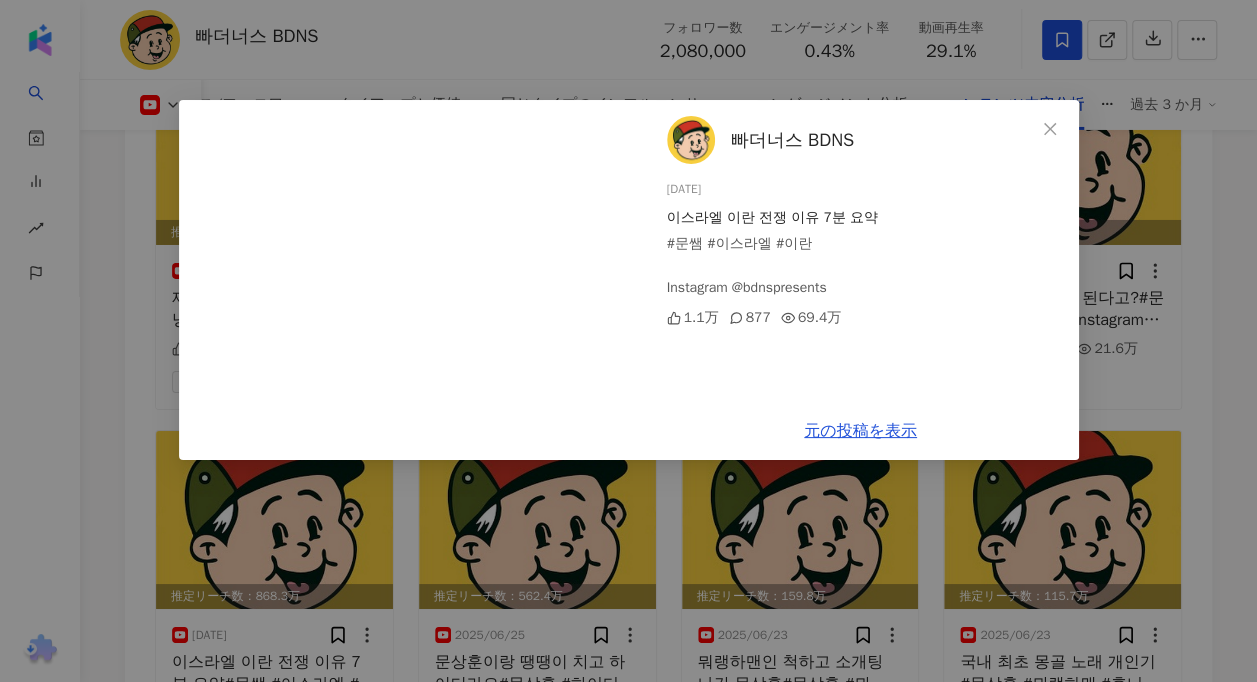 click on "빠더너스 BDNS 2025/06/26 이스라엘 이란 전쟁 이유 7분 요약 #문쌤 #이스라엘 #이란
Instagram @bdnspresents 1.1万 877 69.4万 元の投稿を表示" at bounding box center [628, 341] 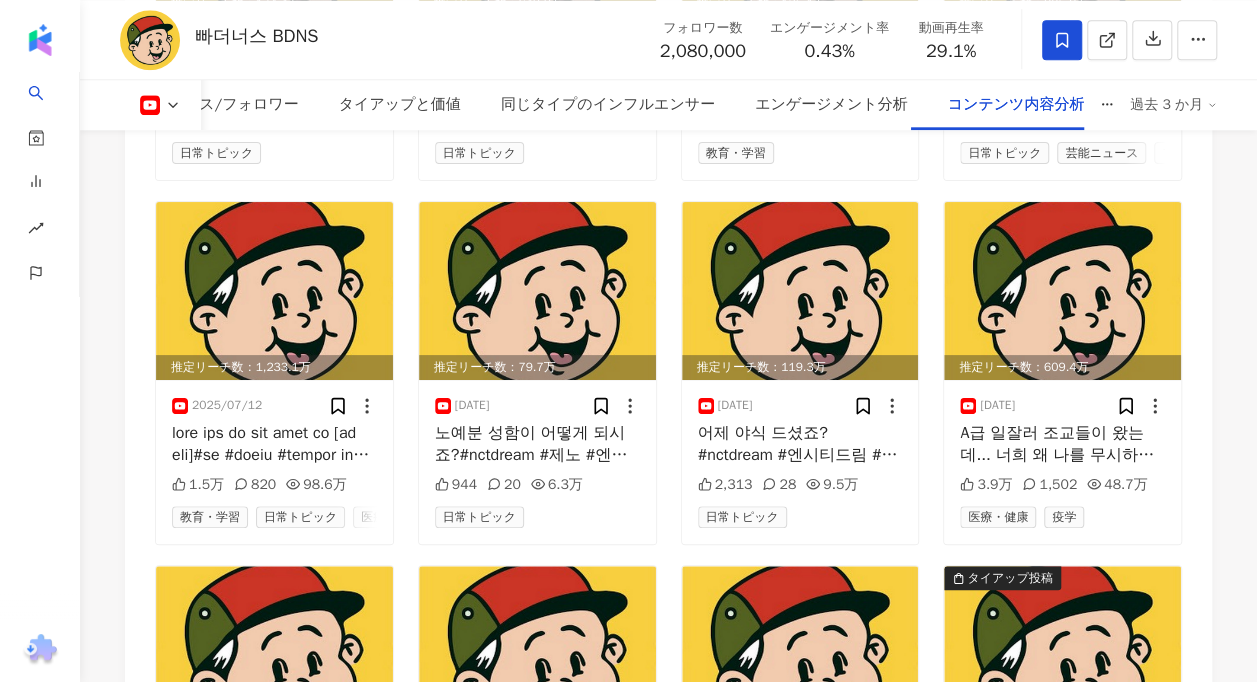 scroll, scrollTop: 8433, scrollLeft: 0, axis: vertical 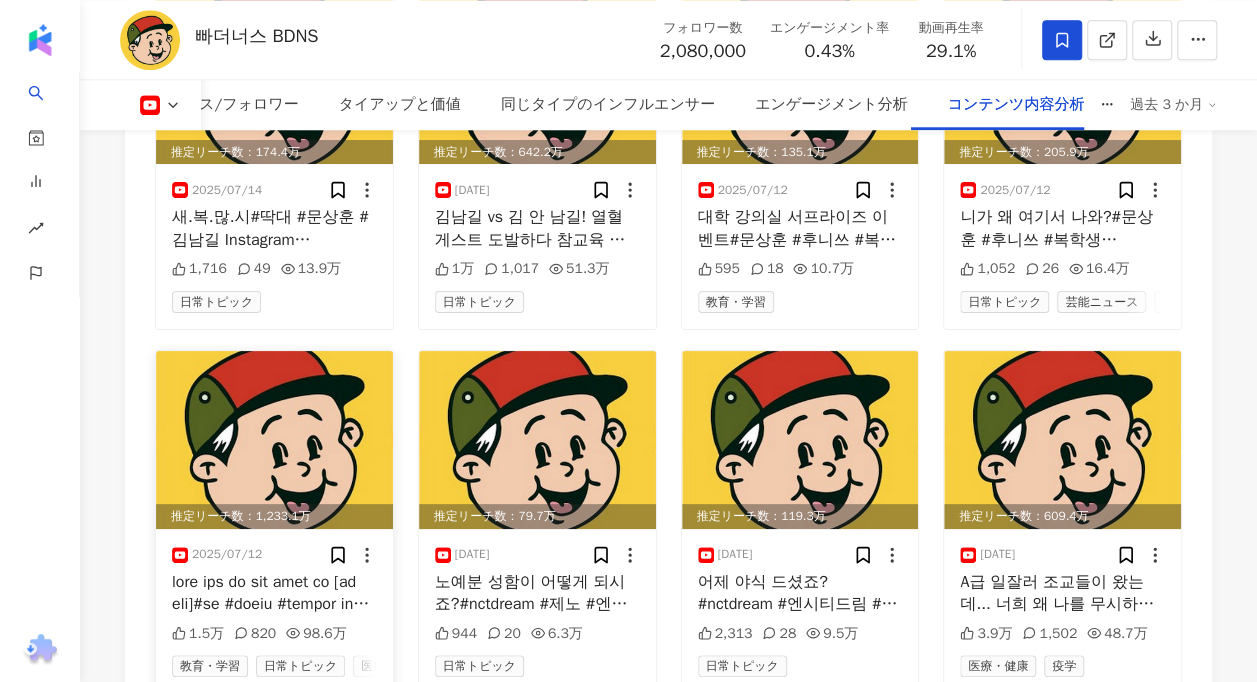 click at bounding box center (274, 440) 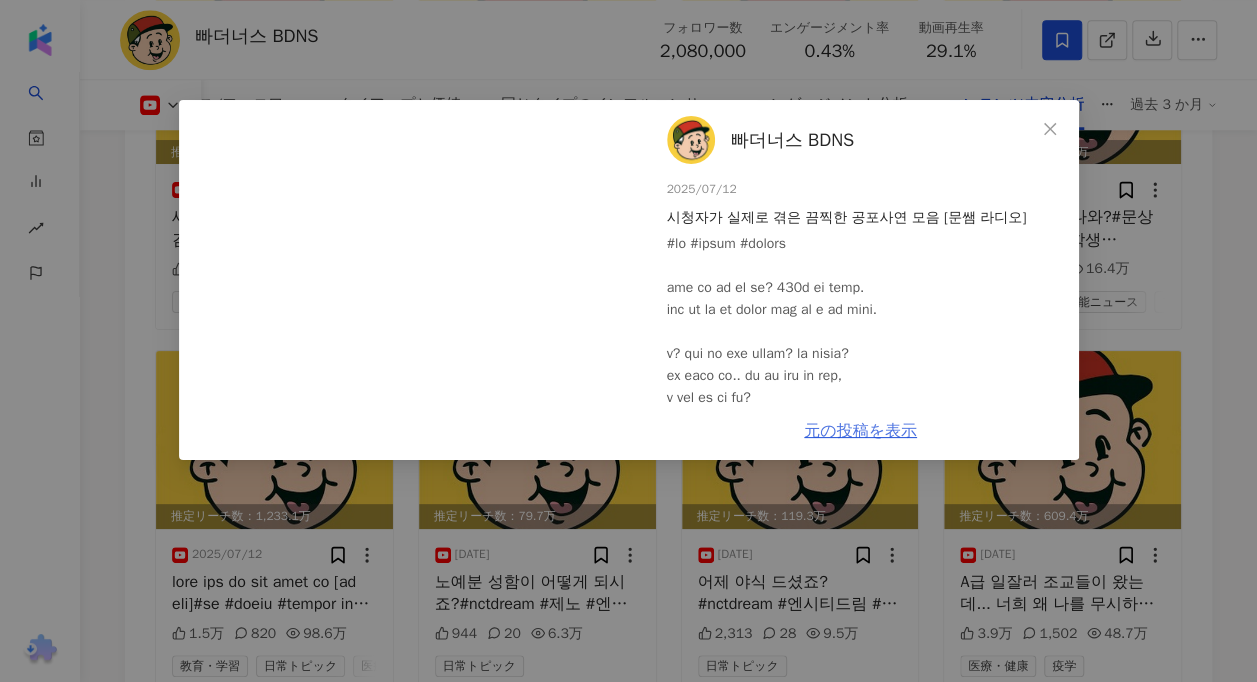 click on "元の投稿を表示" at bounding box center [860, 431] 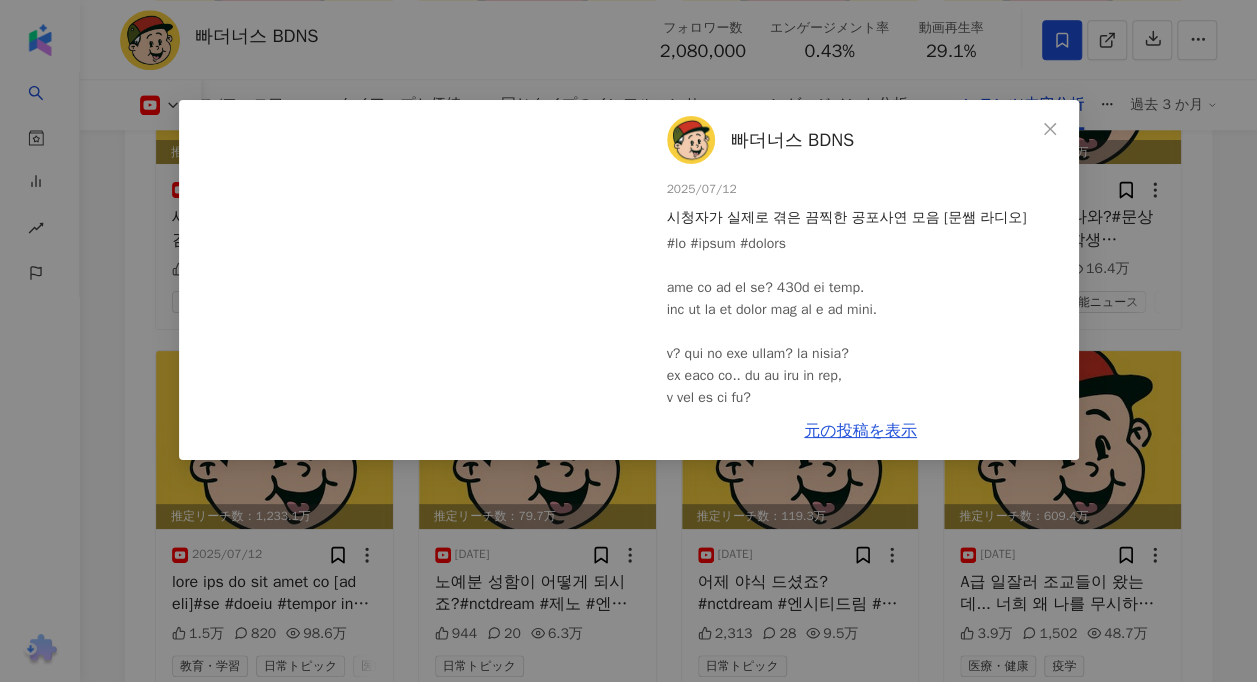 drag, startPoint x: 1049, startPoint y: 138, endPoint x: 782, endPoint y: 12, distance: 295.23718 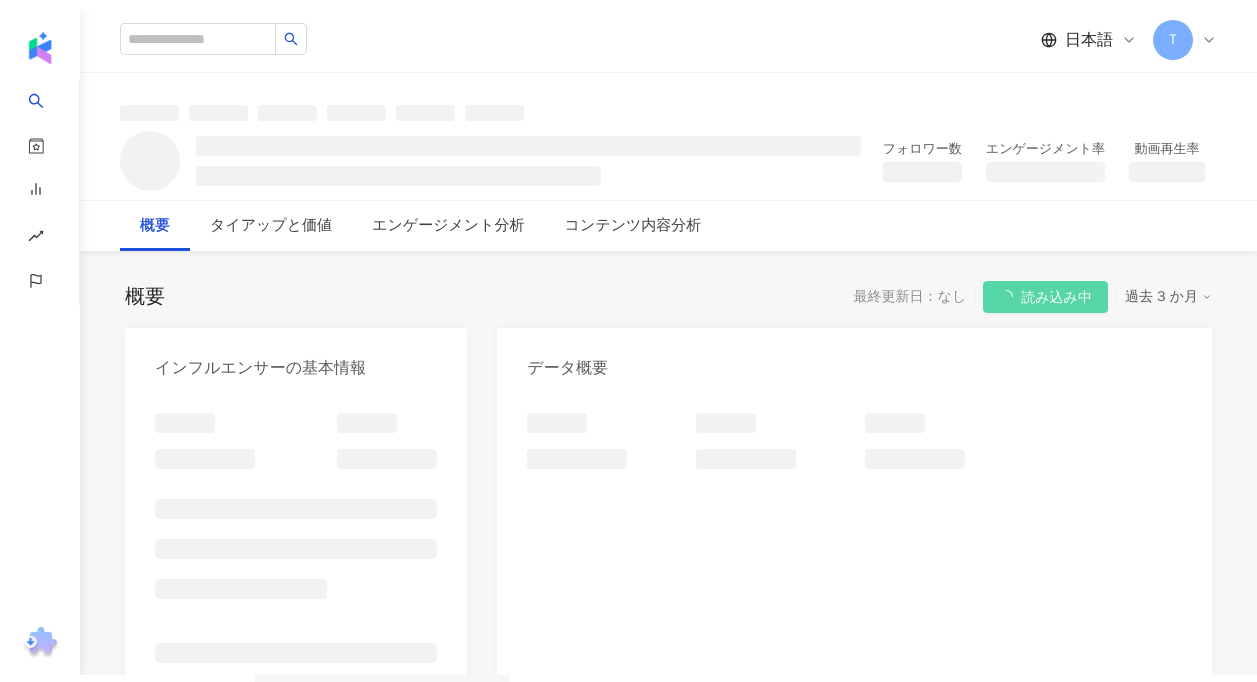 scroll, scrollTop: 0, scrollLeft: 0, axis: both 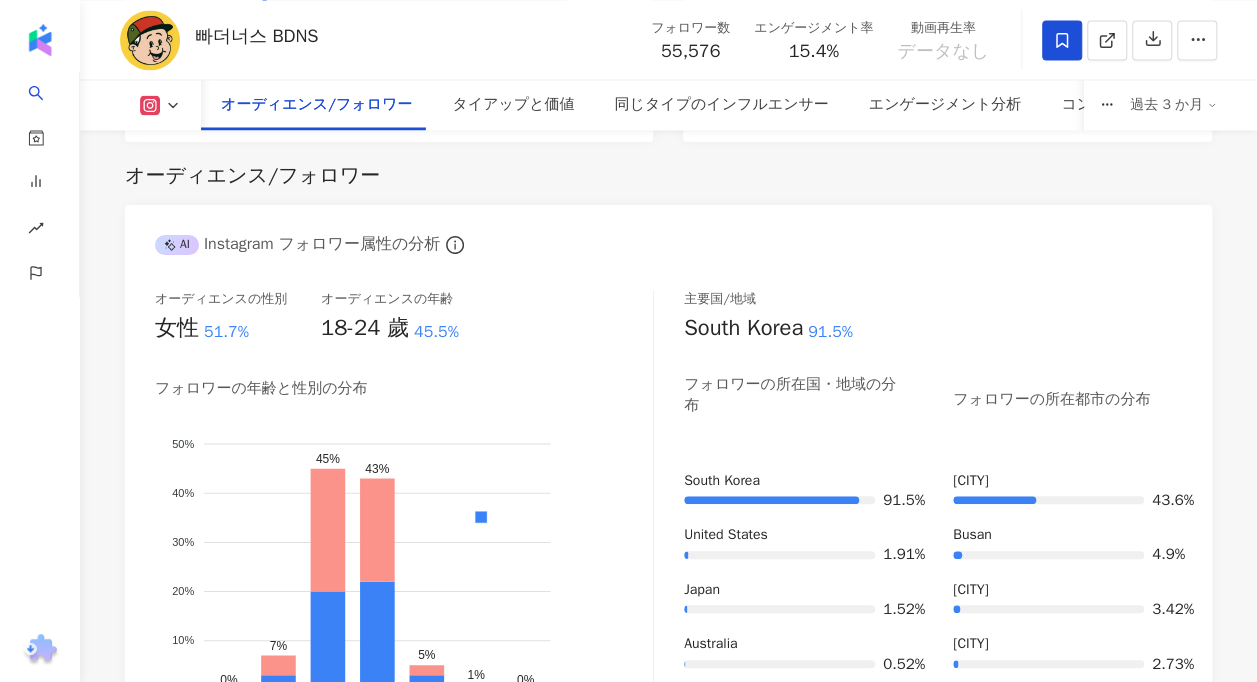 click 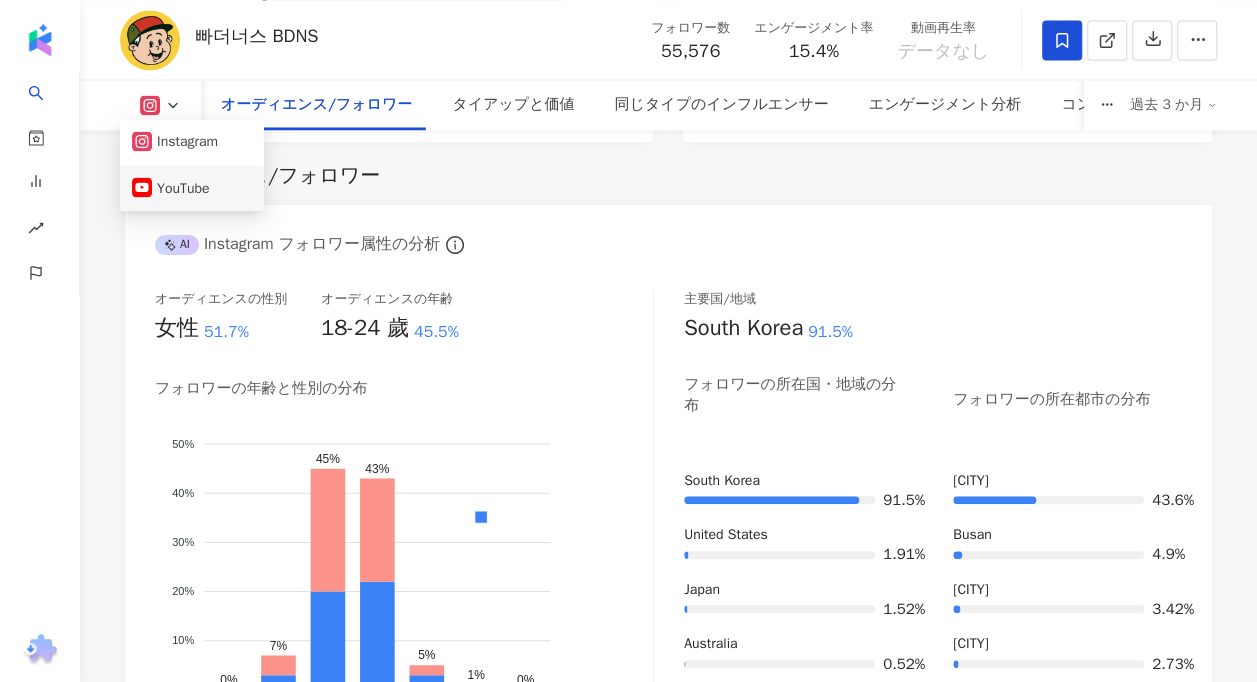 click on "YouTube" at bounding box center (192, 188) 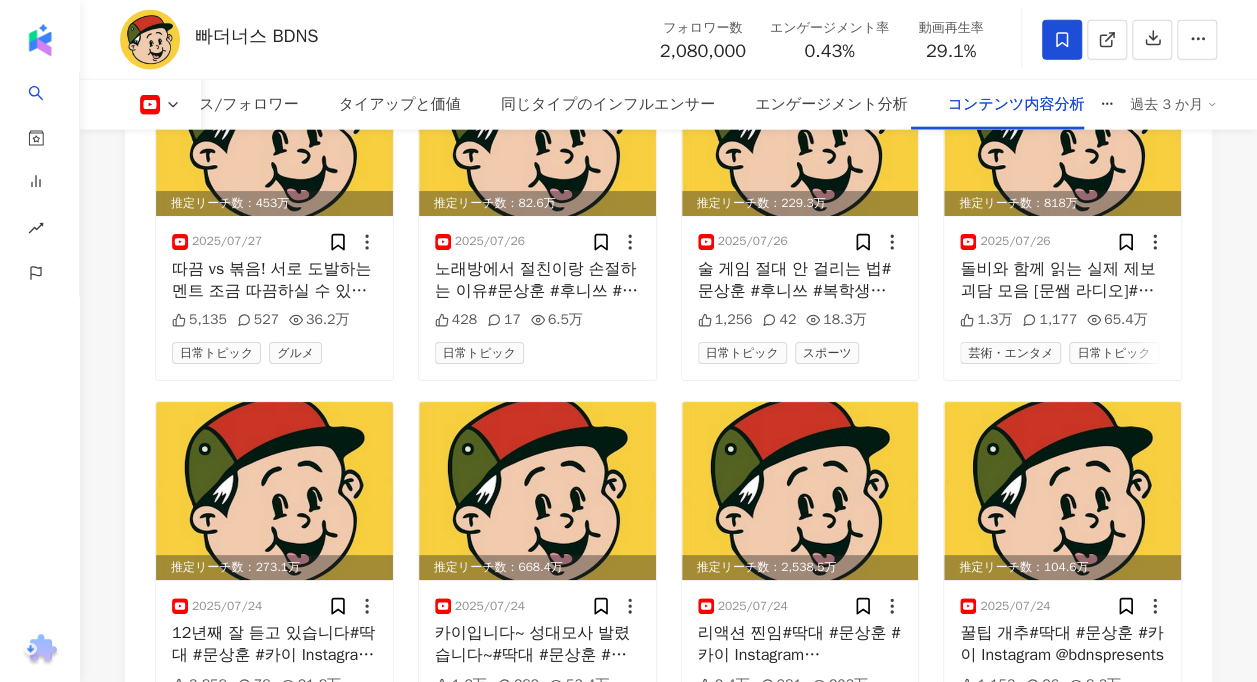 scroll, scrollTop: 6540, scrollLeft: 0, axis: vertical 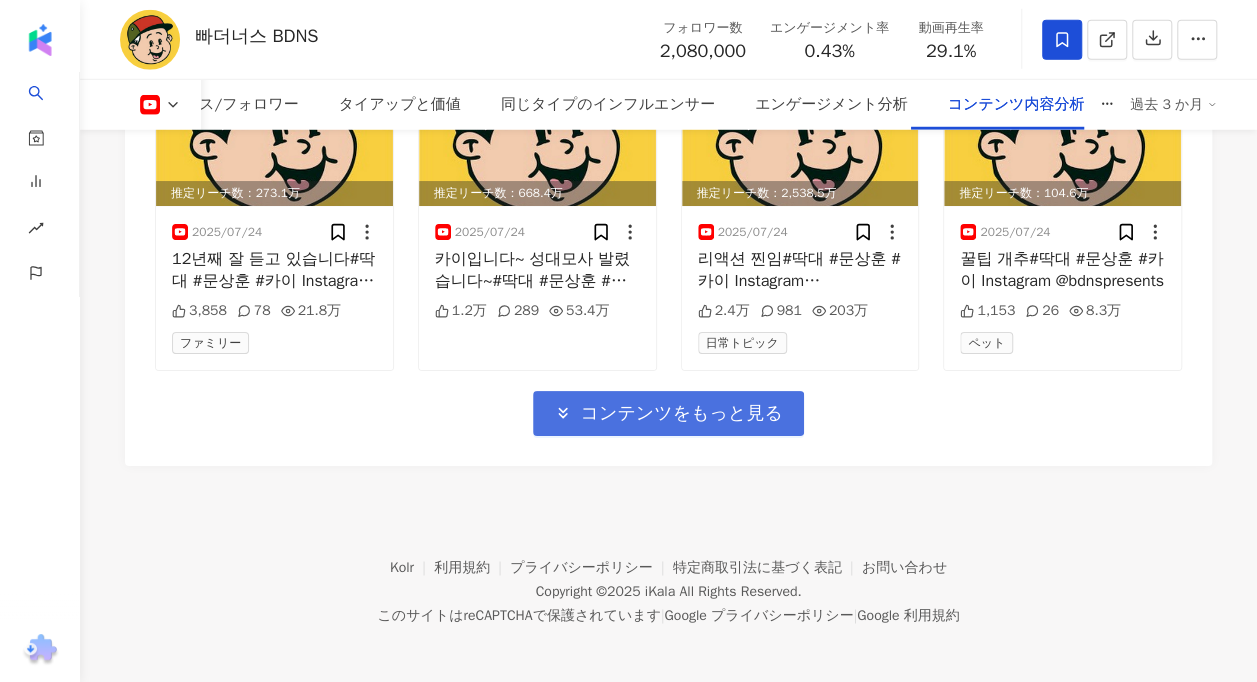 click on "コンテンツをもっと見る" at bounding box center [668, 413] 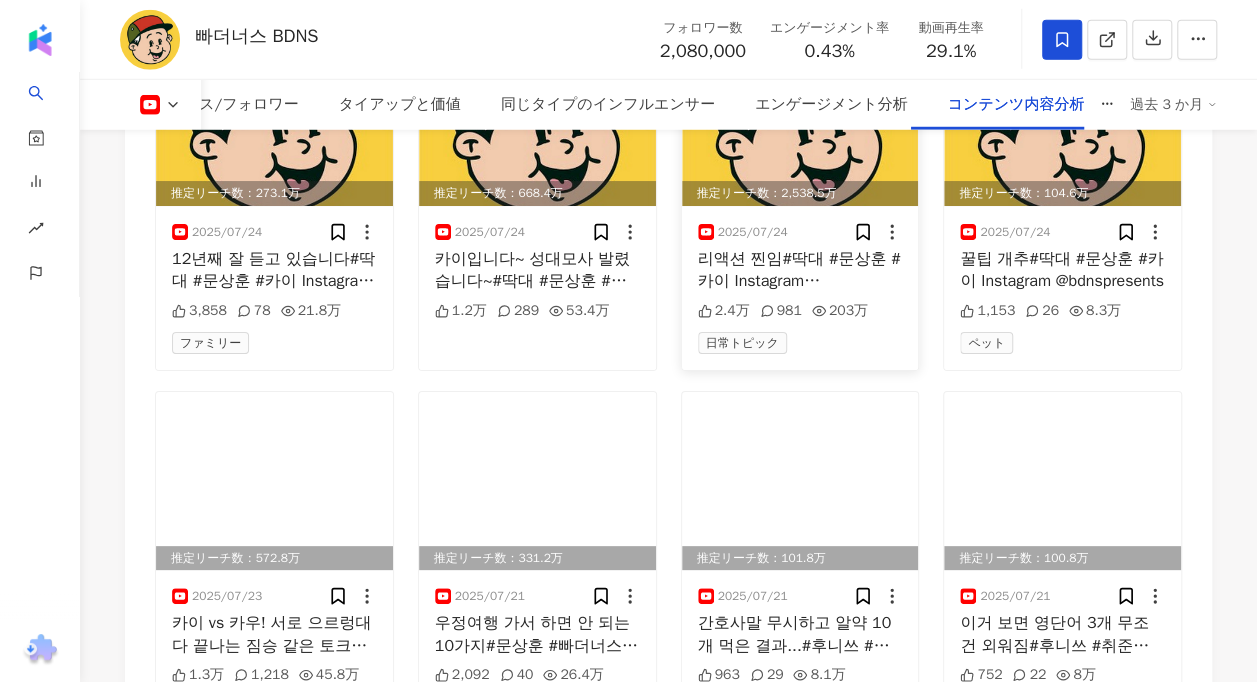 scroll, scrollTop: 6340, scrollLeft: 0, axis: vertical 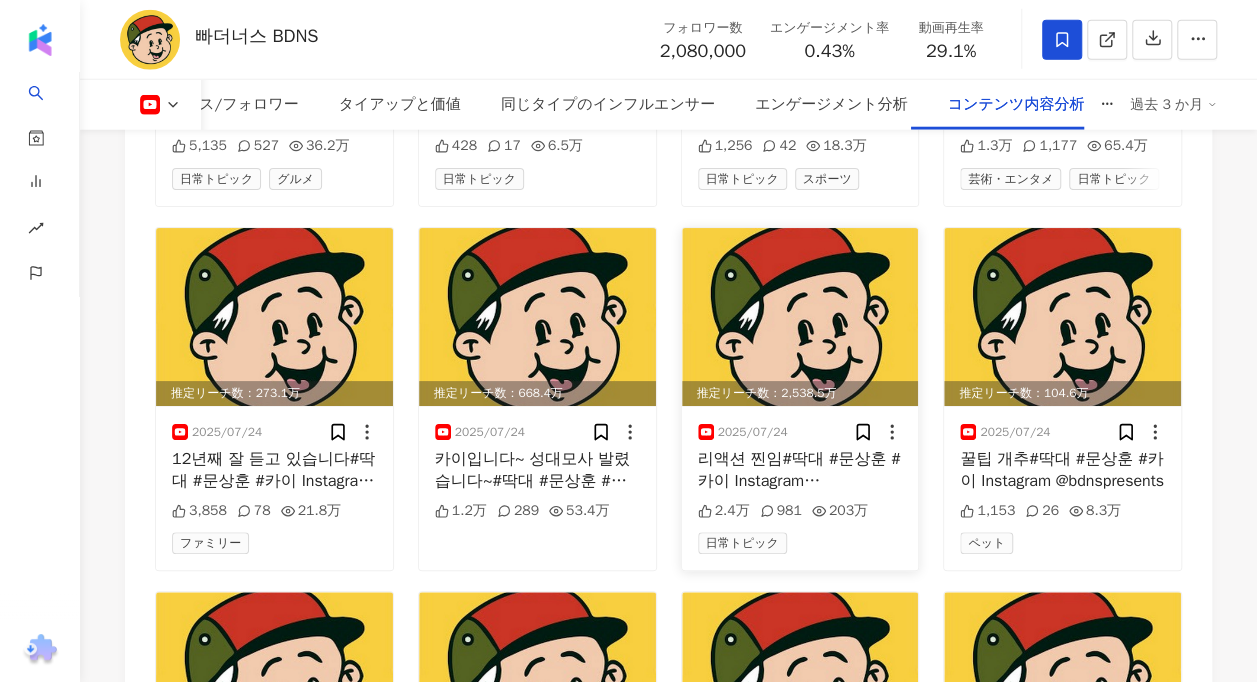 click at bounding box center [800, 317] 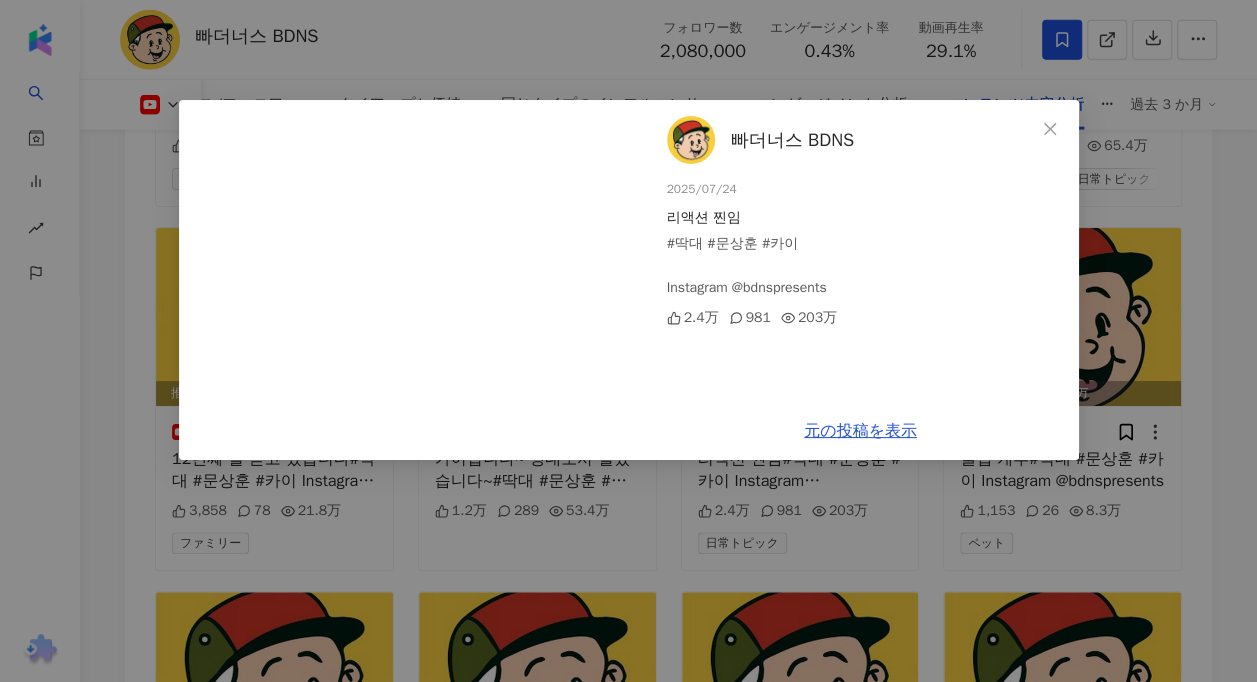click on "빠더너스 BDNS [DATE] 리액션 찐임 #딱대 #문상훈 #카이
Instagram @bdnspresents 2.4万 981 203万 元の投稿を表示" at bounding box center (628, 341) 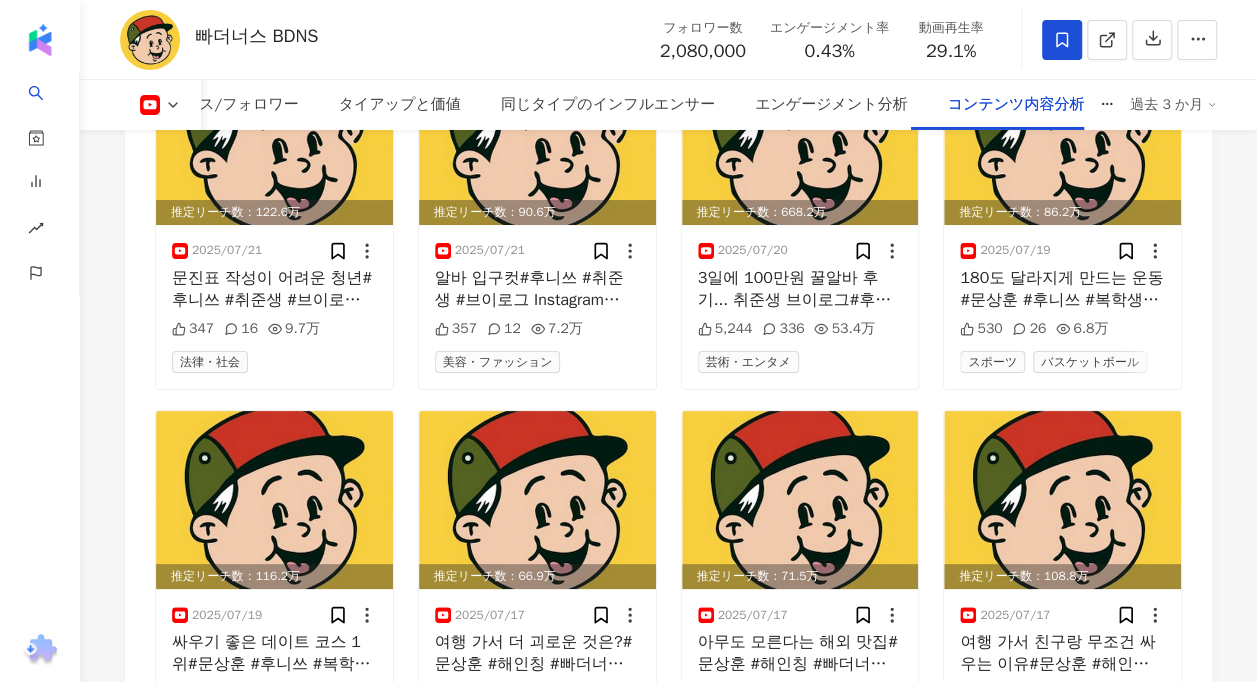 scroll, scrollTop: 7440, scrollLeft: 0, axis: vertical 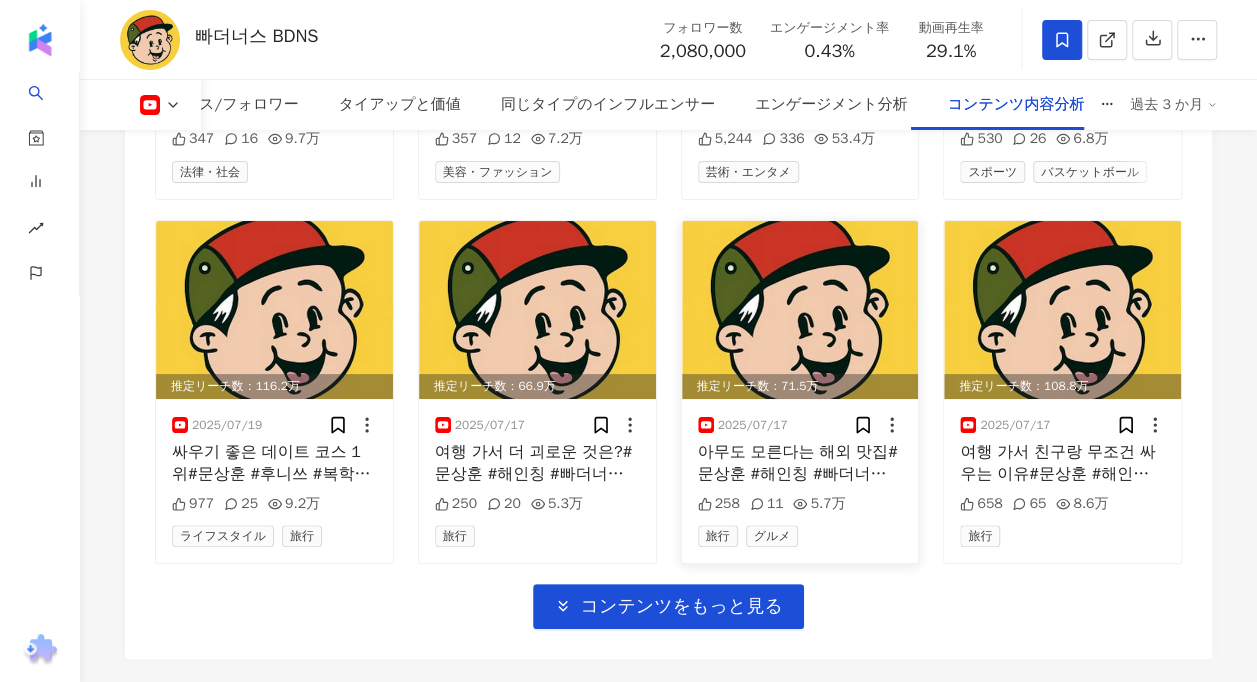 click at bounding box center [800, 310] 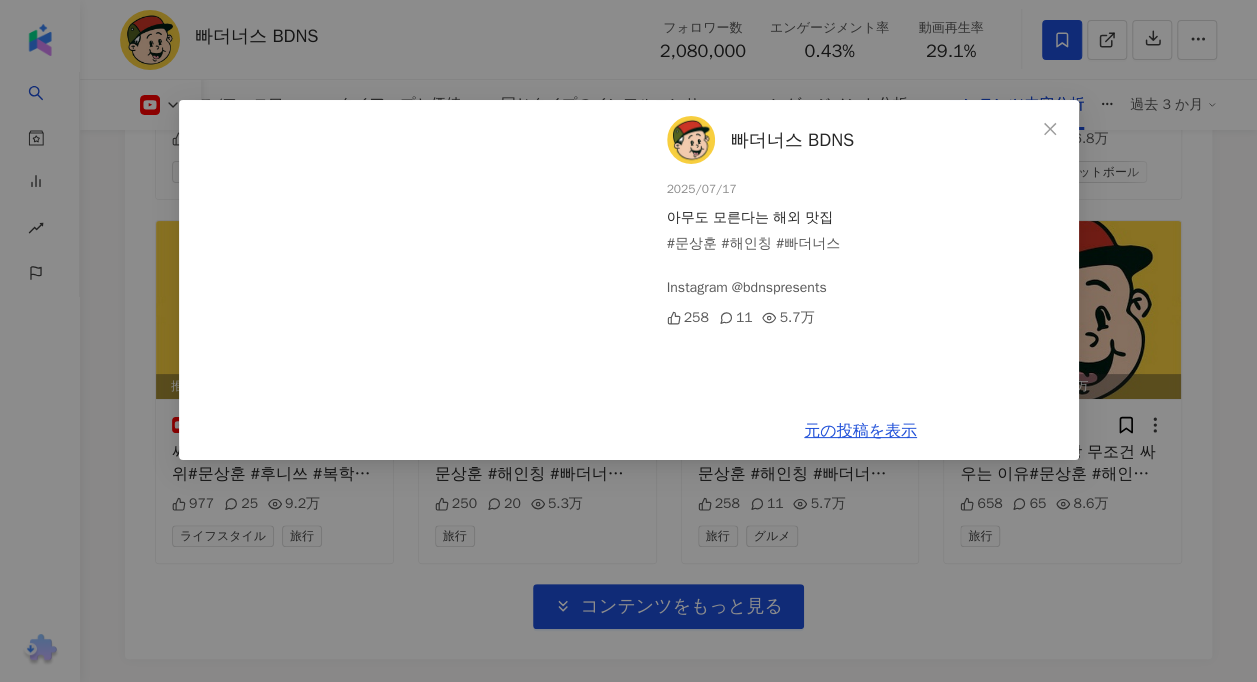 click on "빠더너스 BDNS [DATE] 아무도 모른다는 해외 맛집 #문상훈 #해인칭 #빠더너스
Instagram @bdnspresents 258 11 5.7万 元の投稿を表示" at bounding box center (628, 341) 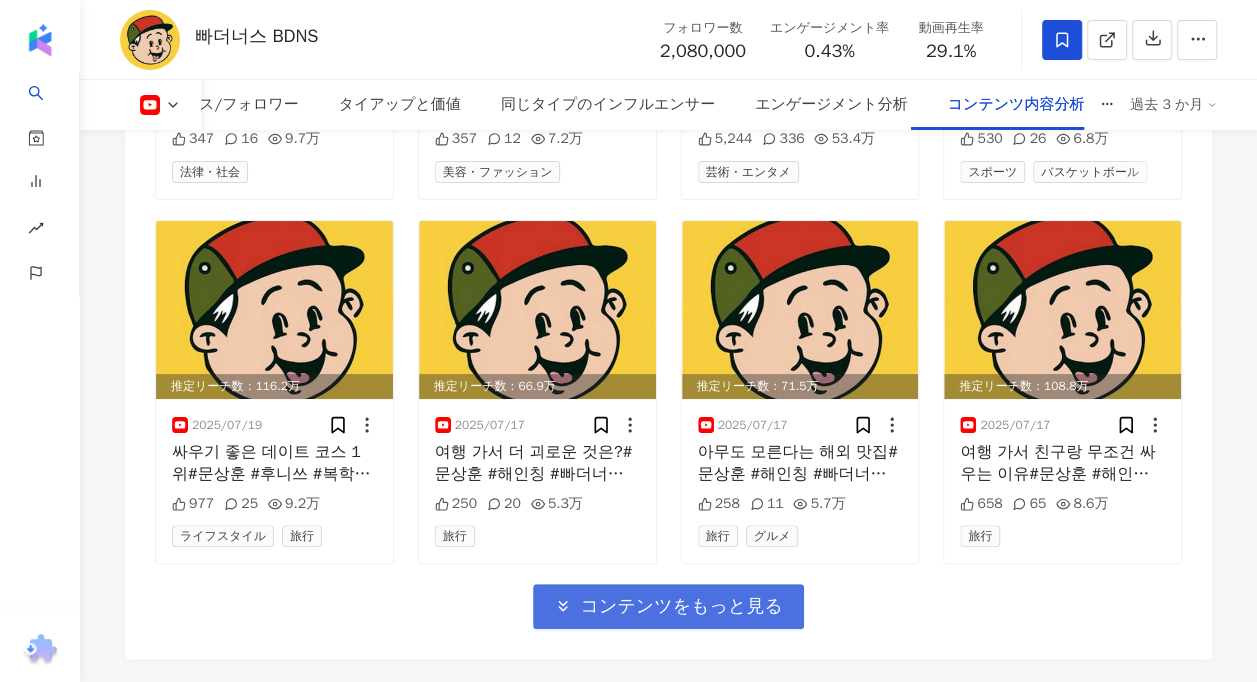 click on "コンテンツをもっと見る" at bounding box center [681, 607] 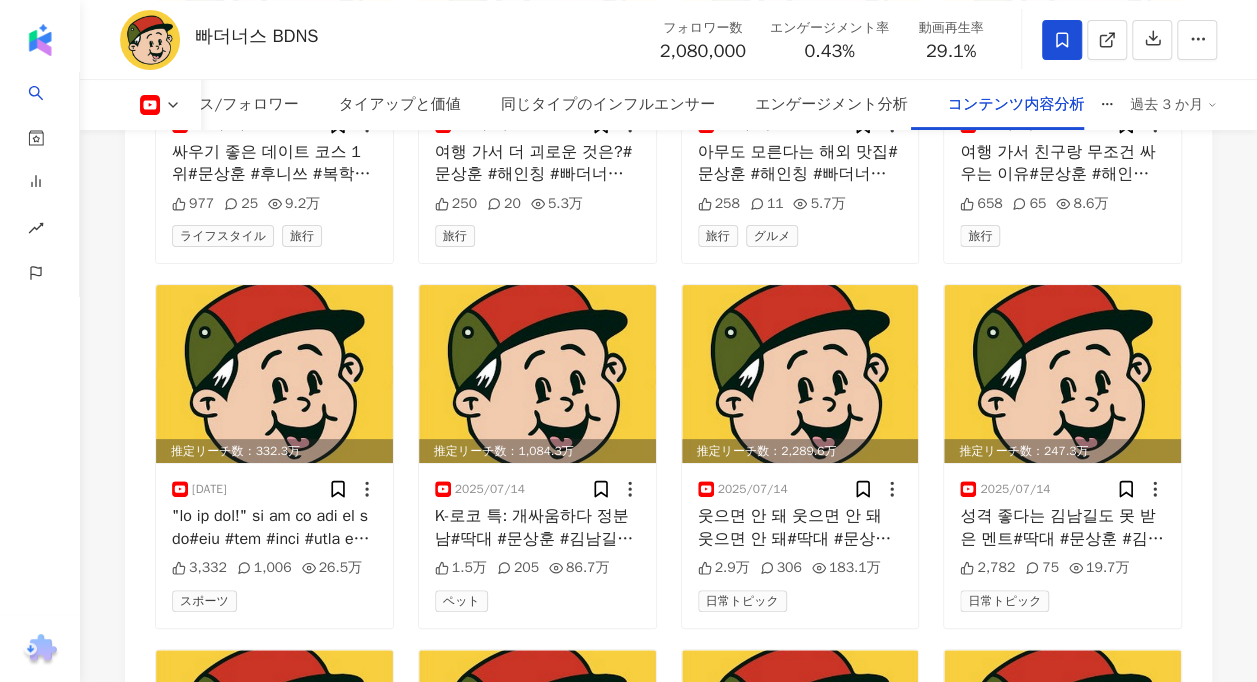 scroll, scrollTop: 7940, scrollLeft: 0, axis: vertical 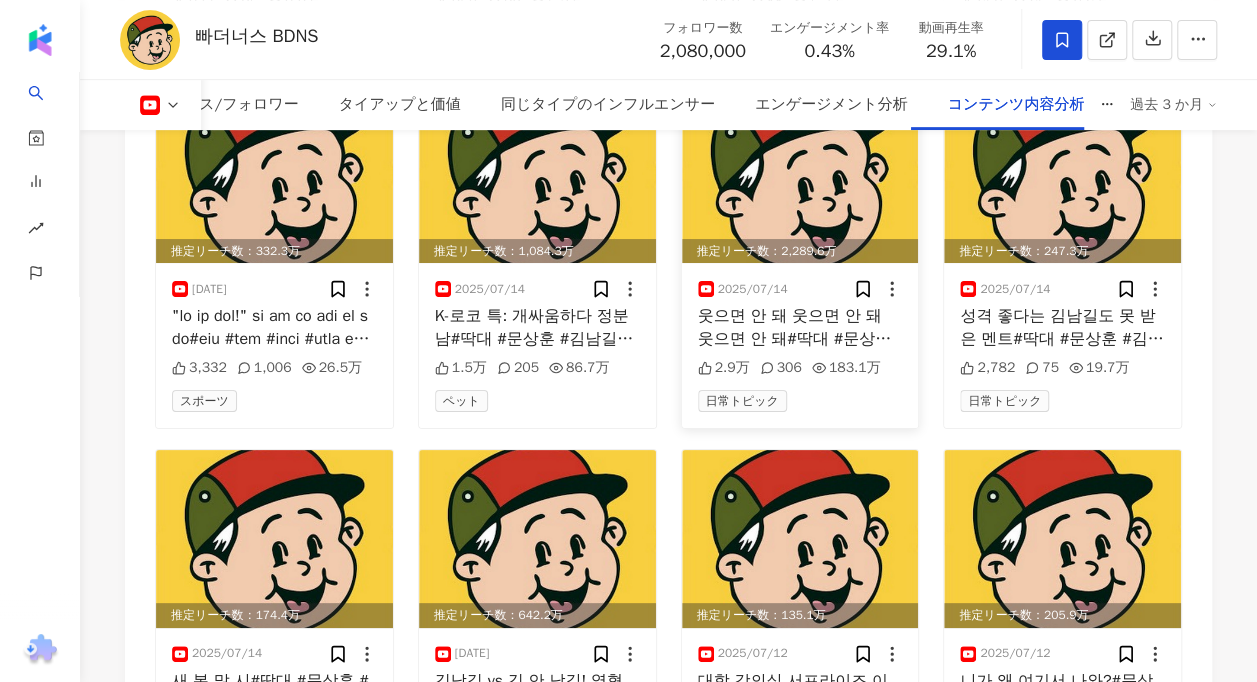 click at bounding box center (800, 174) 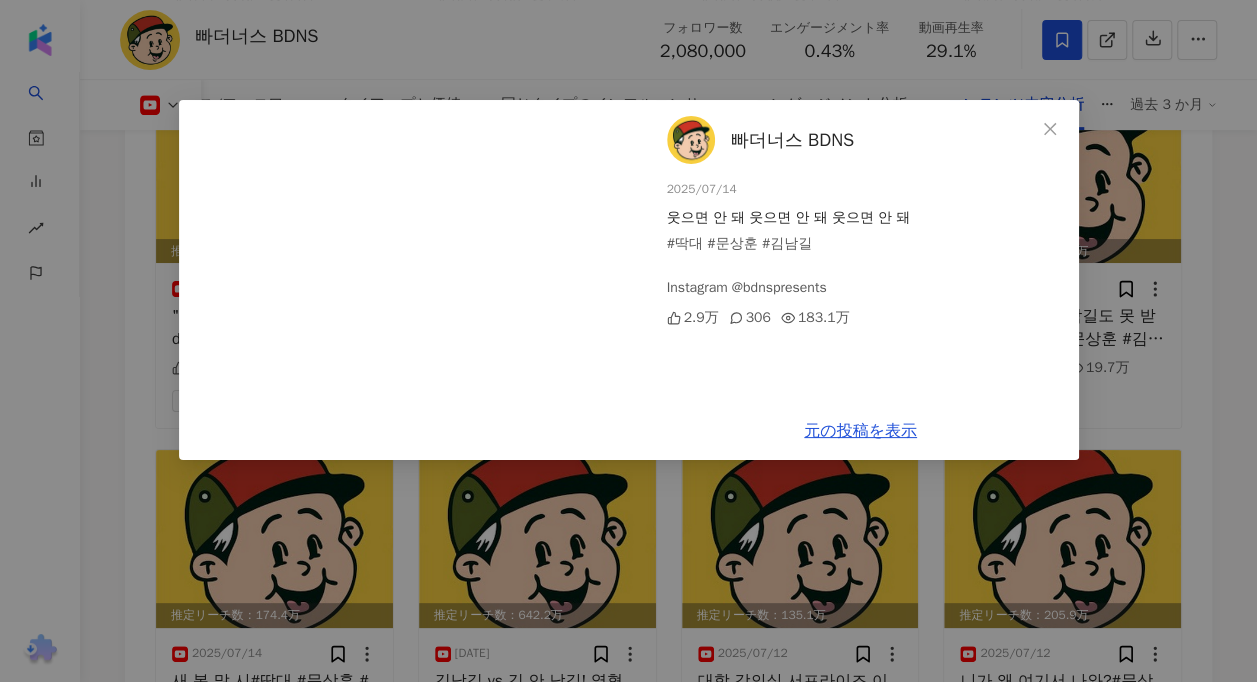 click on "빠더너스 BDNS [DATE] 웃으면 안 돼 웃으면 안 돼 웃으면 안 돼 #딱대 #문상훈 #김남길
Instagram @bdnspresents 2.9万 306 183.1万" at bounding box center [861, 251] 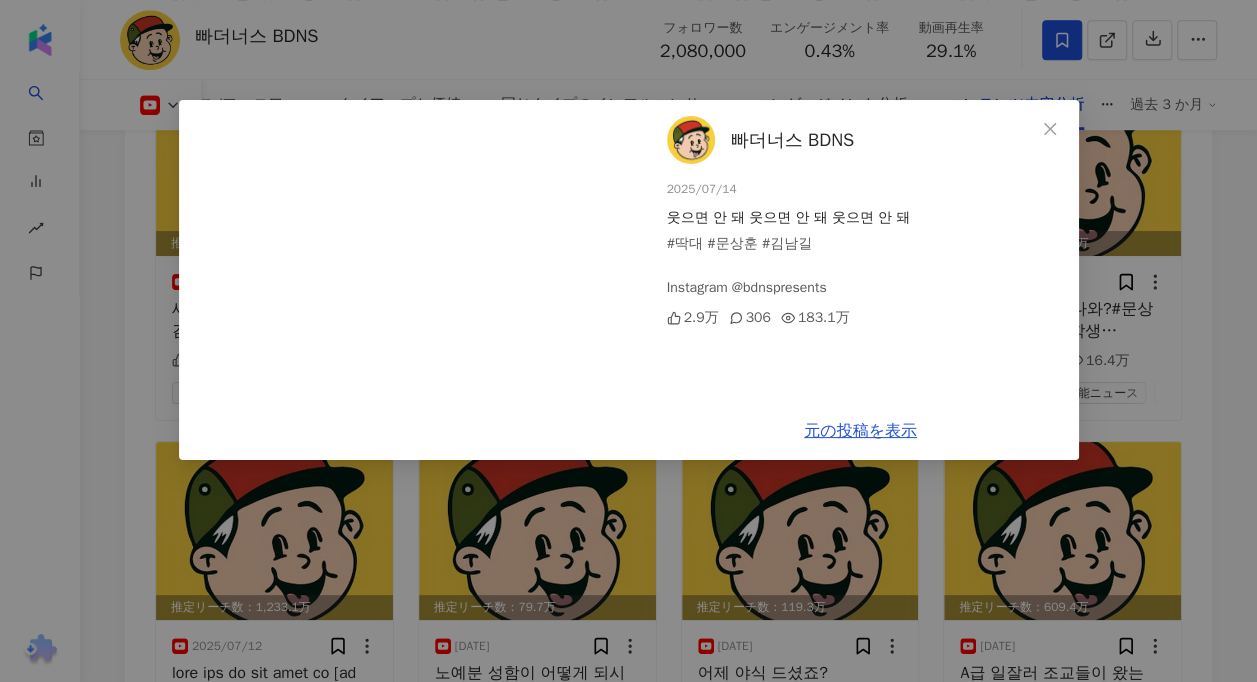 scroll, scrollTop: 8340, scrollLeft: 0, axis: vertical 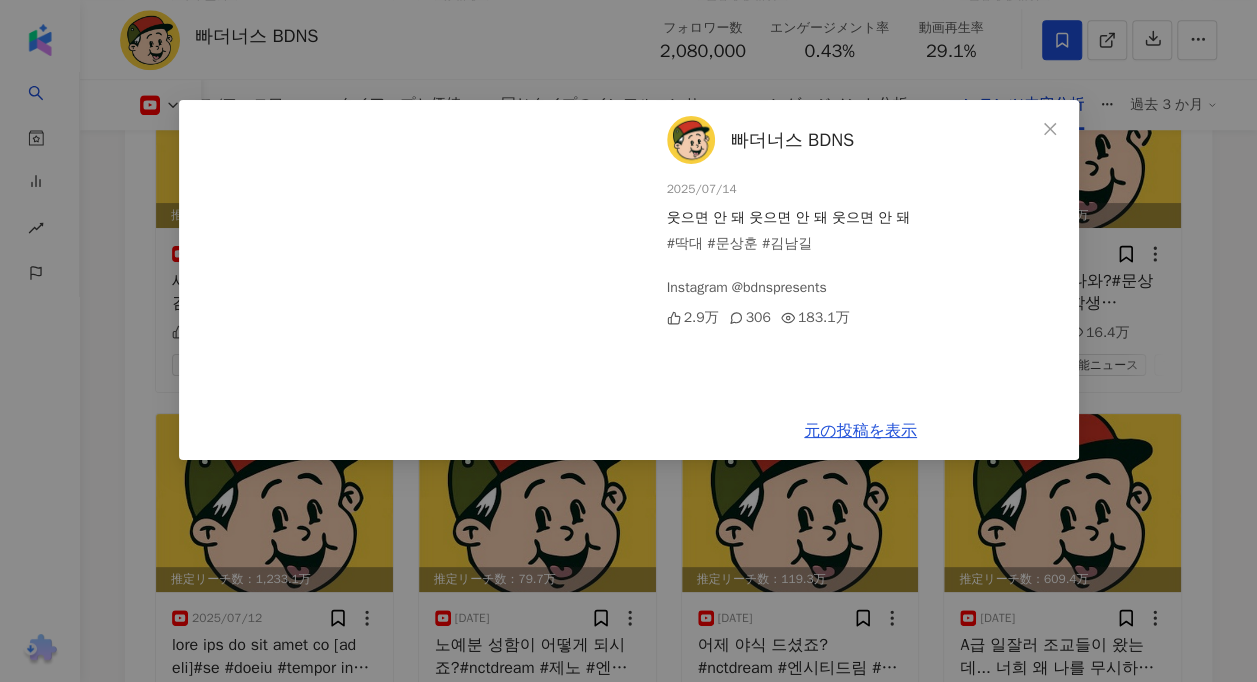 click on "빠더너스 BDNS [DATE] 웃으면 안 돼 웃으면 안 돼 웃으면 안 돼 #딱대 #문상훈 #김남길
Instagram @bdnspresents 2.9万 306 183.1万 元の投稿を表示" at bounding box center [628, 341] 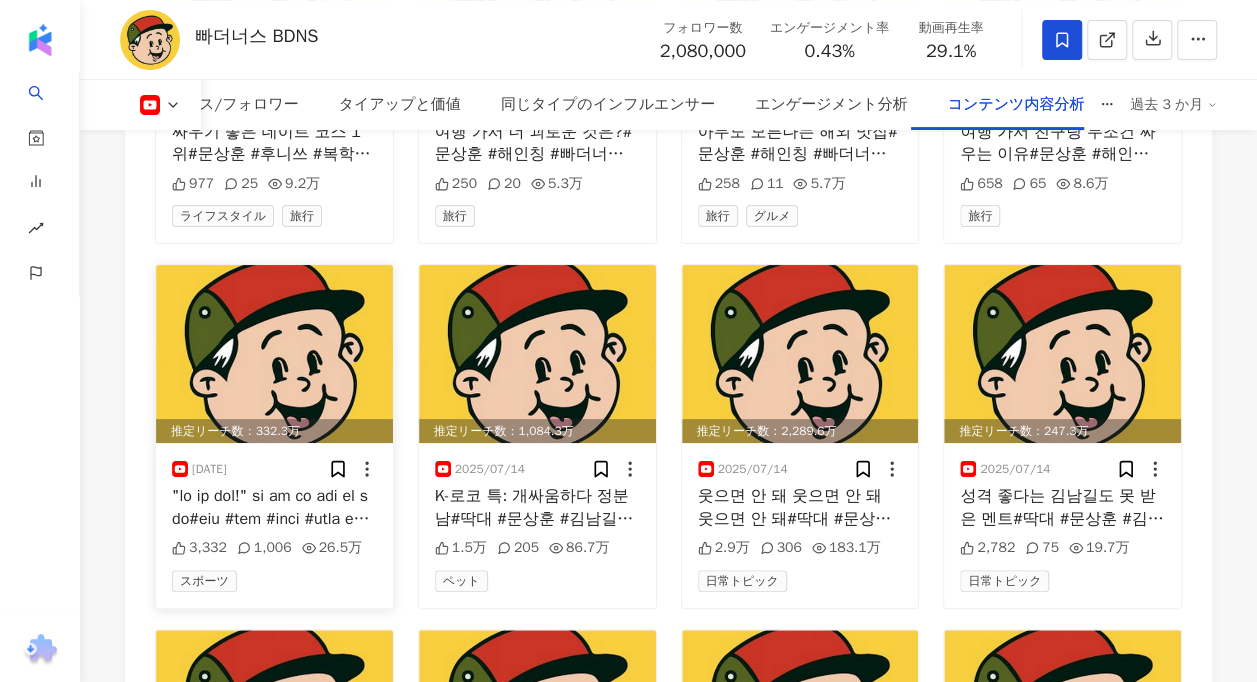 scroll, scrollTop: 7740, scrollLeft: 0, axis: vertical 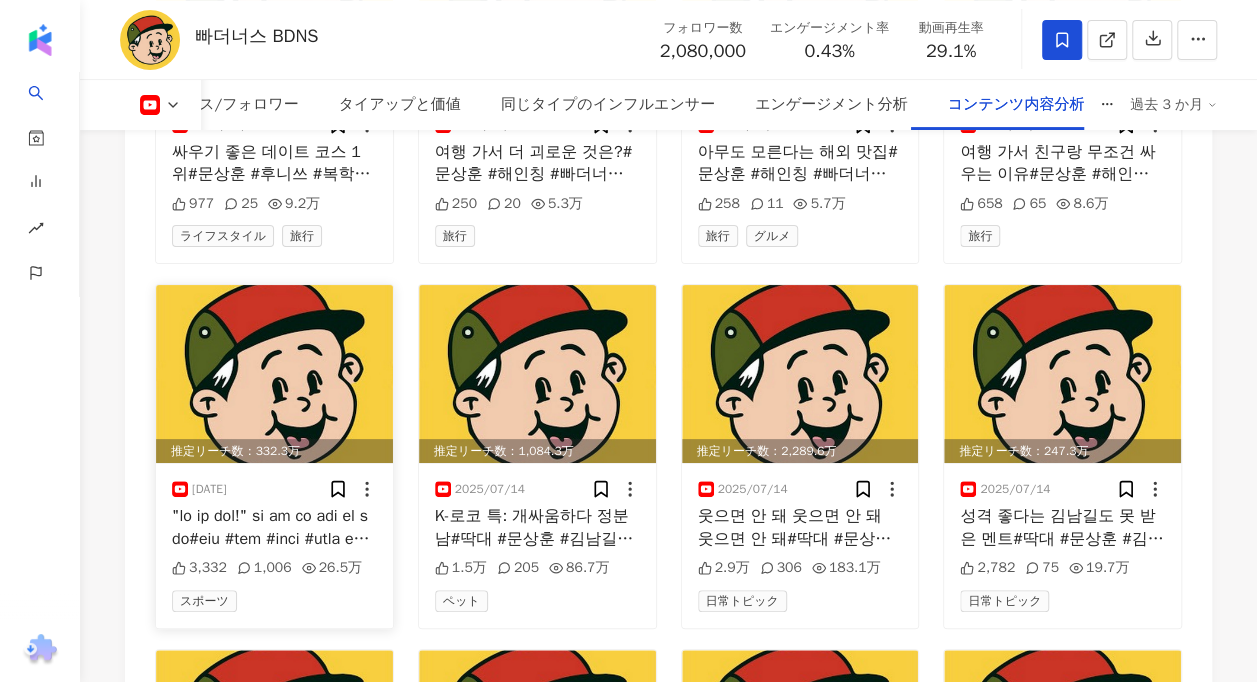 click at bounding box center [274, 374] 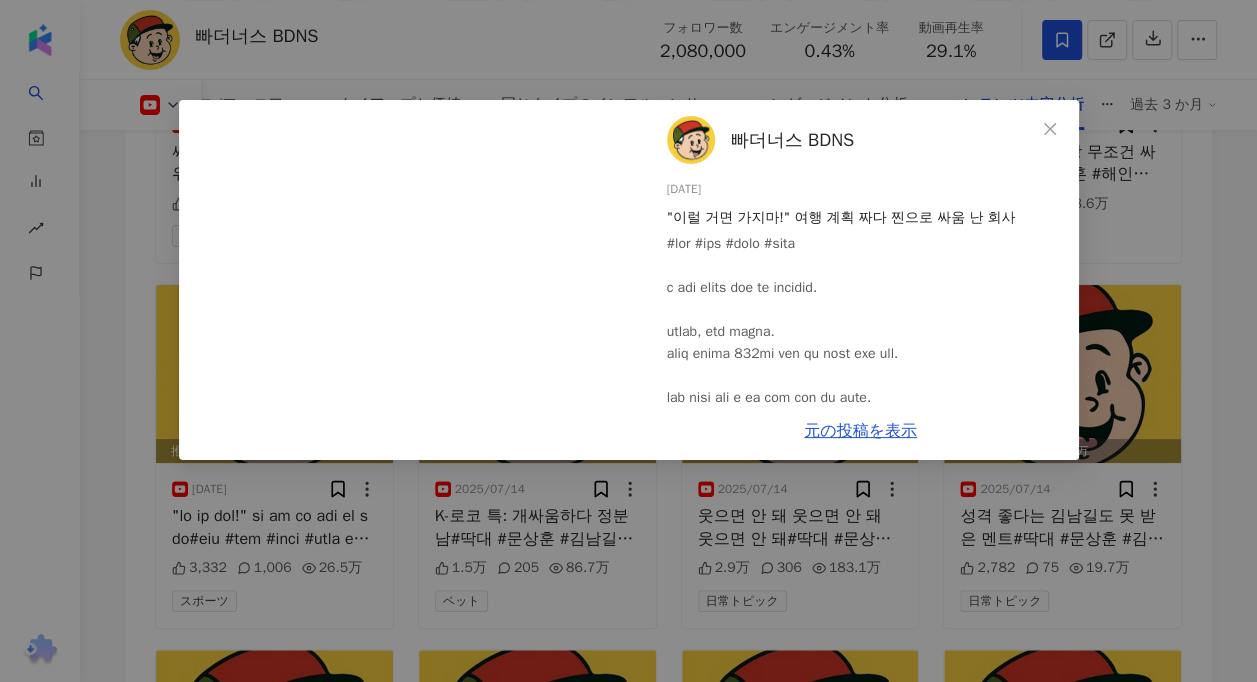 click on "빠더너스 BDNS [DATE] "이럴 거면 가지마!" 여행 계획 짜다 찐으로 싸움 난 회사 3,332 1,006 26.5万 元の投稿を表示" at bounding box center (628, 341) 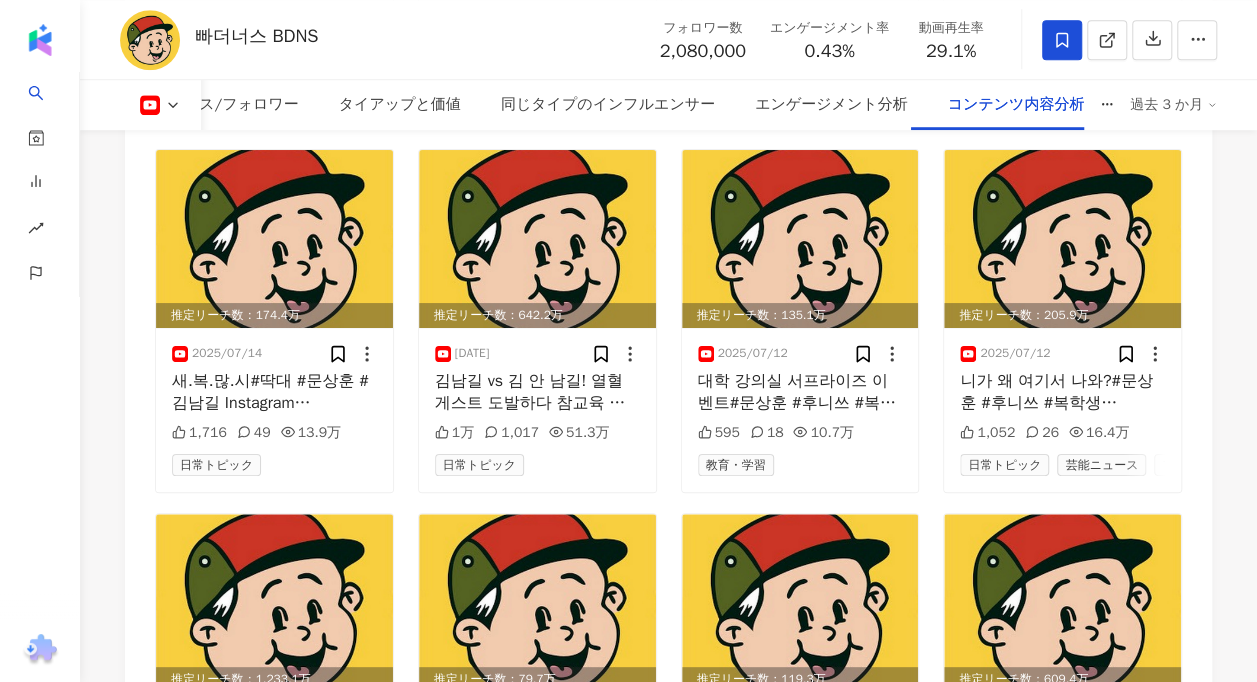 scroll, scrollTop: 8740, scrollLeft: 0, axis: vertical 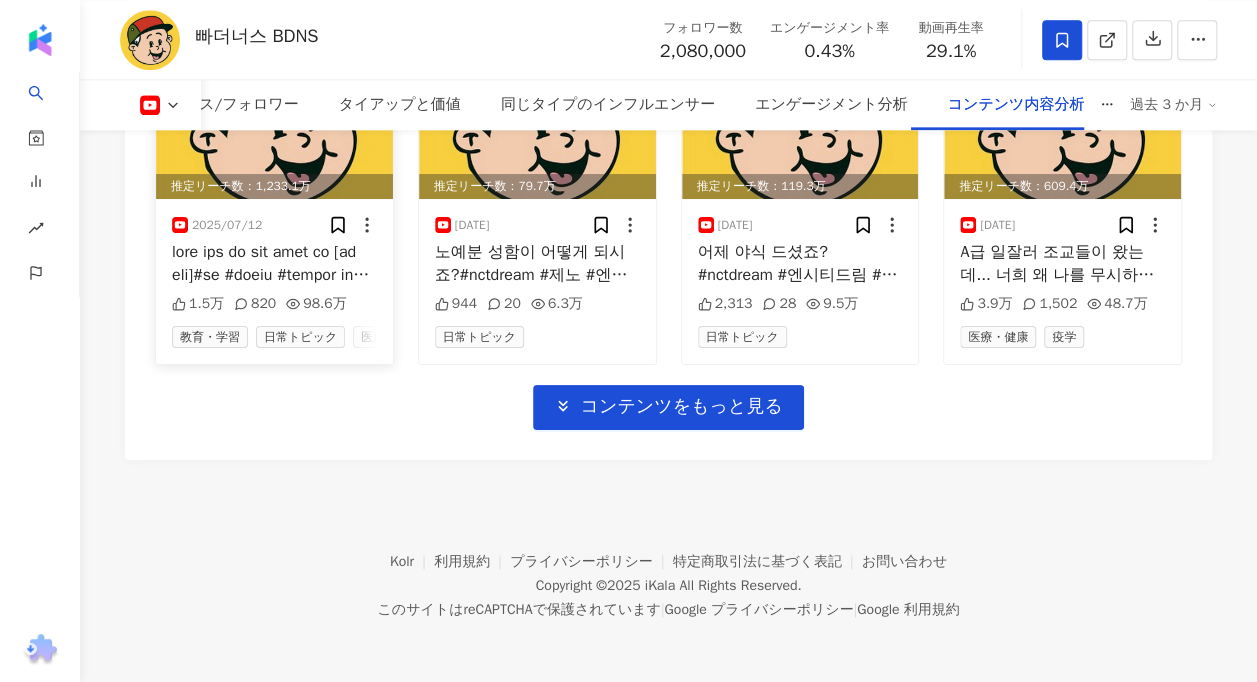 click on "推定リーチ数：1,233.1万" at bounding box center (274, 186) 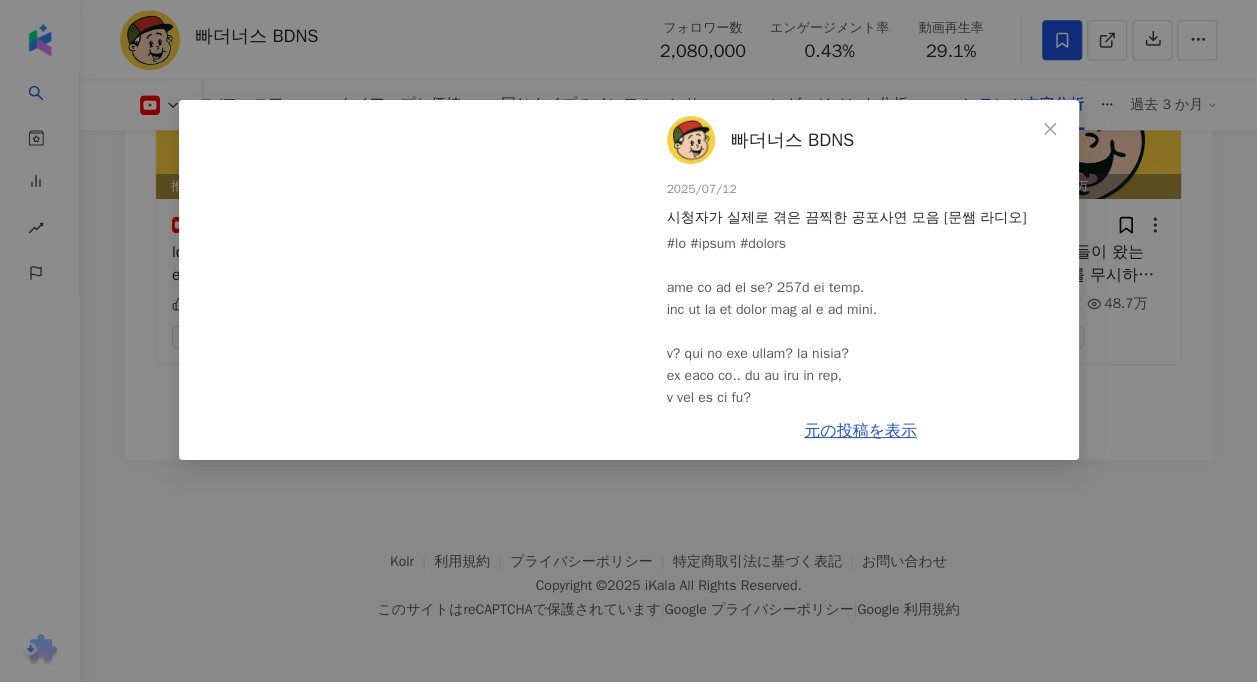 click on "빠더너스 BDNS 2025/07/12 시청자가 실제로 겪은 끔찍한 공포사연 모음 [문쌤 라디오] 1.5万 820 98.6万 元の投稿を表示" at bounding box center (628, 341) 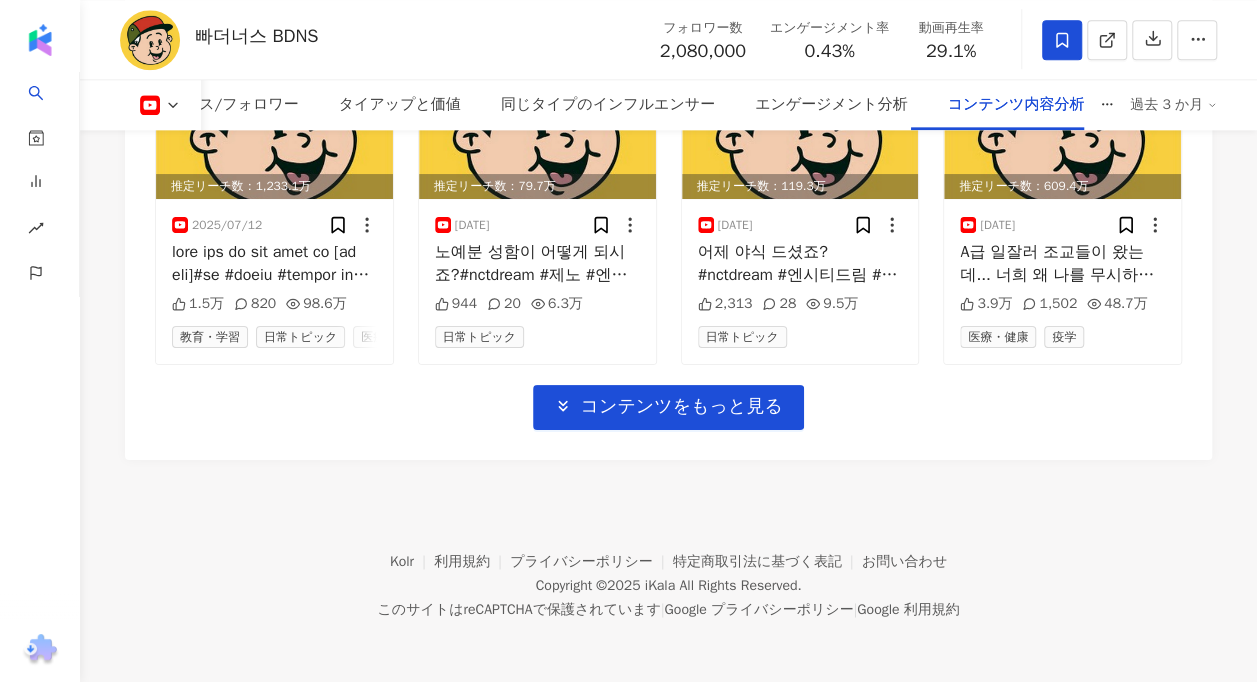 click on "YouTube 高度なフィルター オン オフ AI でタイアップ投稿をフィルタリング 配列：最新 全 562 件 ，   状態： 推定リーチ数：208.3万 2025/07/29 이게 왜 진짜?#딱대 #문상훈 #박진주
Instagram @bdnspresents 2,434 90 16.6万 日常トピック 推定リーチ数：67.2万 2025/07/29 내가 너 따끔하면 안 되냐?#딱대 #문상훈 #박진주
Instagram @bdnspresents 687 16 5.3万 日常トピック 推定リーチ数：132.9万 2025/07/29 많이 드셔서 그래요#딱대 #문상훈 #박진주
Instagram @bdnspresents 1,834 44 10.6万 日常トピック 推定リーチ数：128.7万 2025/07/29 주우재 천적의 조롱실력#딱대 #문상훈 #박진주
Instagram @bdnspresents 1,441 38 10.2万 日常トピック タイアップ投稿 推定リーチ数：453万 2025/07/27 5,135 527 36.2万 日常トピック グルメ 推定リーチ数：82.6万 2025/07/26 428 17 6.5万 日常トピック 推定リーチ数：229.3万 2025/07/26 1,256 42 18.3万 1.3万" at bounding box center [668, -1273] 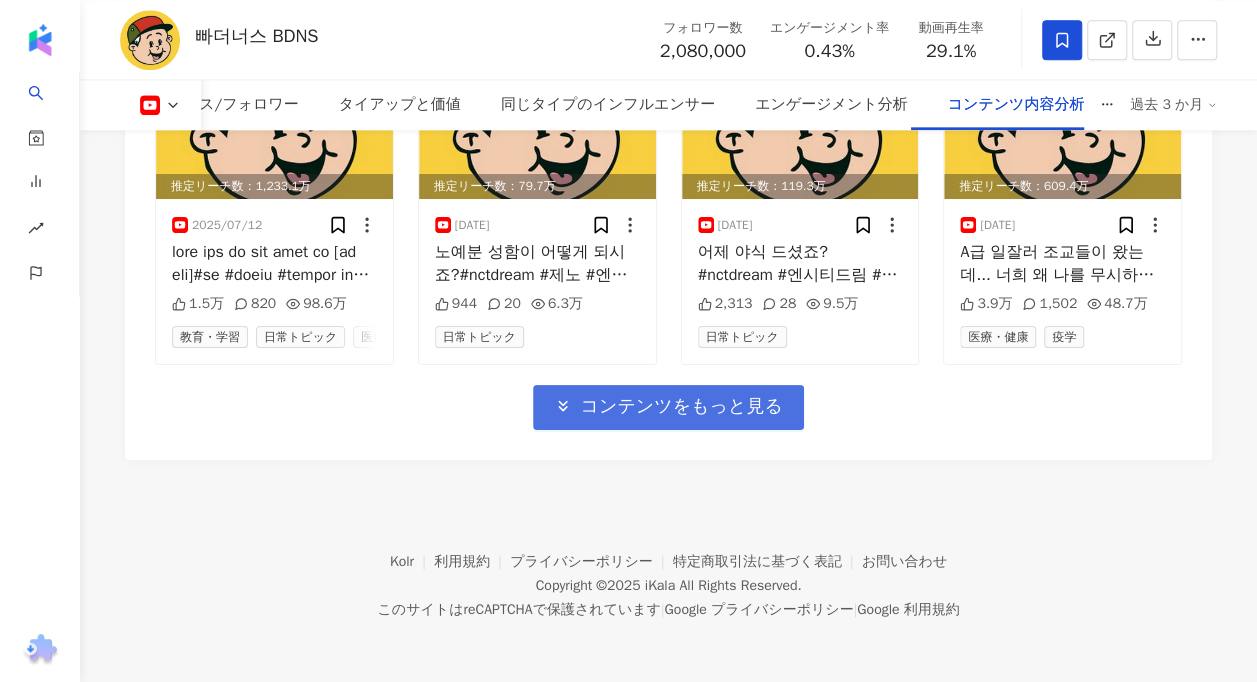 click on "コンテンツをもっと見る" at bounding box center [668, 407] 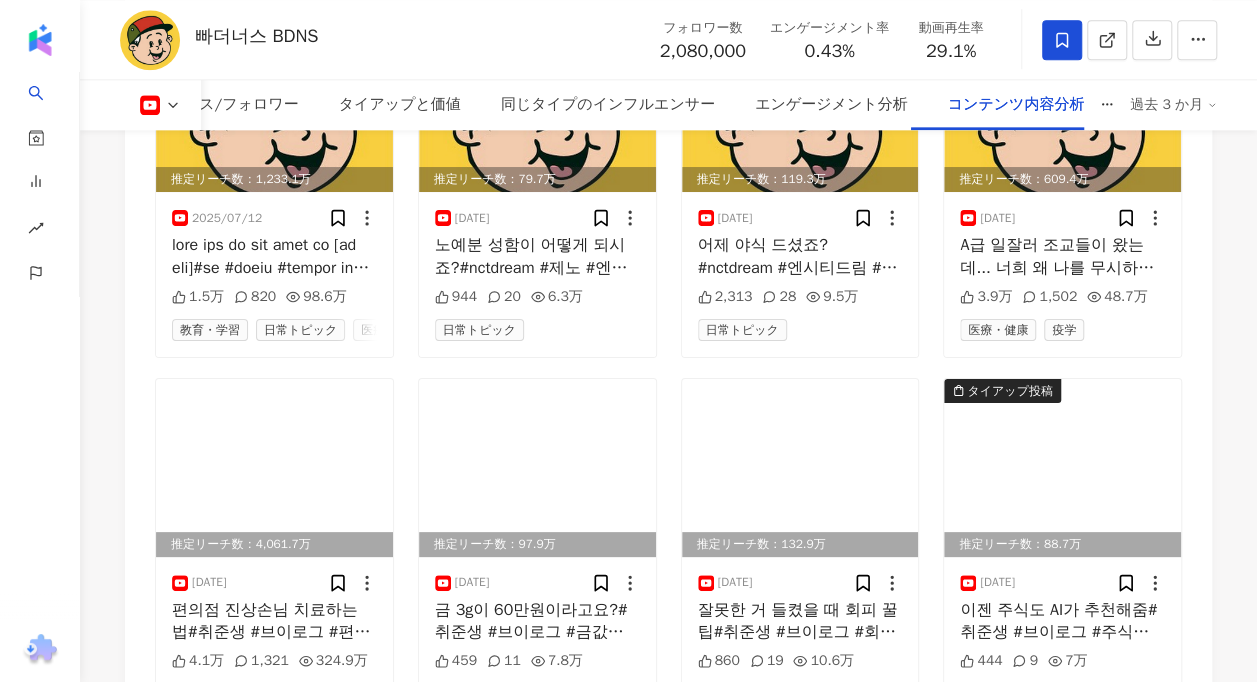 scroll, scrollTop: 8640, scrollLeft: 0, axis: vertical 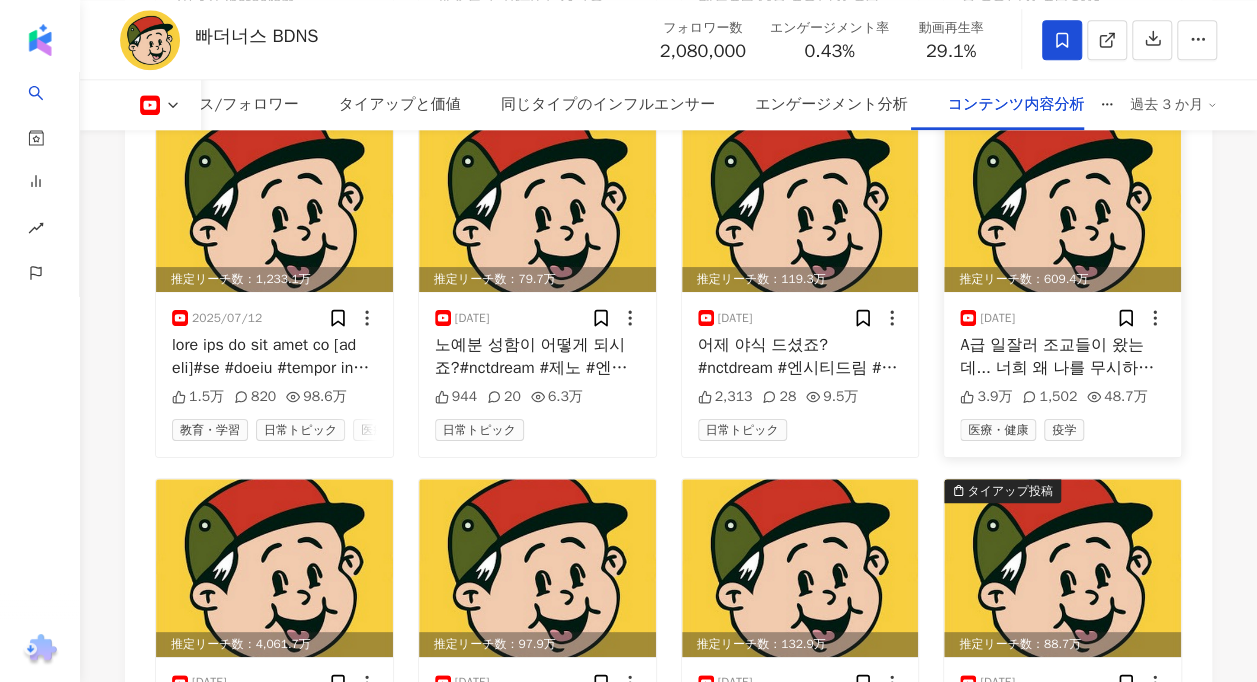 click at bounding box center [1062, 203] 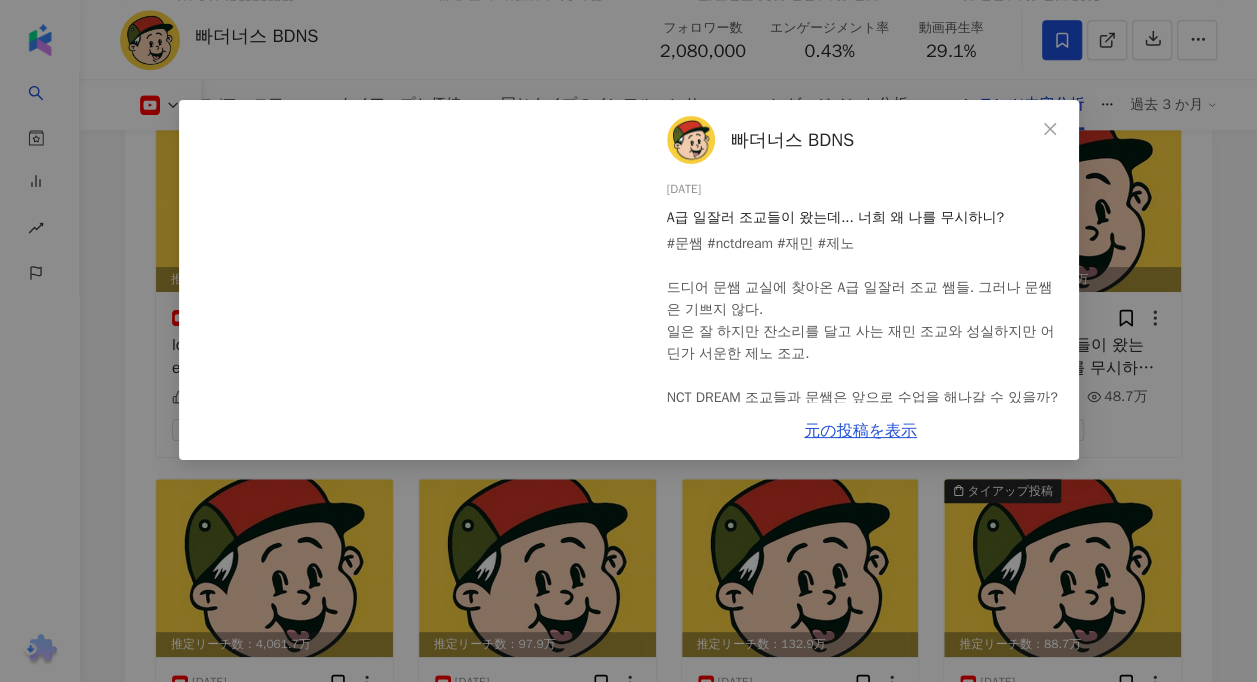 click on "빠더너스 BDNS 2025/07/09 A급 일잘러 조교들이 왔는데... 너희 왜 나를 무시하니? #문쌤 #nctdream #재민 #제노
드디어 문쌤 교실에 찾아온 A급 일잘러 조교 쌤들. 그러나 문쌤은 기쁘지 않다.
일은 잘 하지만 잔소리를 달고 사는 재민 조교와 성실하지만 어딘가 서운한 제노 조교.
NCT DREAM 조교들과 문쌤은 앞으로 수업을 해나갈 수 있을까?
Instagram @bdnspresents 3.9万 1,502 48.7万 元の投稿を表示" at bounding box center [628, 341] 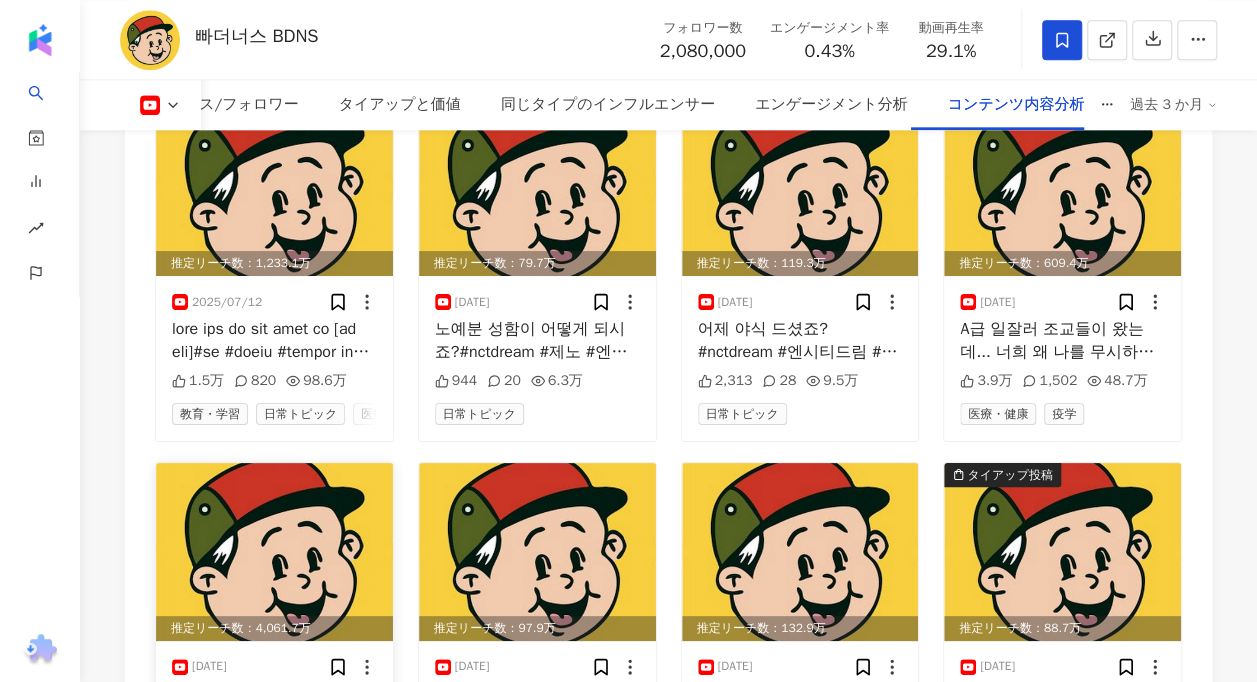 scroll, scrollTop: 8640, scrollLeft: 0, axis: vertical 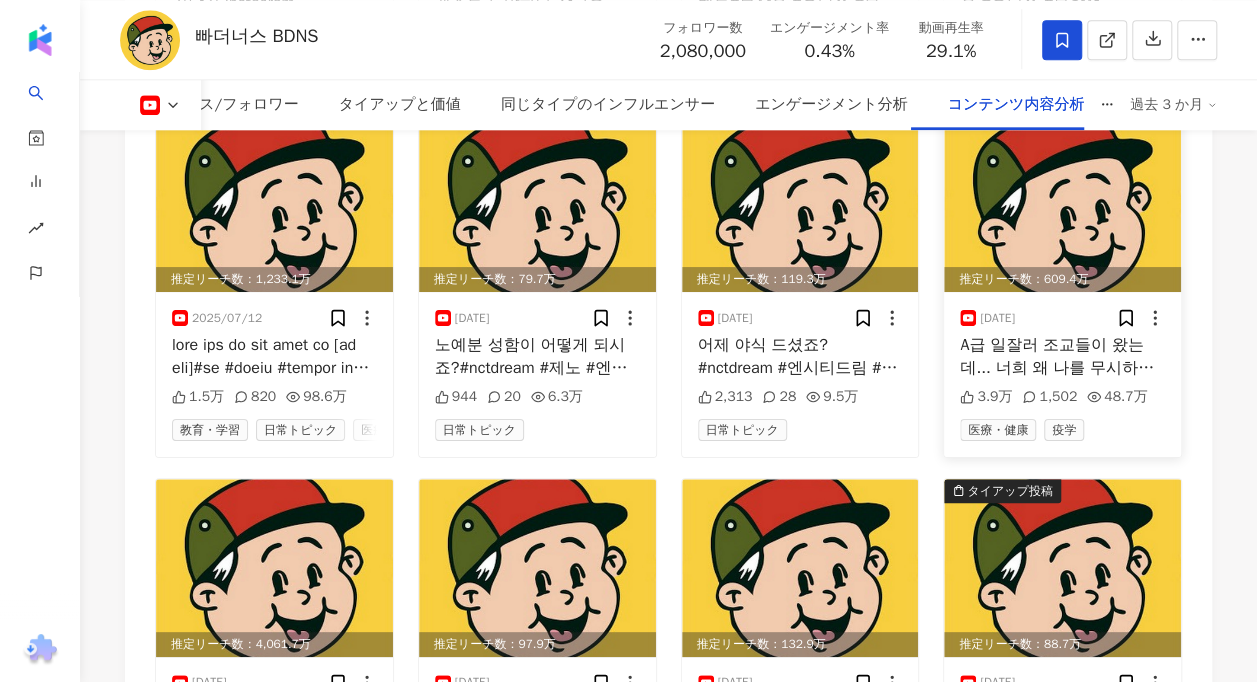 click at bounding box center [1062, 203] 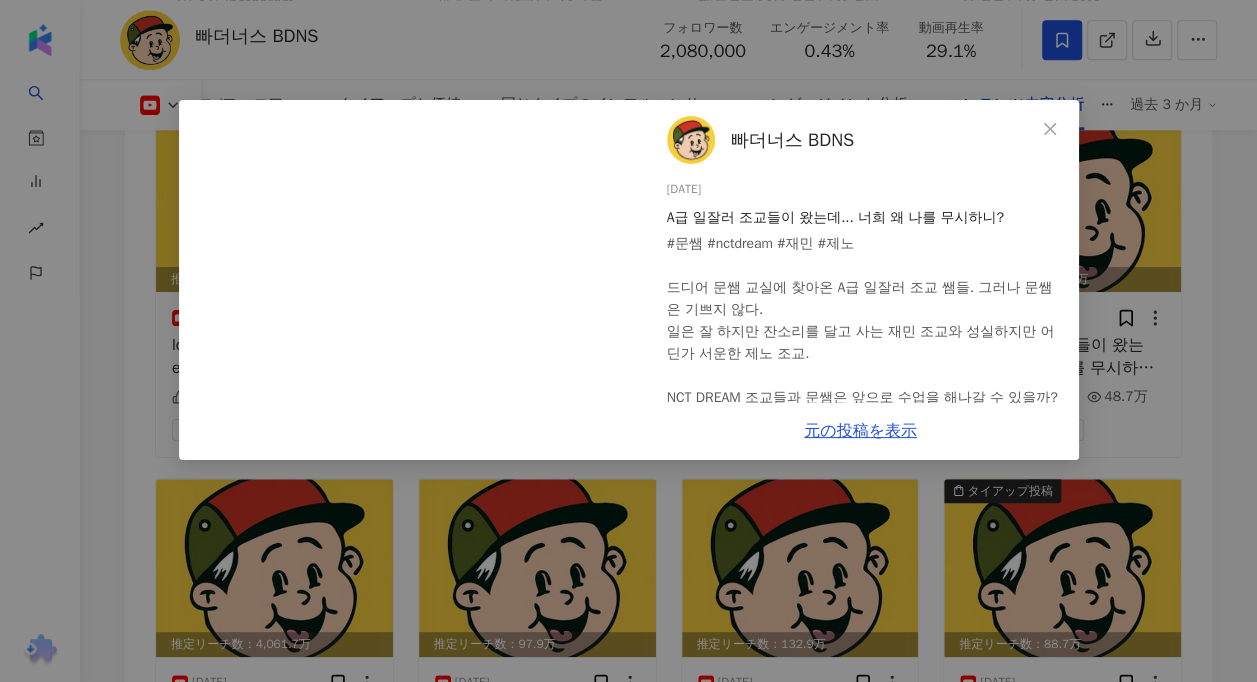 click on "빠더너스 BDNS 2025/07/09 A급 일잘러 조교들이 왔는데... 너희 왜 나를 무시하니? #문쌤 #nctdream #재민 #제노
드디어 문쌤 교실에 찾아온 A급 일잘러 조교 쌤들. 그러나 문쌤은 기쁘지 않다.
일은 잘 하지만 잔소리를 달고 사는 재민 조교와 성실하지만 어딘가 서운한 제노 조교.
NCT DREAM 조교들과 문쌤은 앞으로 수업을 해나갈 수 있을까?
Instagram @bdnspresents 3.9万 1,502 48.7万 元の投稿を表示" at bounding box center [628, 341] 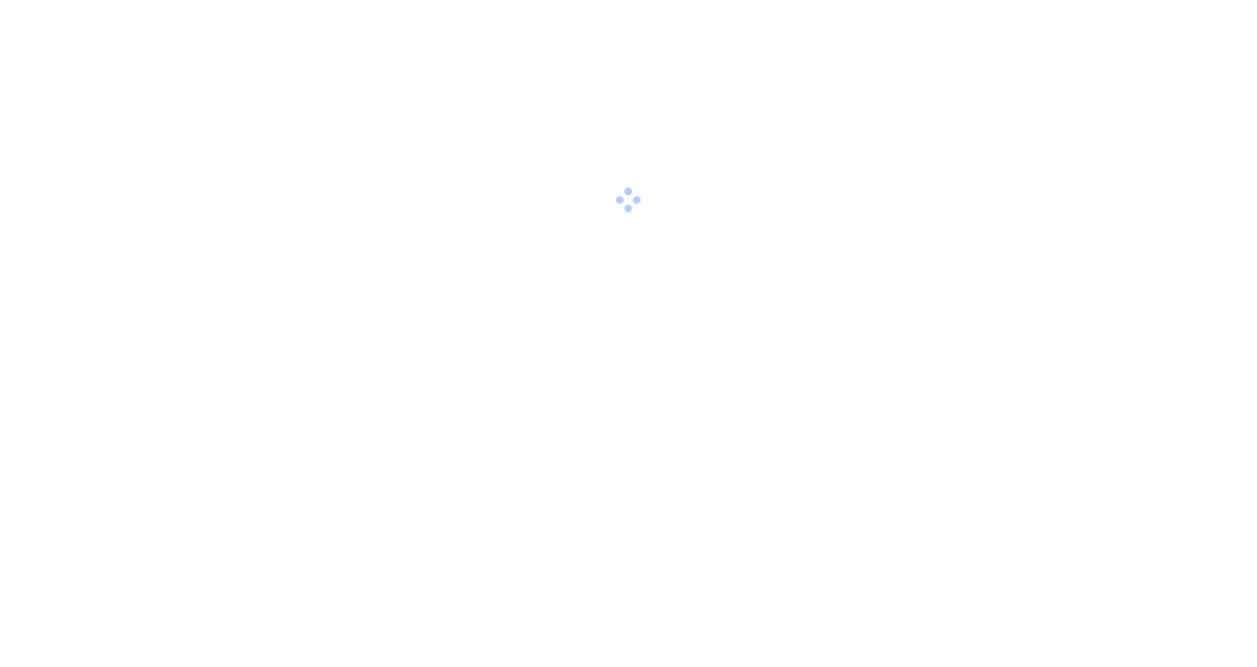 scroll, scrollTop: 0, scrollLeft: 0, axis: both 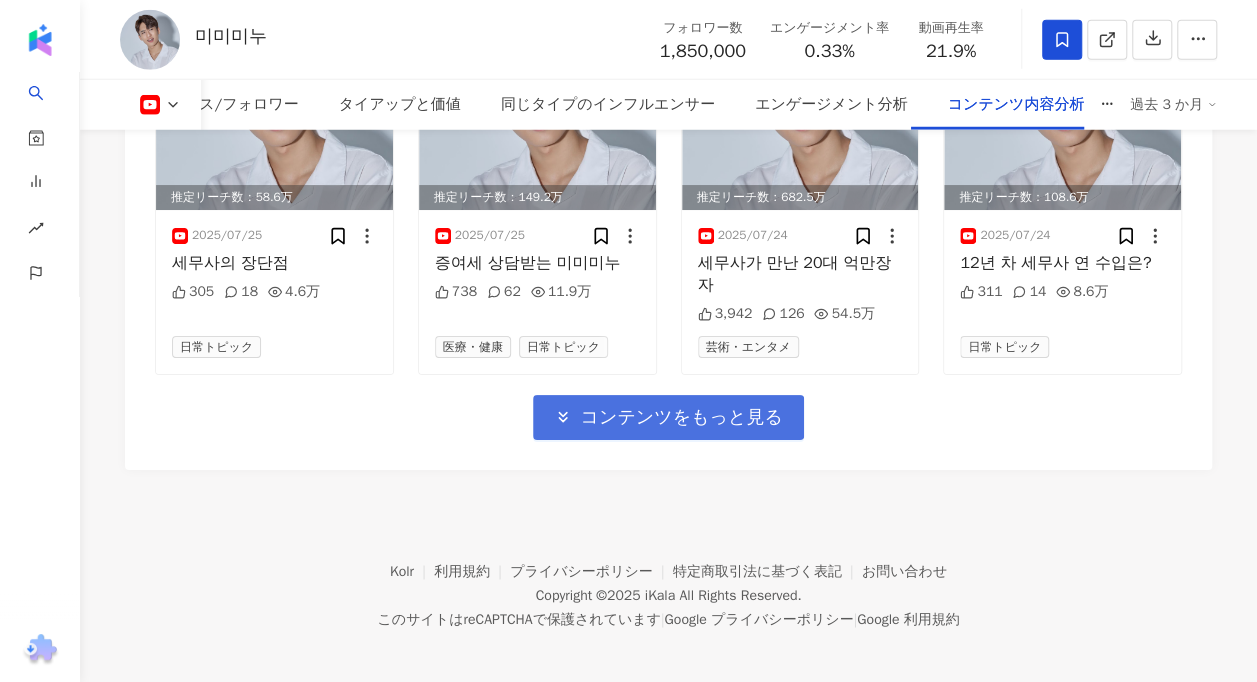click on "コンテンツをもっと見る" at bounding box center (681, 418) 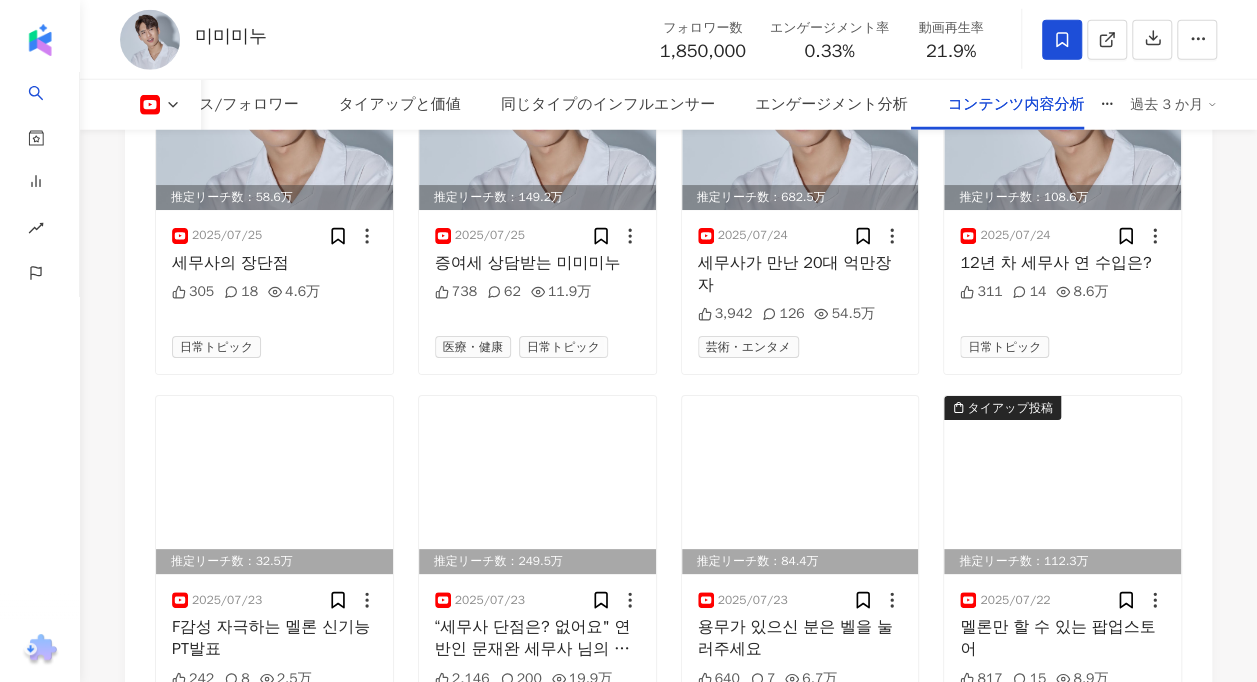 scroll, scrollTop: 6400, scrollLeft: 0, axis: vertical 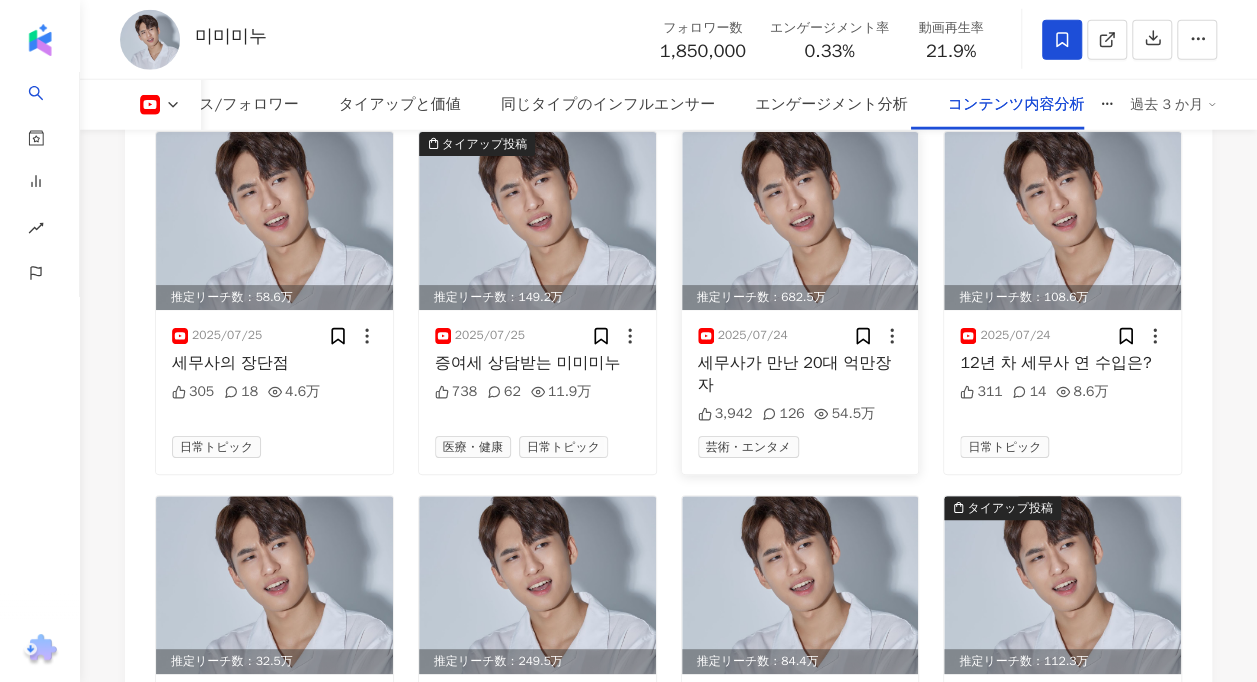 click at bounding box center (800, 221) 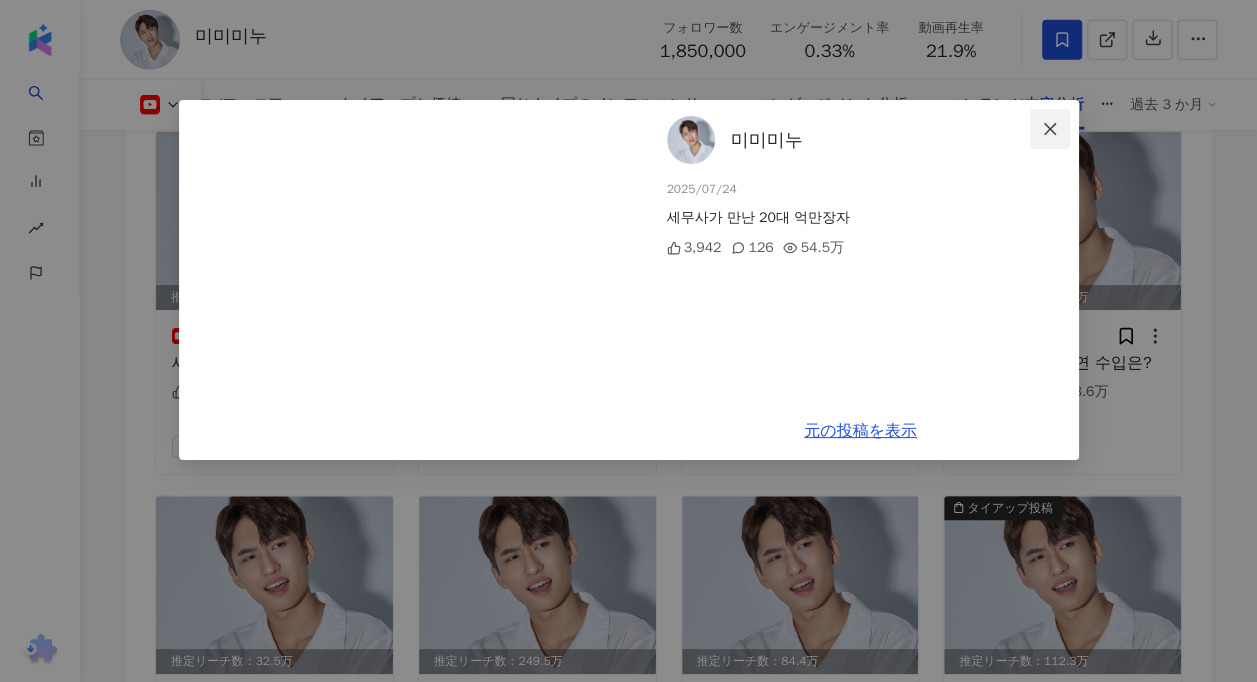 click 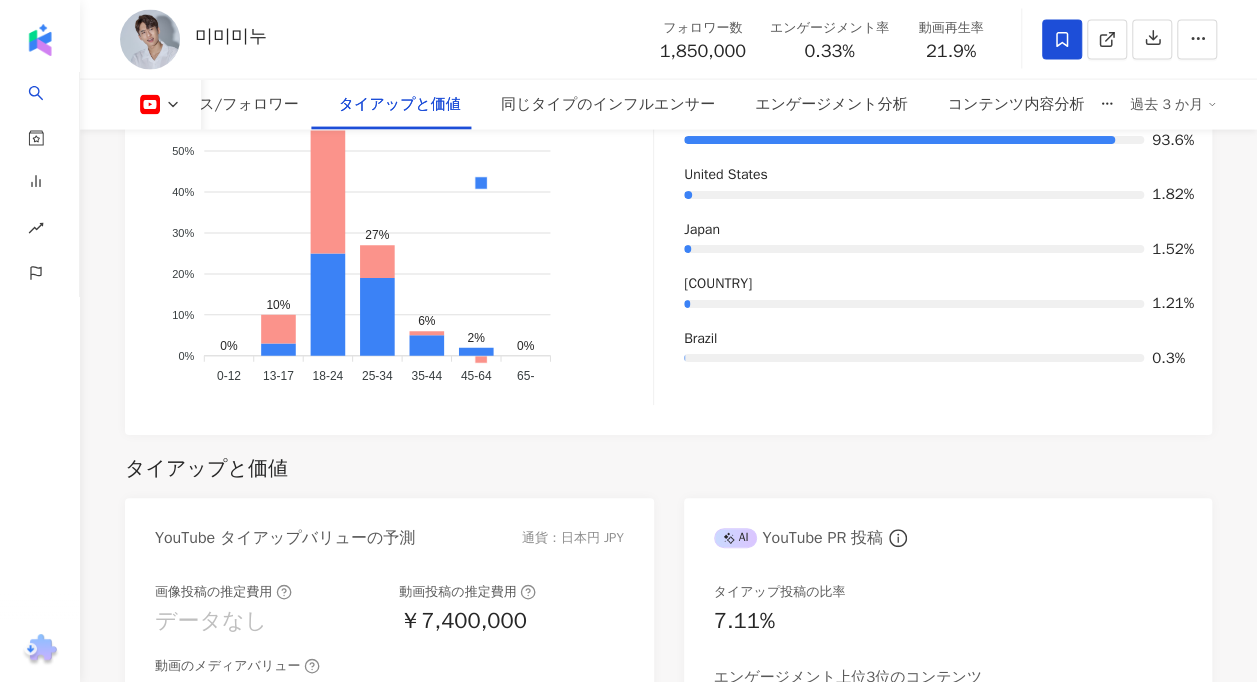scroll, scrollTop: 1825, scrollLeft: 0, axis: vertical 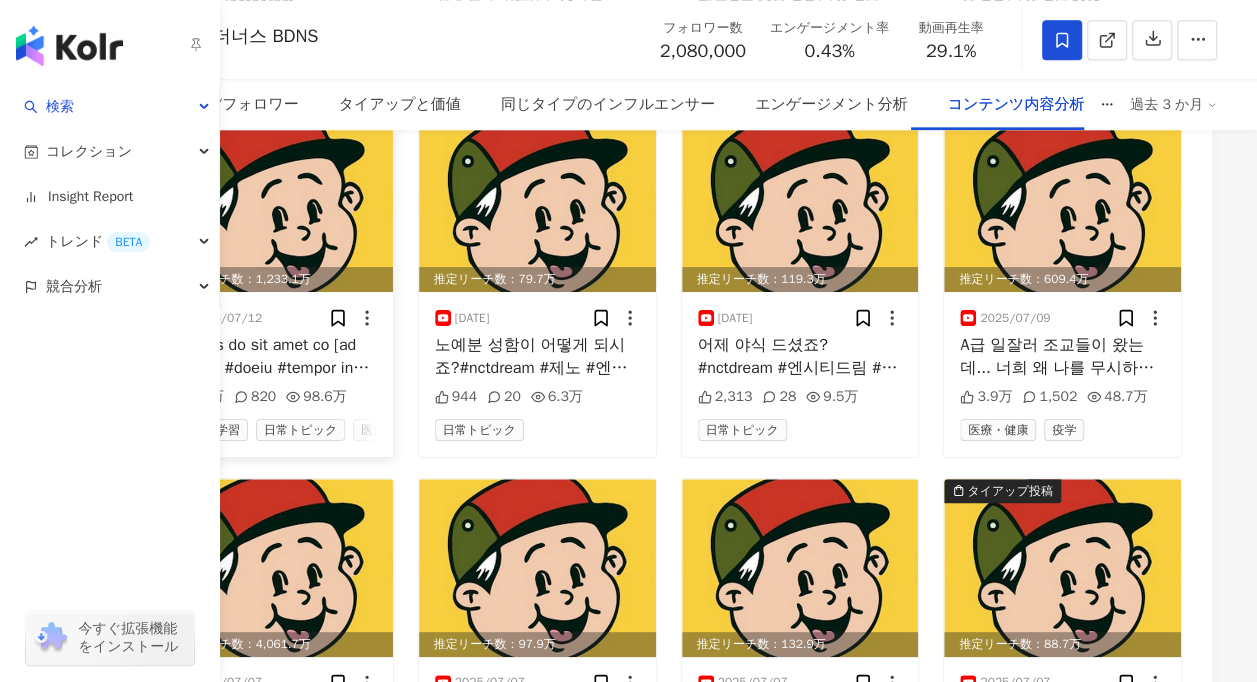 click at bounding box center (274, 356) 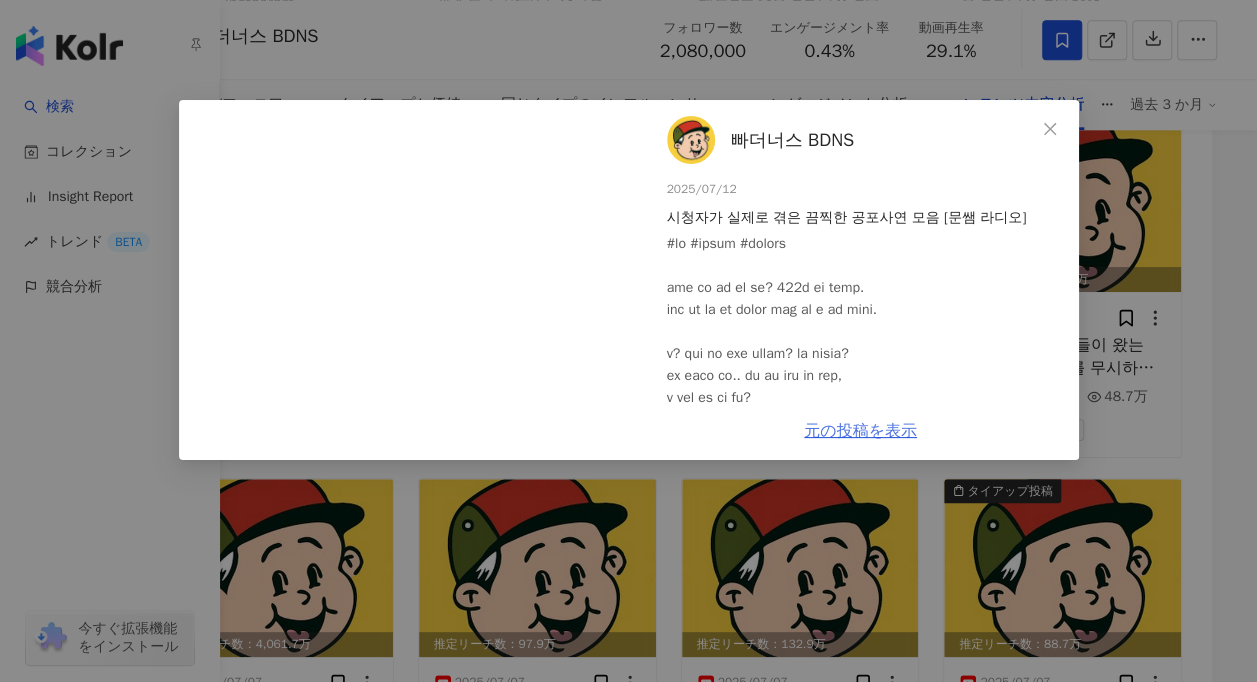 click on "元の投稿を表示" at bounding box center (860, 431) 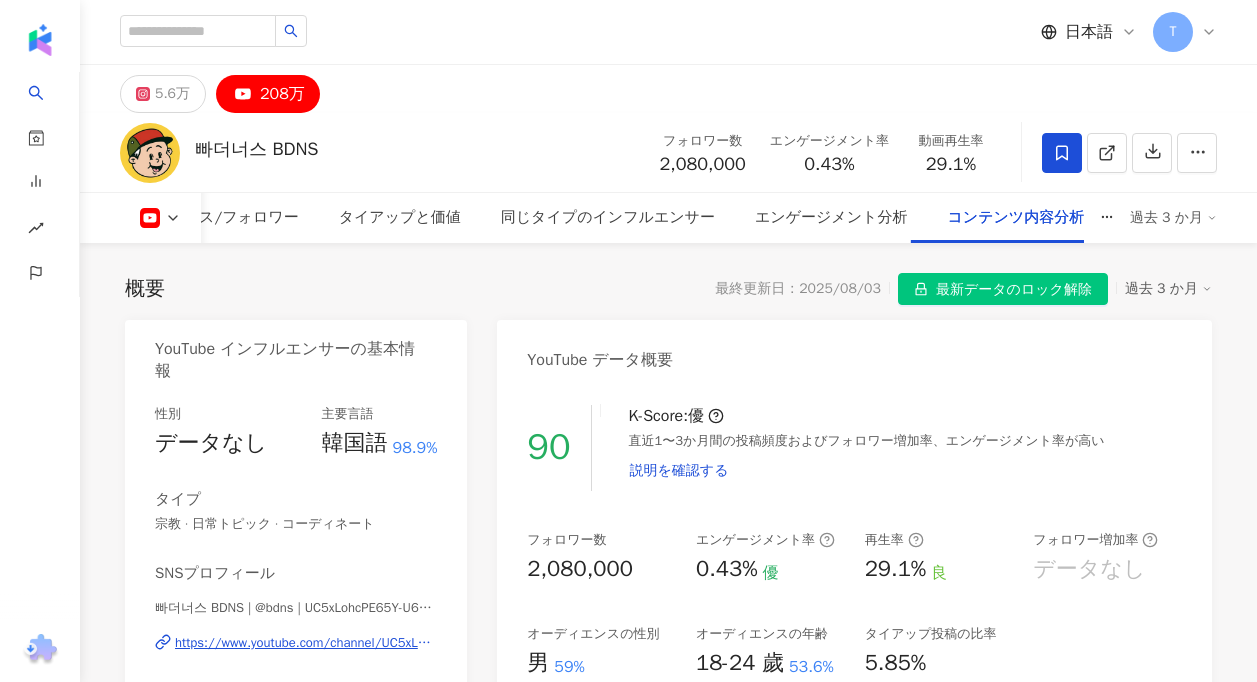 scroll, scrollTop: 8433, scrollLeft: 0, axis: vertical 